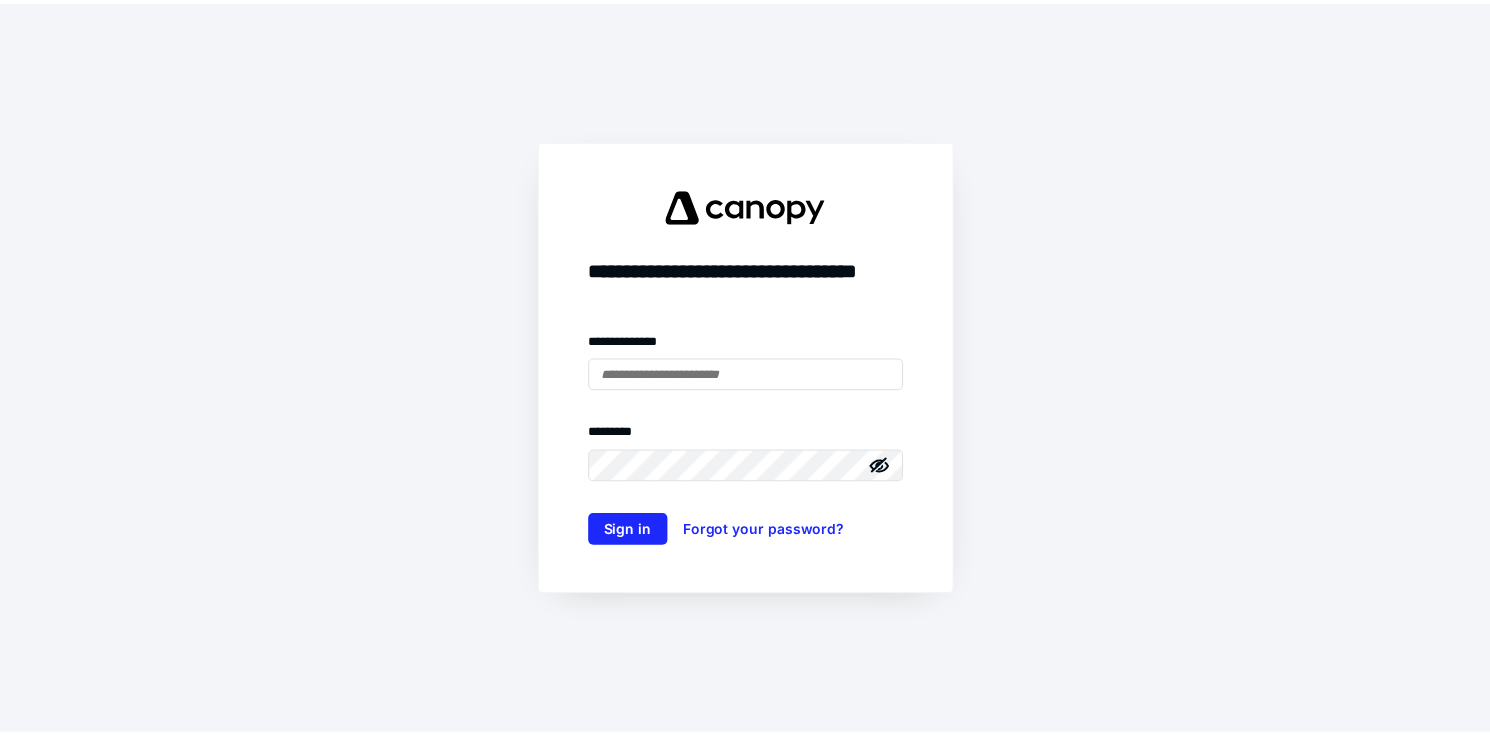 scroll, scrollTop: 0, scrollLeft: 0, axis: both 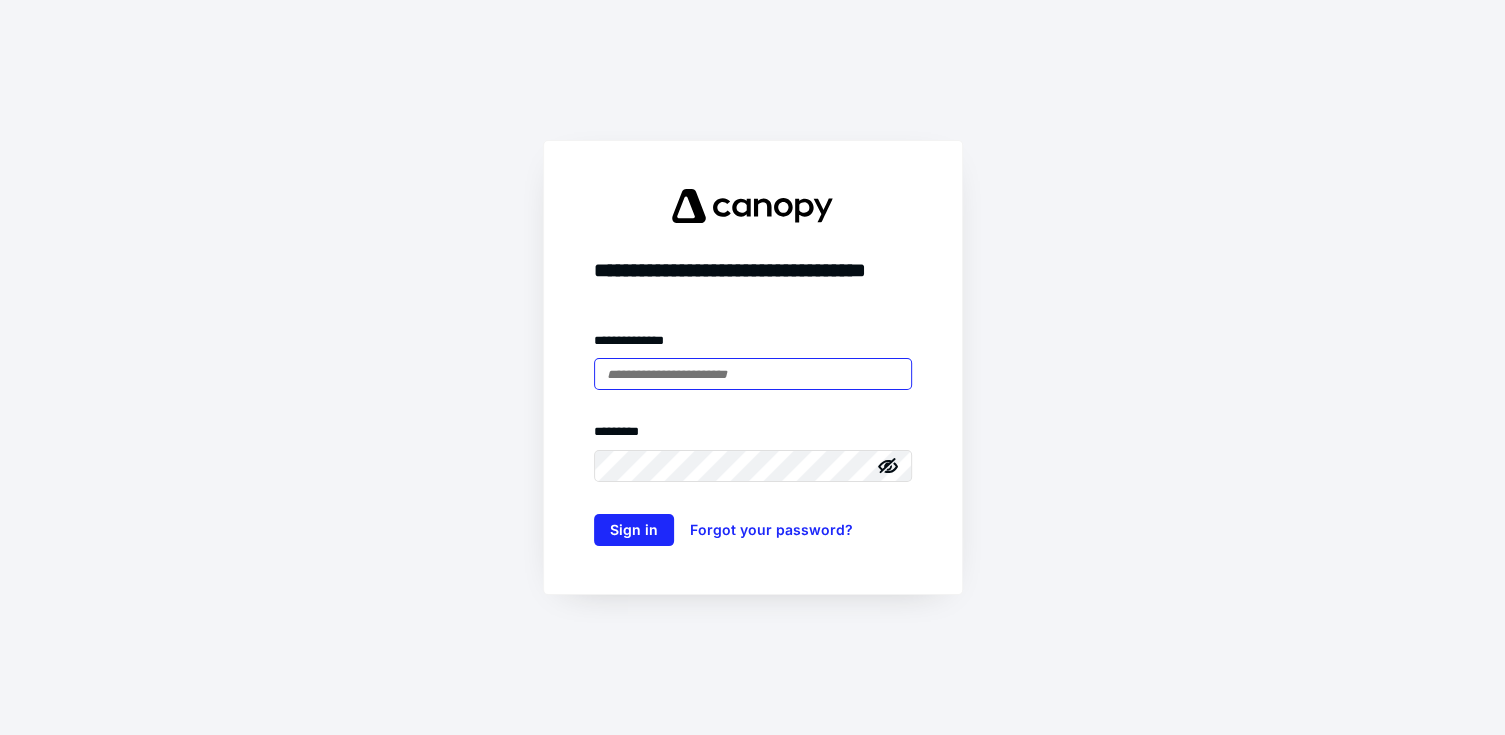 type on "**********" 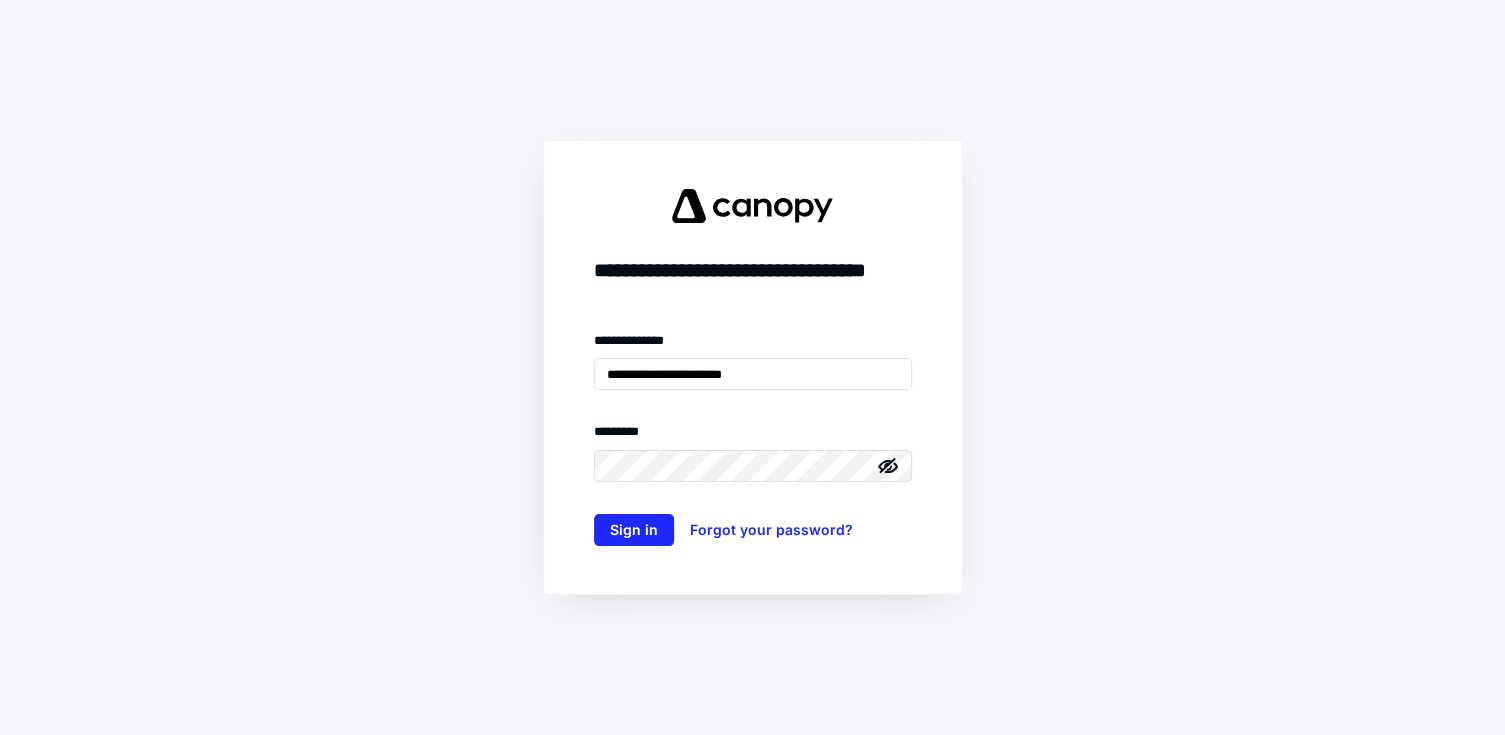 click on "**********" at bounding box center (753, 438) 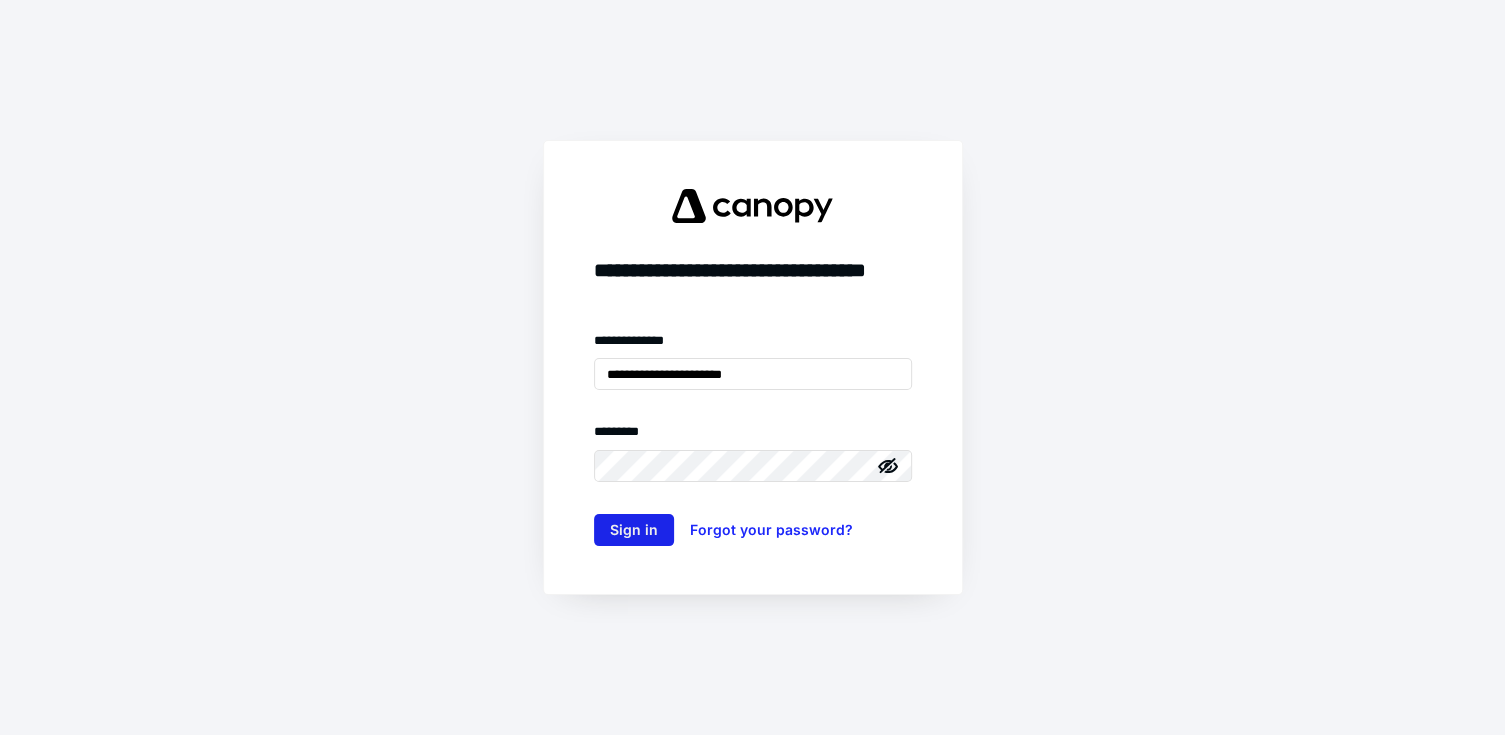 click on "Sign in" at bounding box center [634, 530] 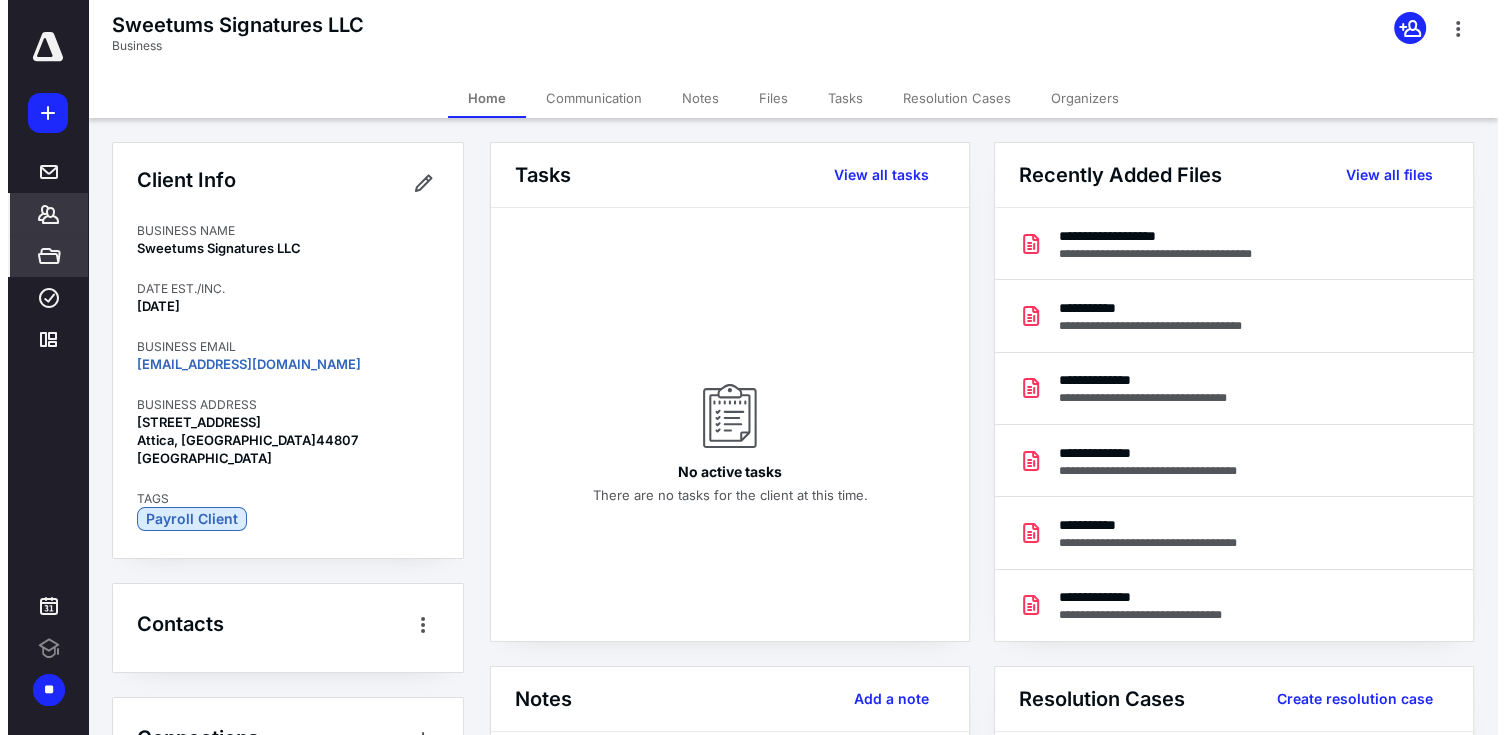 scroll, scrollTop: 0, scrollLeft: 0, axis: both 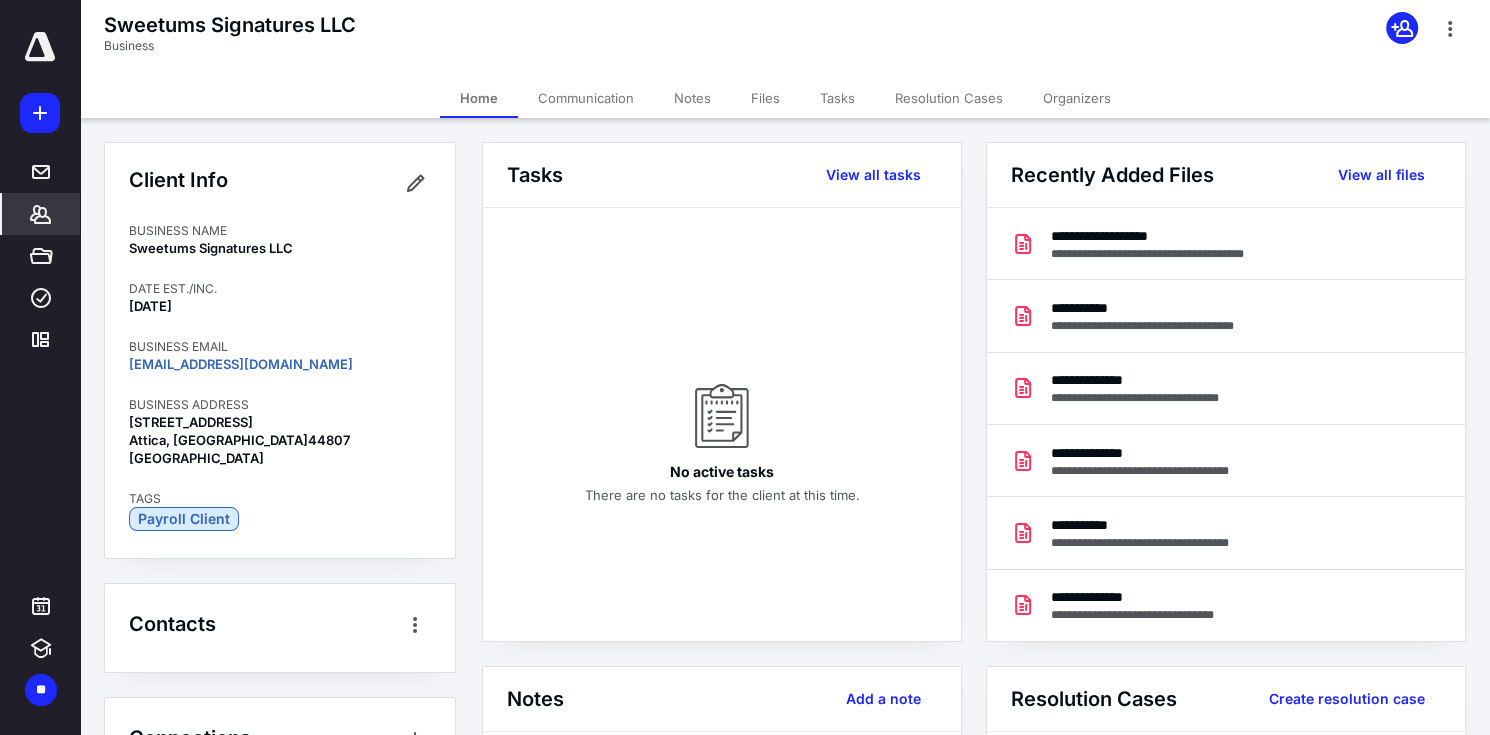 click at bounding box center (40, 47) 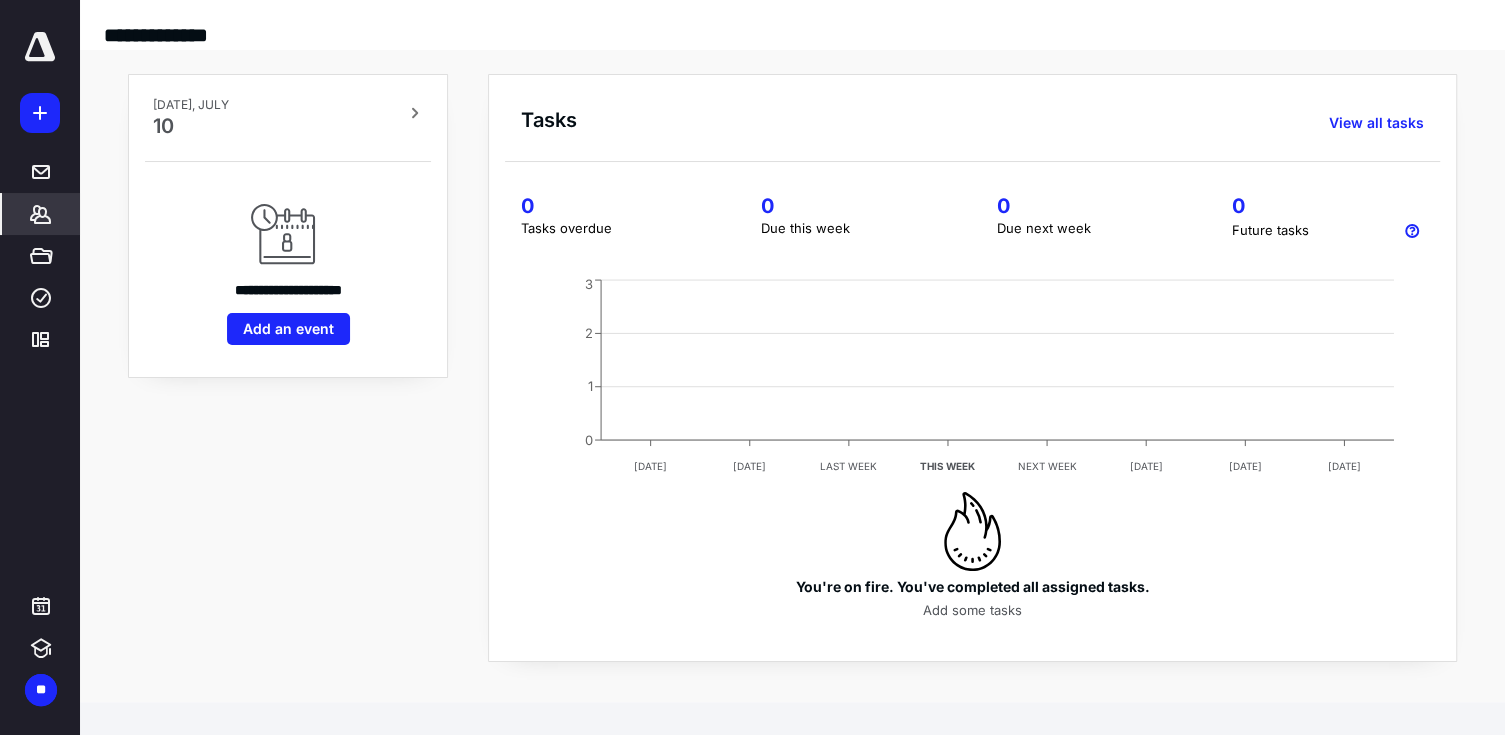 click on "*******" at bounding box center [41, 214] 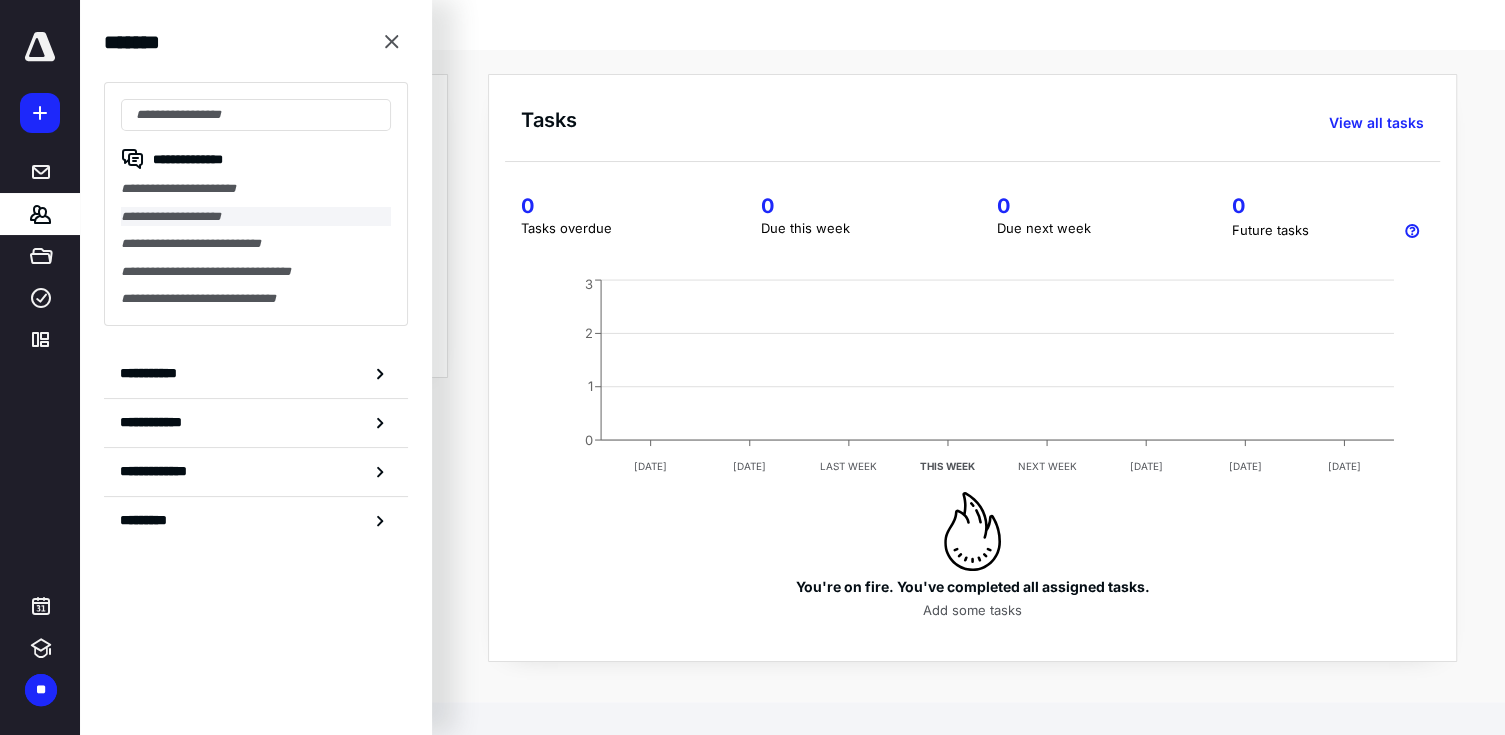 click on "**********" at bounding box center (256, 217) 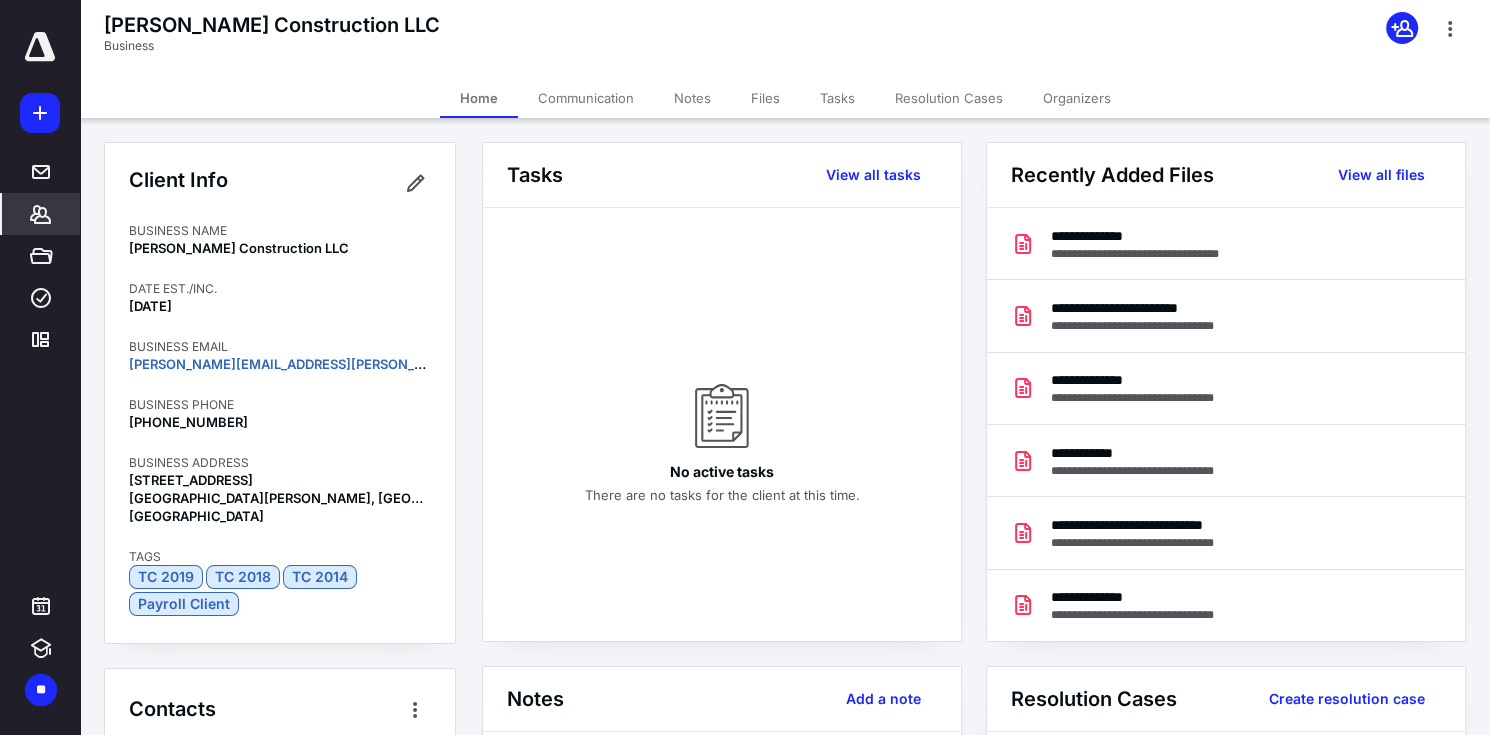 click on "Files" at bounding box center (765, 98) 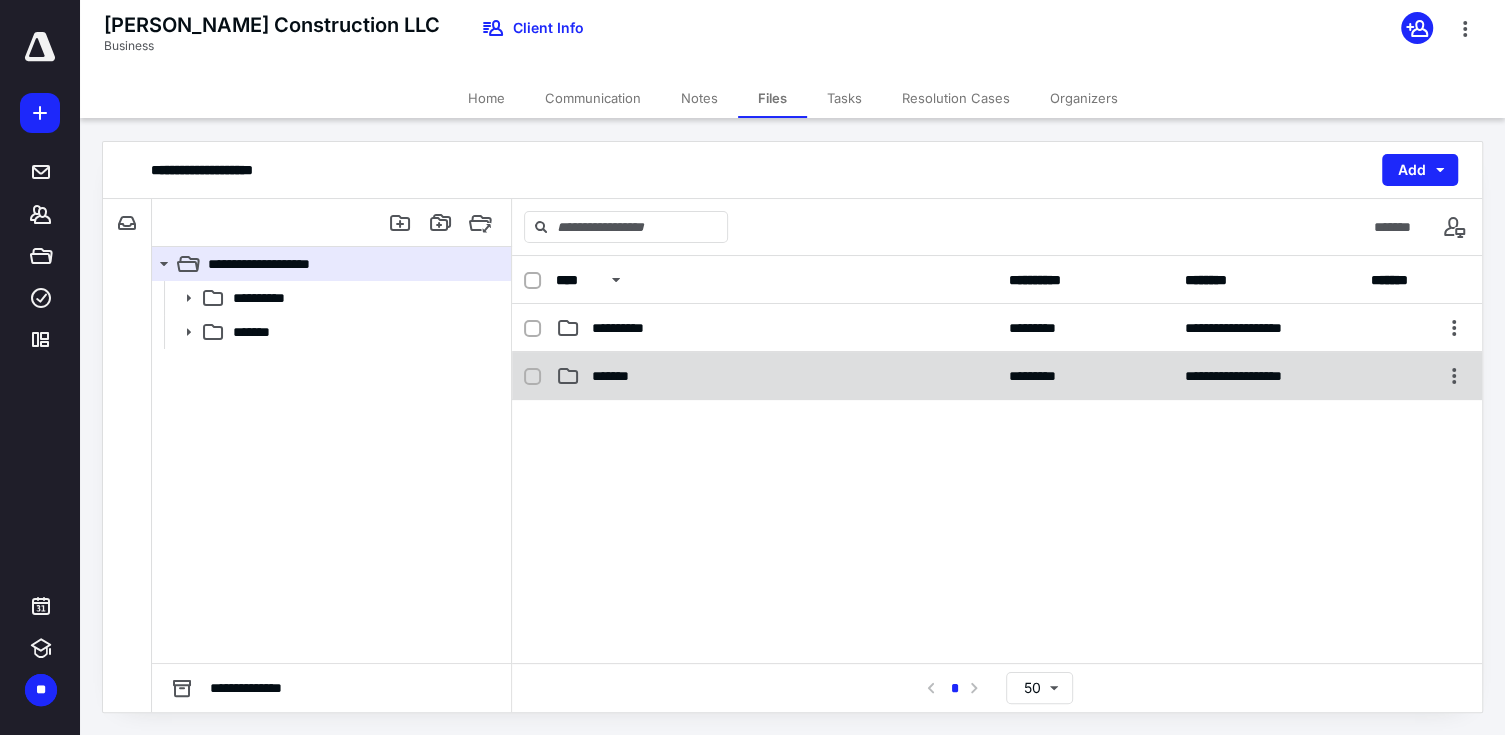 click on "**********" at bounding box center (997, 376) 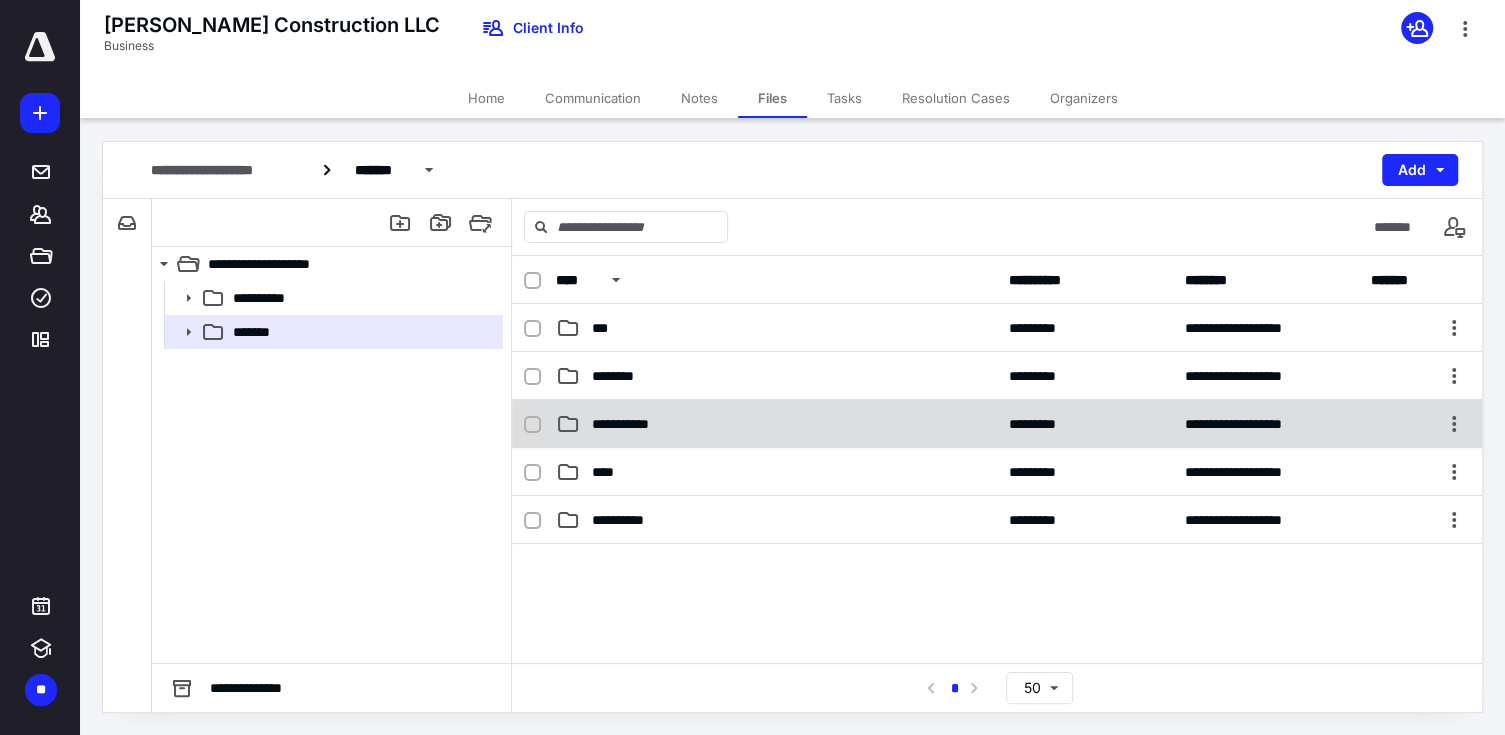 click on "**********" at bounding box center (997, 424) 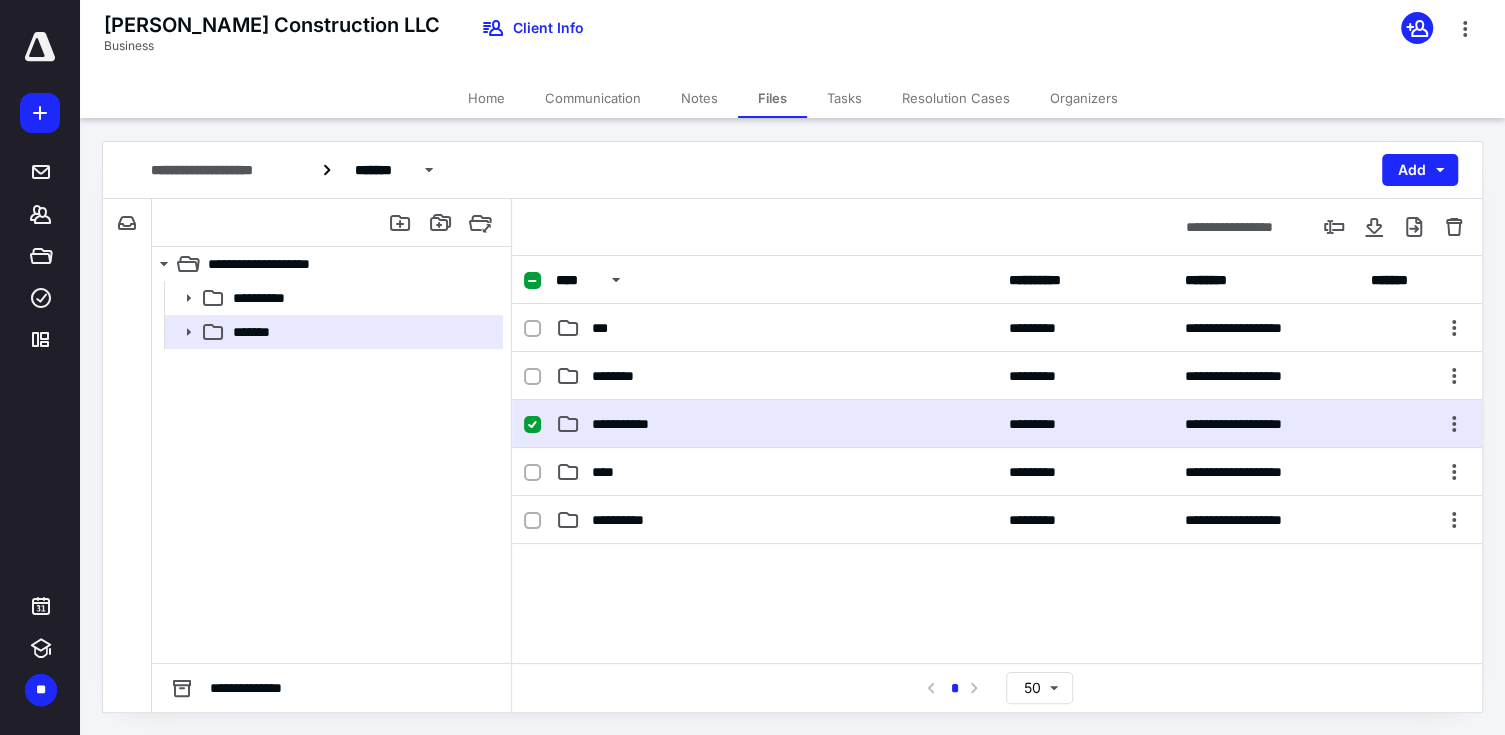 click on "**********" at bounding box center (997, 424) 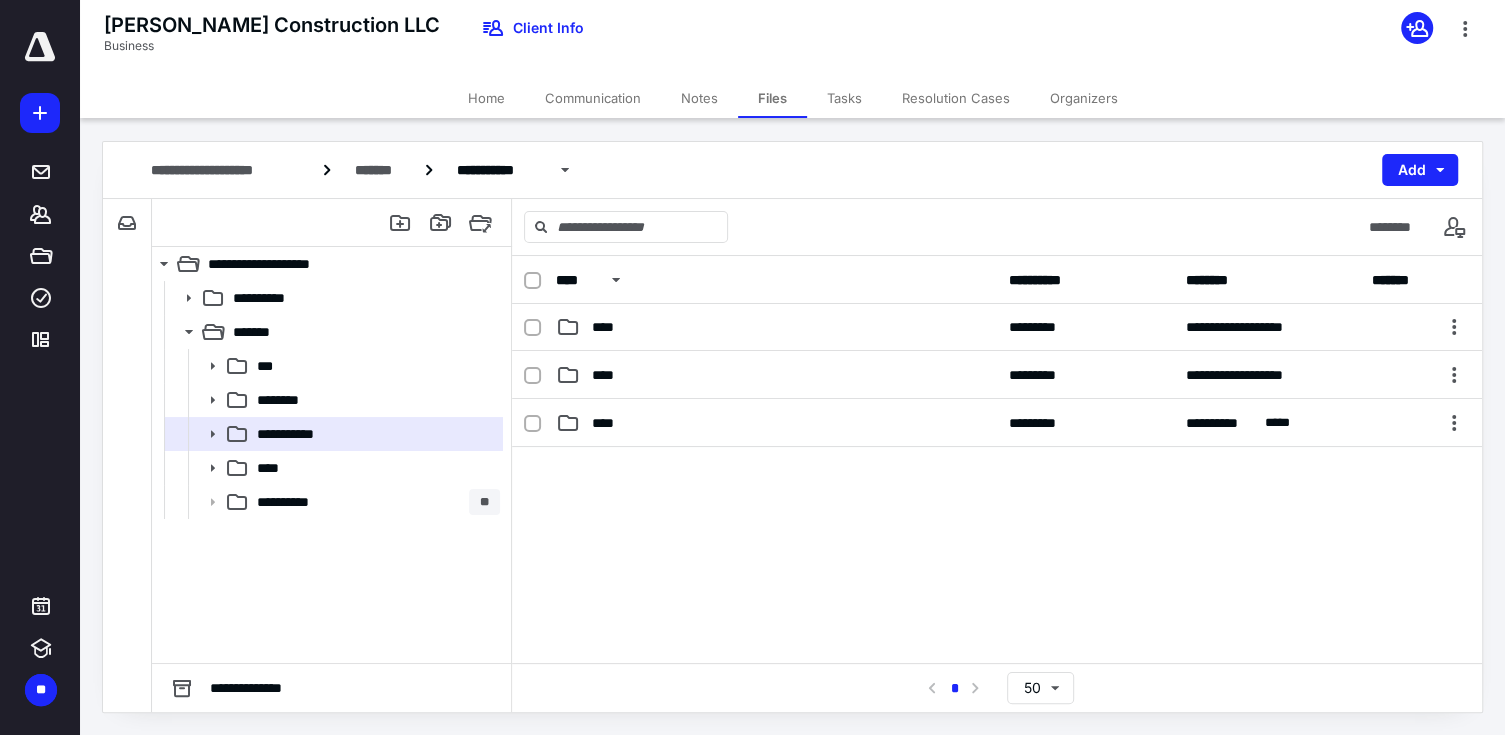 scroll, scrollTop: 312, scrollLeft: 0, axis: vertical 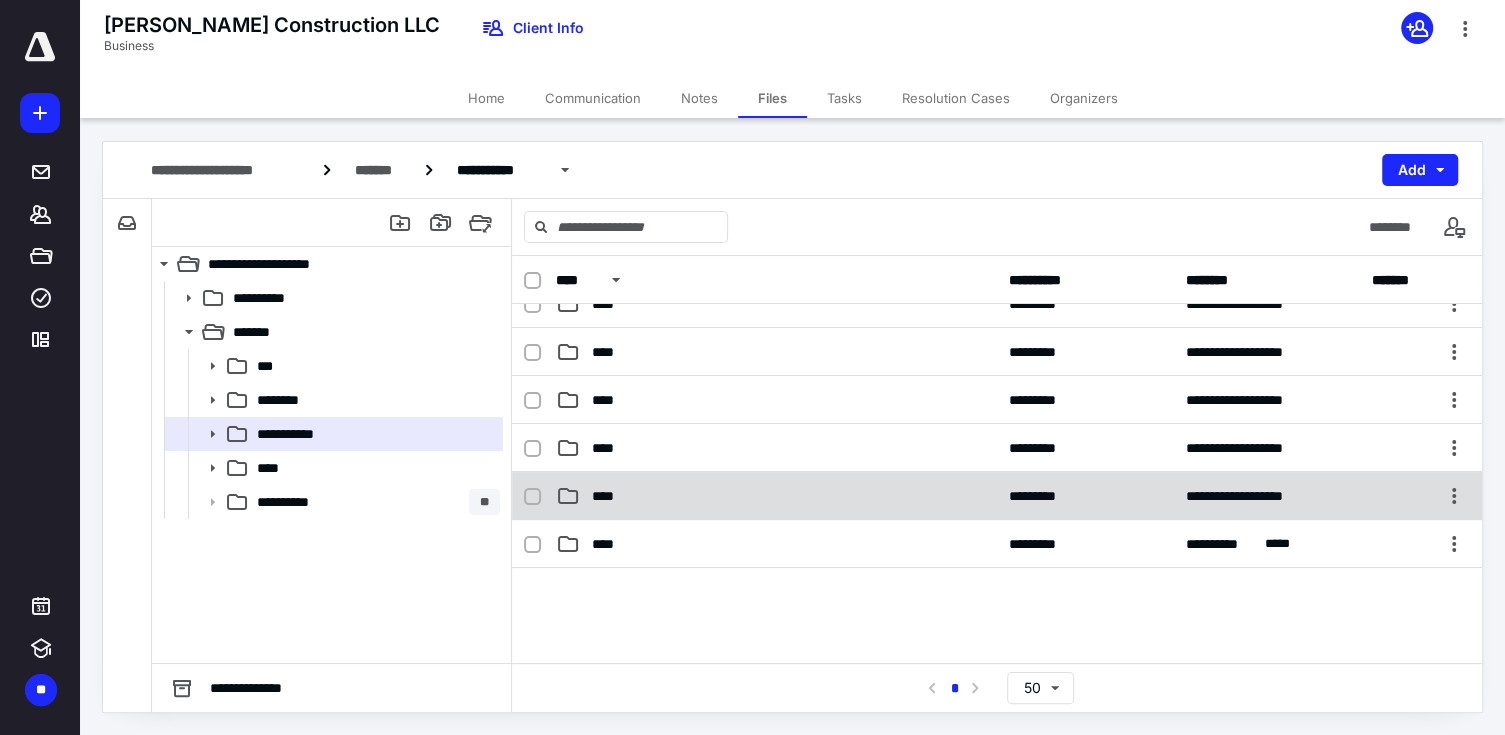 click on "****" at bounding box center (776, 496) 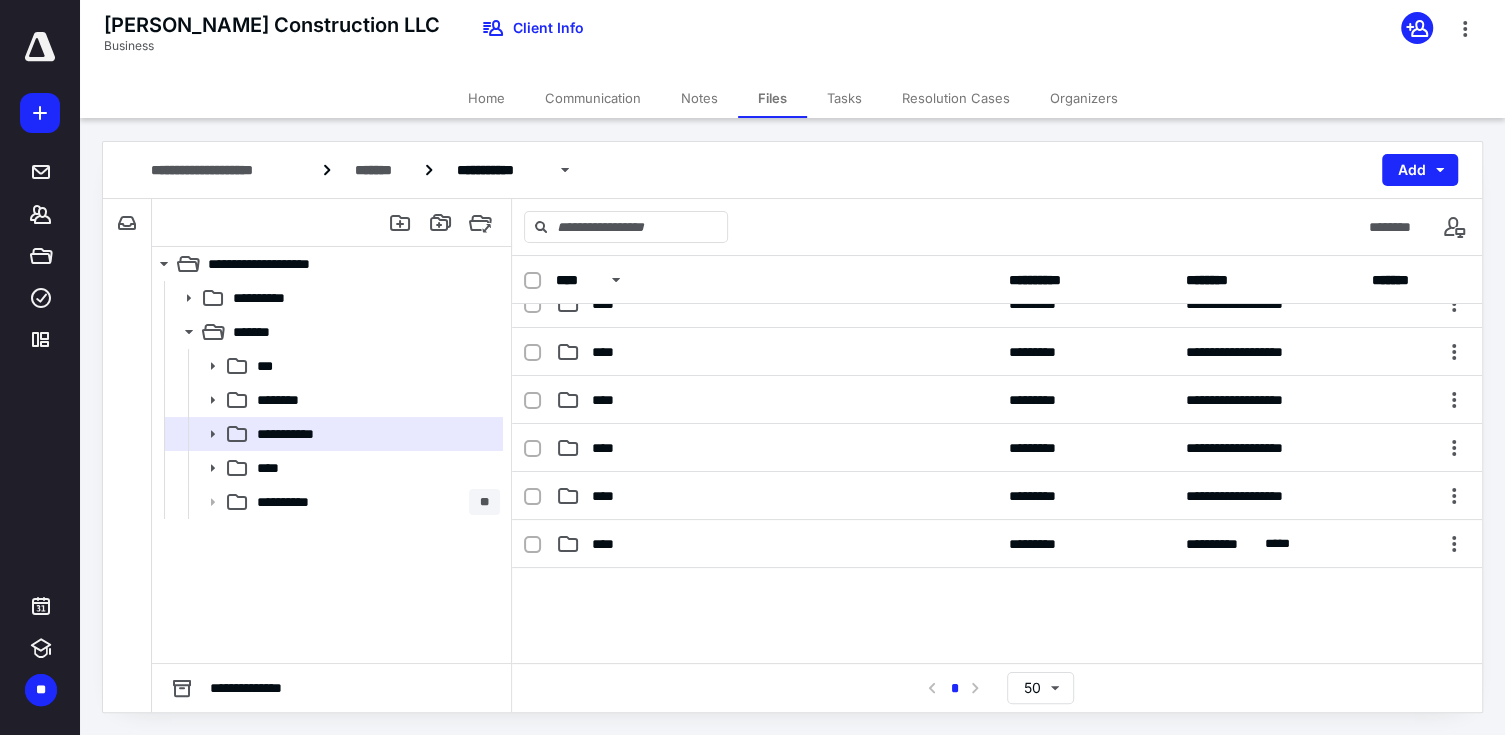click on "****" at bounding box center [776, 496] 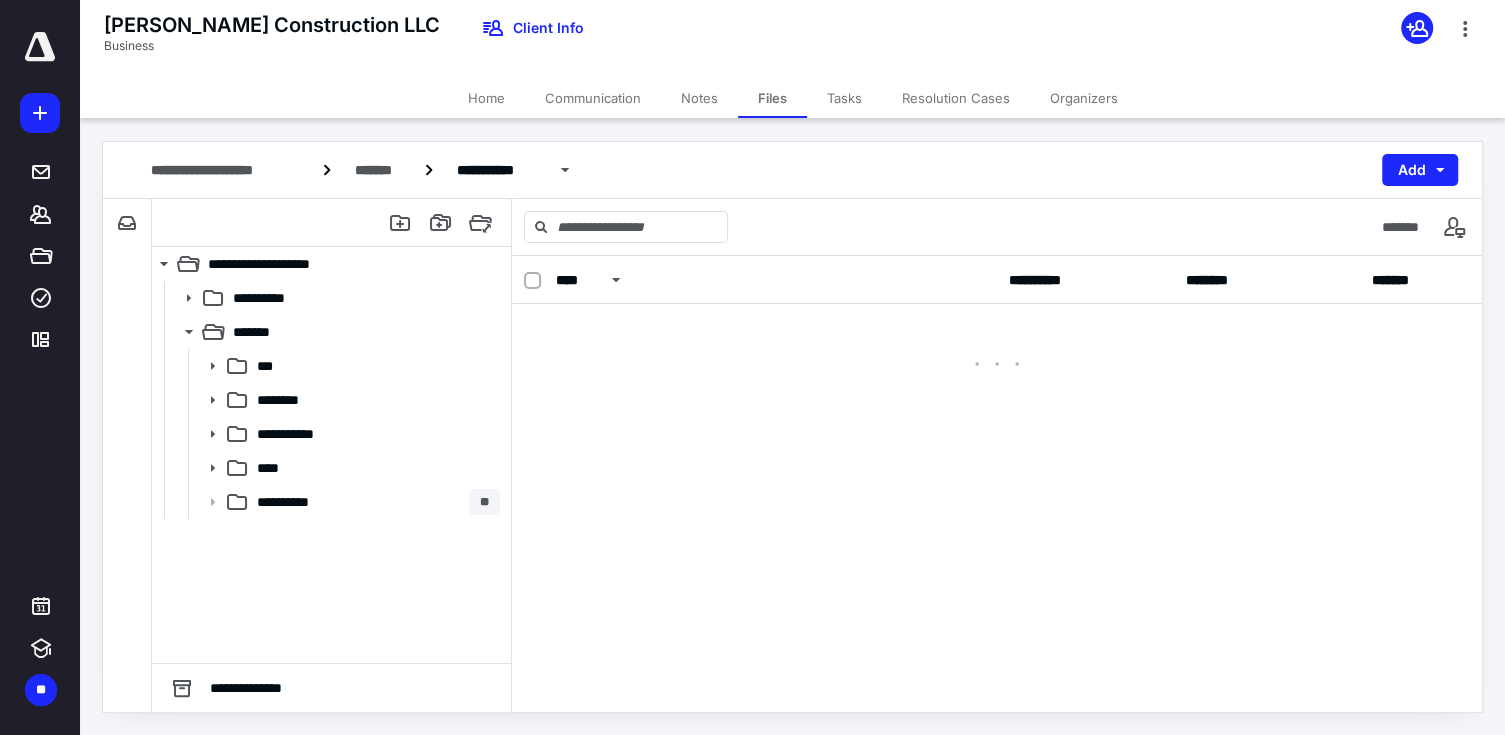 scroll, scrollTop: 0, scrollLeft: 0, axis: both 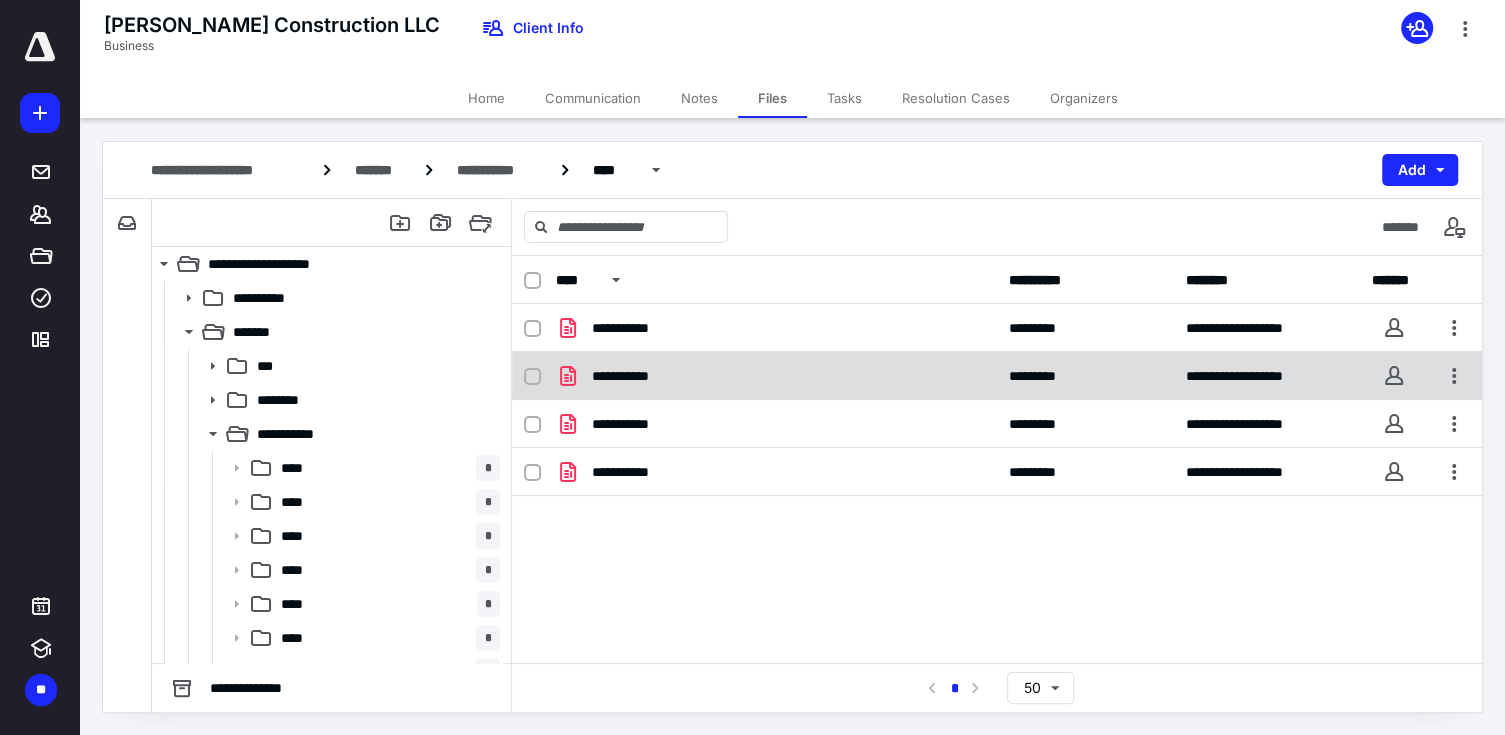 click on "**********" at bounding box center (636, 376) 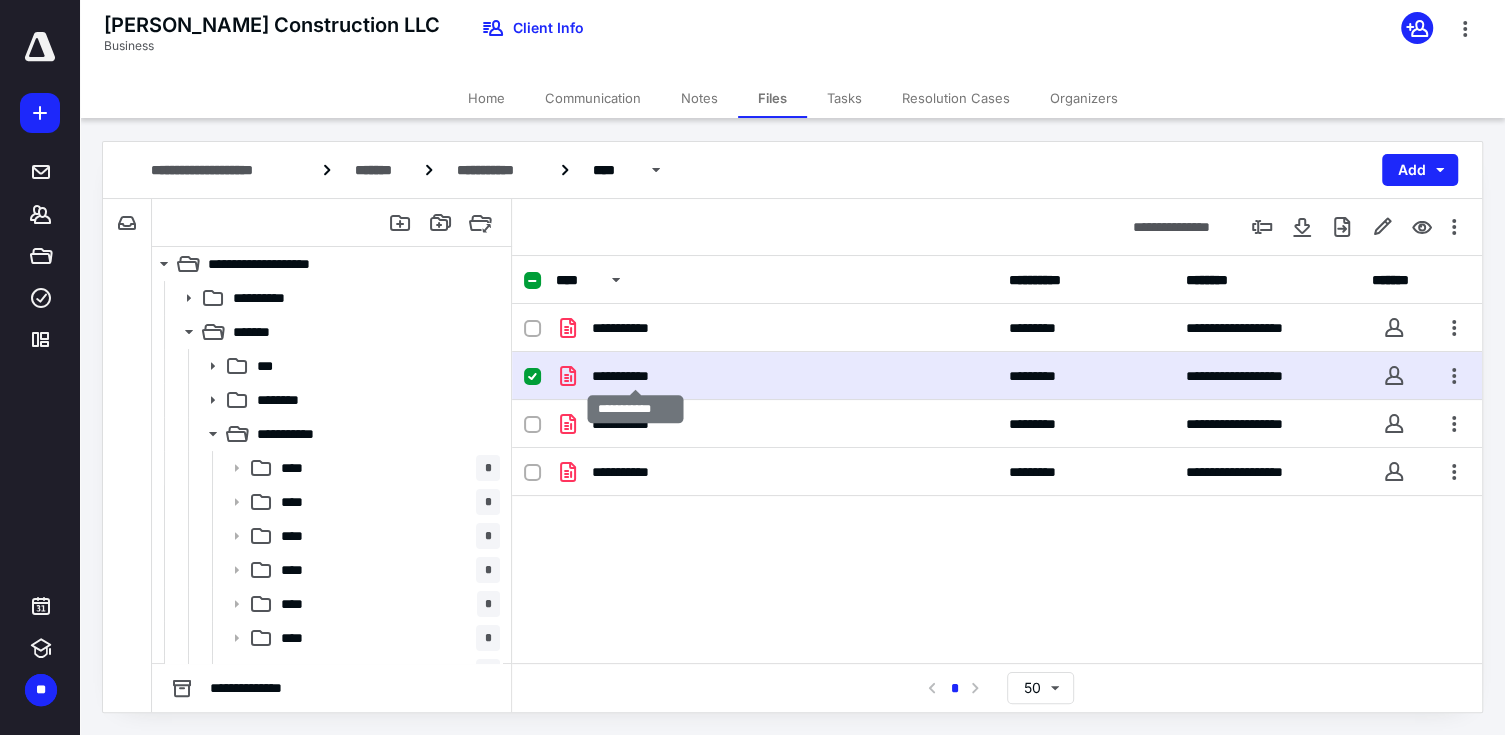 click on "**********" at bounding box center (636, 376) 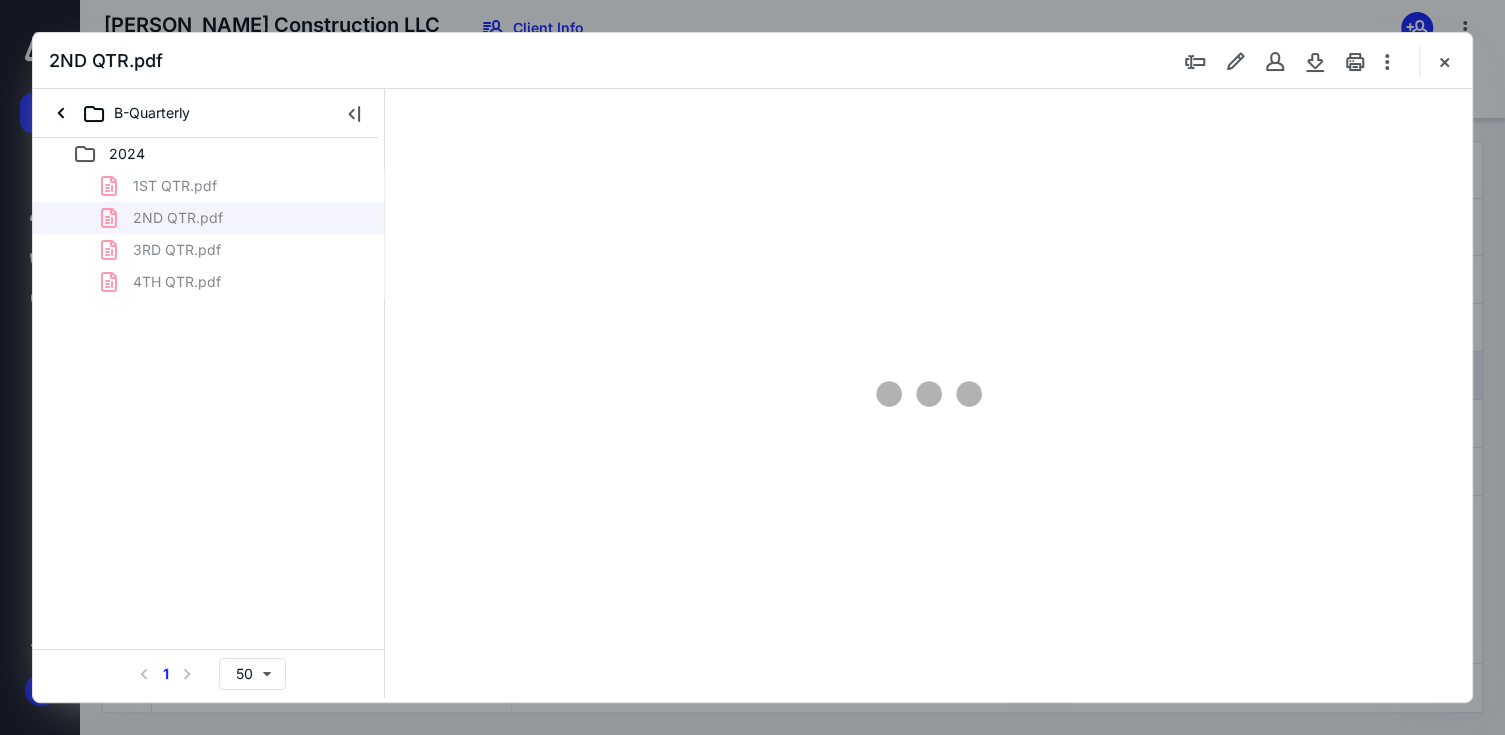 scroll, scrollTop: 0, scrollLeft: 0, axis: both 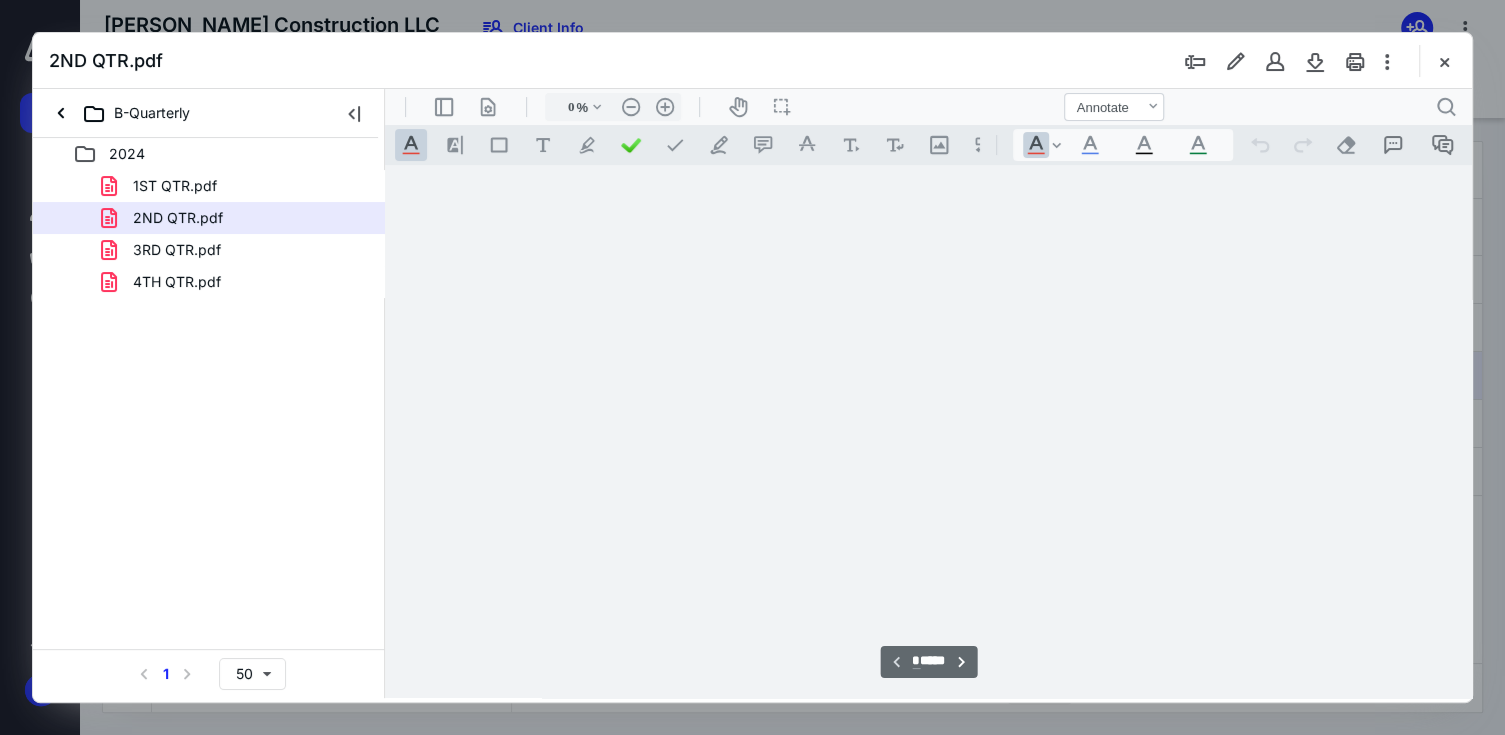 type on "67" 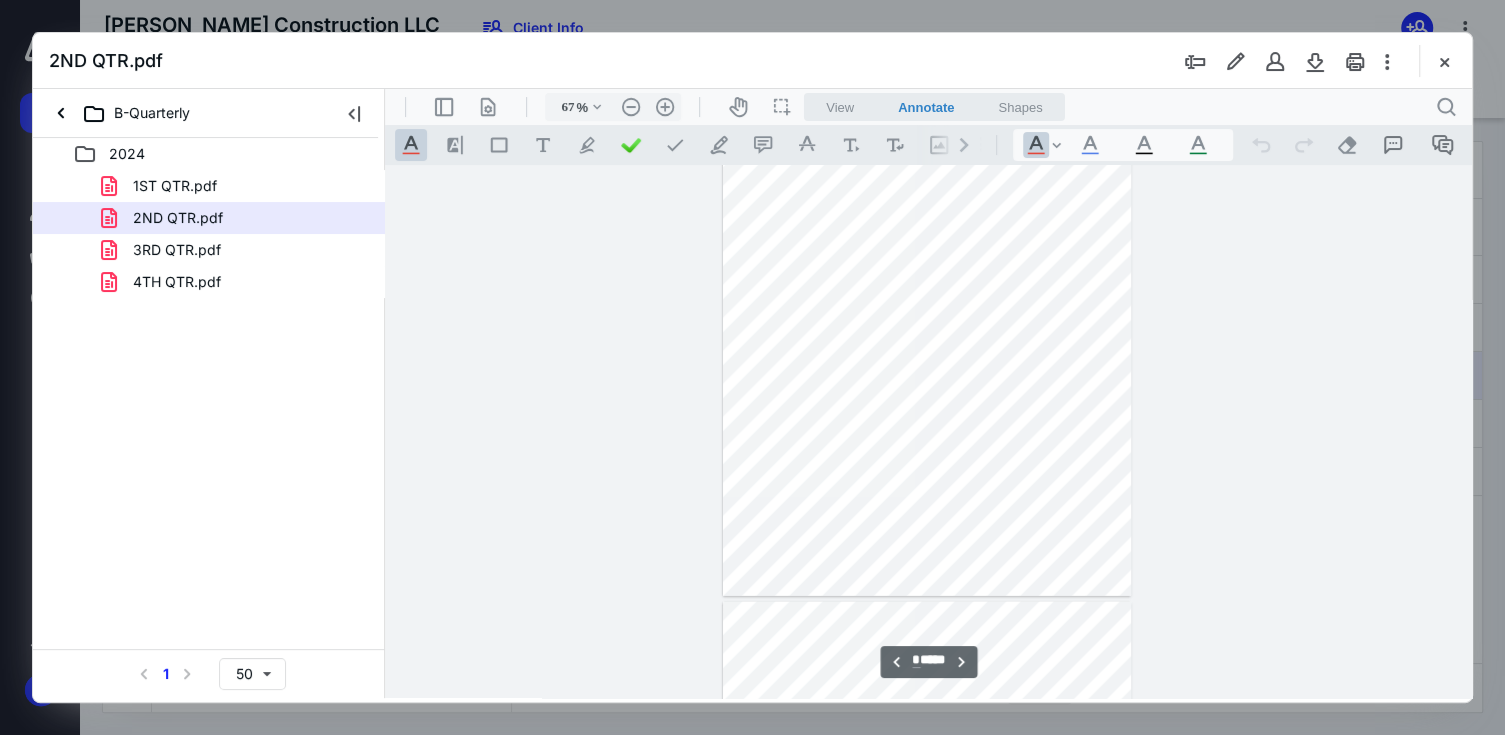 scroll, scrollTop: 2778, scrollLeft: 0, axis: vertical 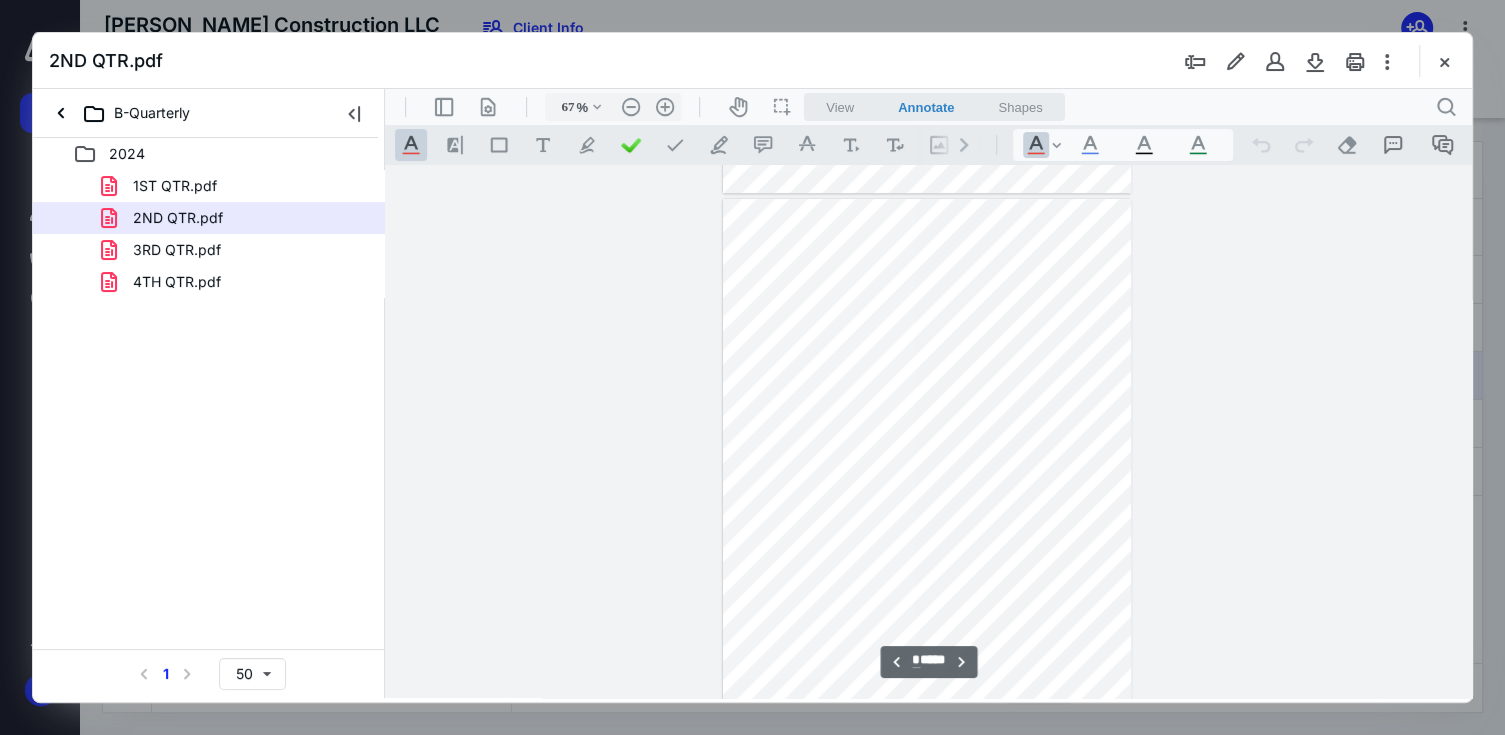 type on "*" 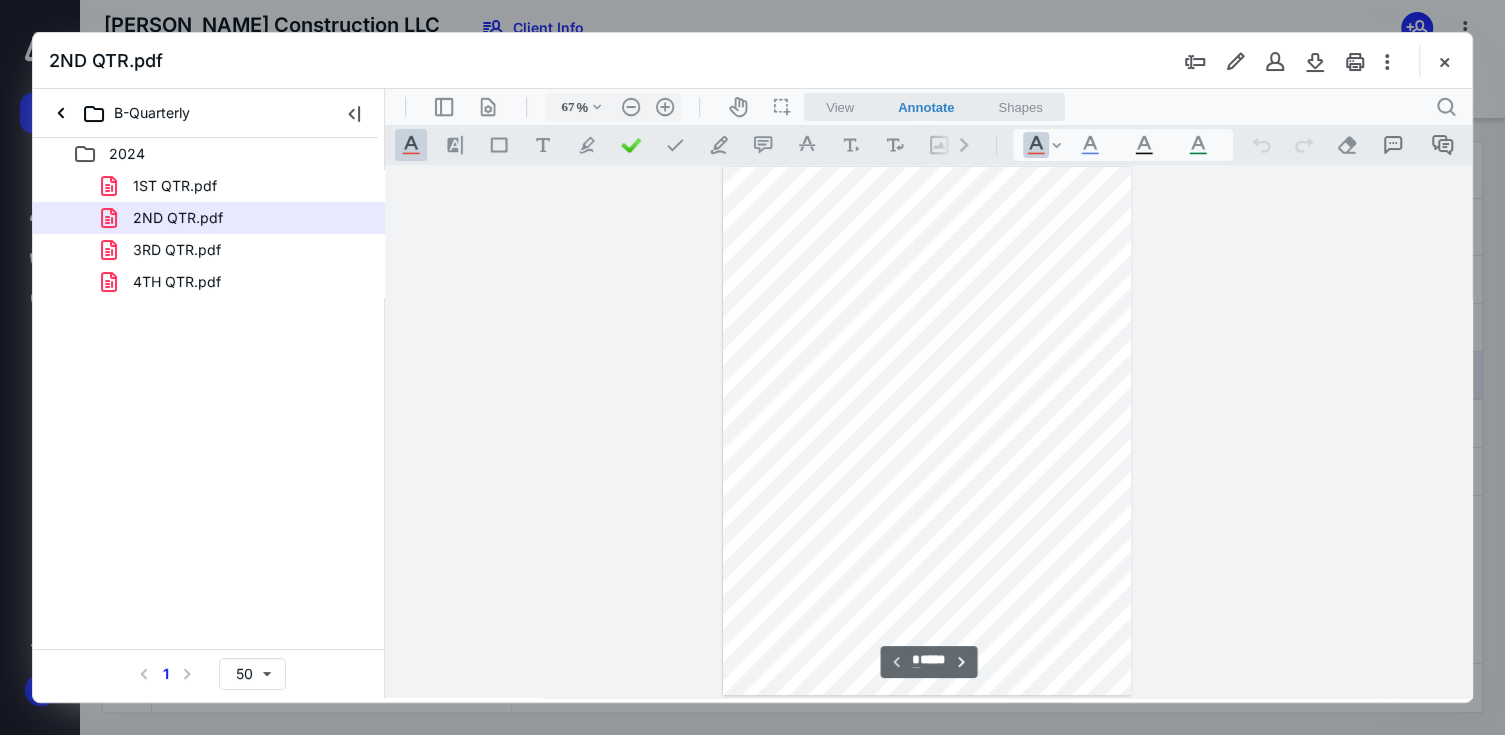 scroll, scrollTop: 0, scrollLeft: 0, axis: both 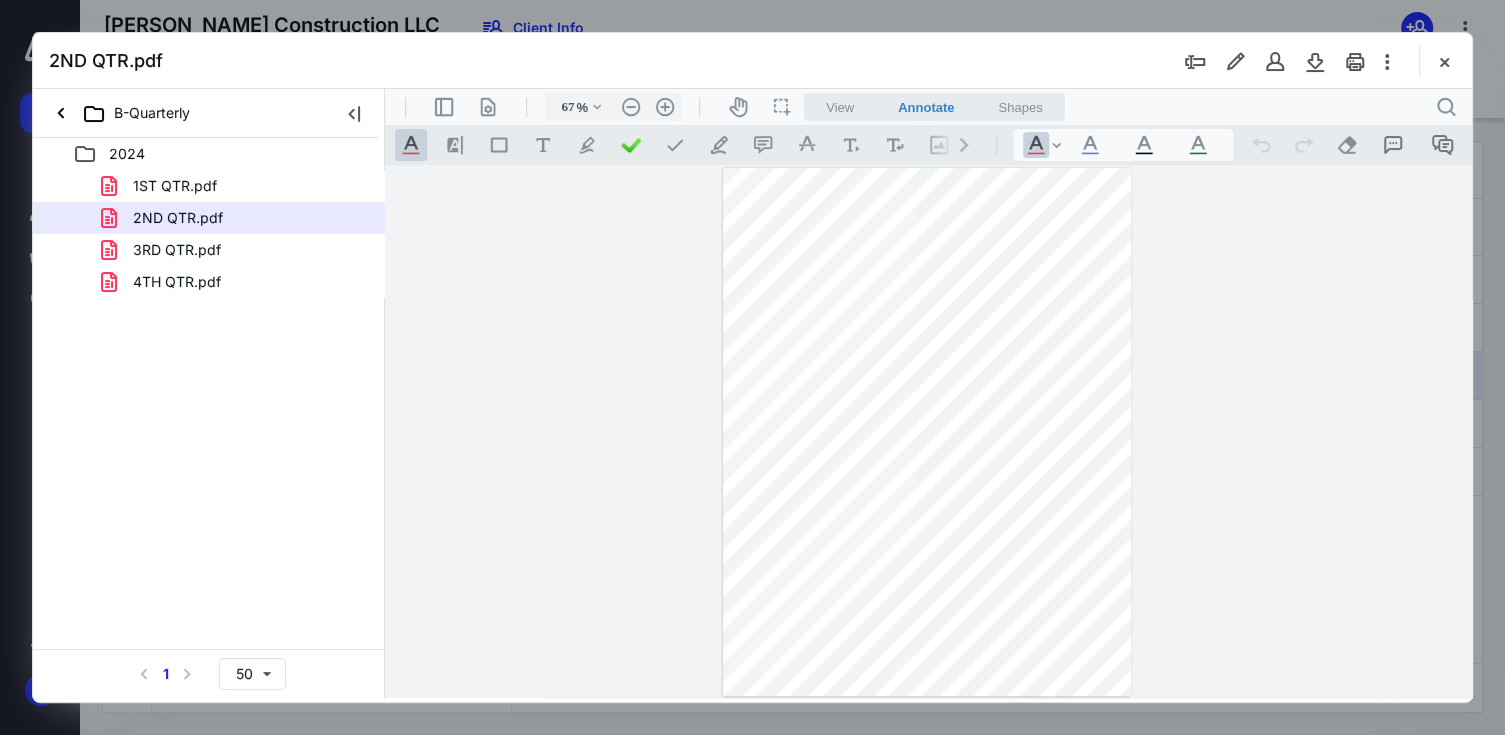 click at bounding box center (1444, 61) 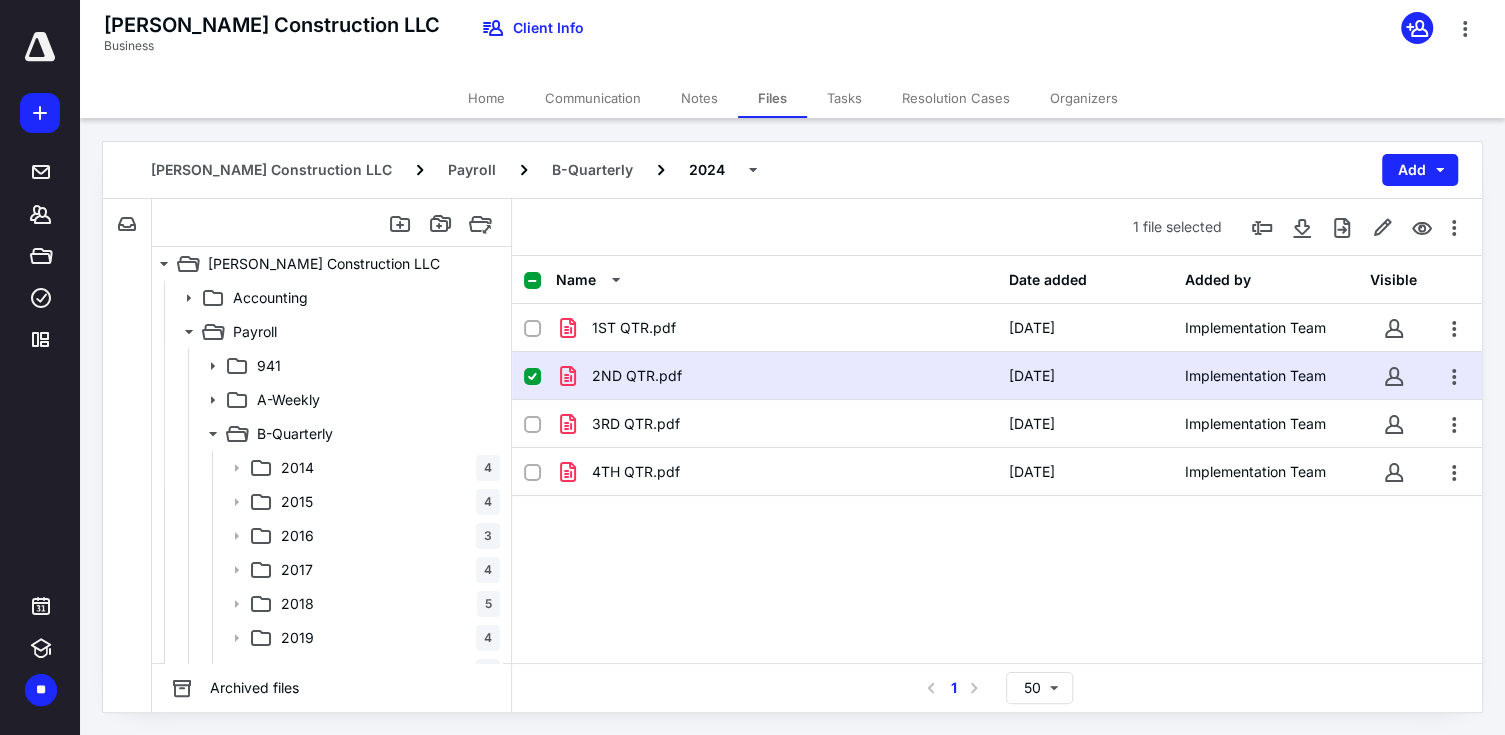 click on "2ND QTR.pdf" at bounding box center (637, 376) 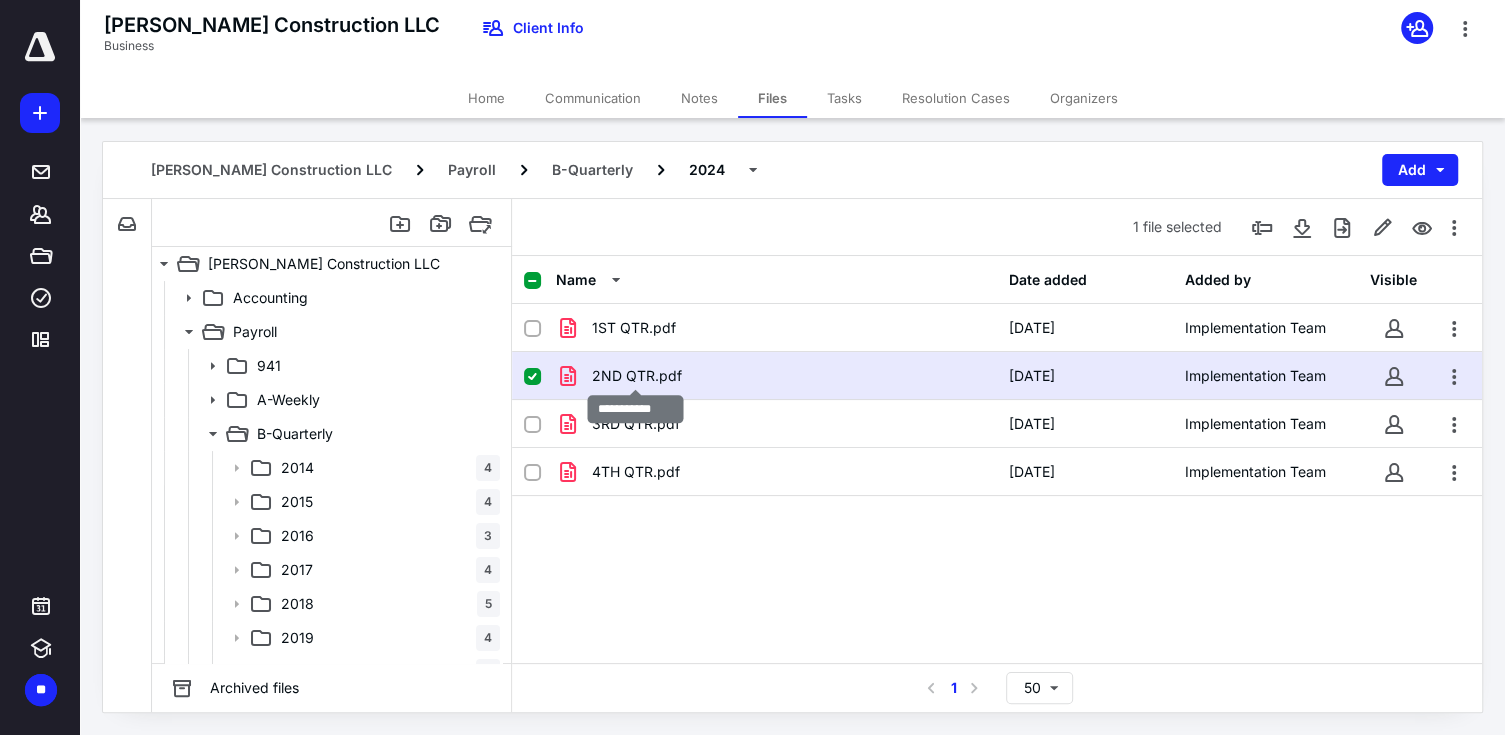 click on "2ND QTR.pdf" at bounding box center (637, 376) 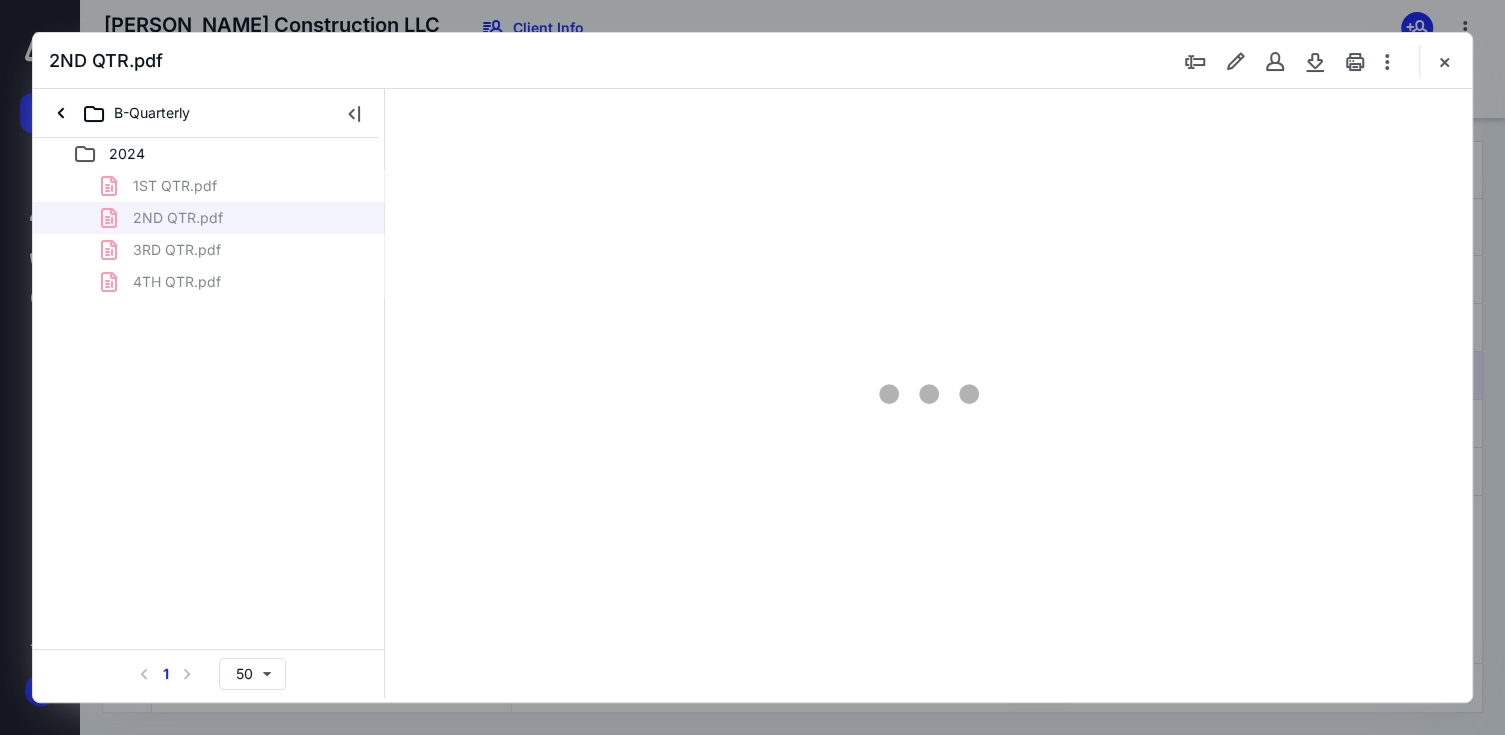 scroll, scrollTop: 0, scrollLeft: 0, axis: both 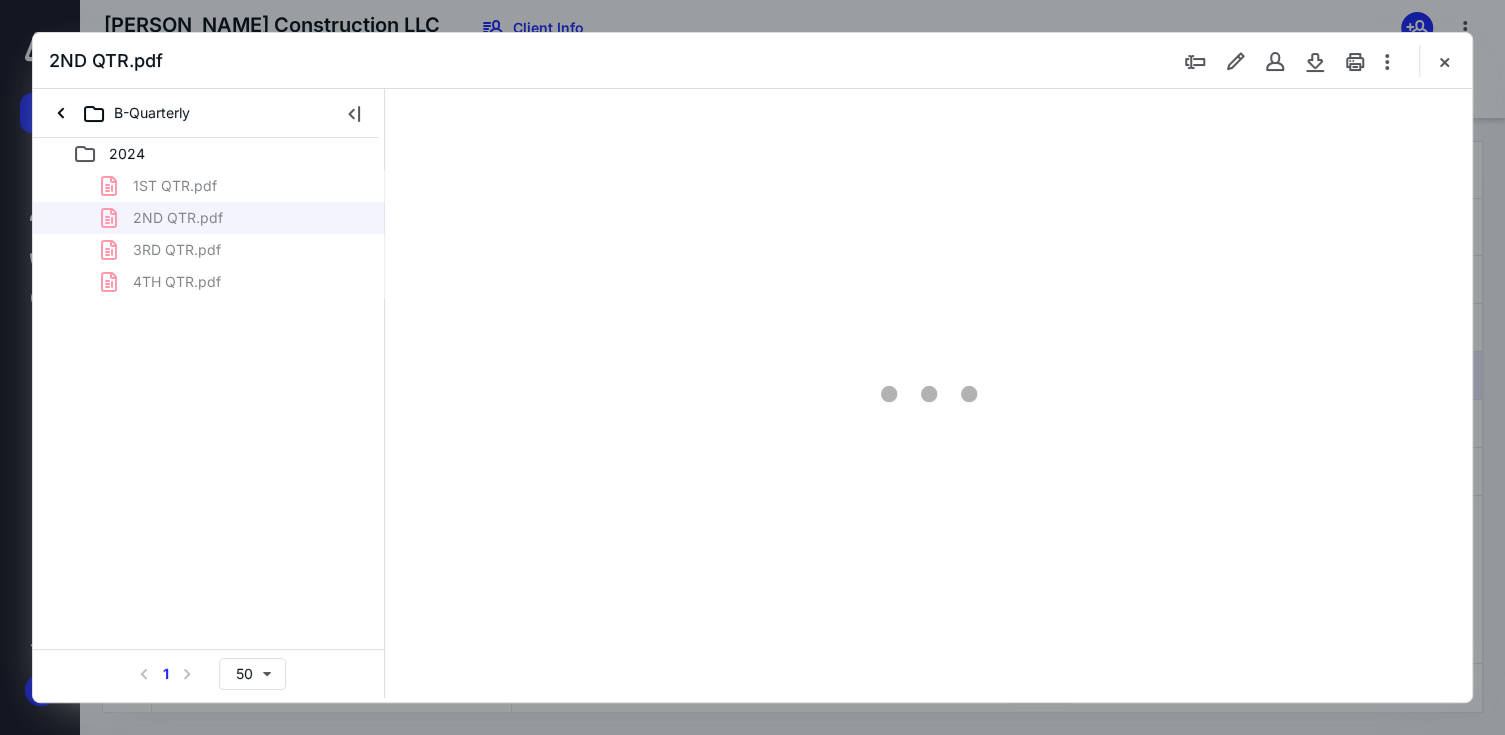 type on "67" 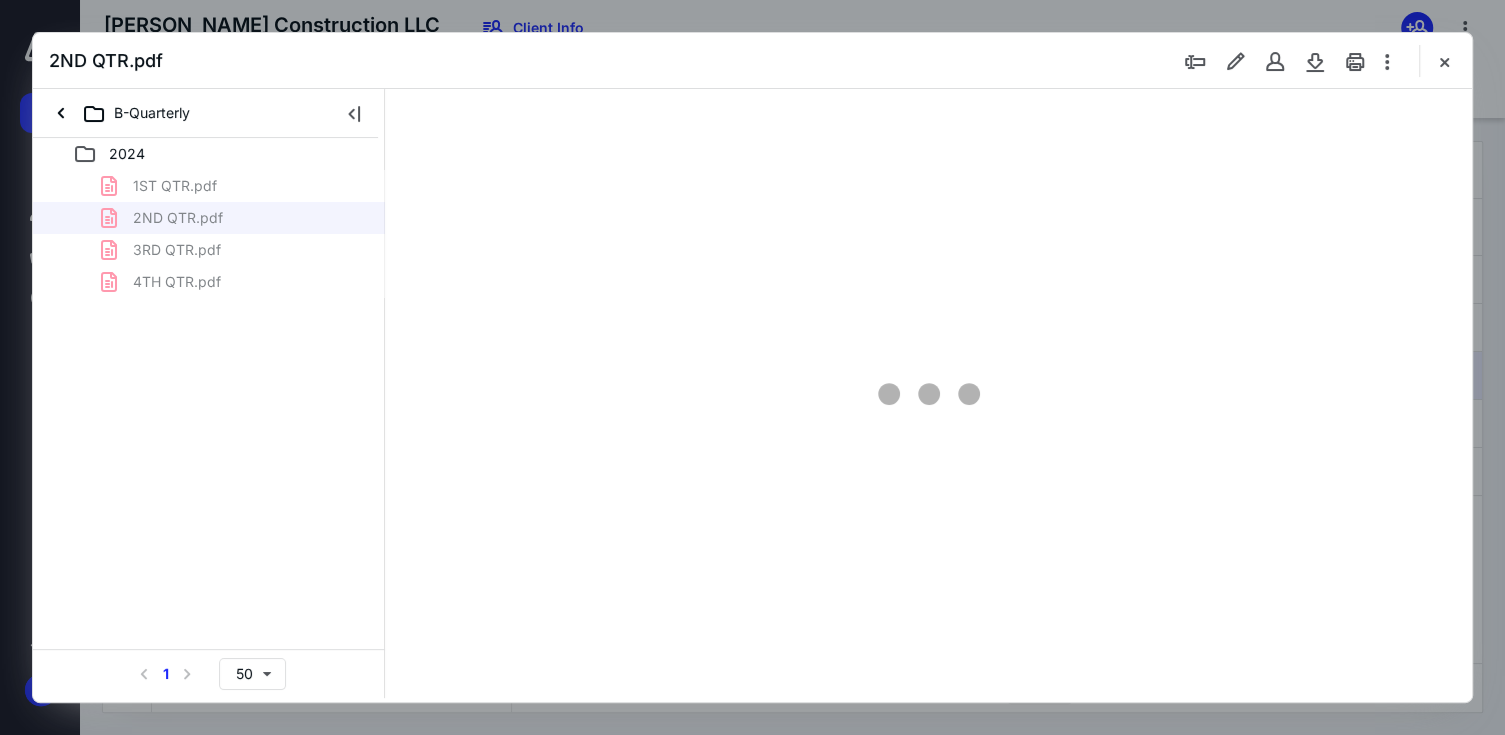 scroll, scrollTop: 78, scrollLeft: 0, axis: vertical 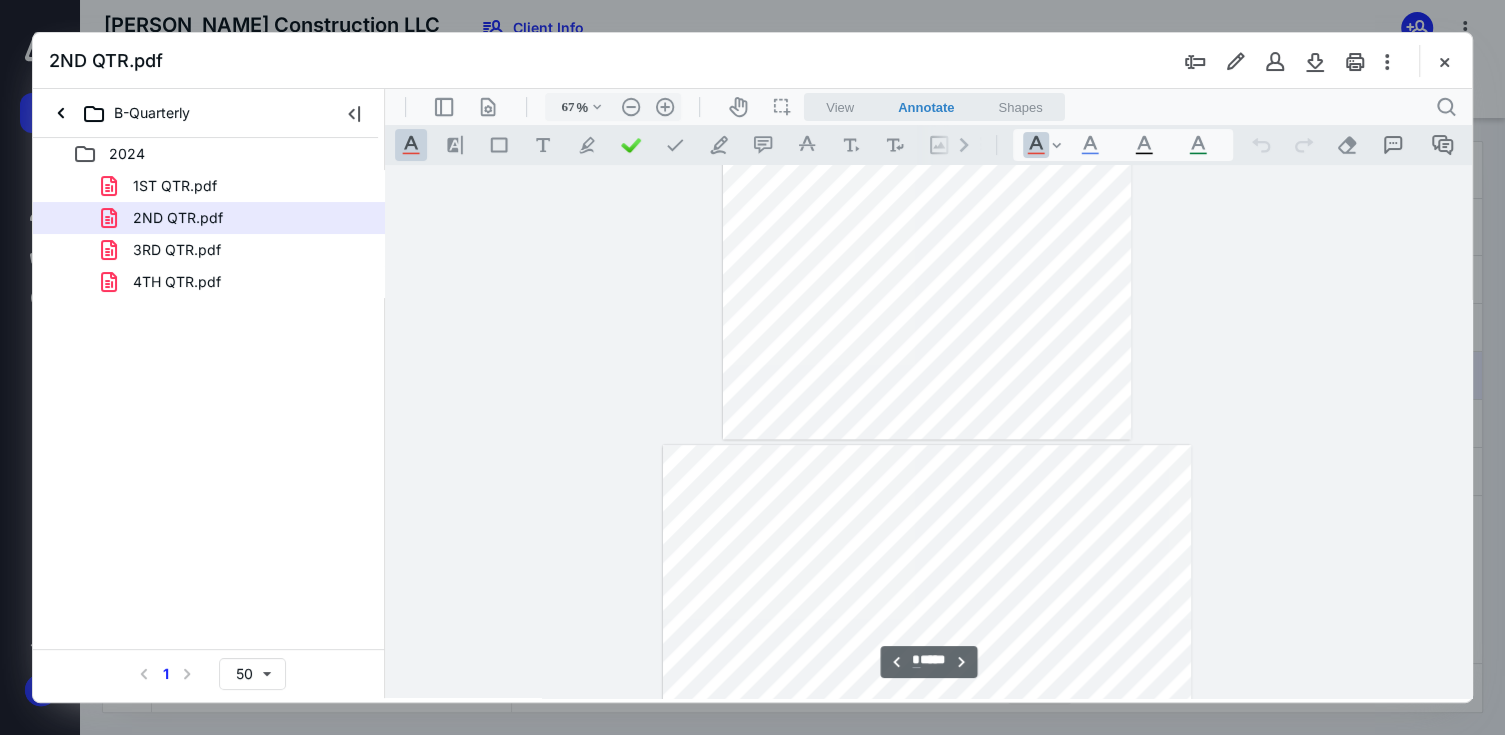 type on "*" 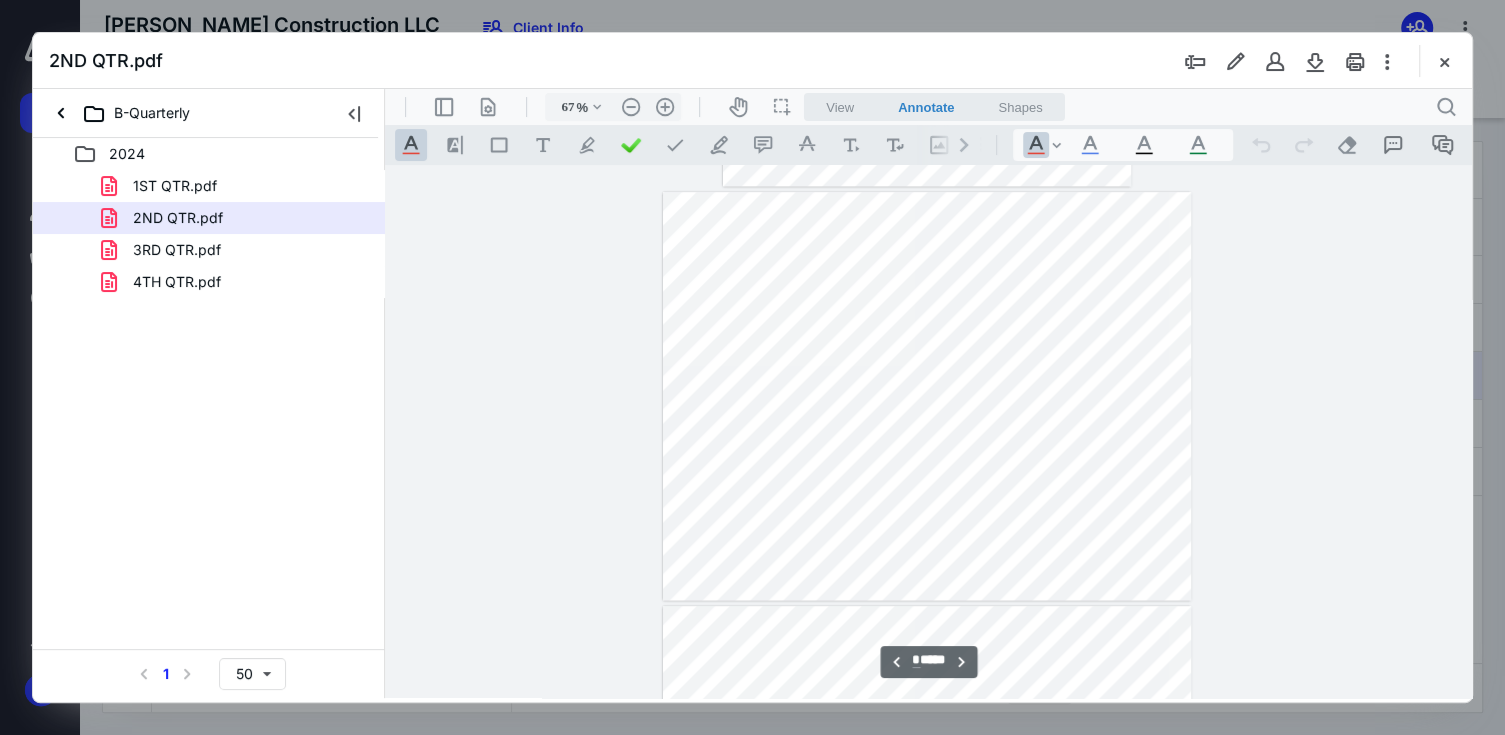 scroll, scrollTop: 1678, scrollLeft: 0, axis: vertical 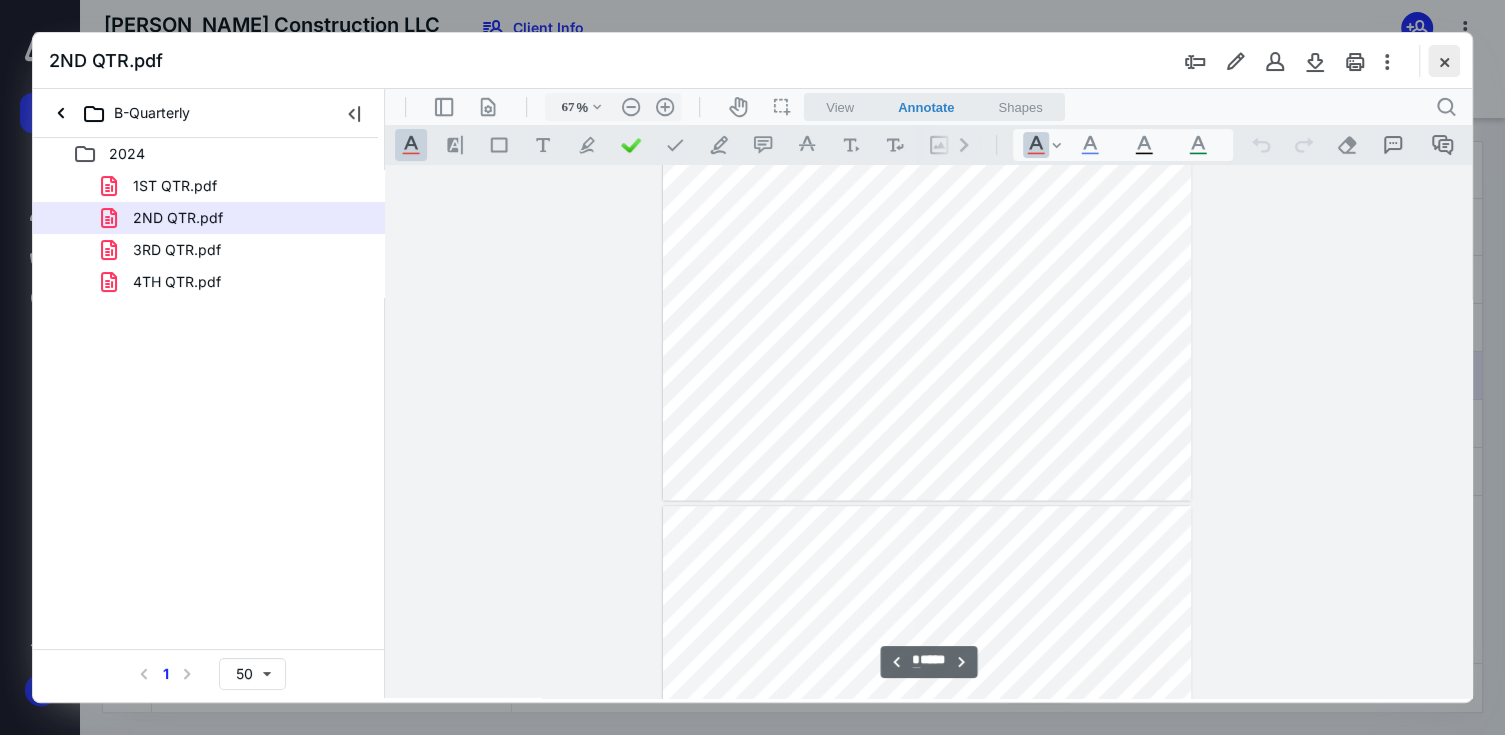 click at bounding box center (1444, 61) 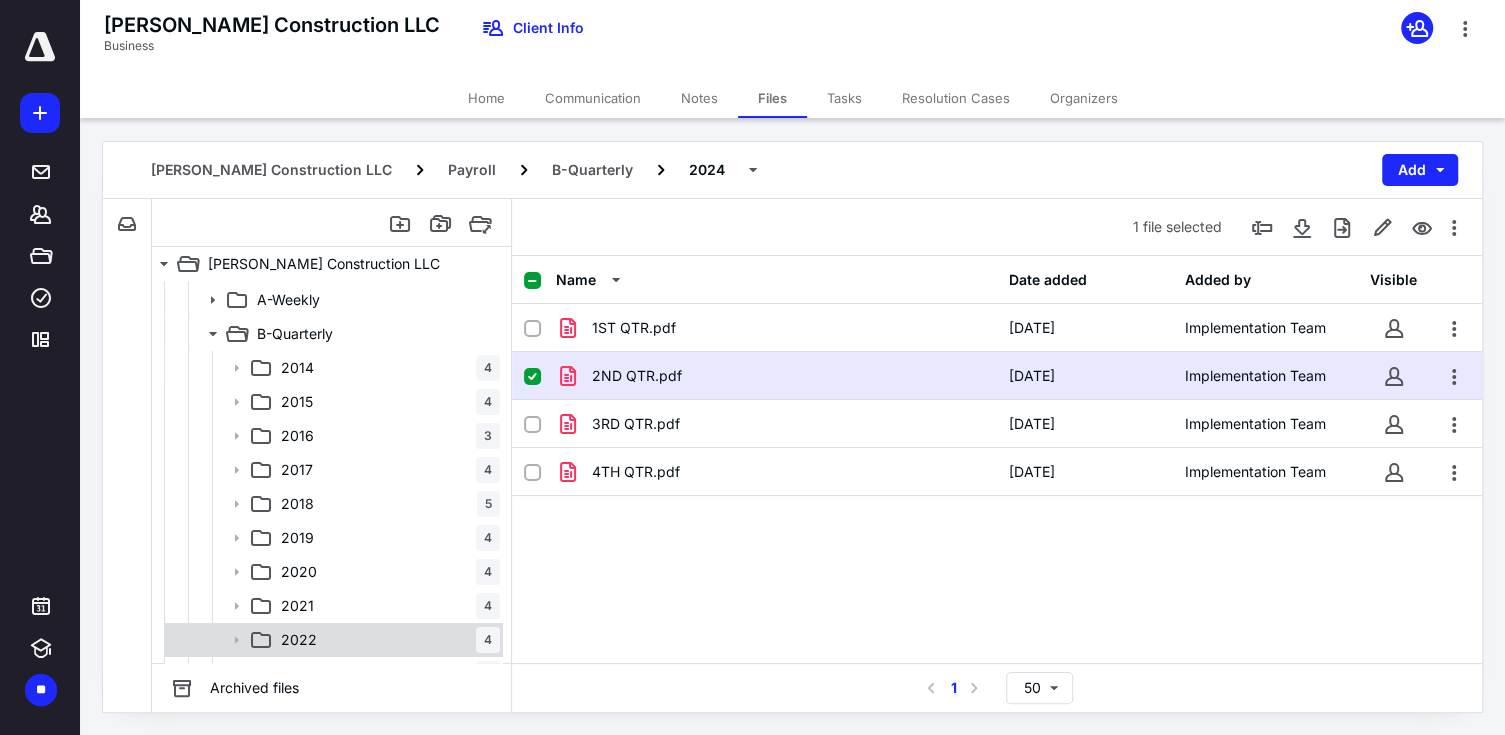 scroll, scrollTop: 200, scrollLeft: 0, axis: vertical 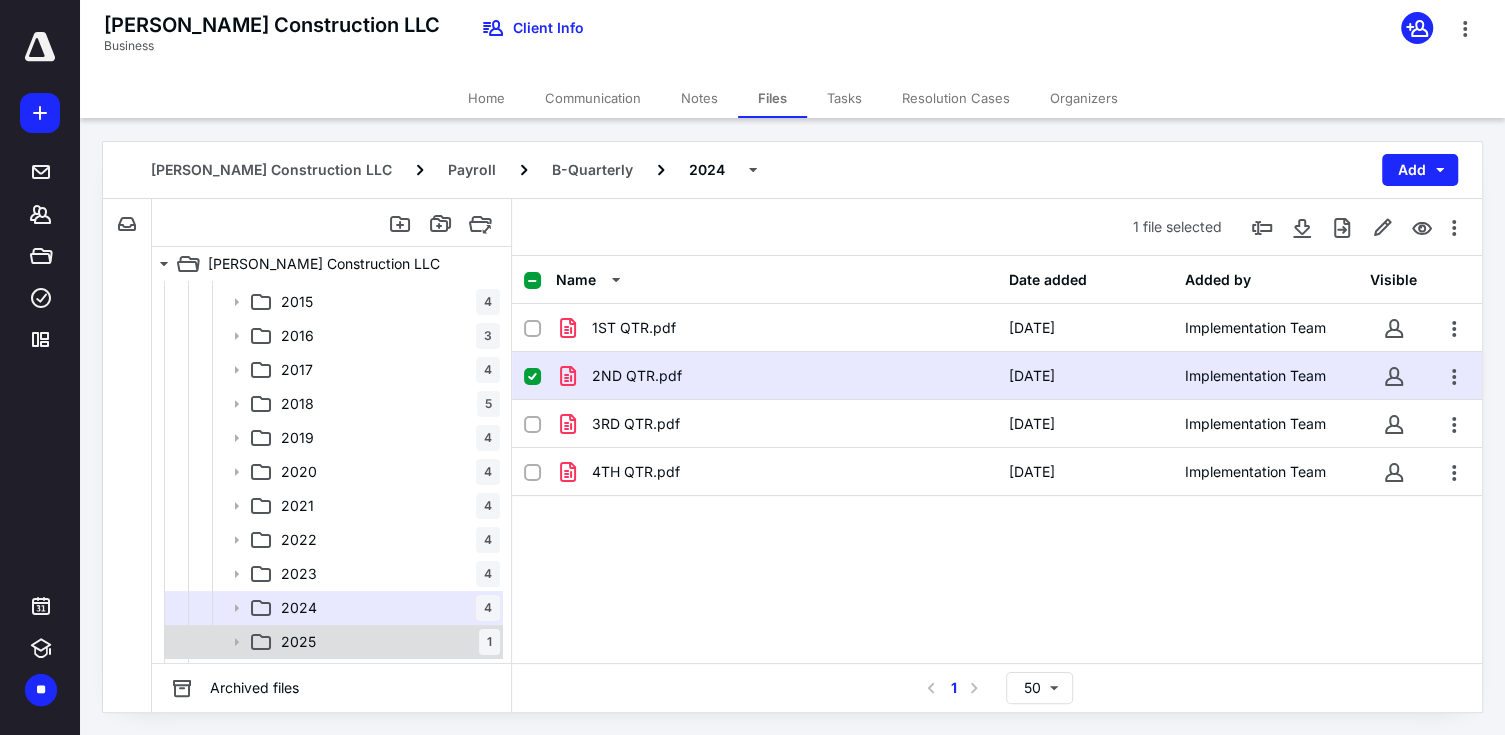 click on "2025 1" at bounding box center (386, 642) 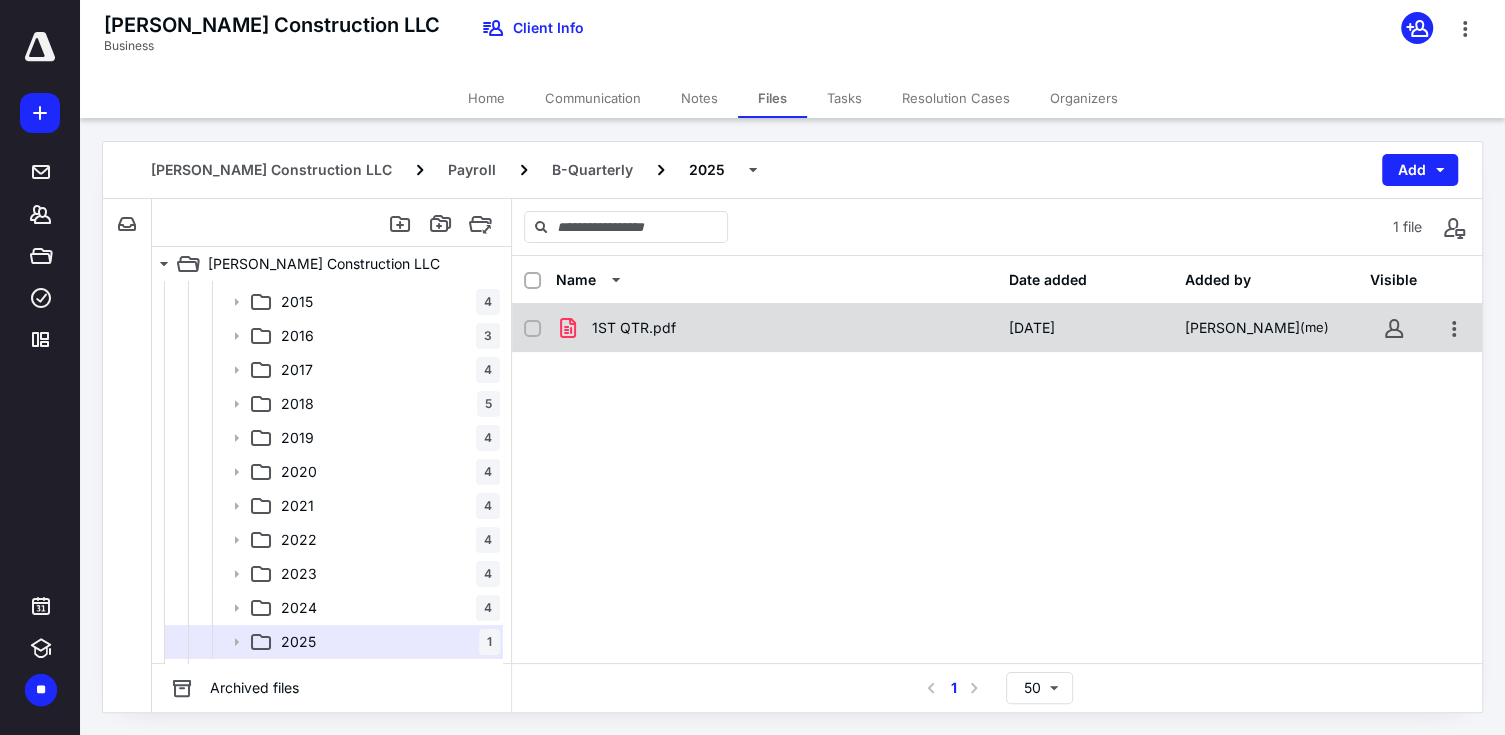 click on "1ST QTR.pdf" at bounding box center [634, 328] 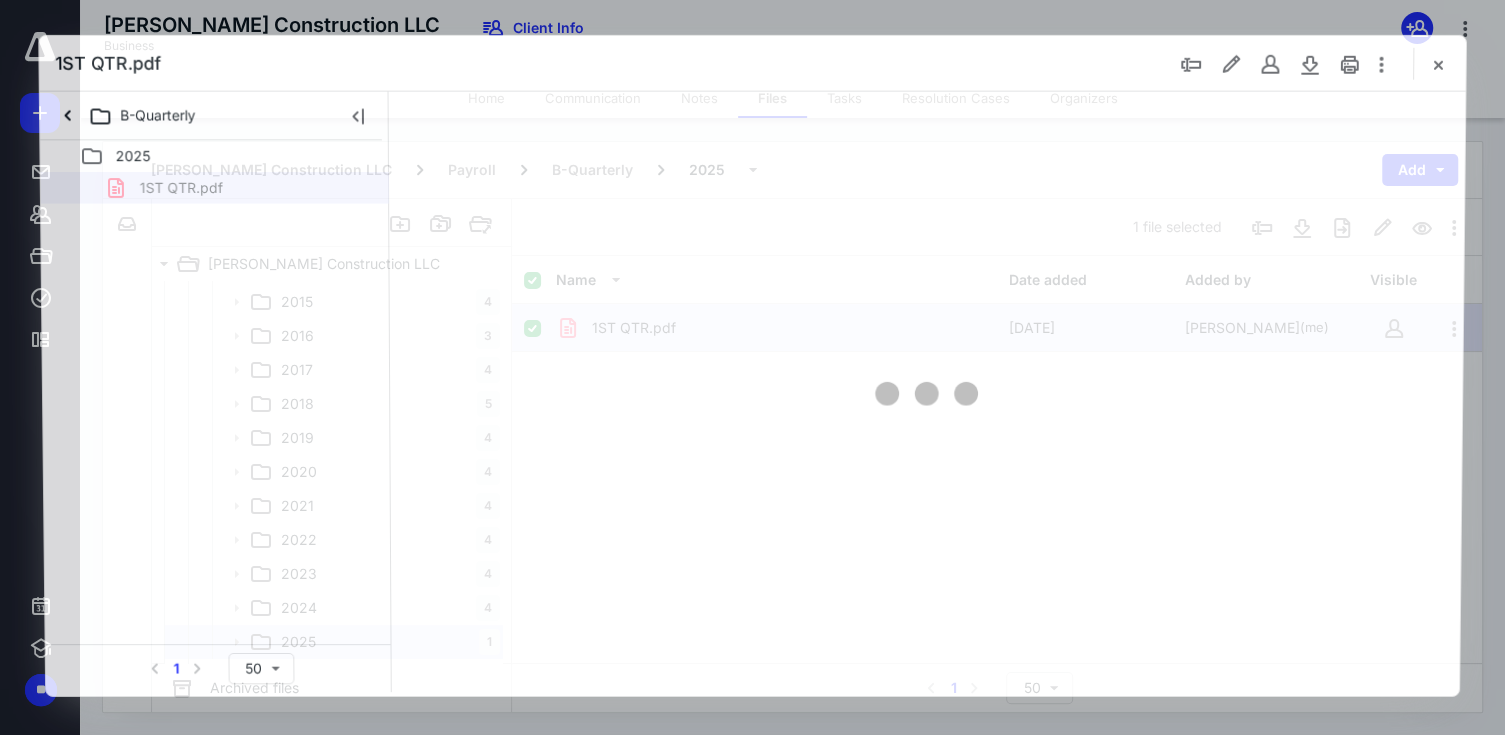 scroll, scrollTop: 0, scrollLeft: 0, axis: both 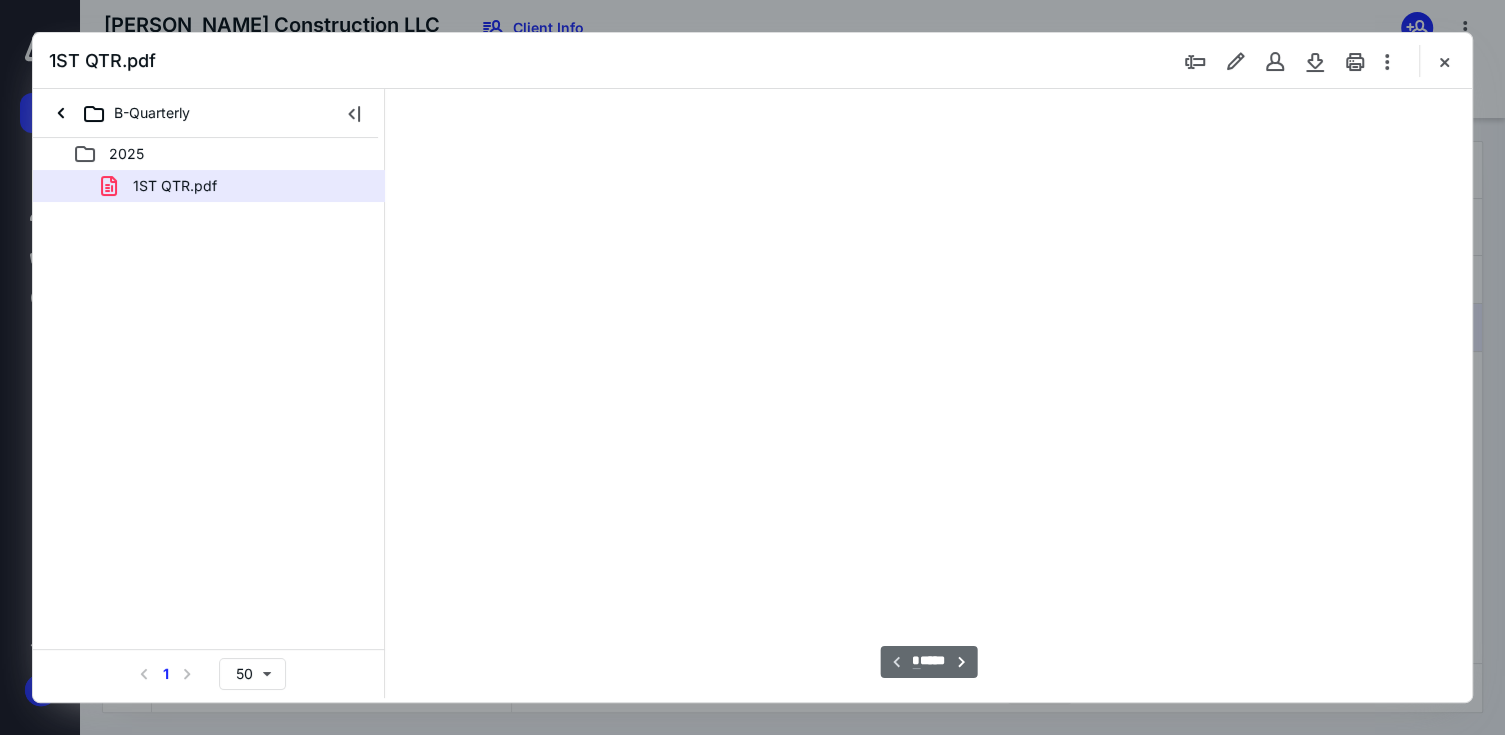 type on "67" 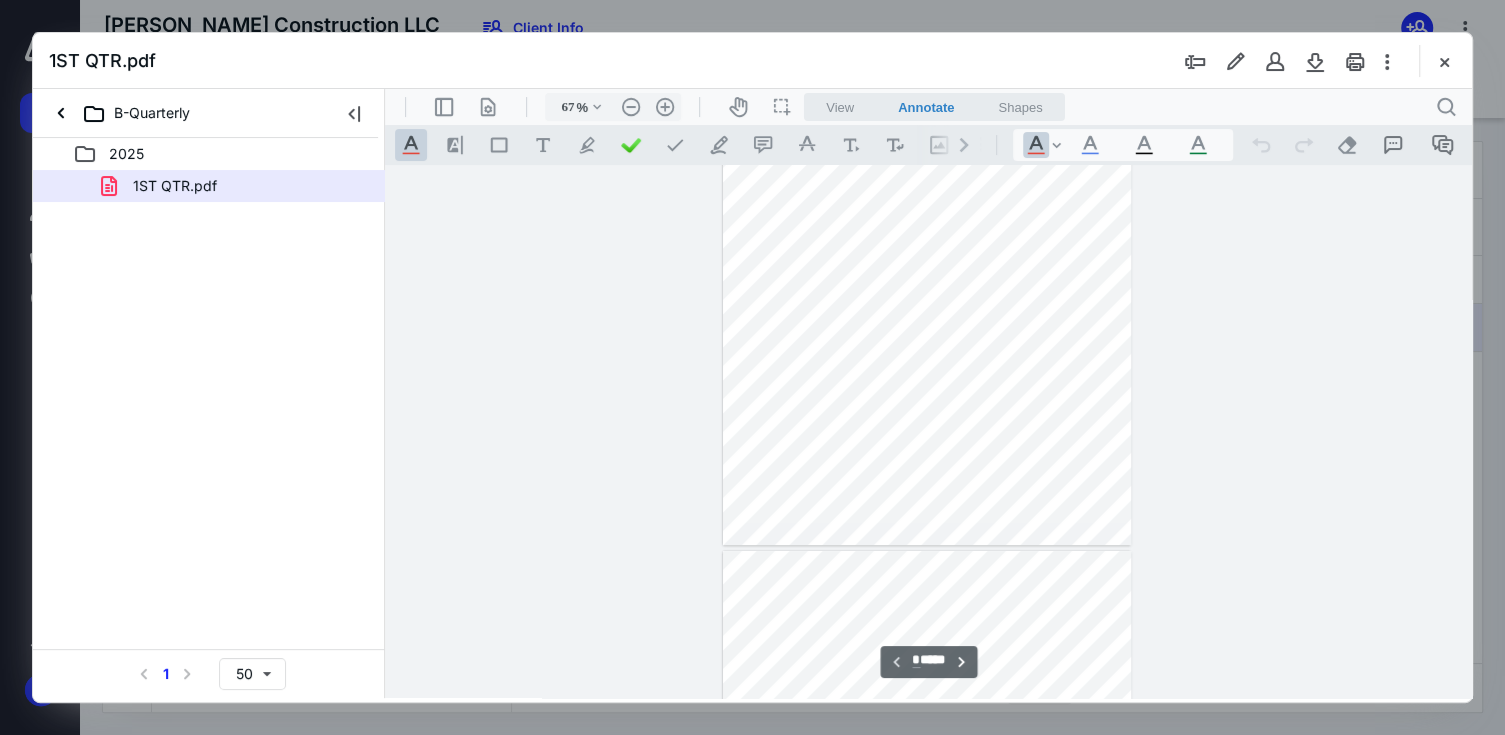 scroll, scrollTop: 178, scrollLeft: 0, axis: vertical 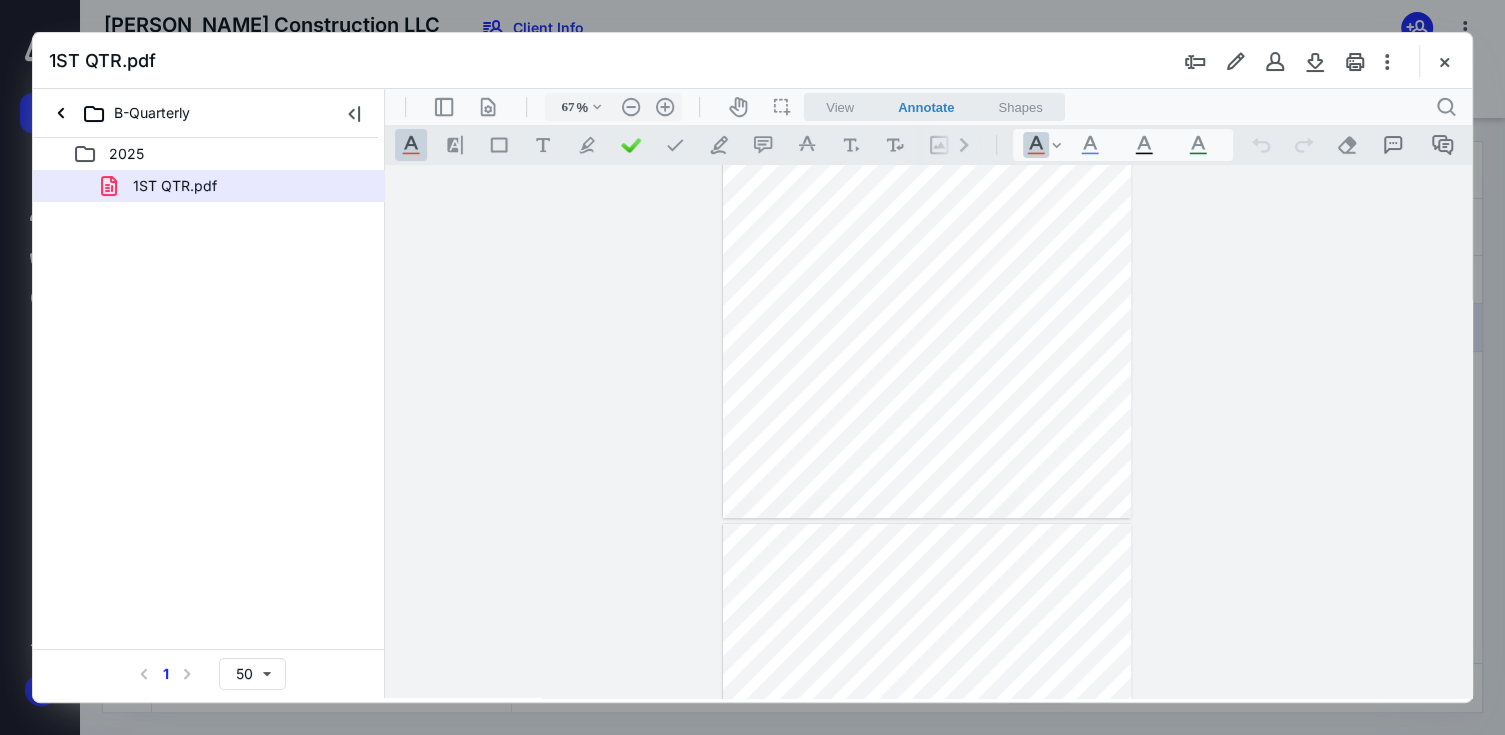 drag, startPoint x: 1303, startPoint y: 503, endPoint x: 1303, endPoint y: 534, distance: 31 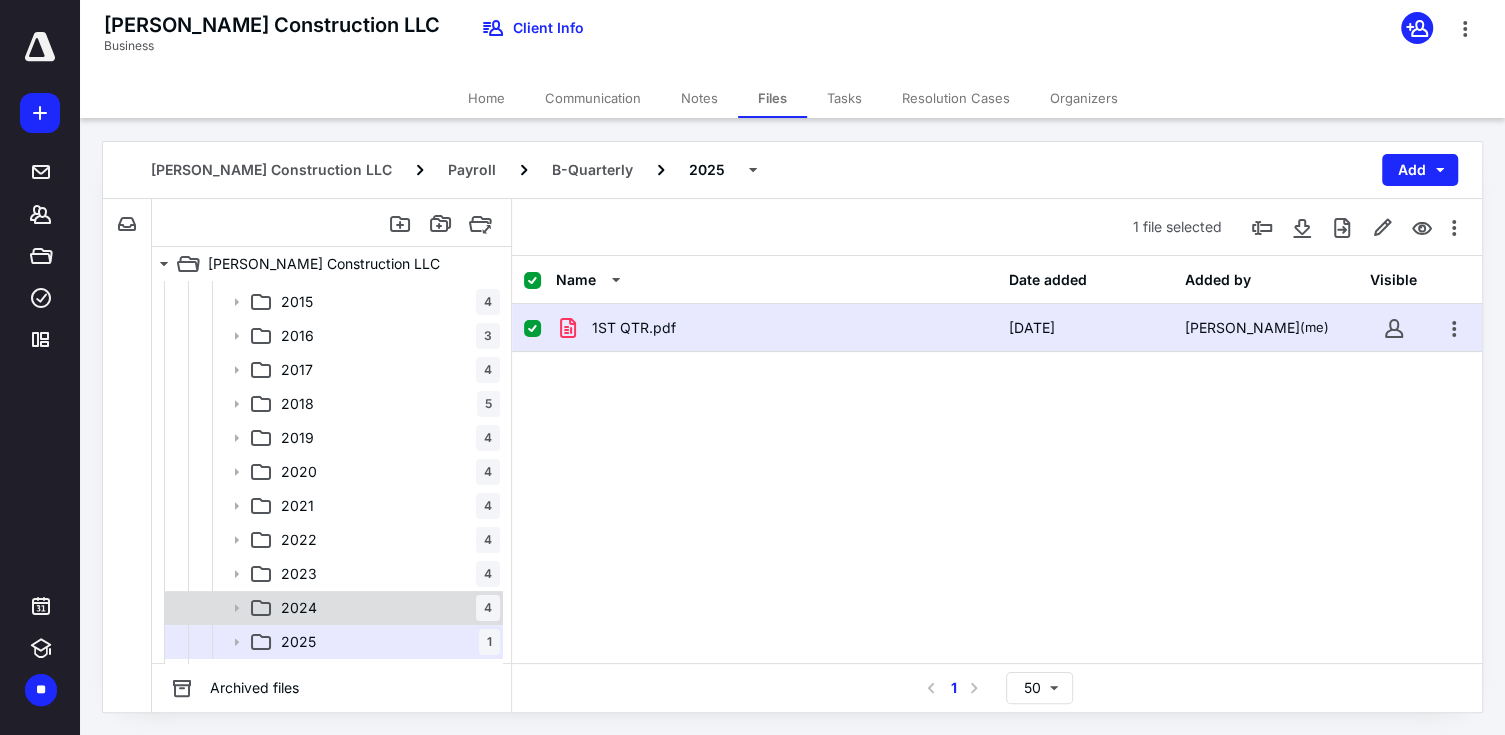 click on "2024 4" at bounding box center (386, 608) 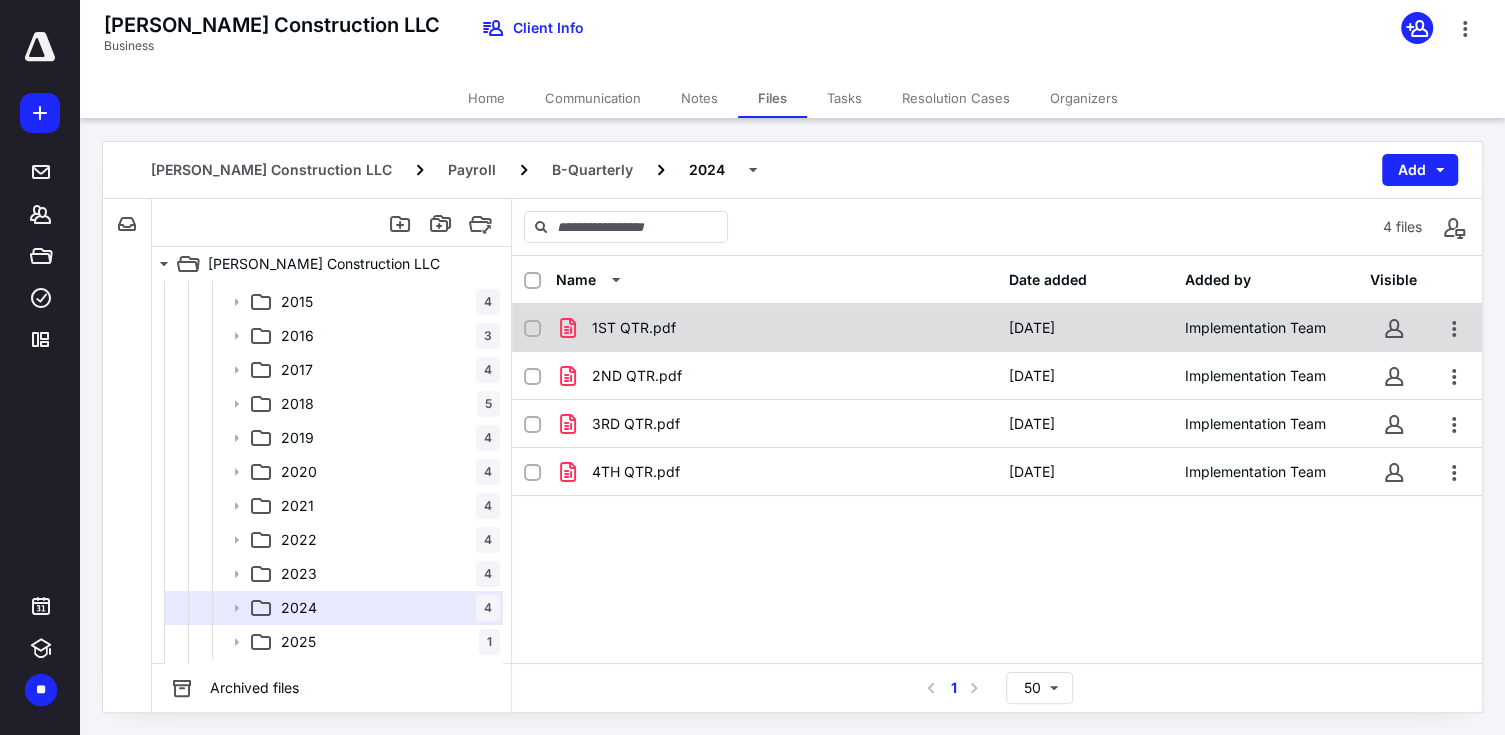 click on "1ST QTR.pdf" at bounding box center [776, 328] 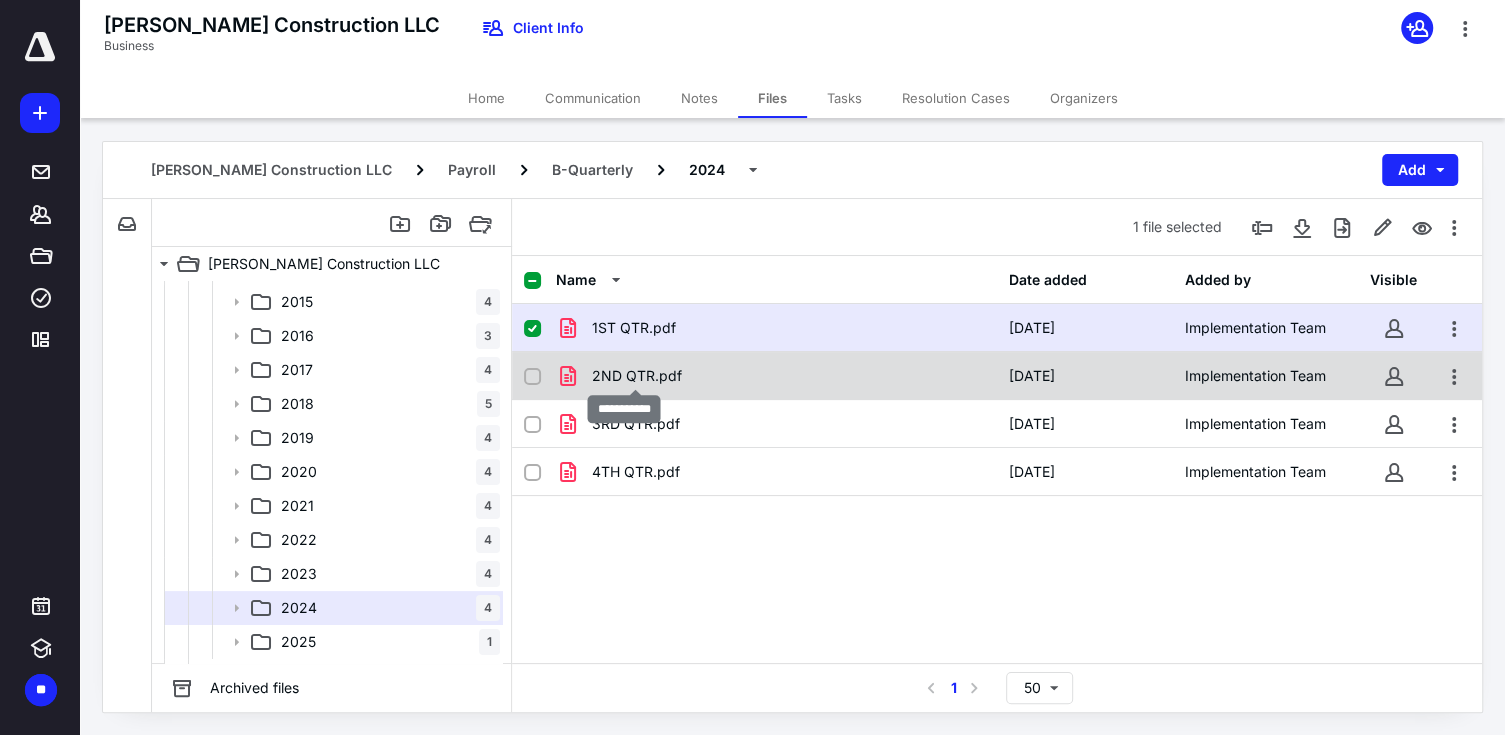 click on "2ND QTR.pdf" at bounding box center [637, 376] 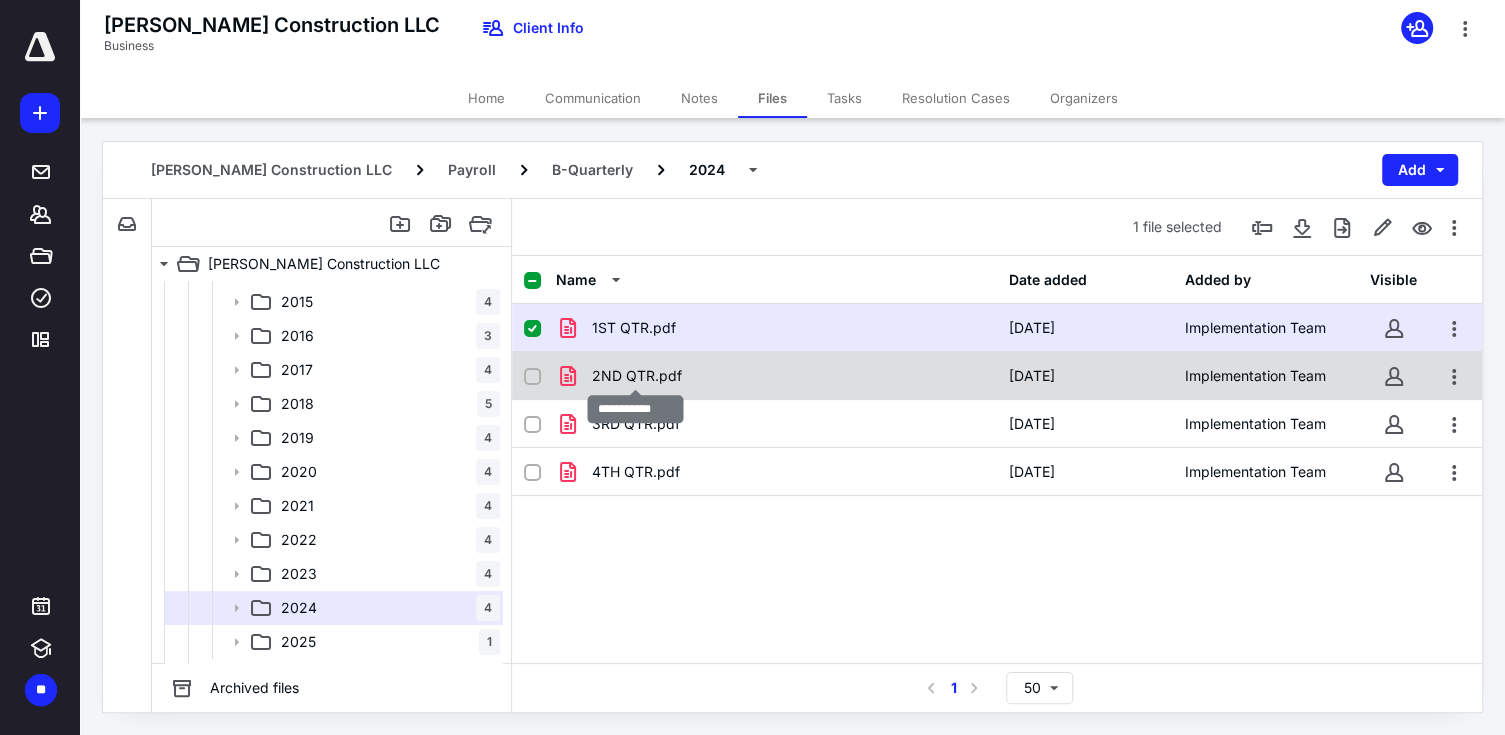 click on "2ND QTR.pdf" at bounding box center [637, 376] 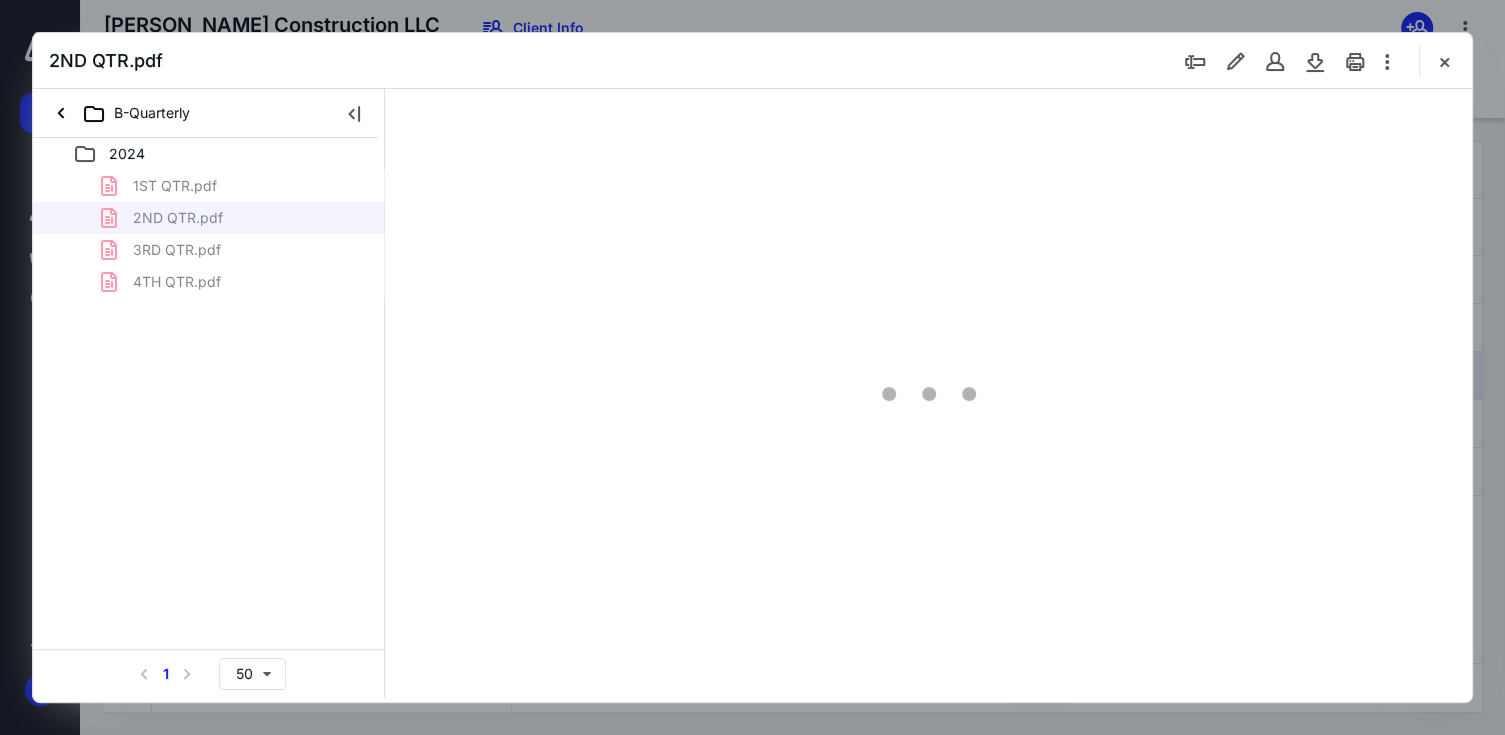 scroll, scrollTop: 0, scrollLeft: 0, axis: both 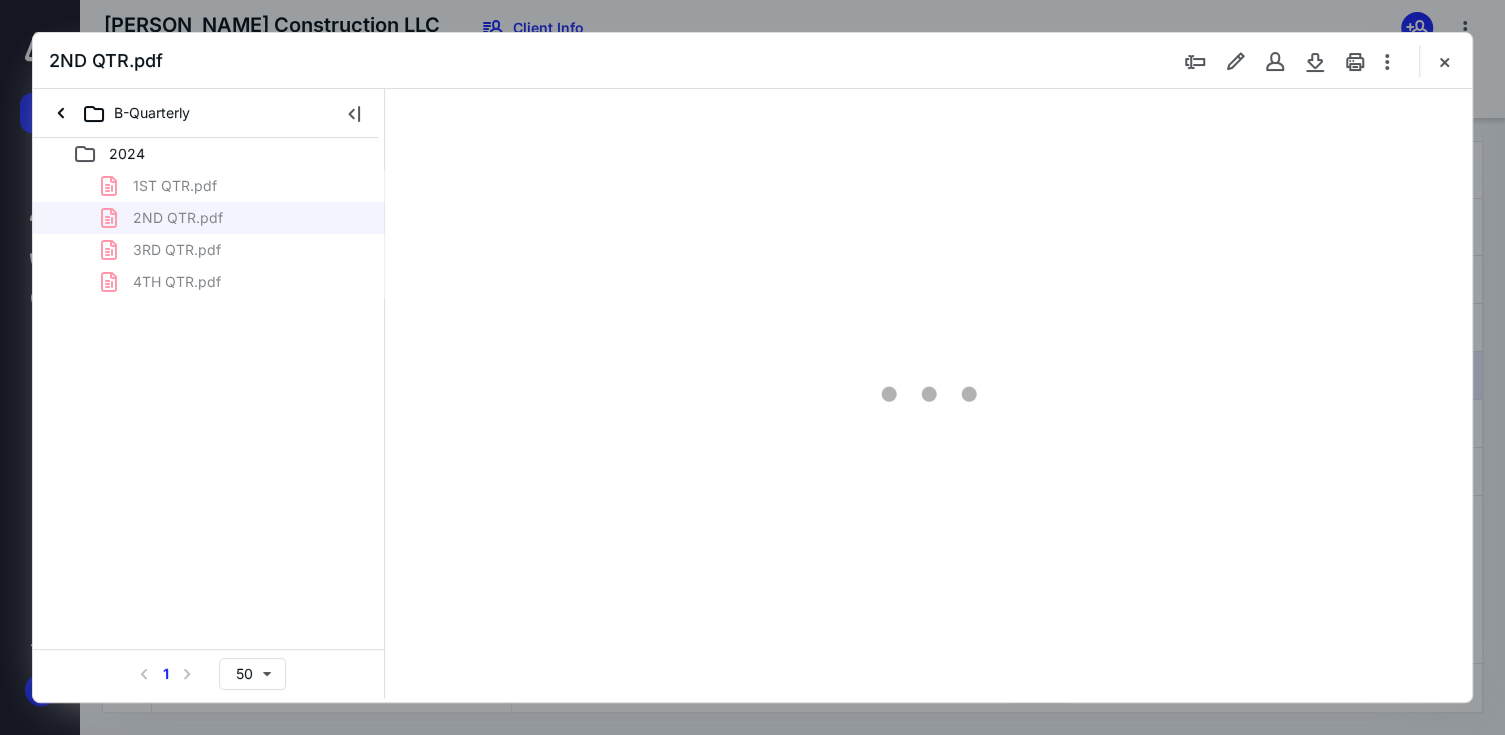 type on "67" 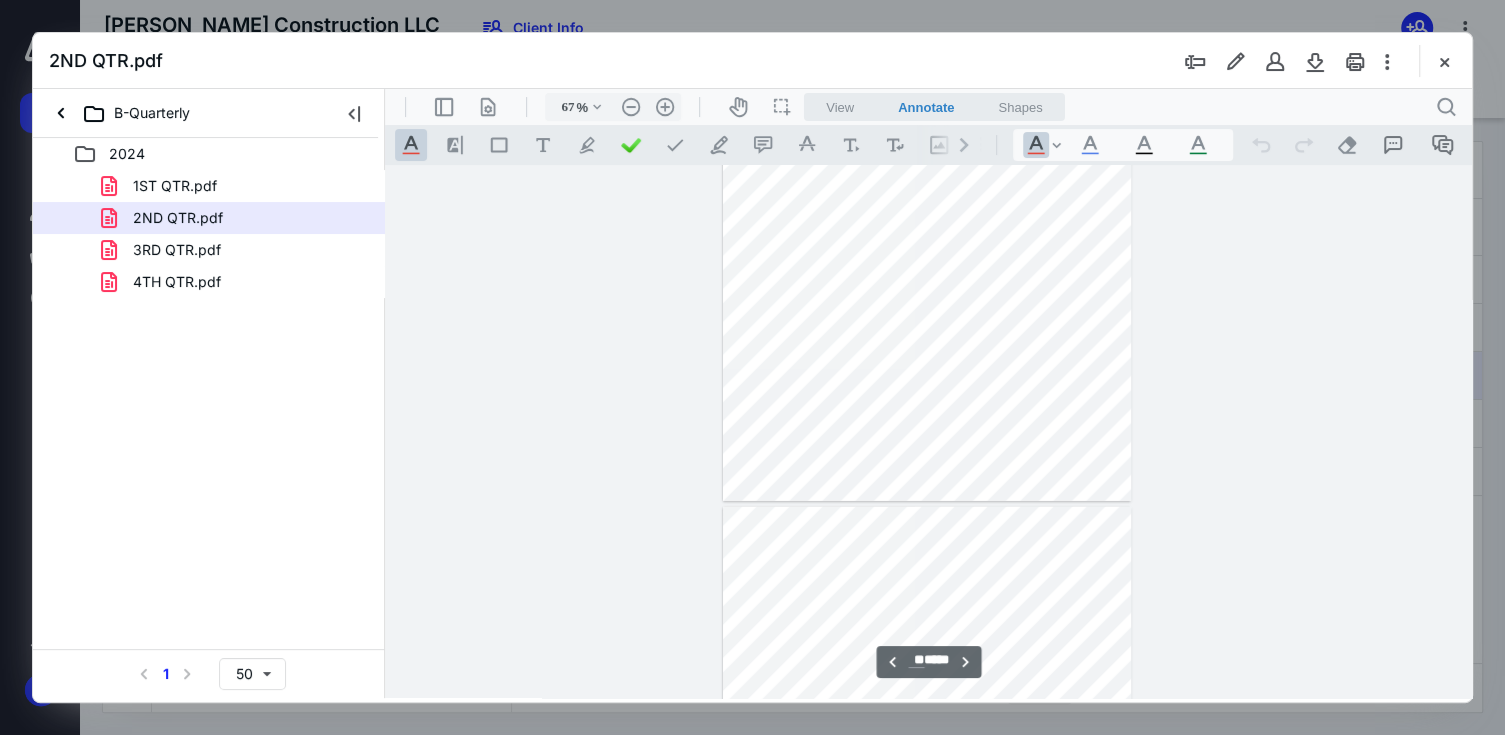 type on "**" 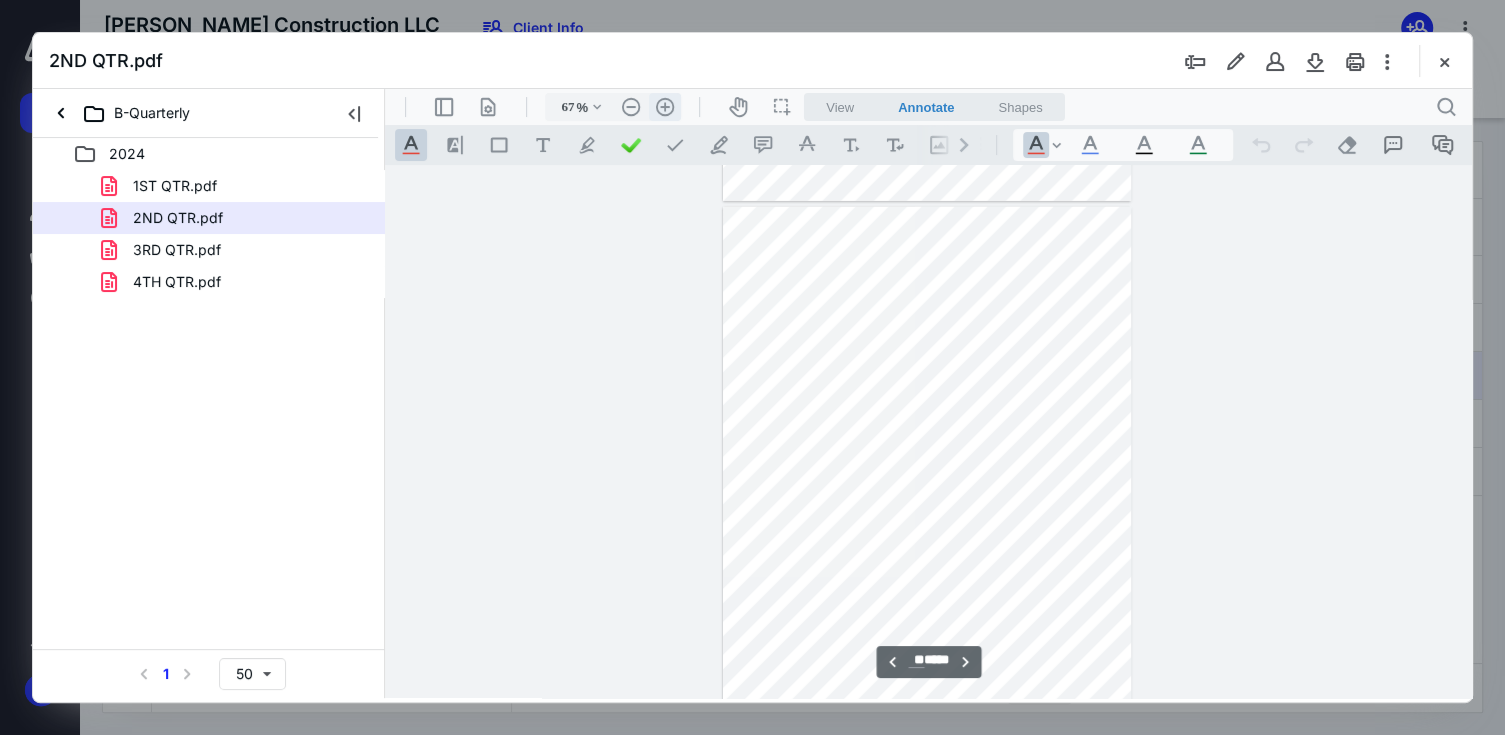 click on ".cls-1{fill:#abb0c4;} icon - header - zoom - in - line" at bounding box center (665, 107) 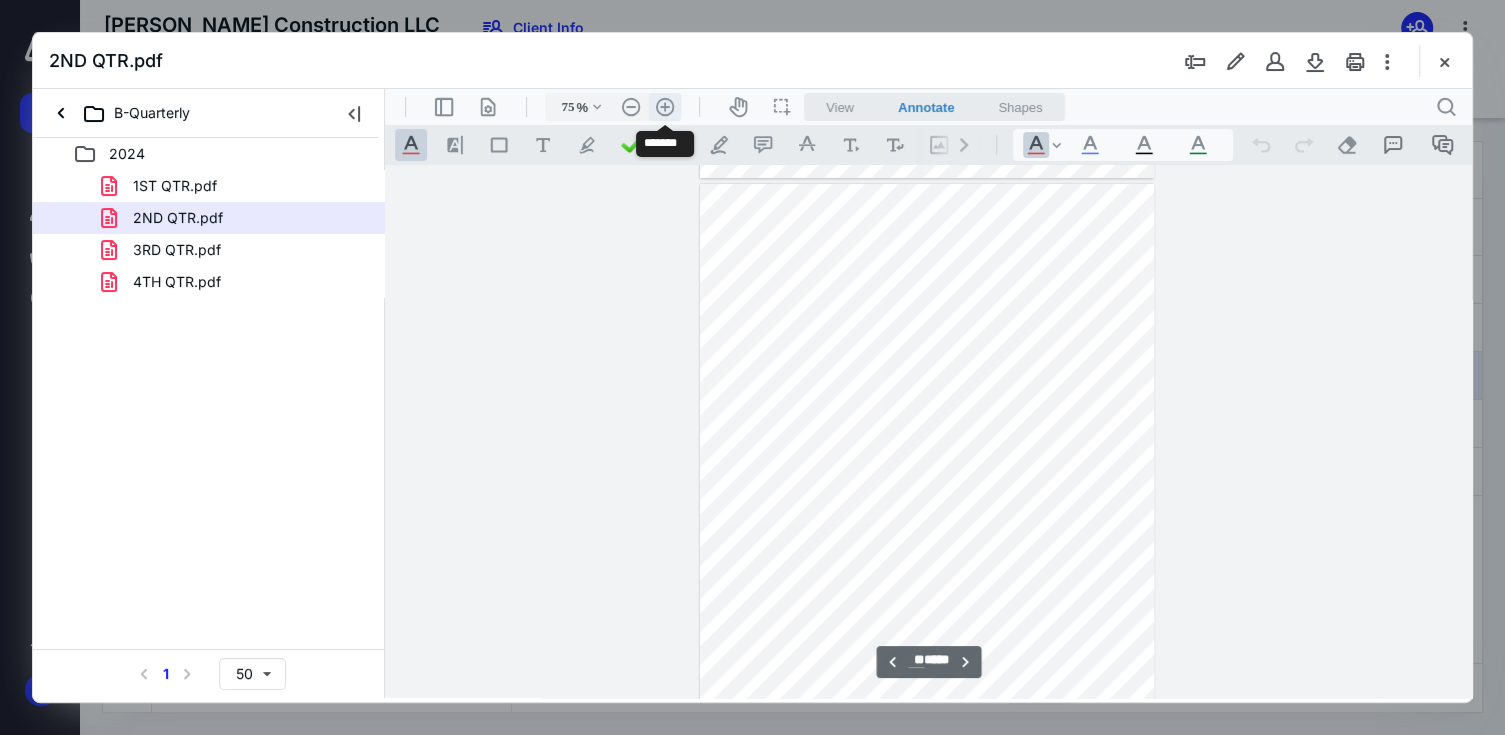 click on ".cls-1{fill:#abb0c4;} icon - header - zoom - in - line" at bounding box center [665, 107] 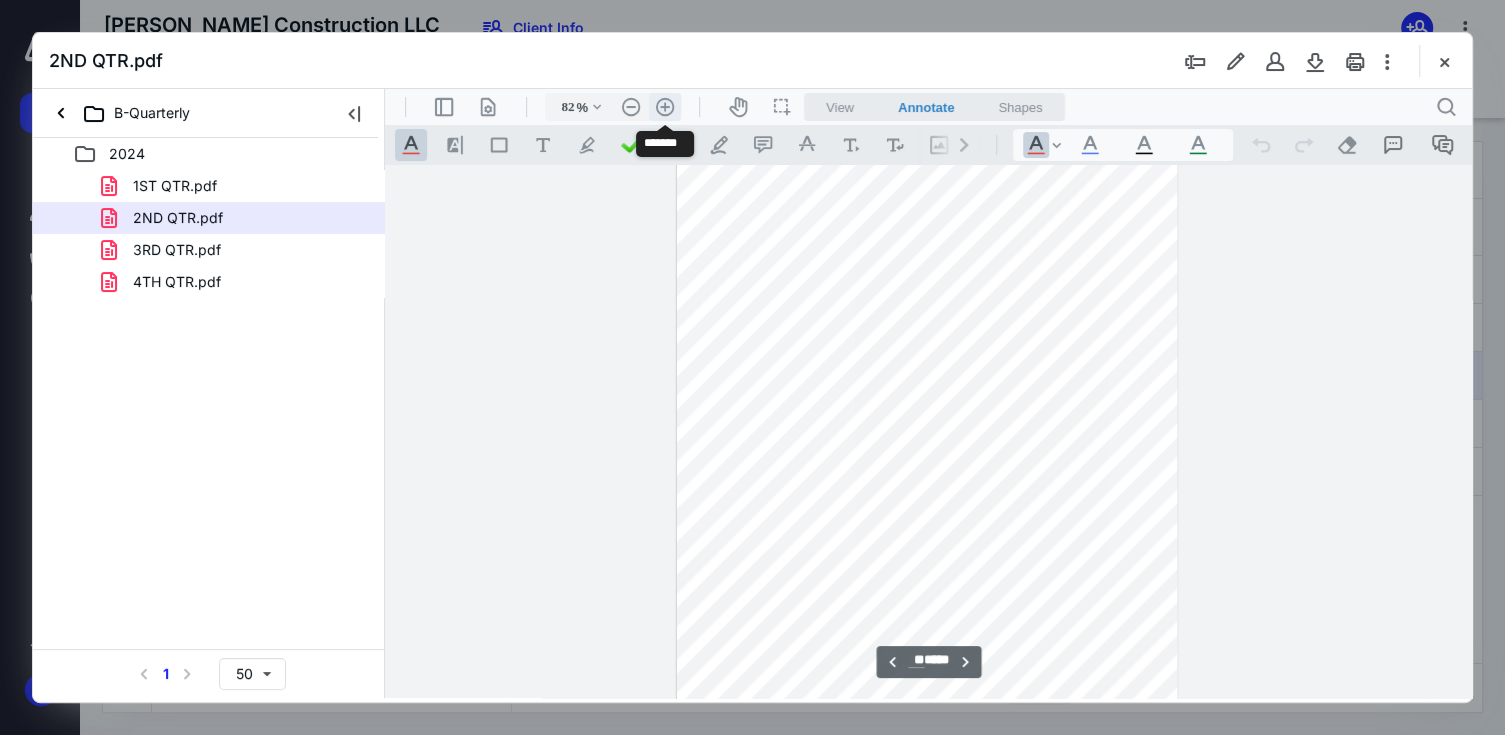 click on ".cls-1{fill:#abb0c4;} icon - header - zoom - in - line" at bounding box center (665, 107) 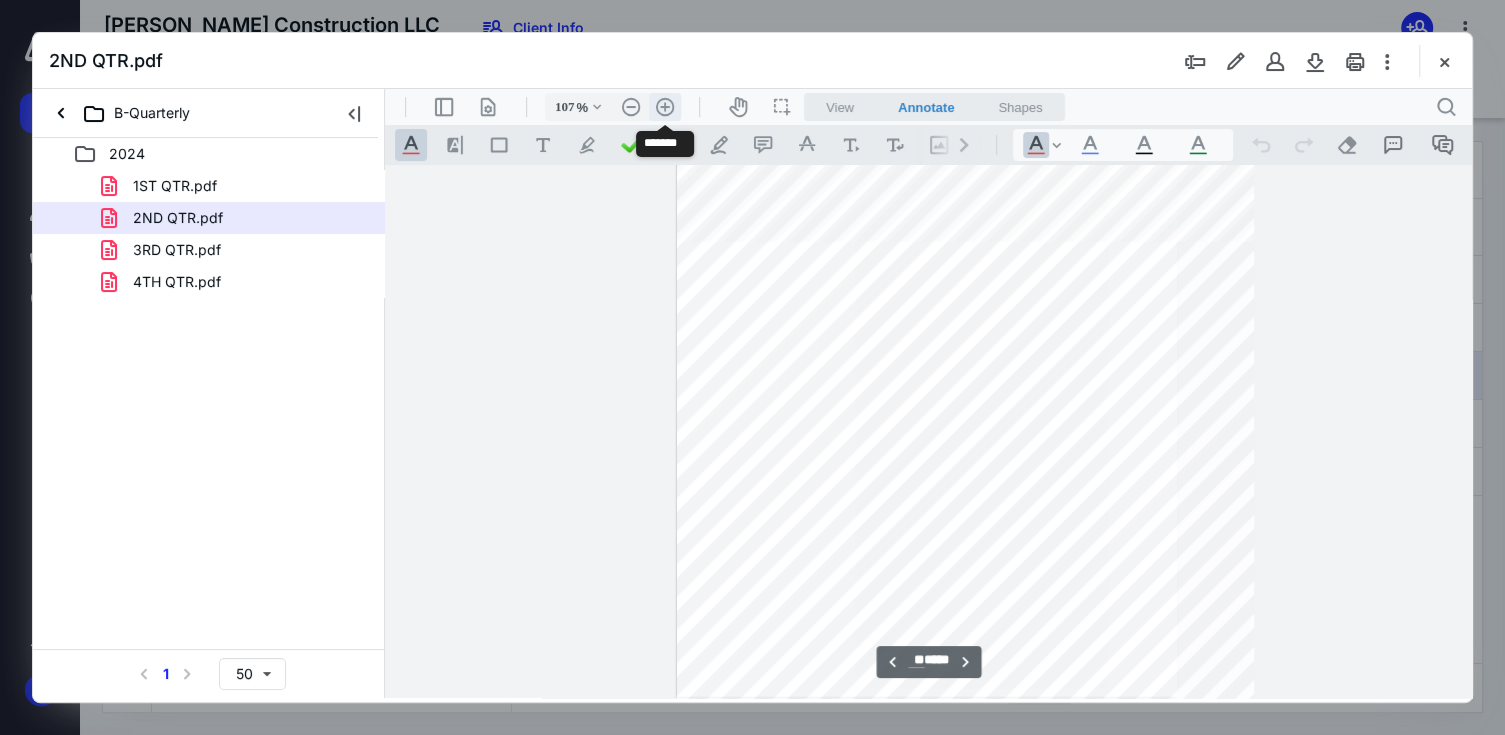 click on ".cls-1{fill:#abb0c4;} icon - header - zoom - in - line" at bounding box center (665, 107) 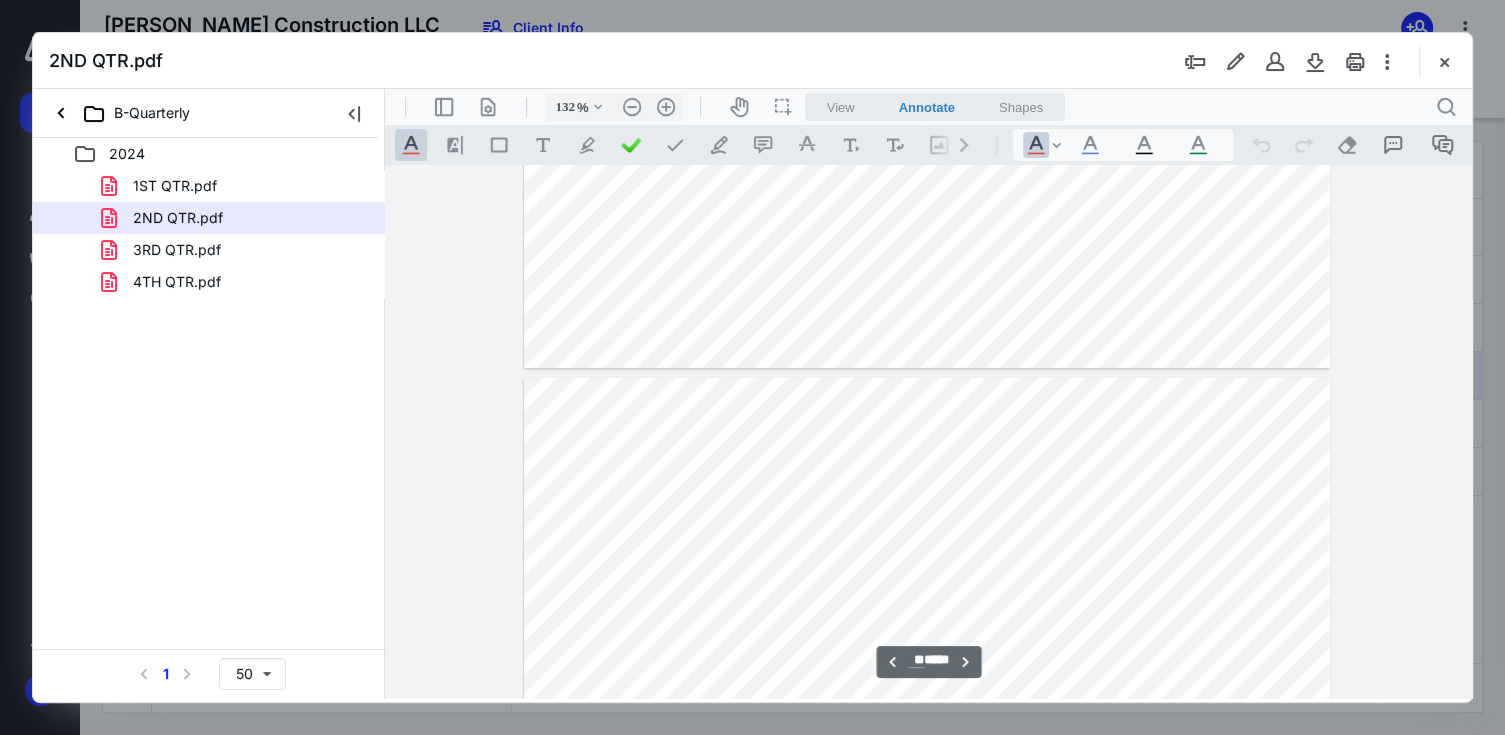 scroll, scrollTop: 20463, scrollLeft: 0, axis: vertical 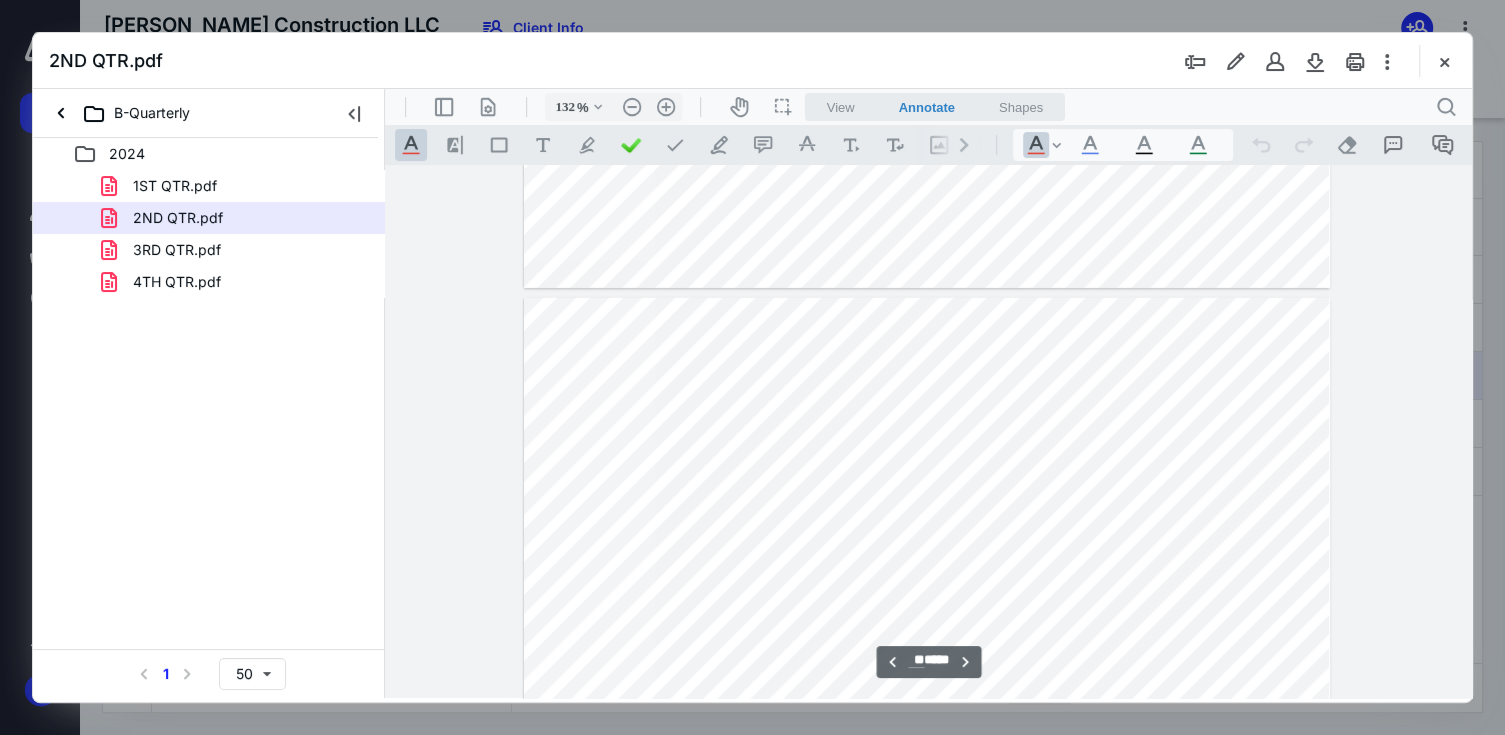 type on "**" 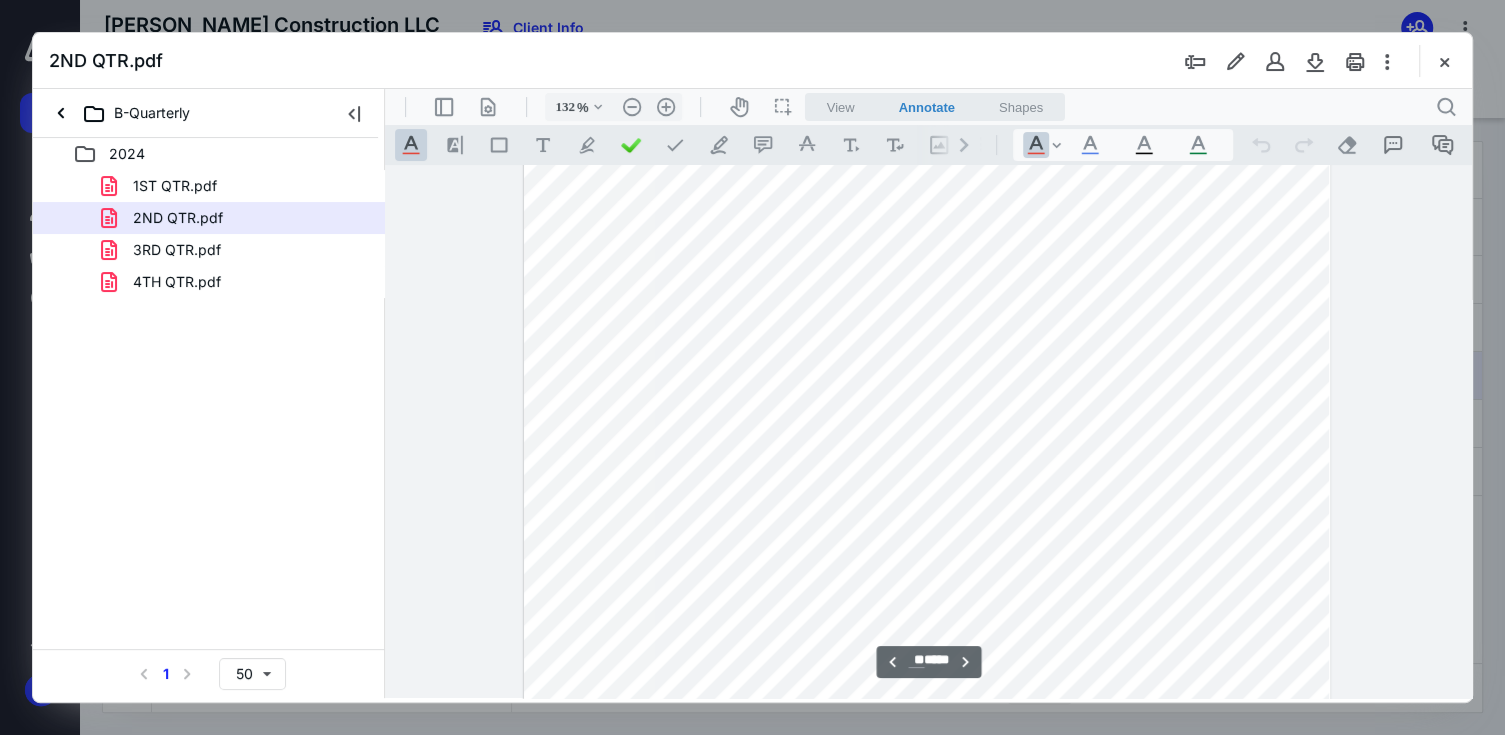 scroll, scrollTop: 19563, scrollLeft: 0, axis: vertical 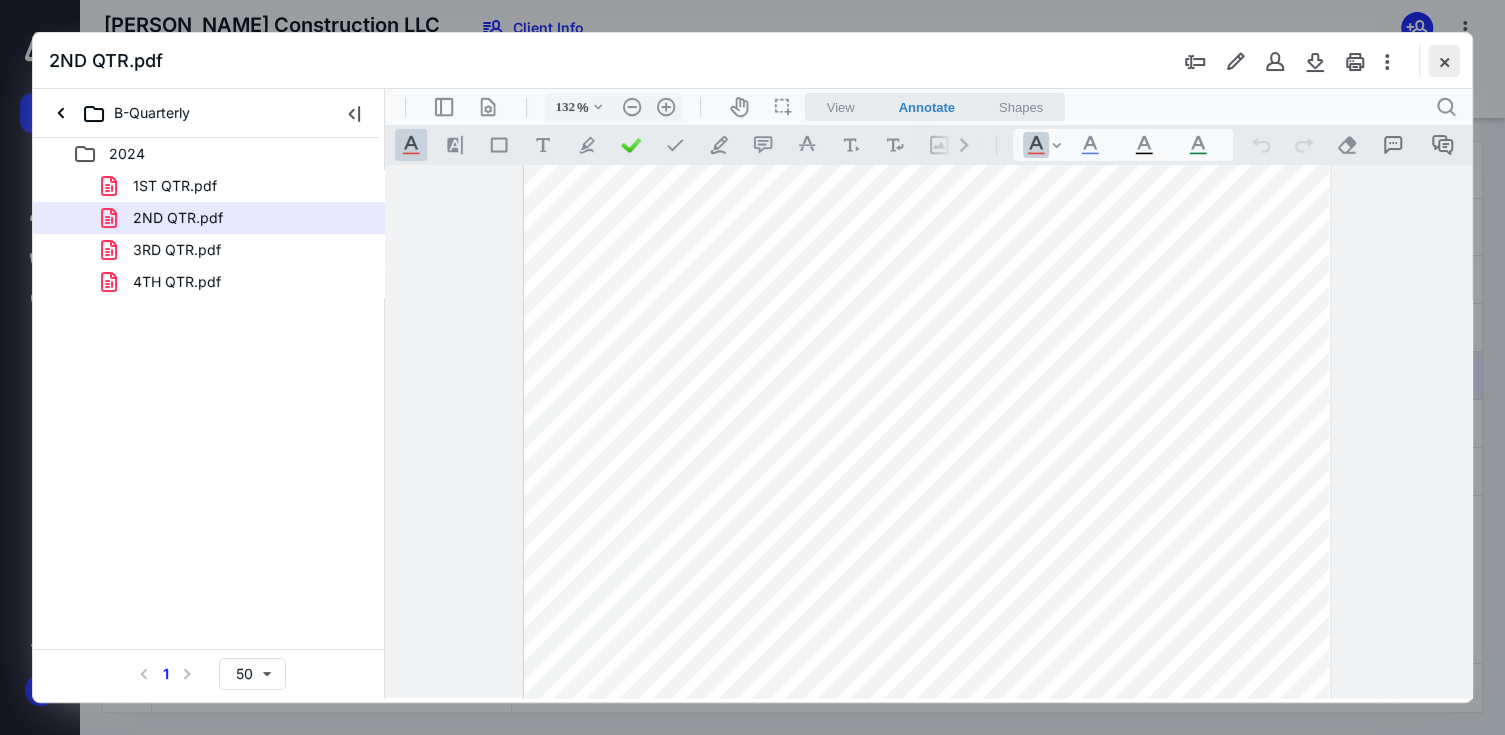 click at bounding box center (1444, 61) 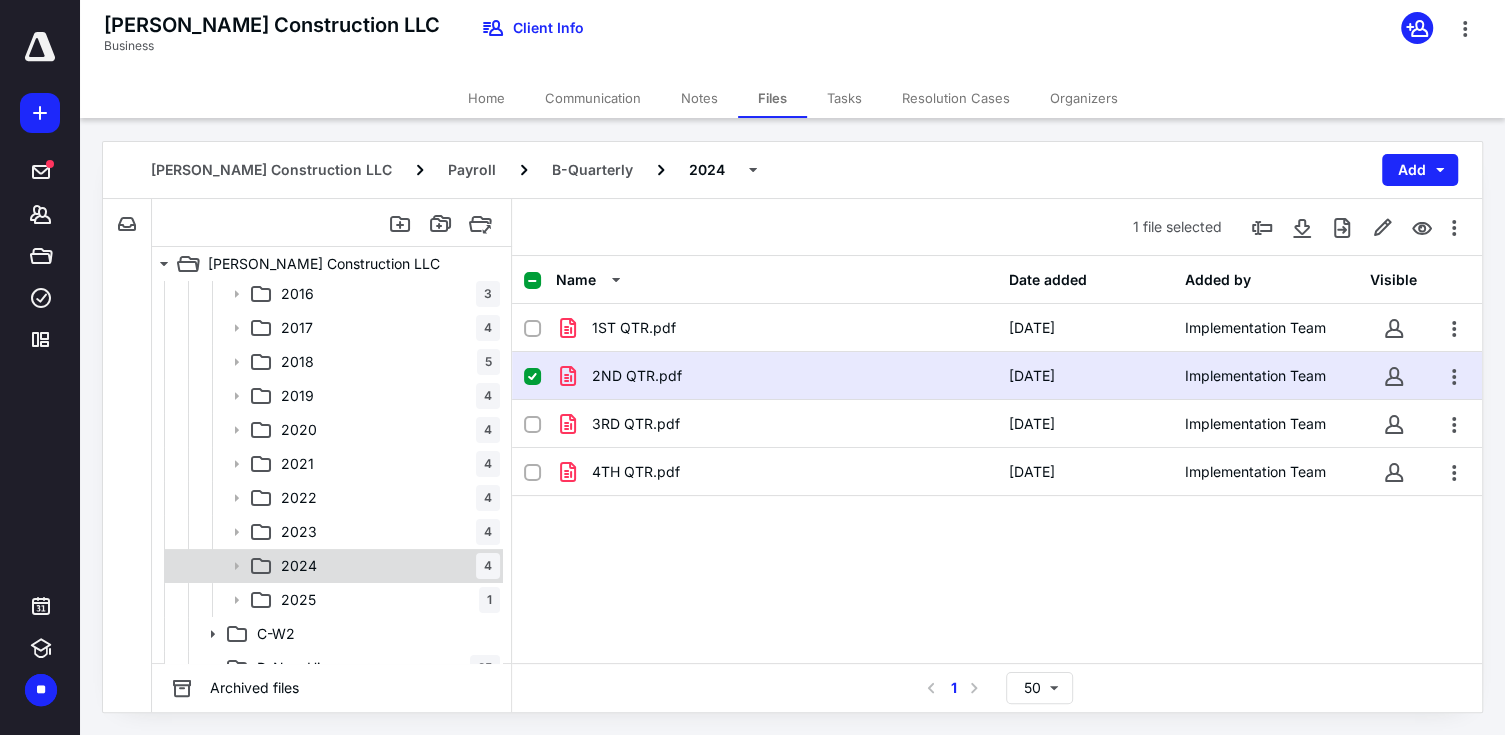 scroll, scrollTop: 262, scrollLeft: 0, axis: vertical 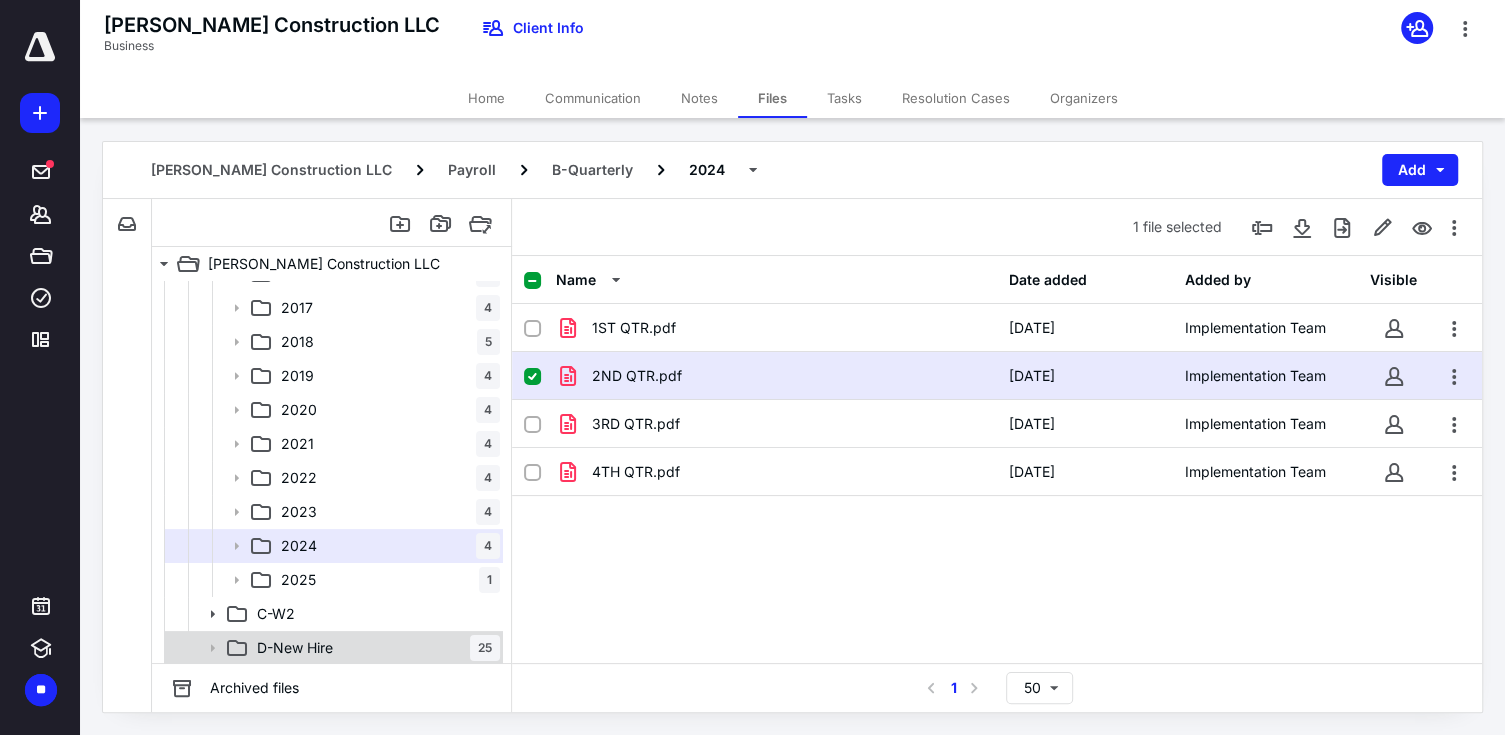 click on "D-New Hire" at bounding box center (295, 648) 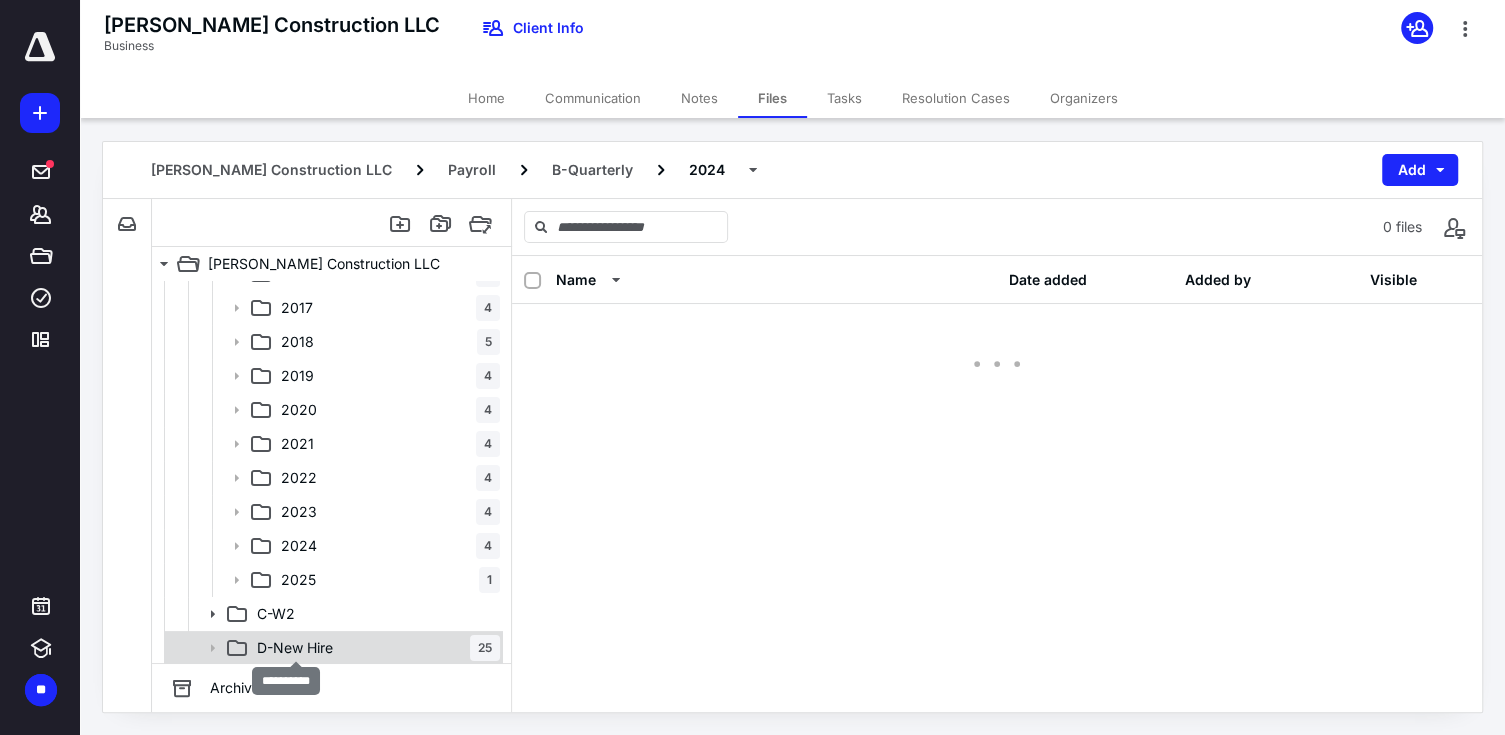 click on "D-New Hire" at bounding box center (295, 648) 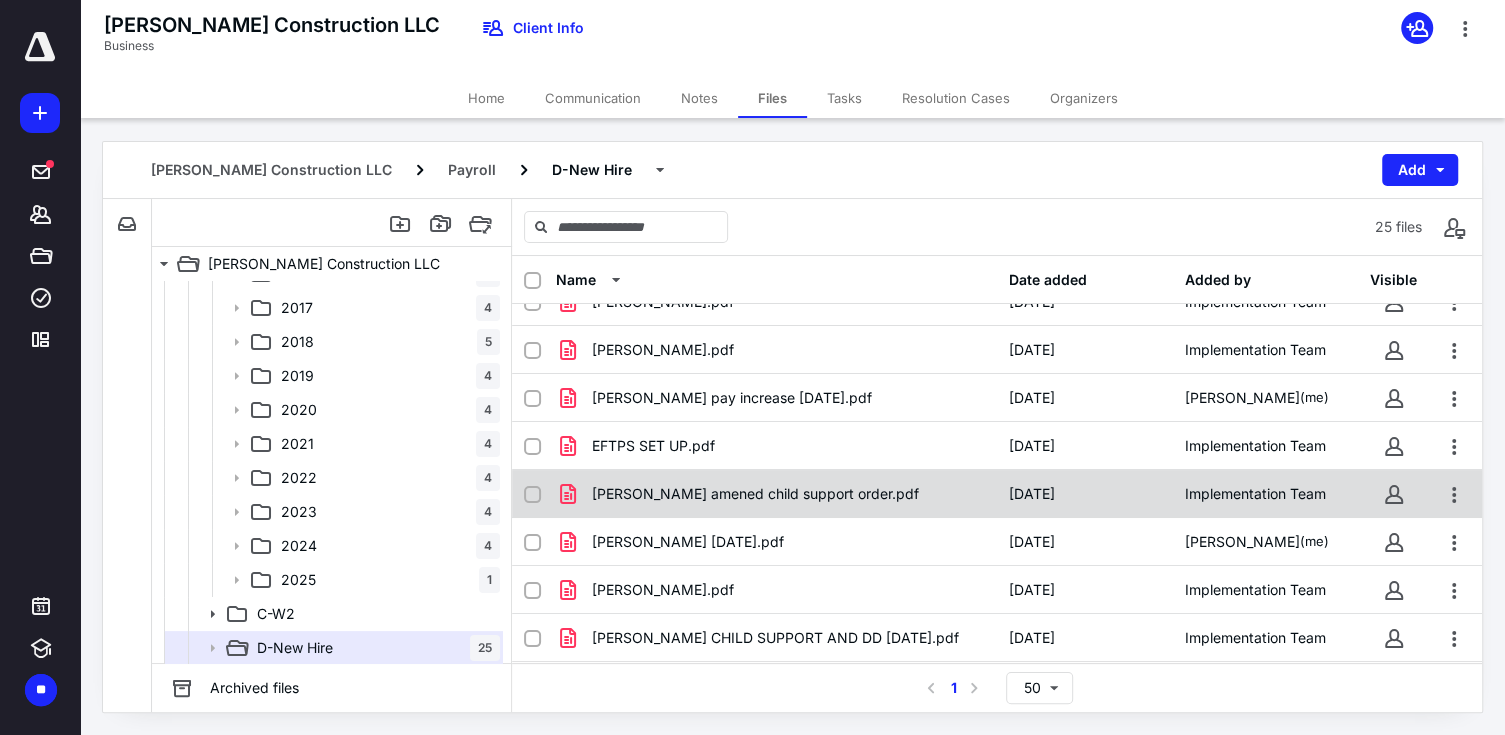 scroll, scrollTop: 433, scrollLeft: 0, axis: vertical 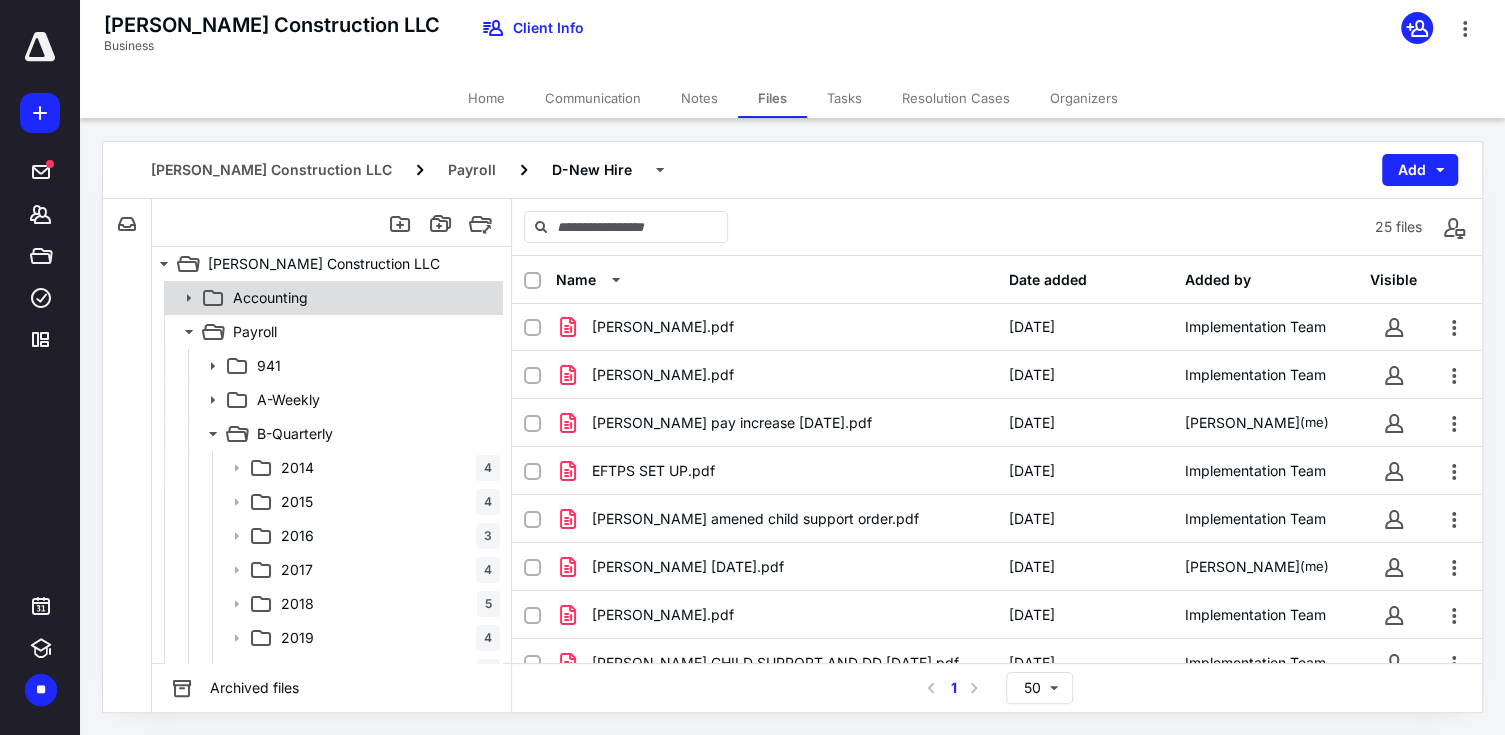 click on "Accounting" at bounding box center (270, 298) 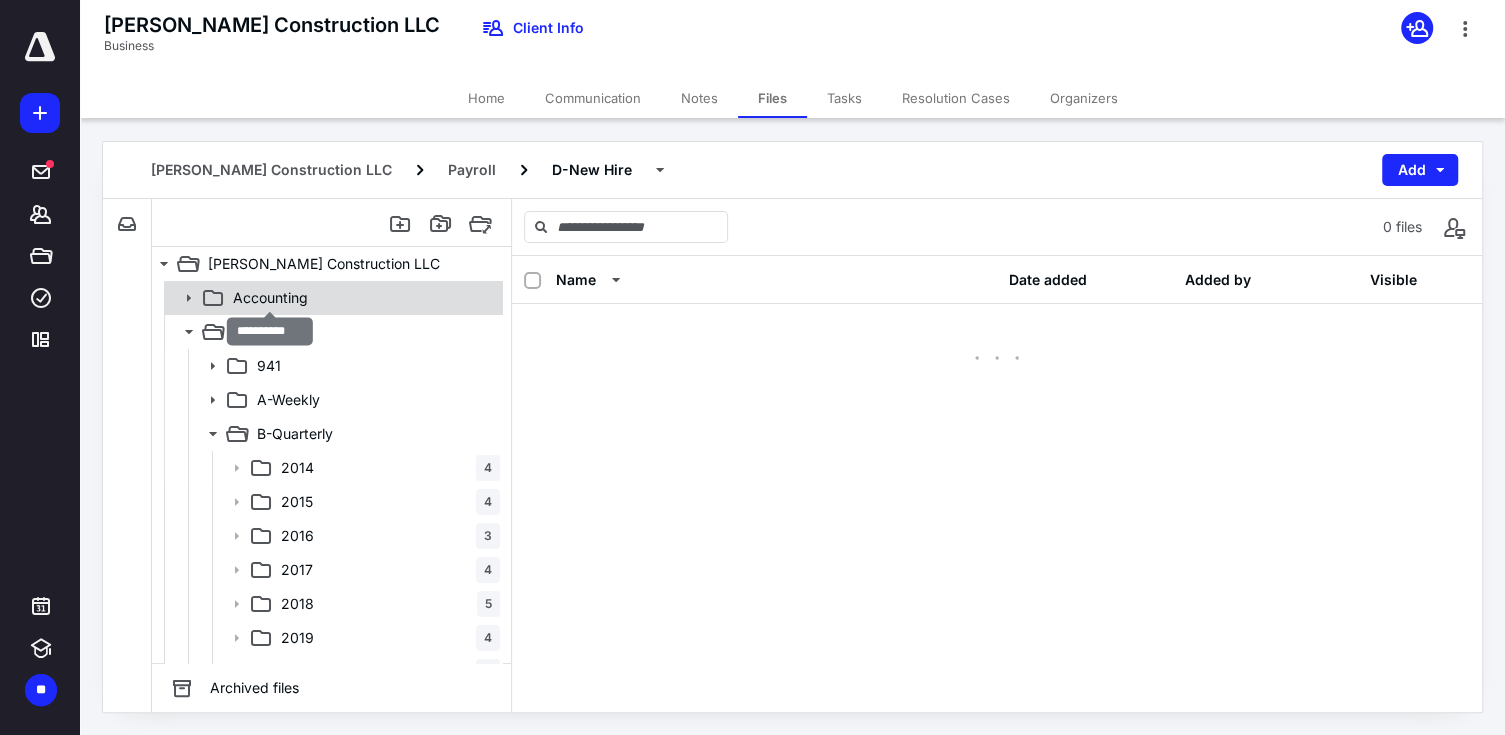 scroll, scrollTop: 0, scrollLeft: 0, axis: both 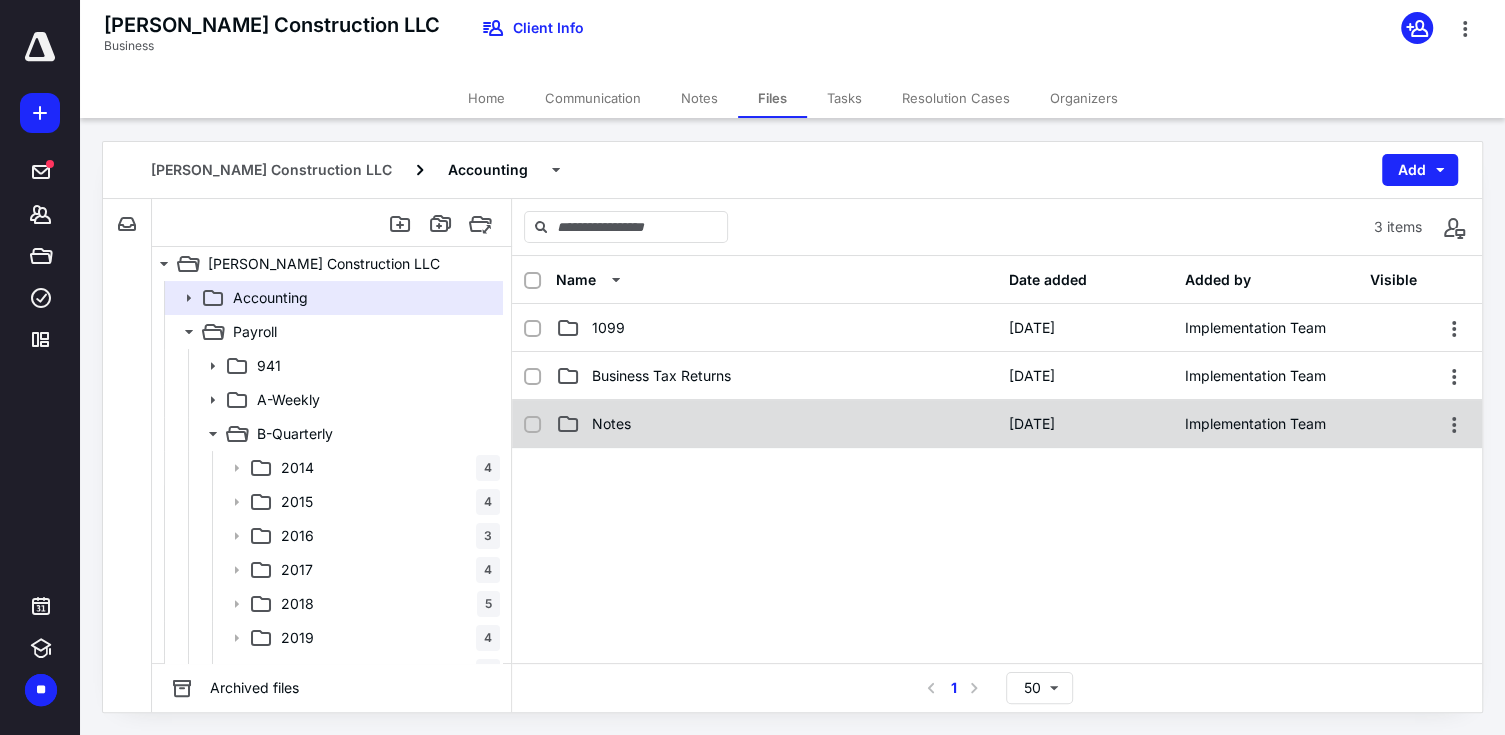 click on "Notes" at bounding box center (611, 424) 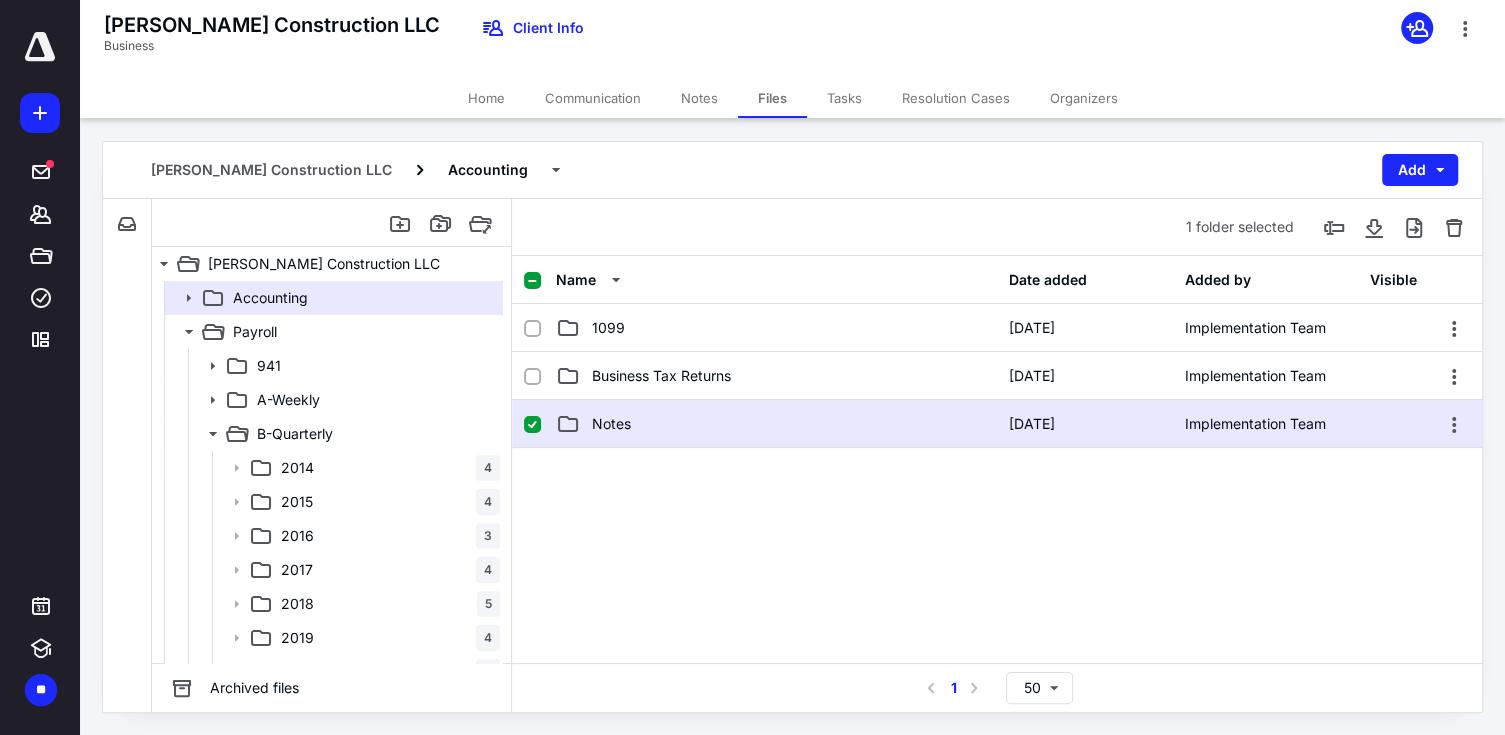 click on "Notes" at bounding box center [611, 424] 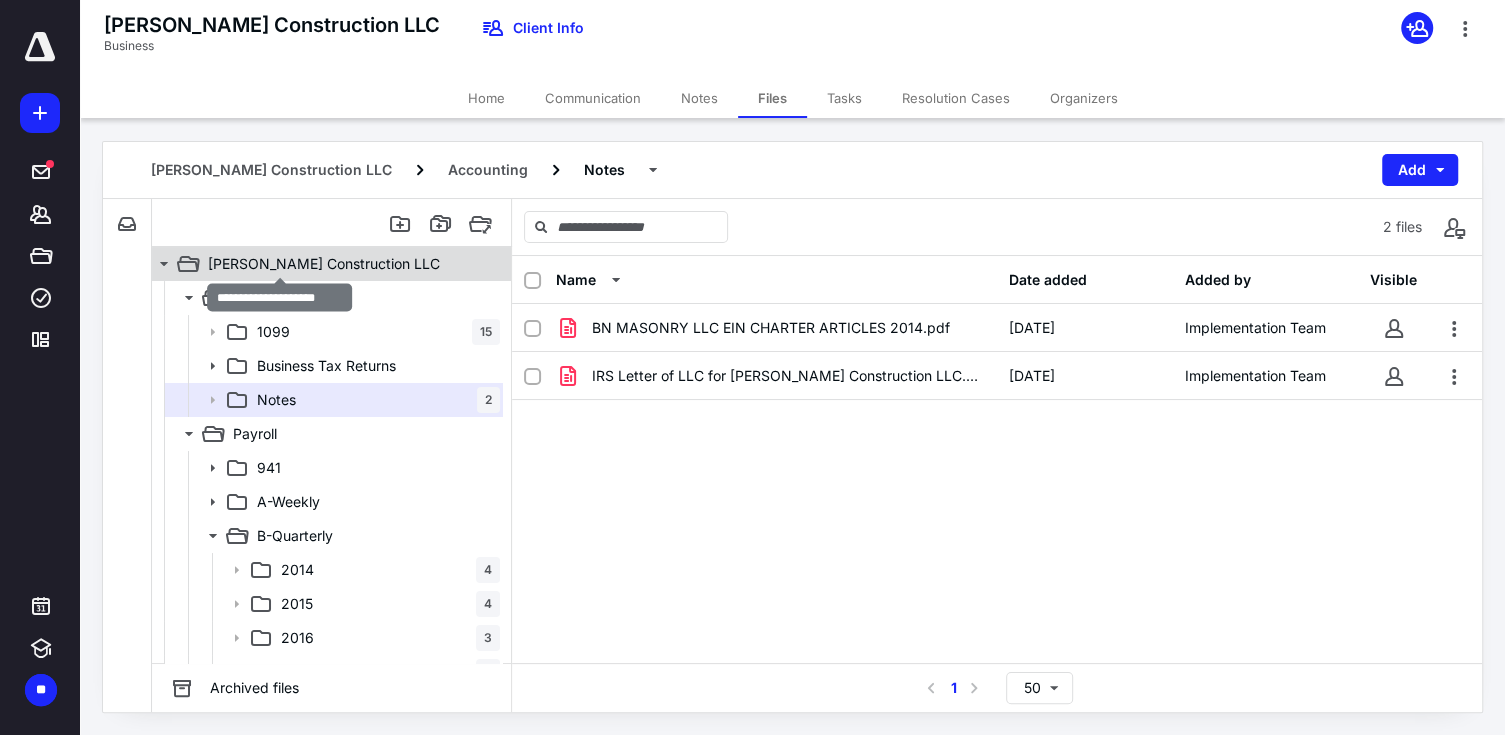 click on "[PERSON_NAME] Construction LLC" at bounding box center (324, 264) 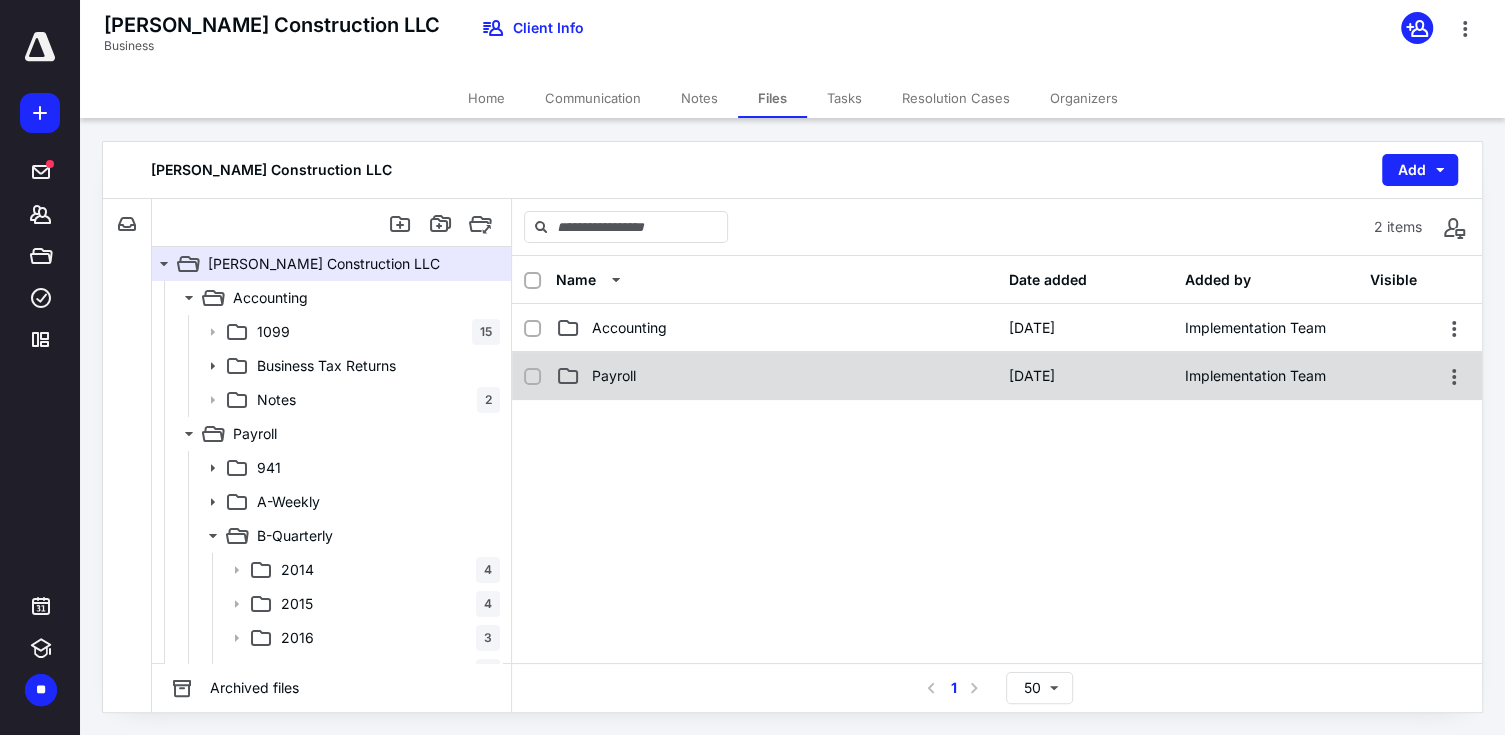 click on "Payroll" at bounding box center [614, 376] 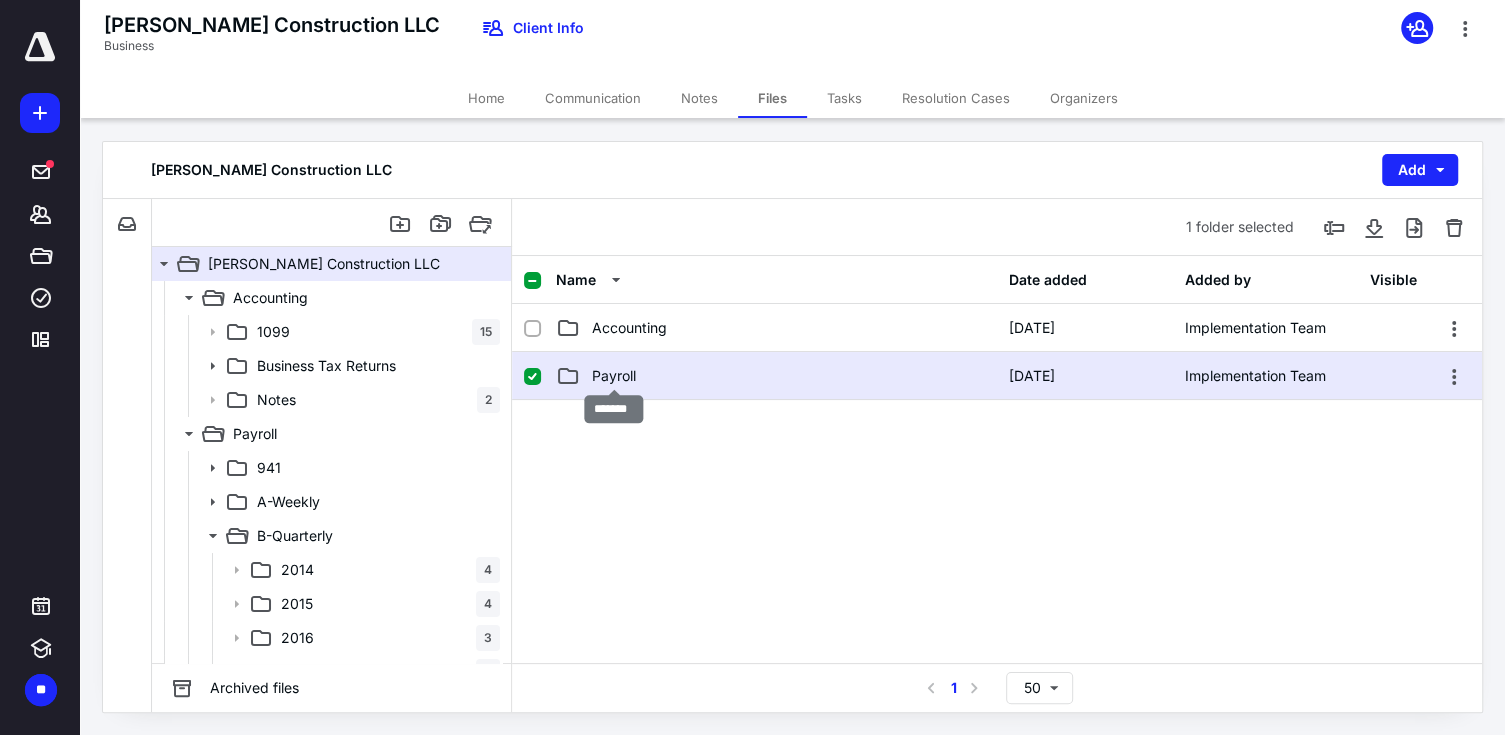 click on "Payroll" at bounding box center (614, 376) 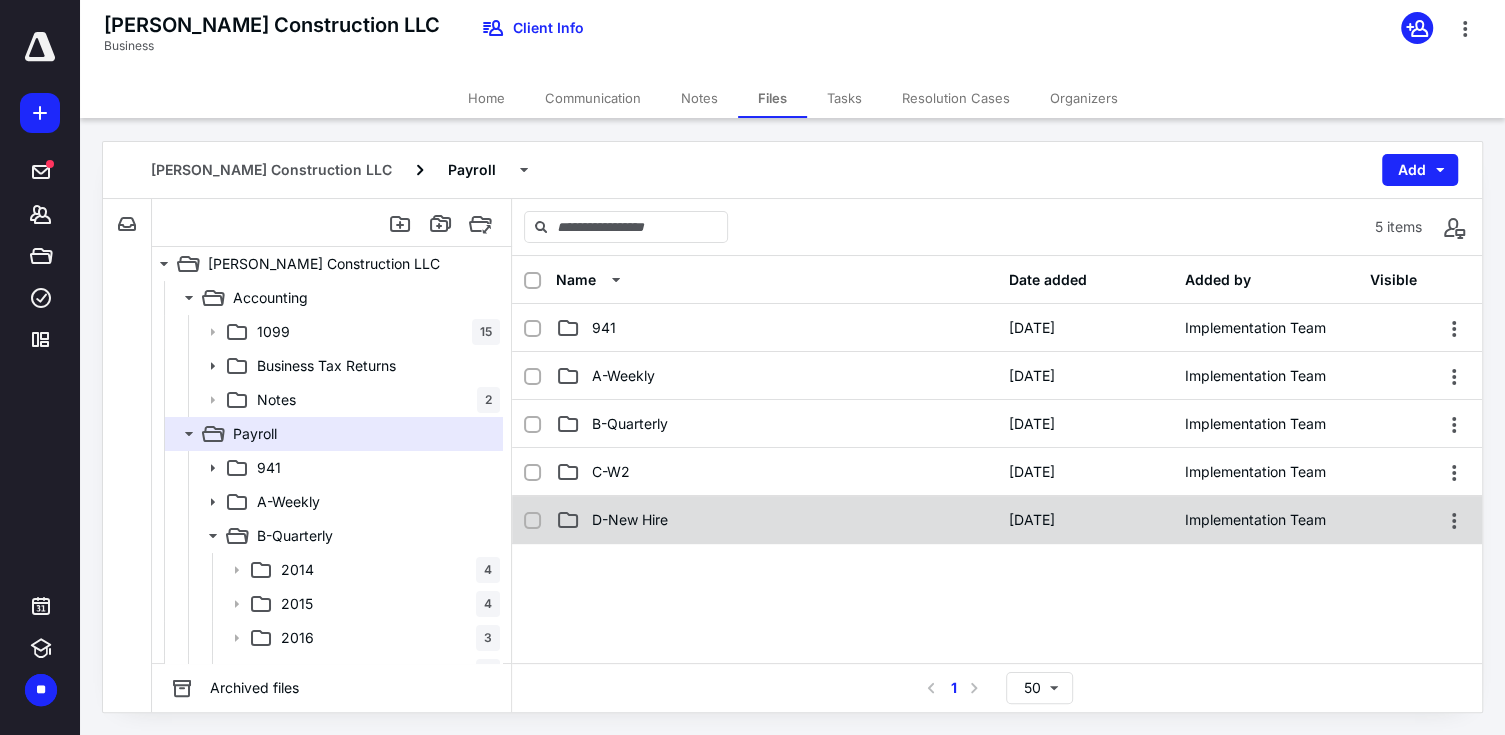 click on "D-New Hire [DATE] Implementation Team" at bounding box center [997, 520] 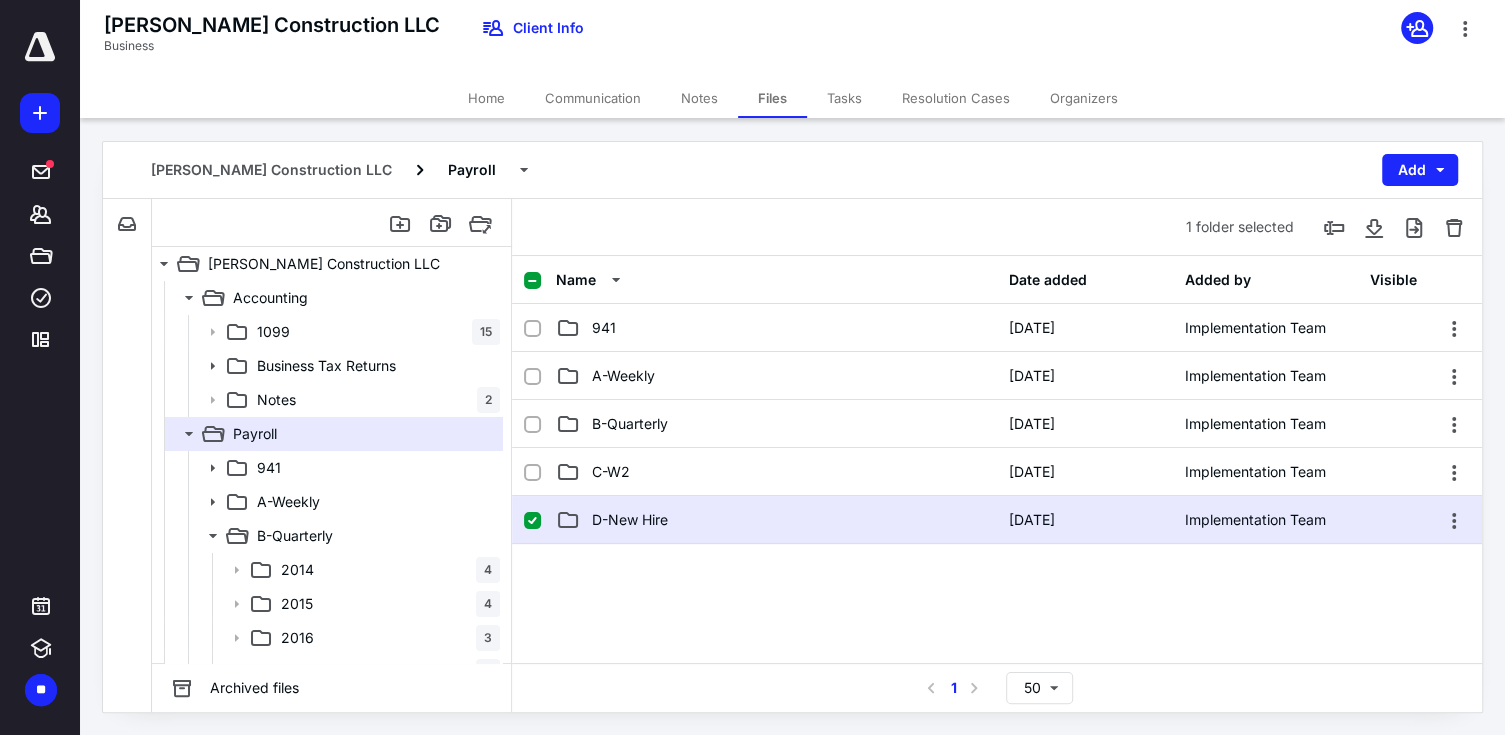 click on "D-New Hire [DATE] Implementation Team" at bounding box center (997, 520) 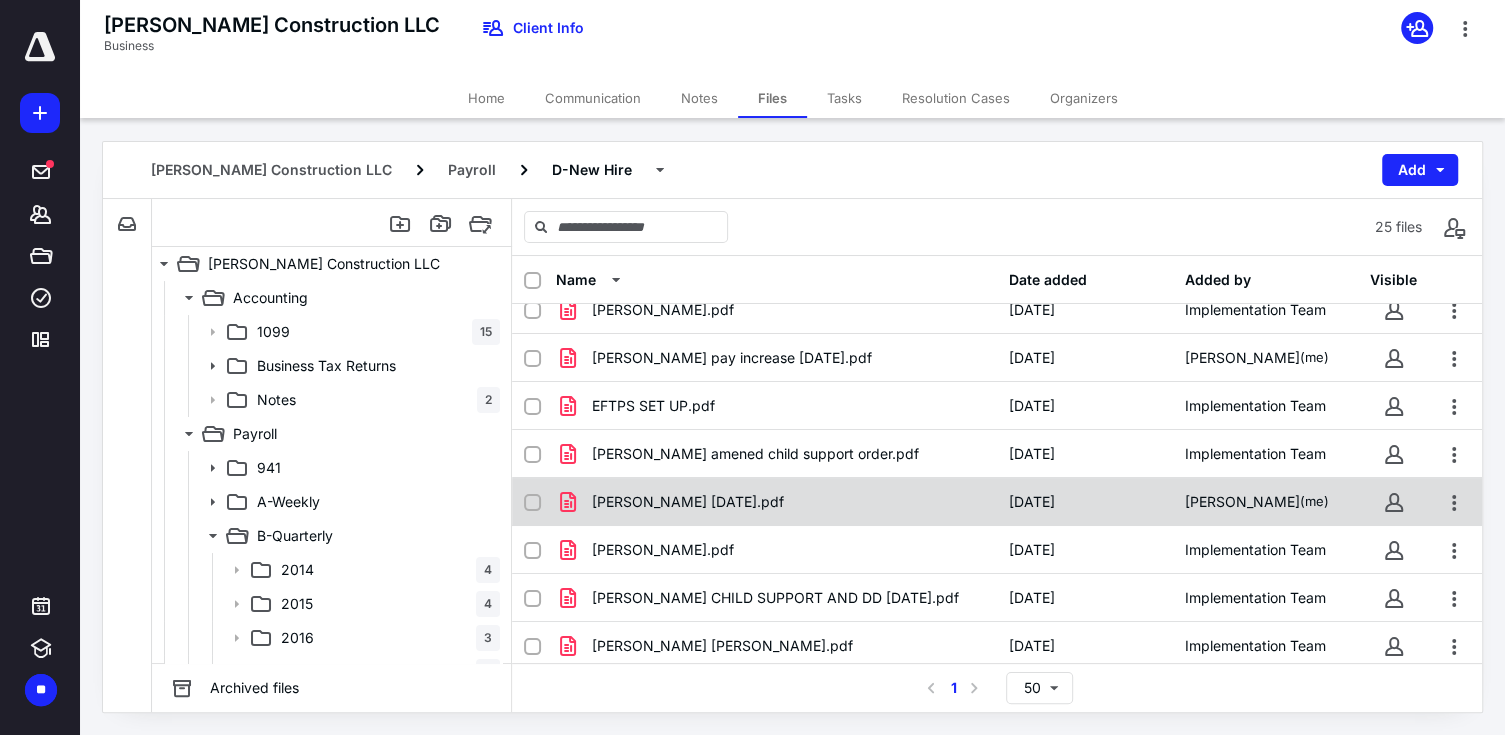 scroll, scrollTop: 500, scrollLeft: 0, axis: vertical 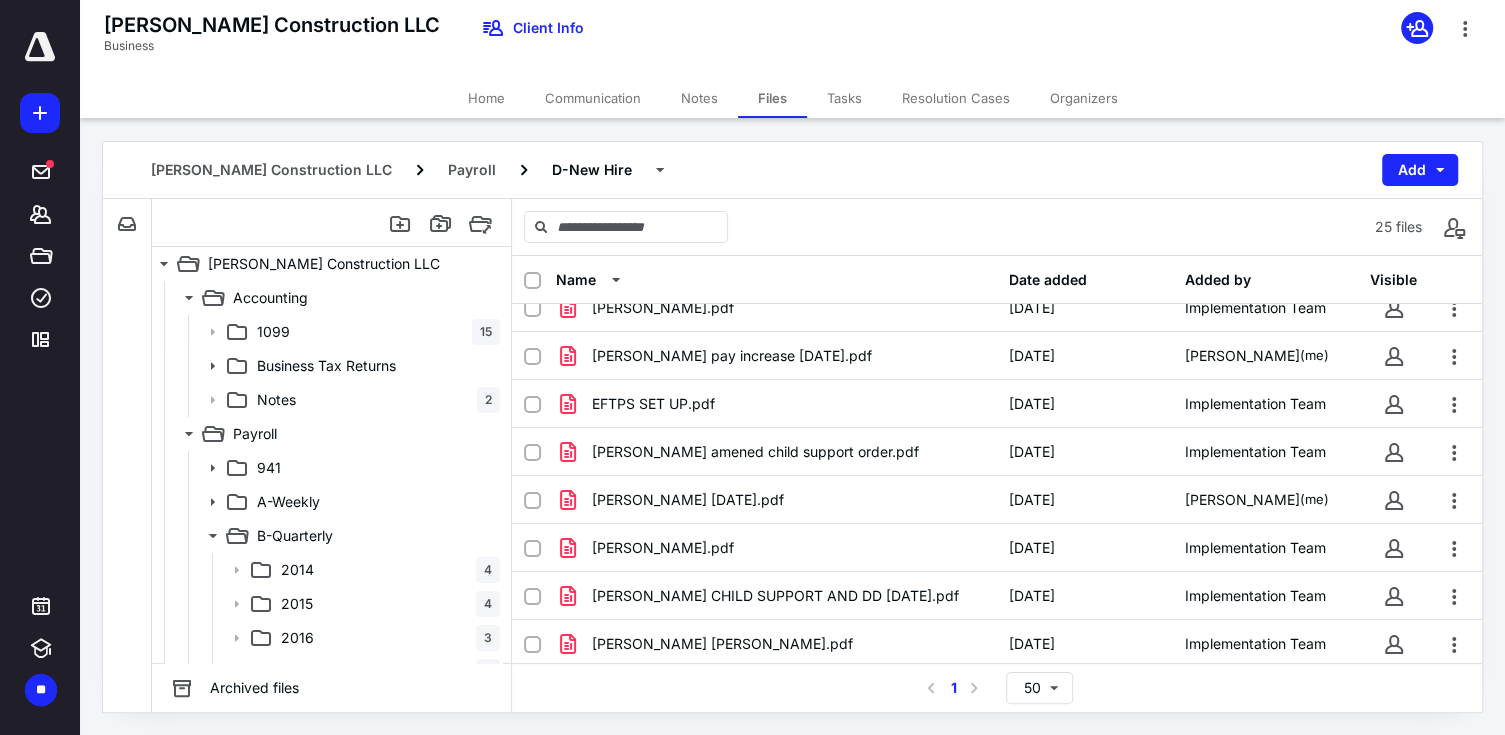 click at bounding box center [40, 47] 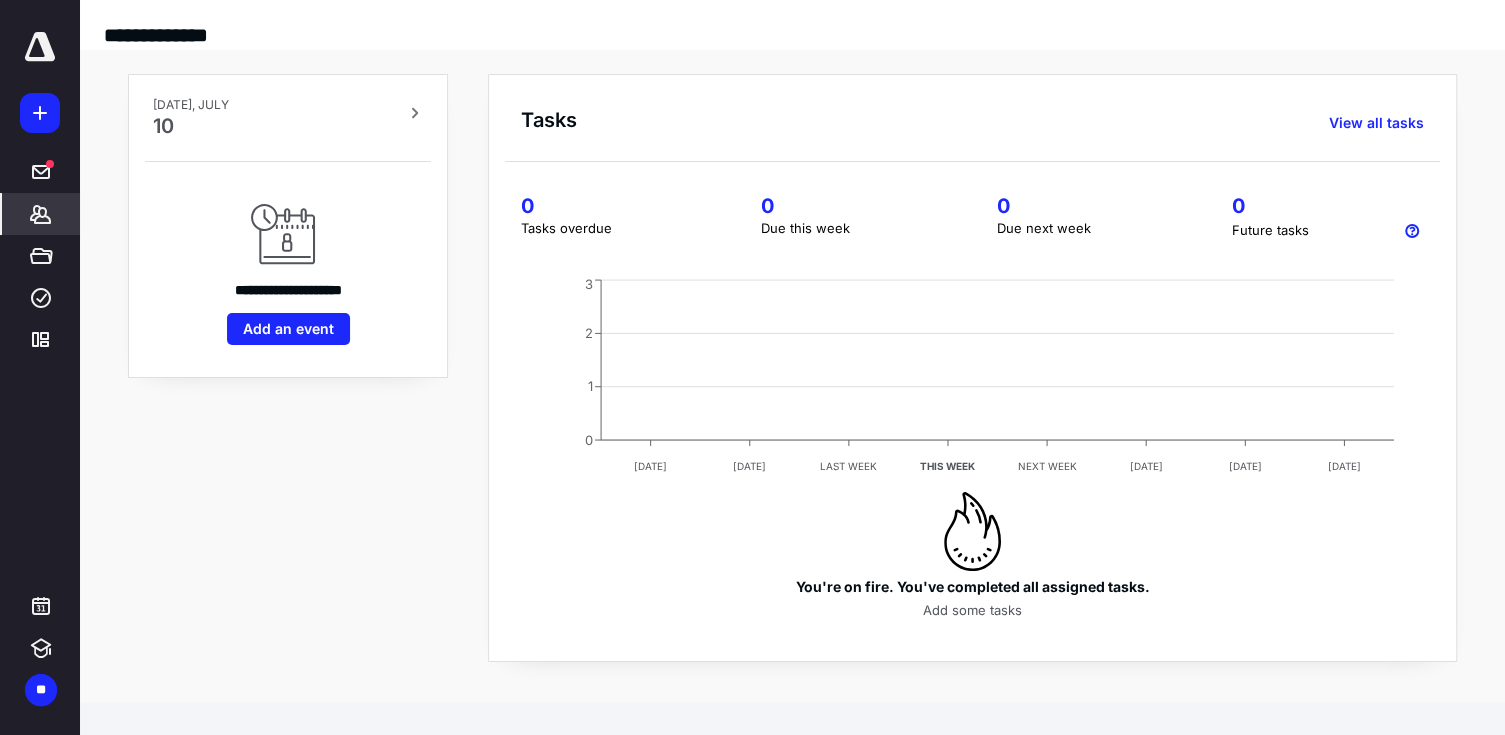 click on "*******" at bounding box center [41, 214] 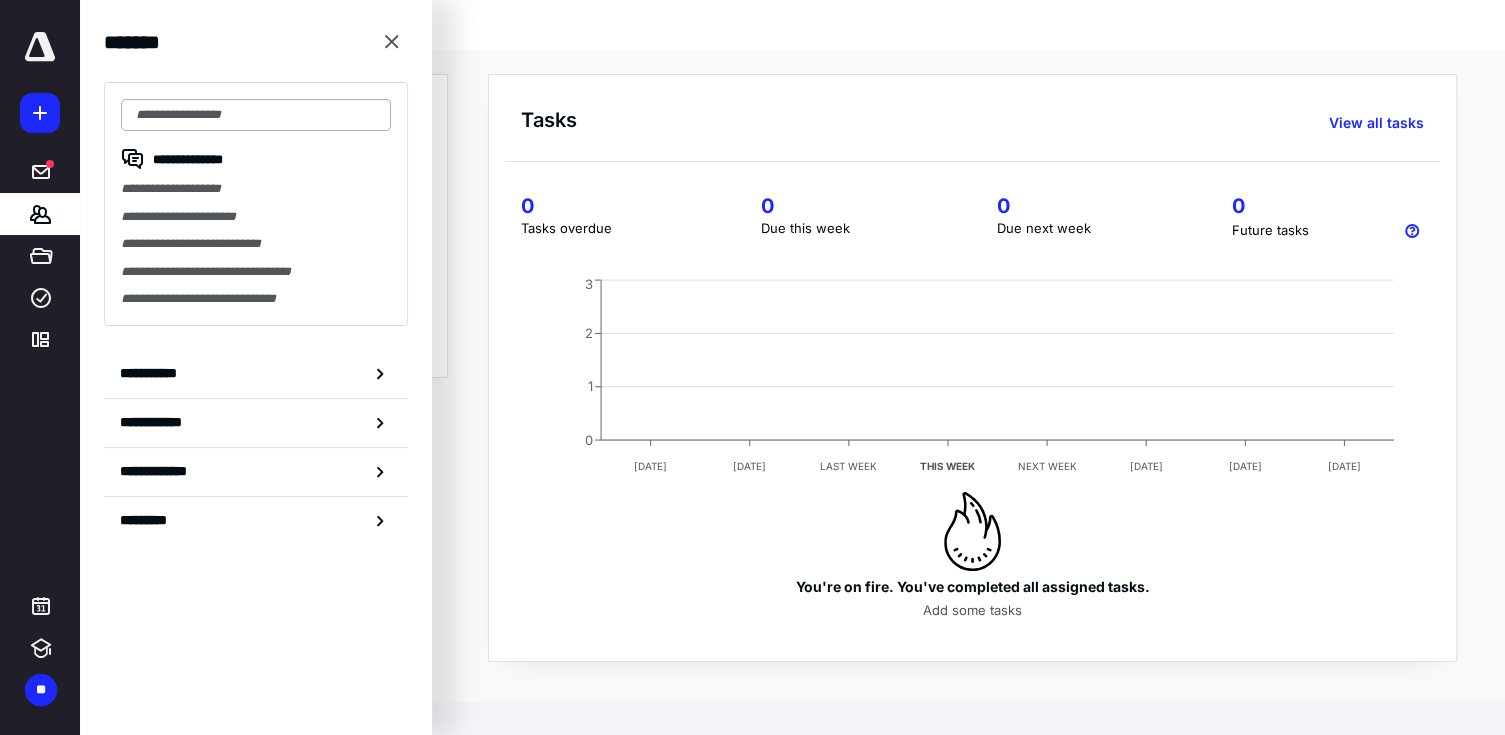 click at bounding box center [256, 115] 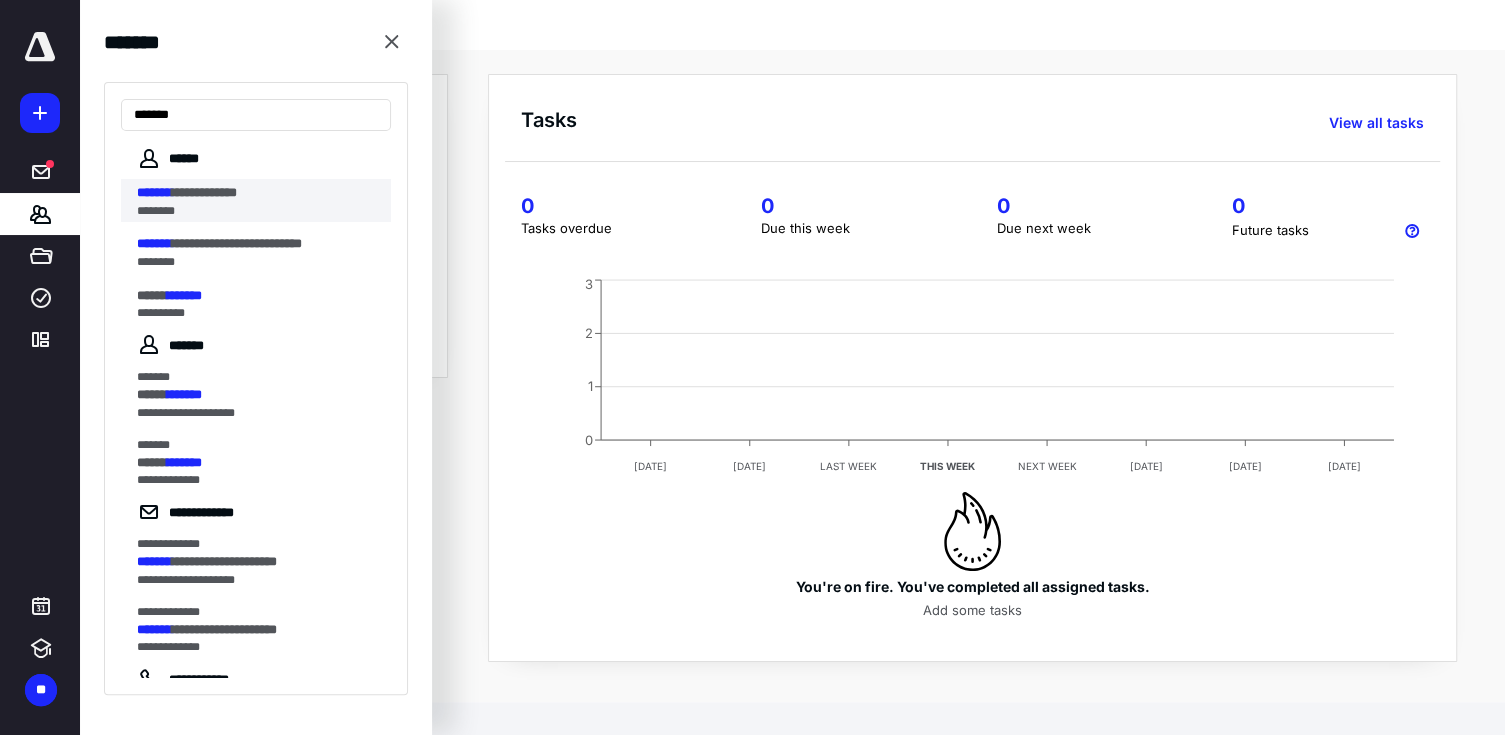 type on "*******" 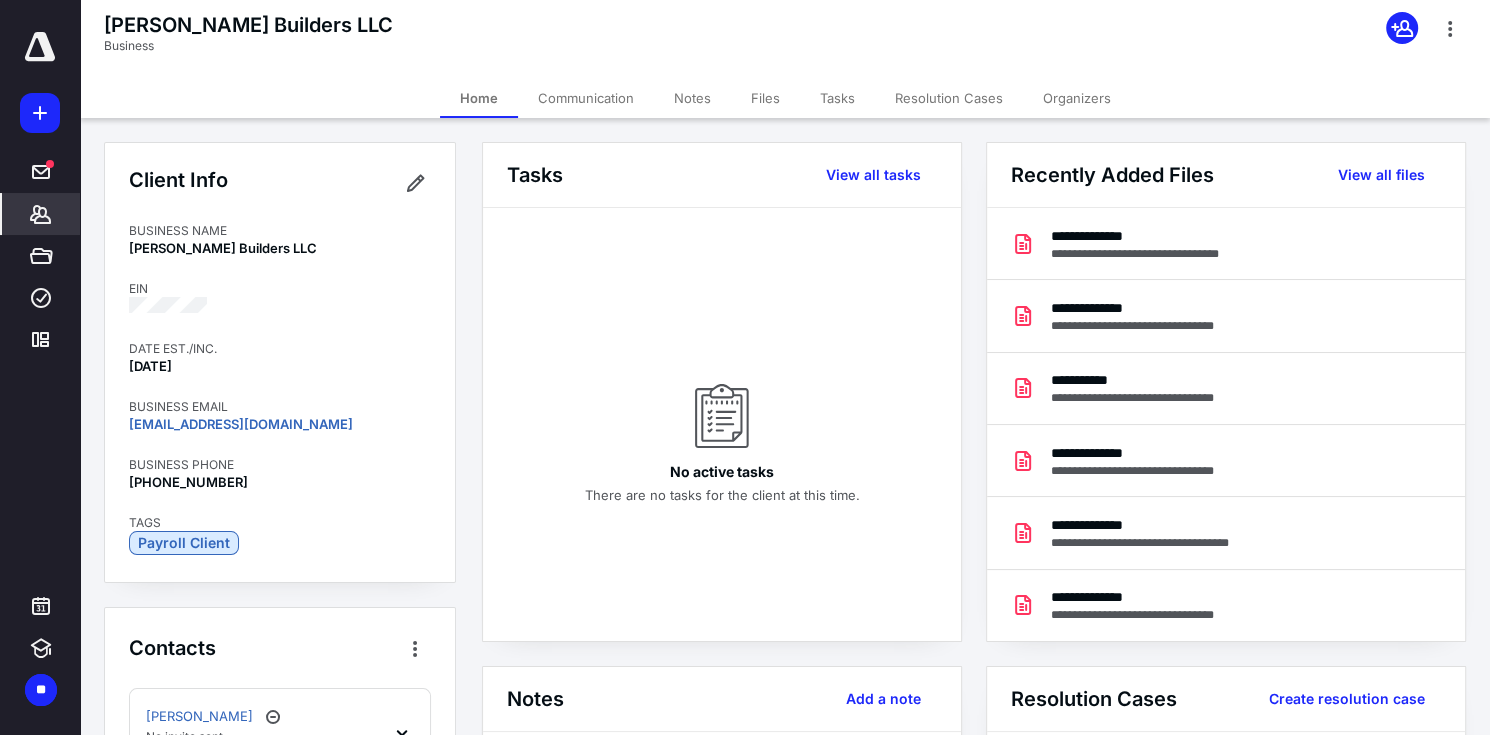 click on "Files" at bounding box center [765, 98] 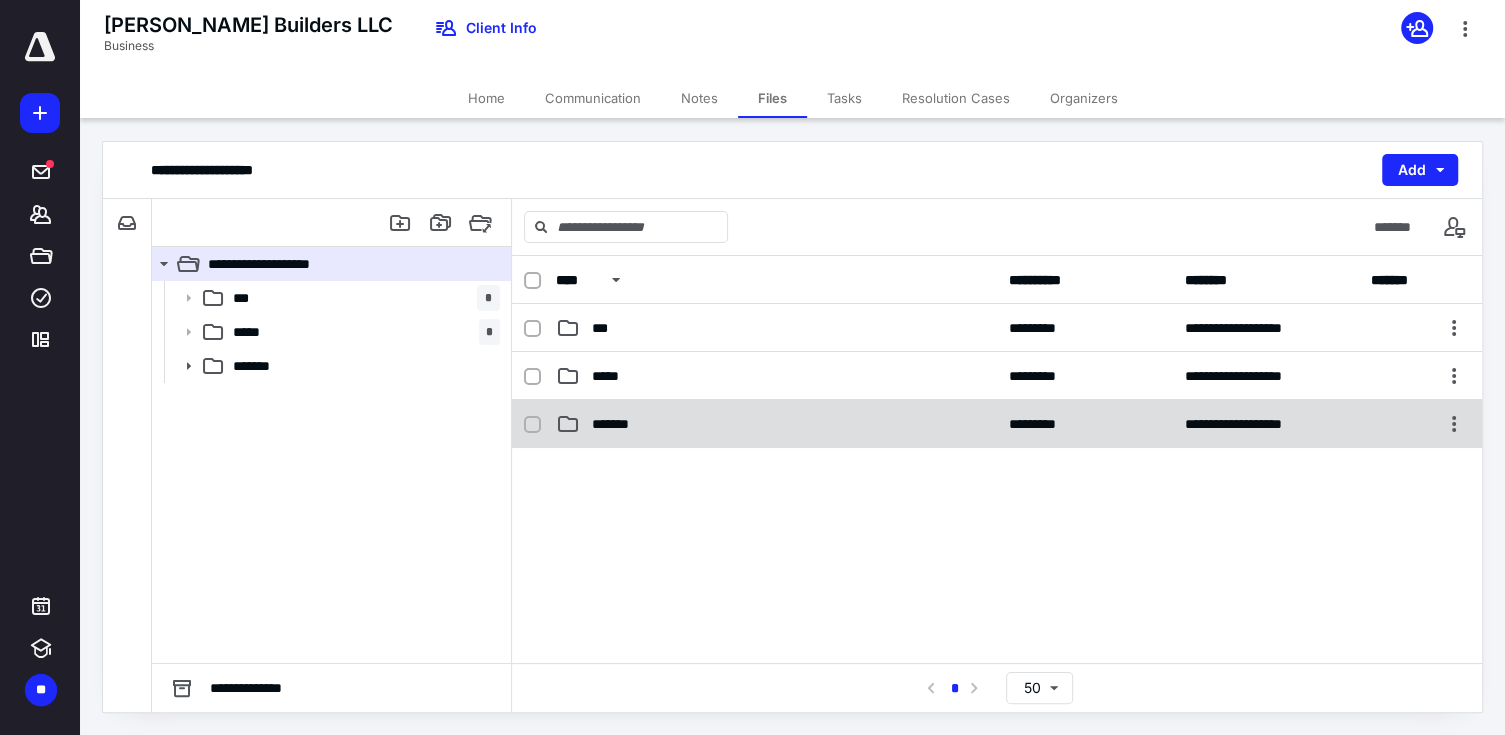 click on "*******" at bounding box center (776, 424) 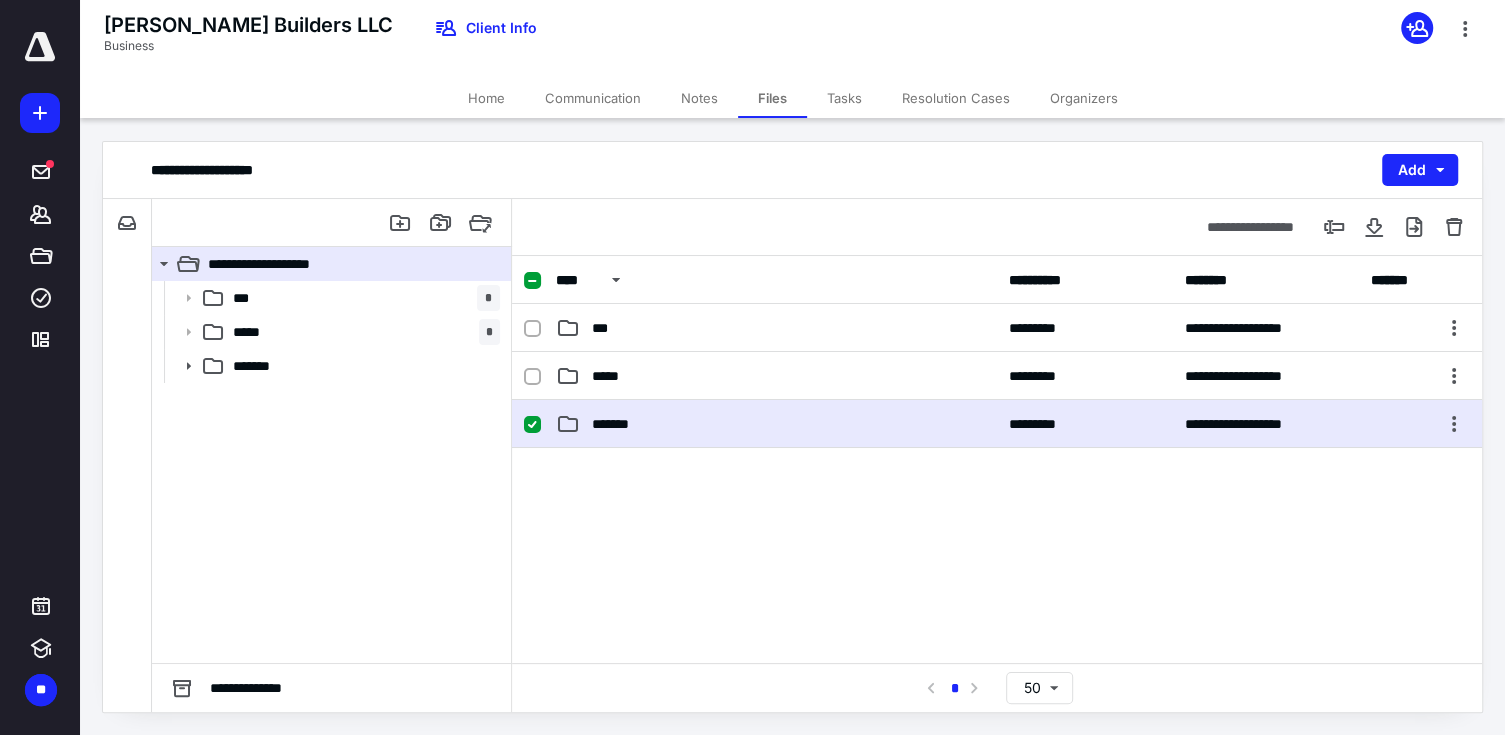 click on "*******" at bounding box center [776, 424] 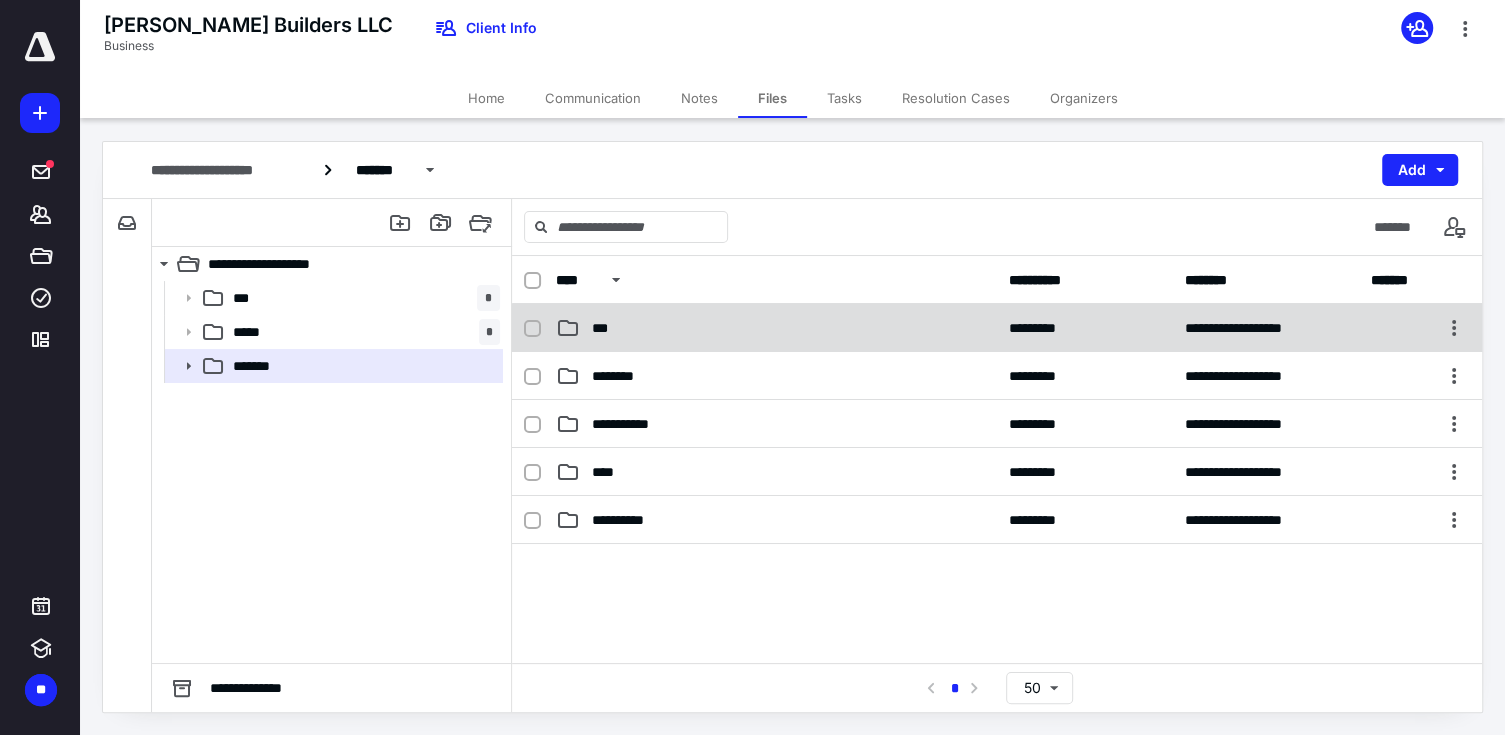 click on "***" at bounding box center [776, 328] 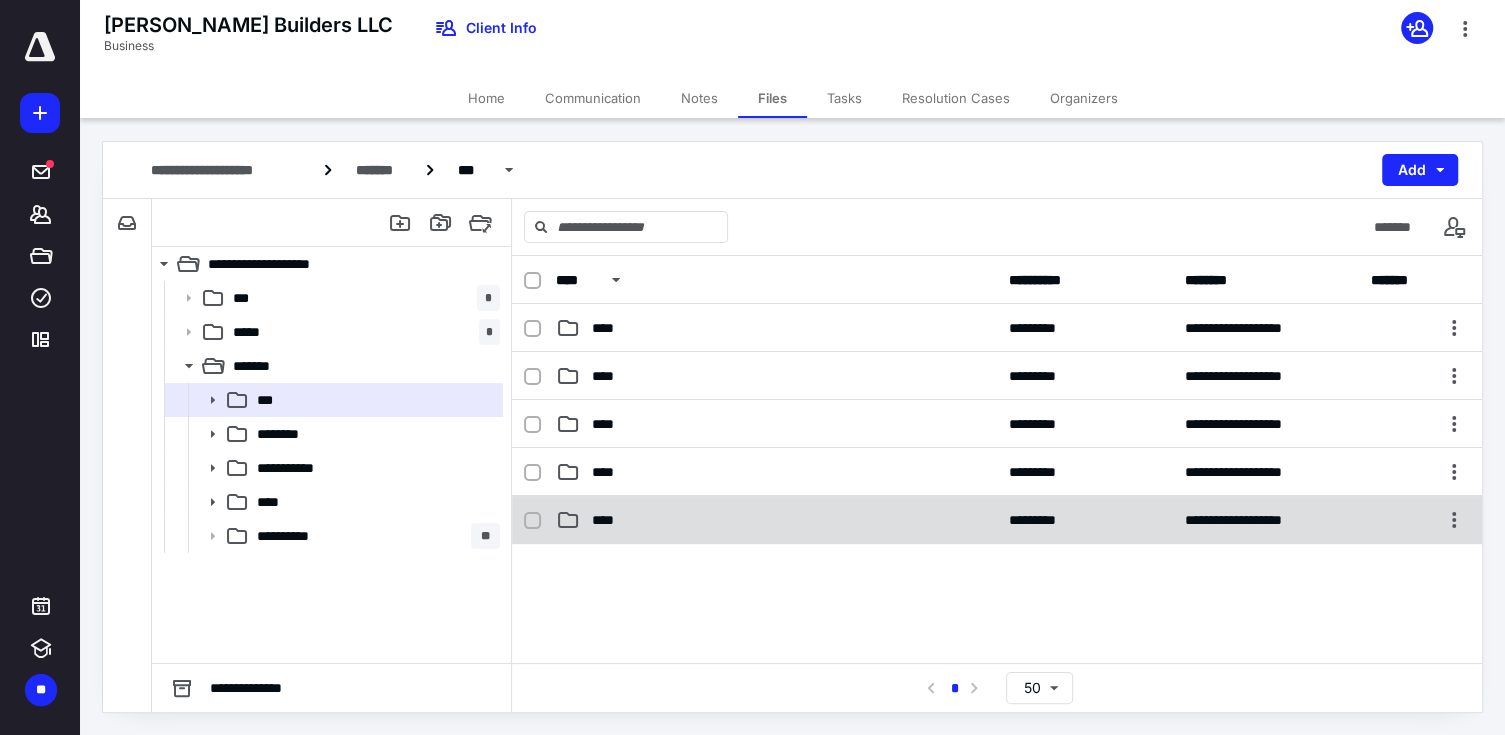 click on "****" at bounding box center [776, 520] 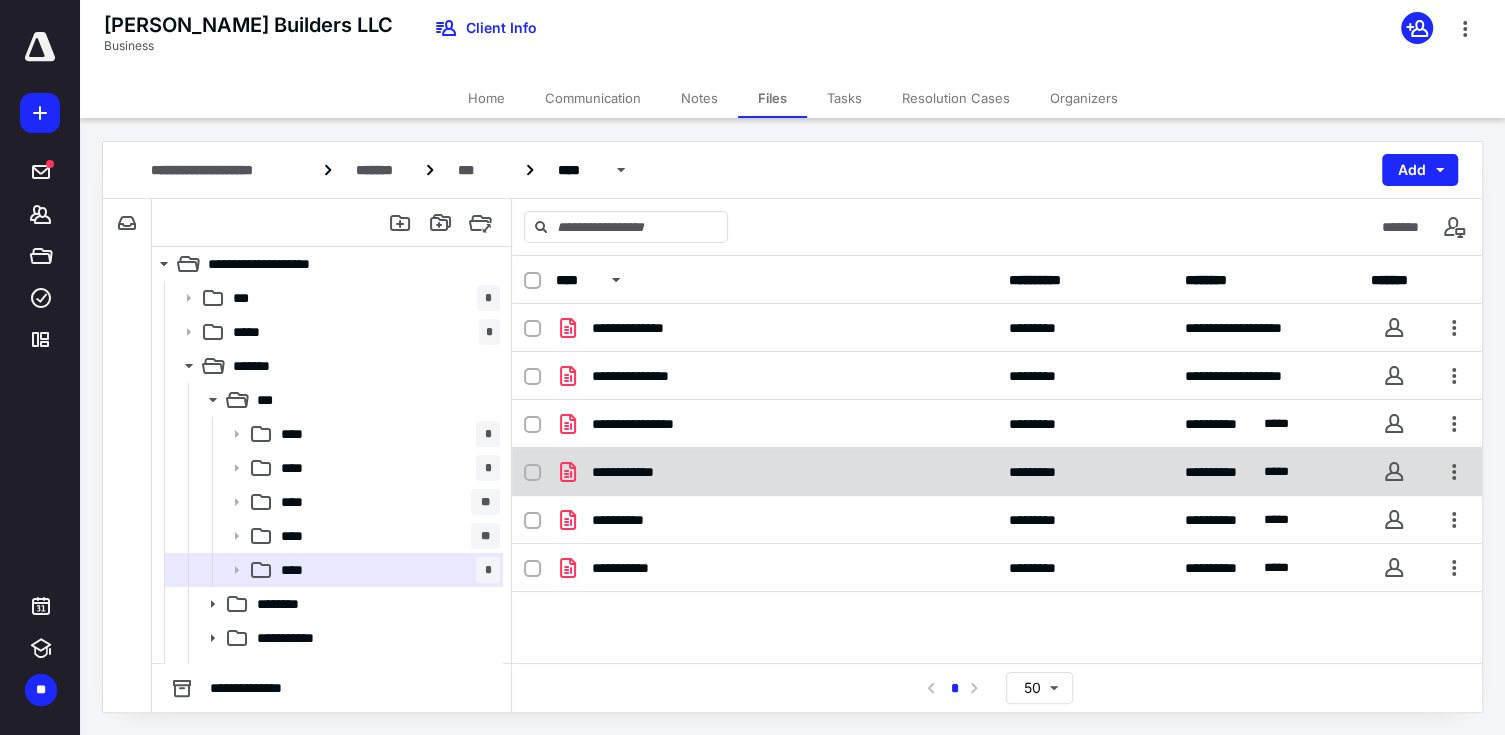 click on "**********" at bounding box center [632, 472] 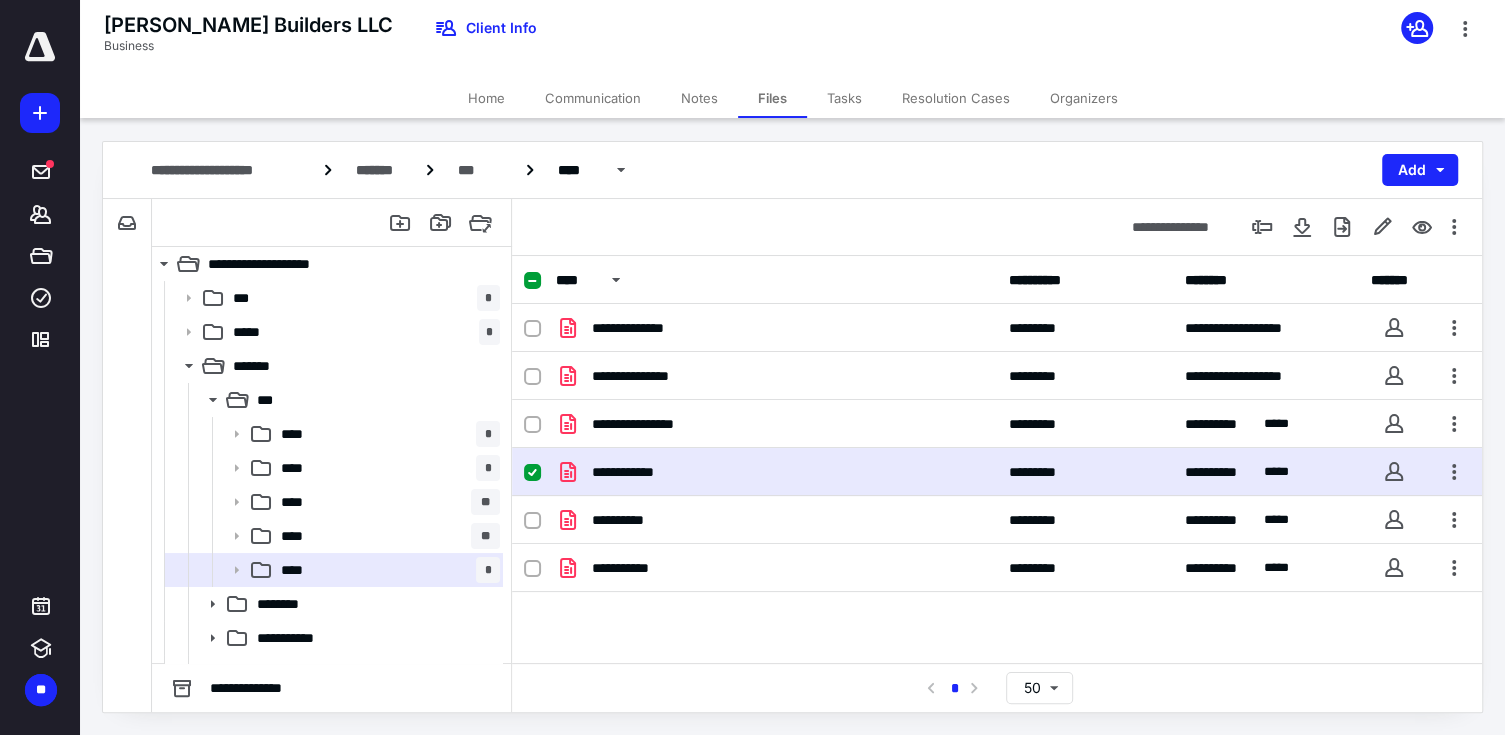 click on "**********" at bounding box center [632, 472] 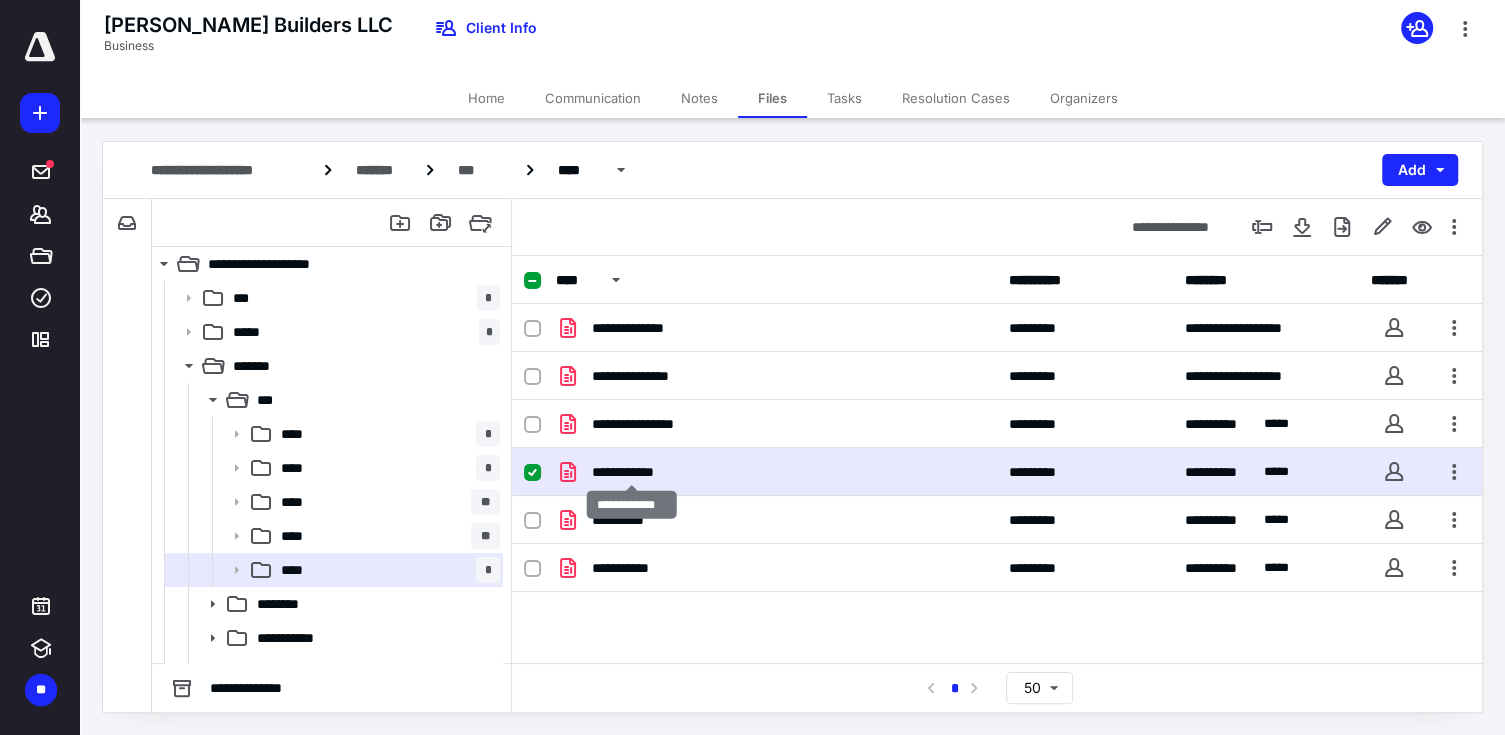 click on "**********" at bounding box center (632, 472) 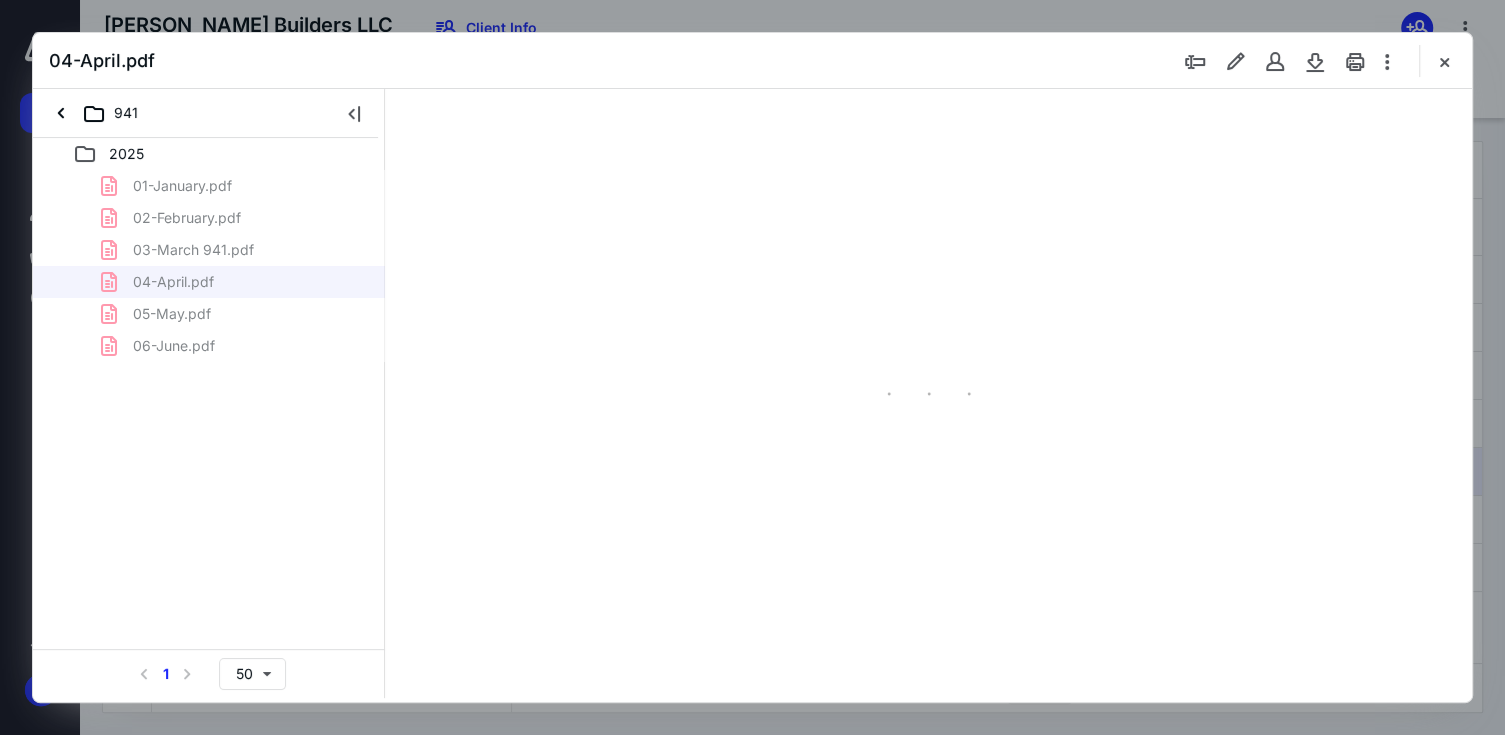 scroll, scrollTop: 0, scrollLeft: 0, axis: both 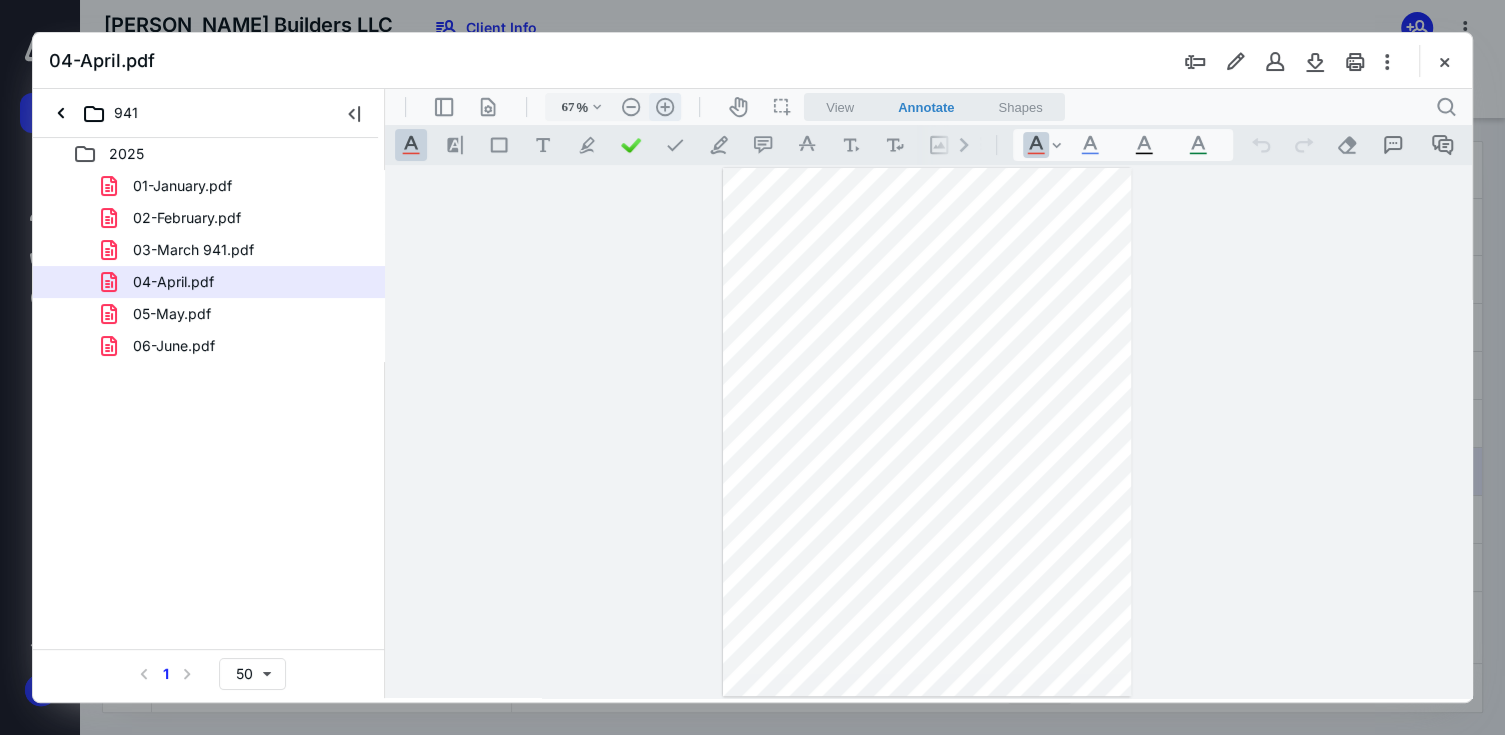 click on ".cls-1{fill:#abb0c4;} icon - header - zoom - in - line" at bounding box center [665, 107] 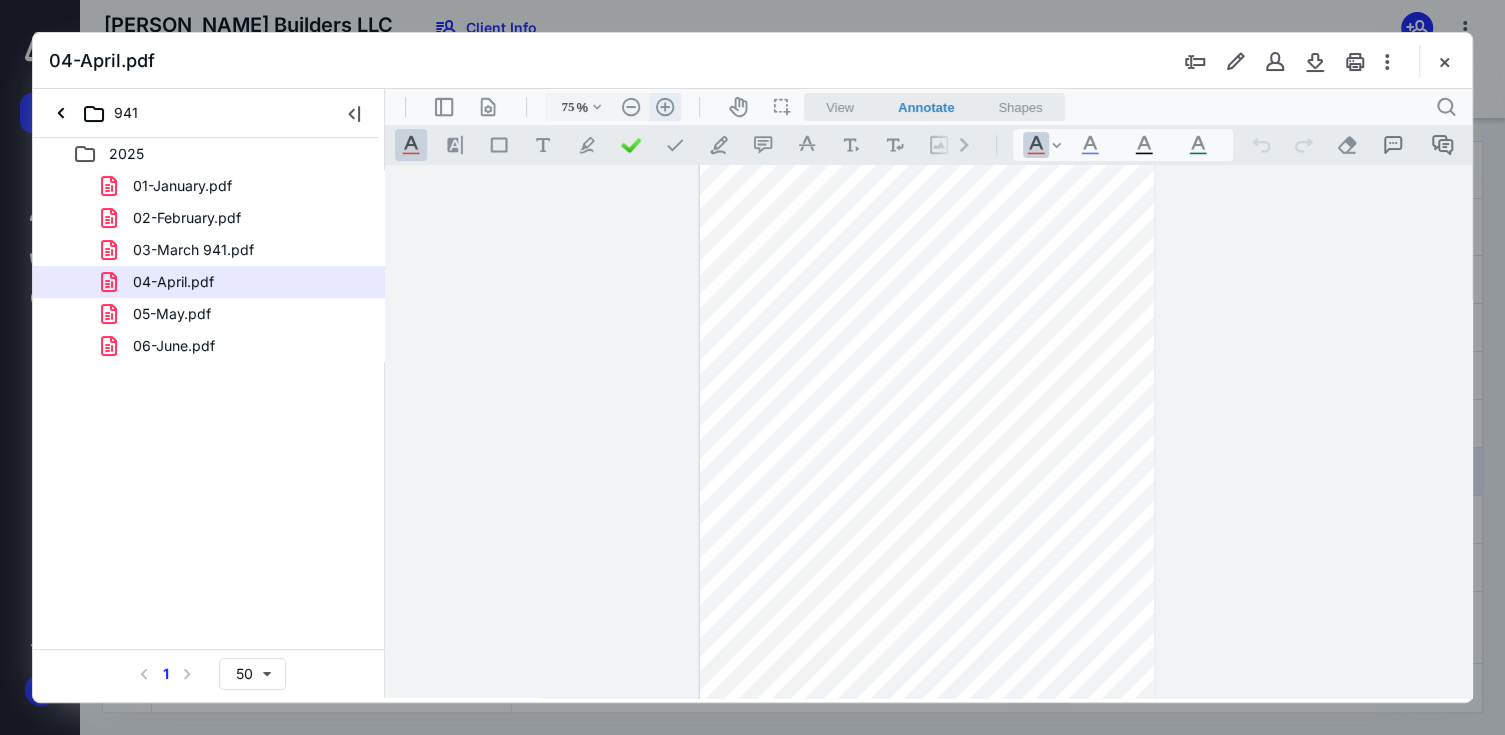 click on ".cls-1{fill:#abb0c4;} icon - header - zoom - in - line" at bounding box center [665, 107] 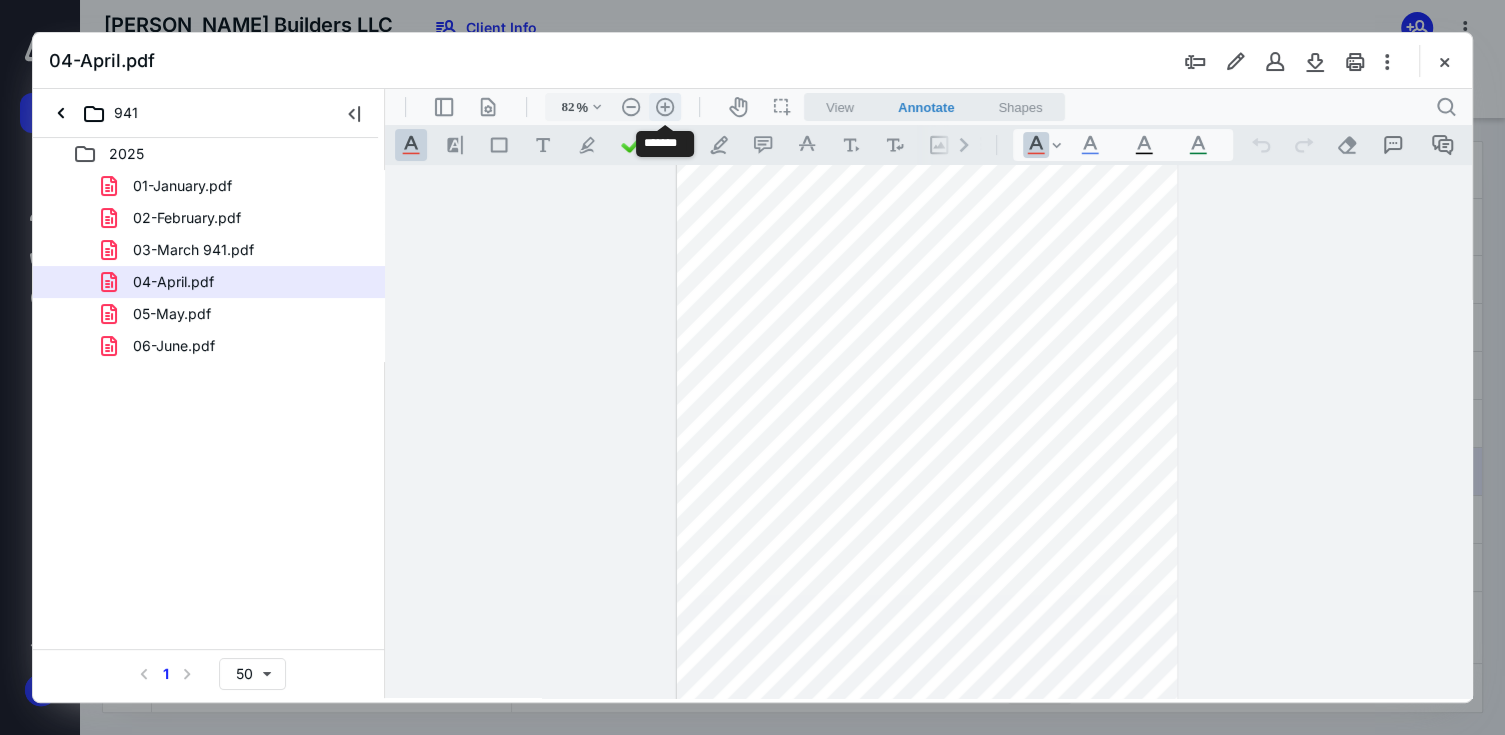 click on ".cls-1{fill:#abb0c4;} icon - header - zoom - in - line" at bounding box center (665, 107) 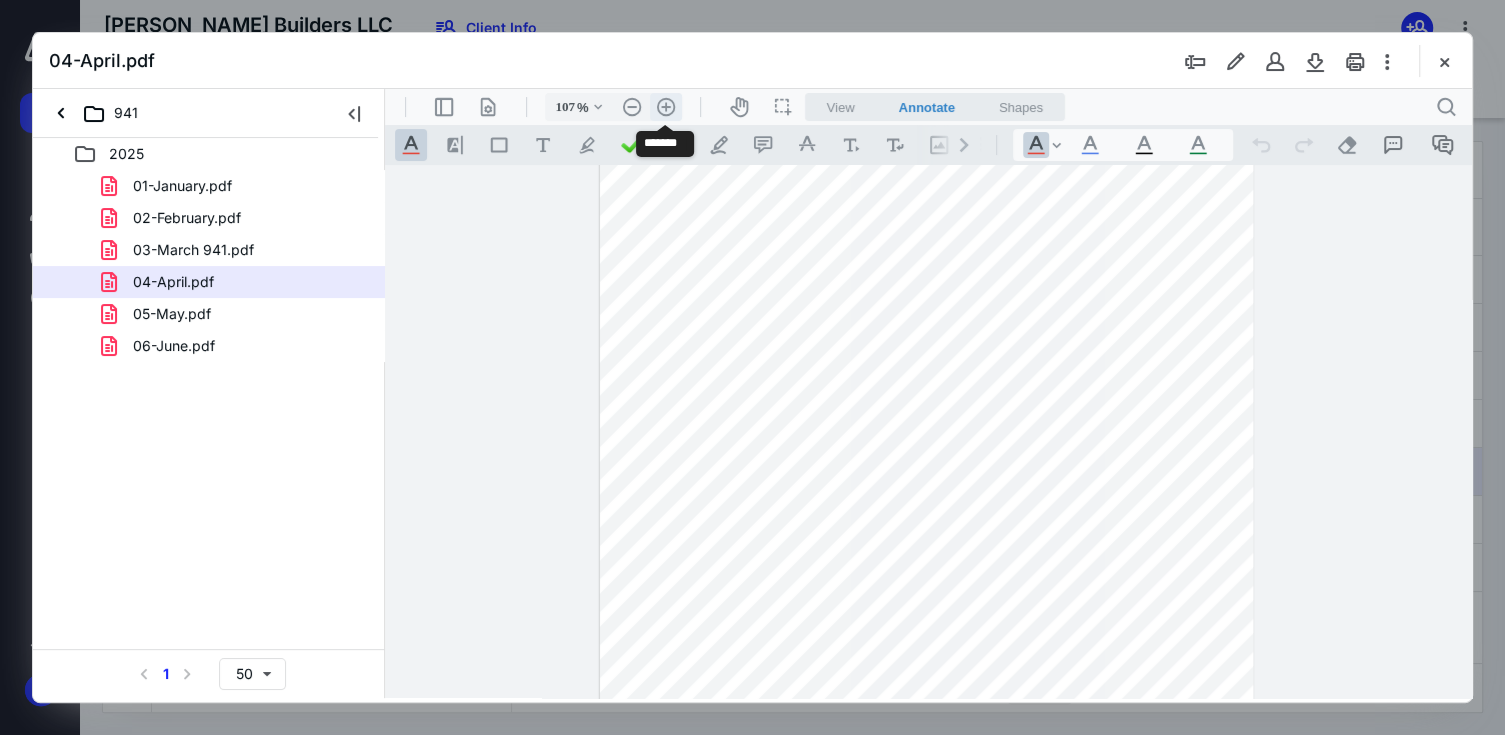click on ".cls-1{fill:#abb0c4;} icon - header - zoom - in - line" at bounding box center [666, 107] 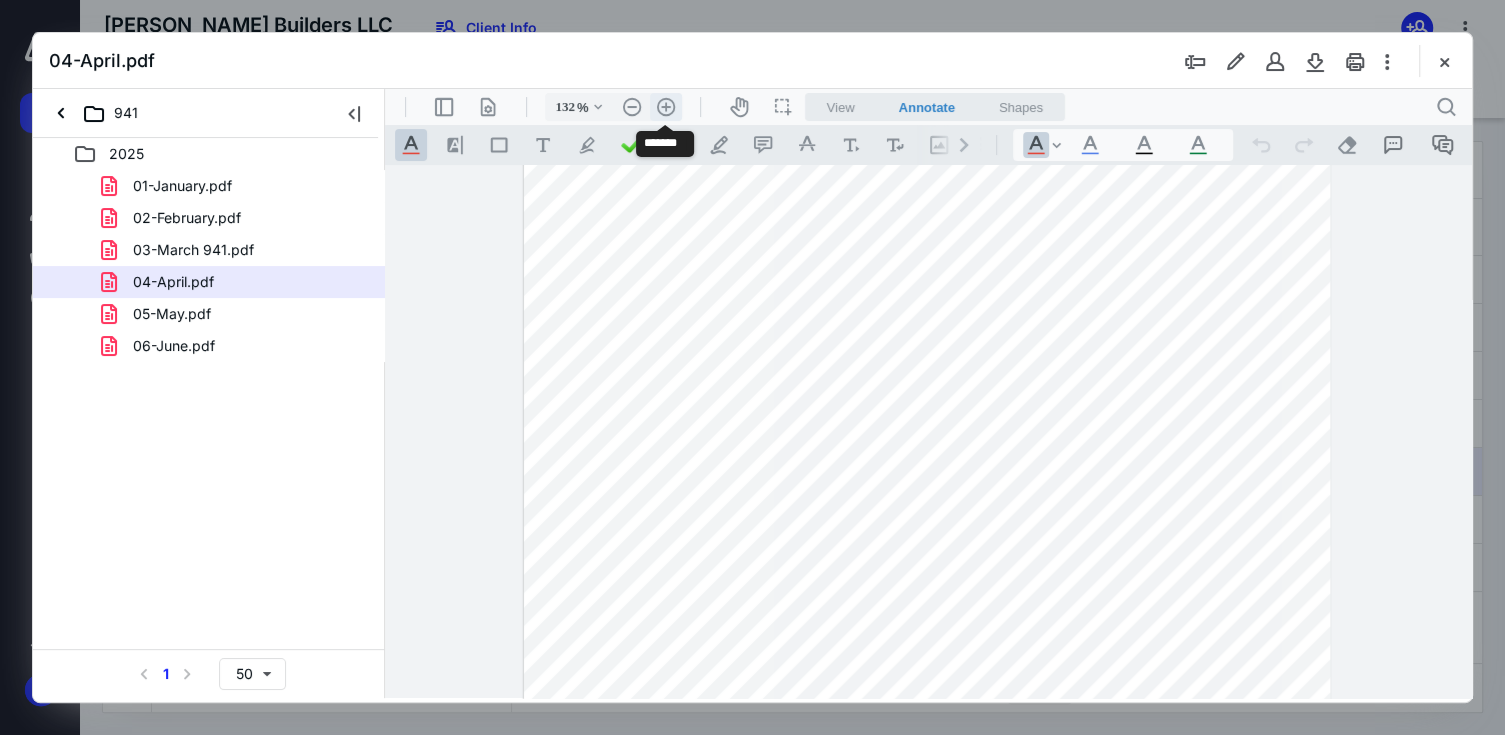 click on ".cls-1{fill:#abb0c4;} icon - header - zoom - in - line" at bounding box center [666, 107] 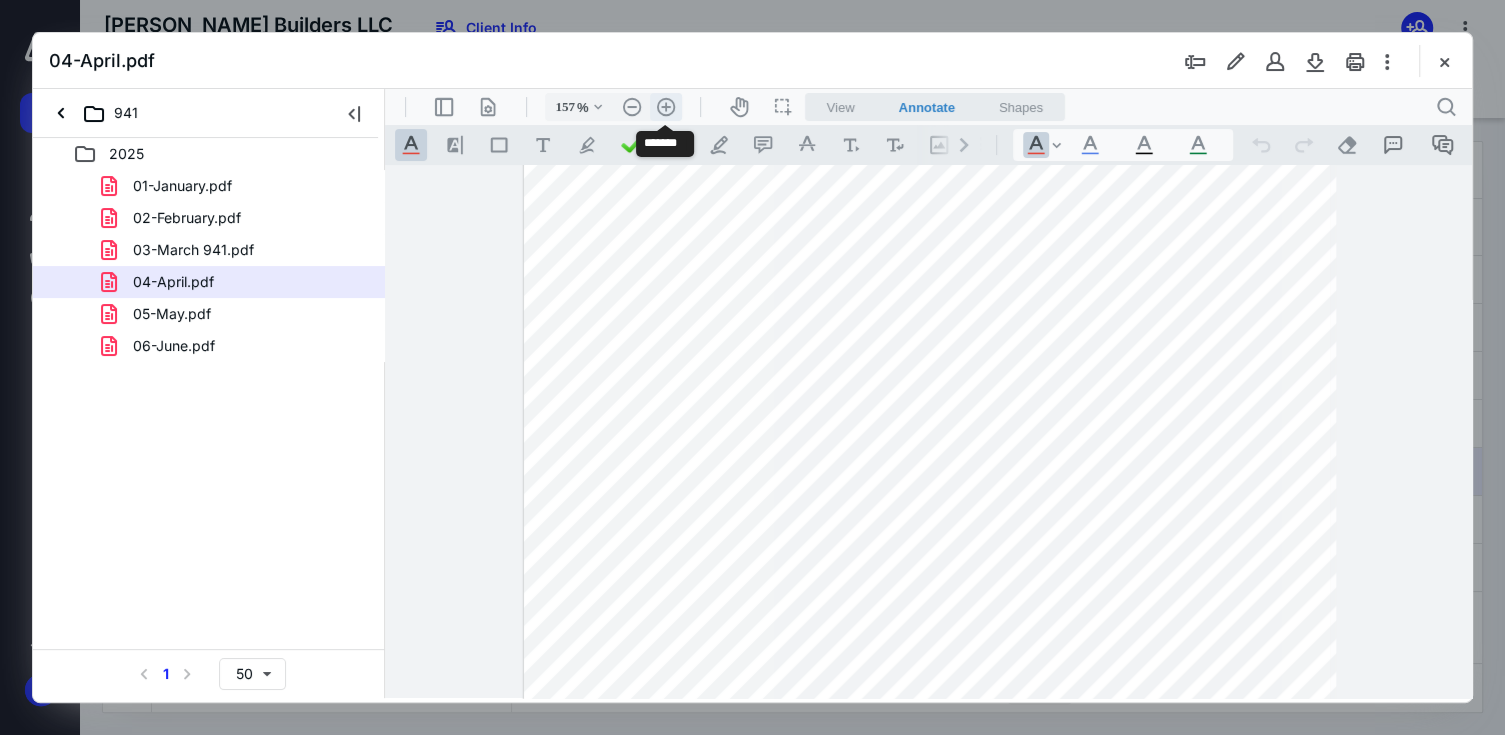 scroll, scrollTop: 309, scrollLeft: 0, axis: vertical 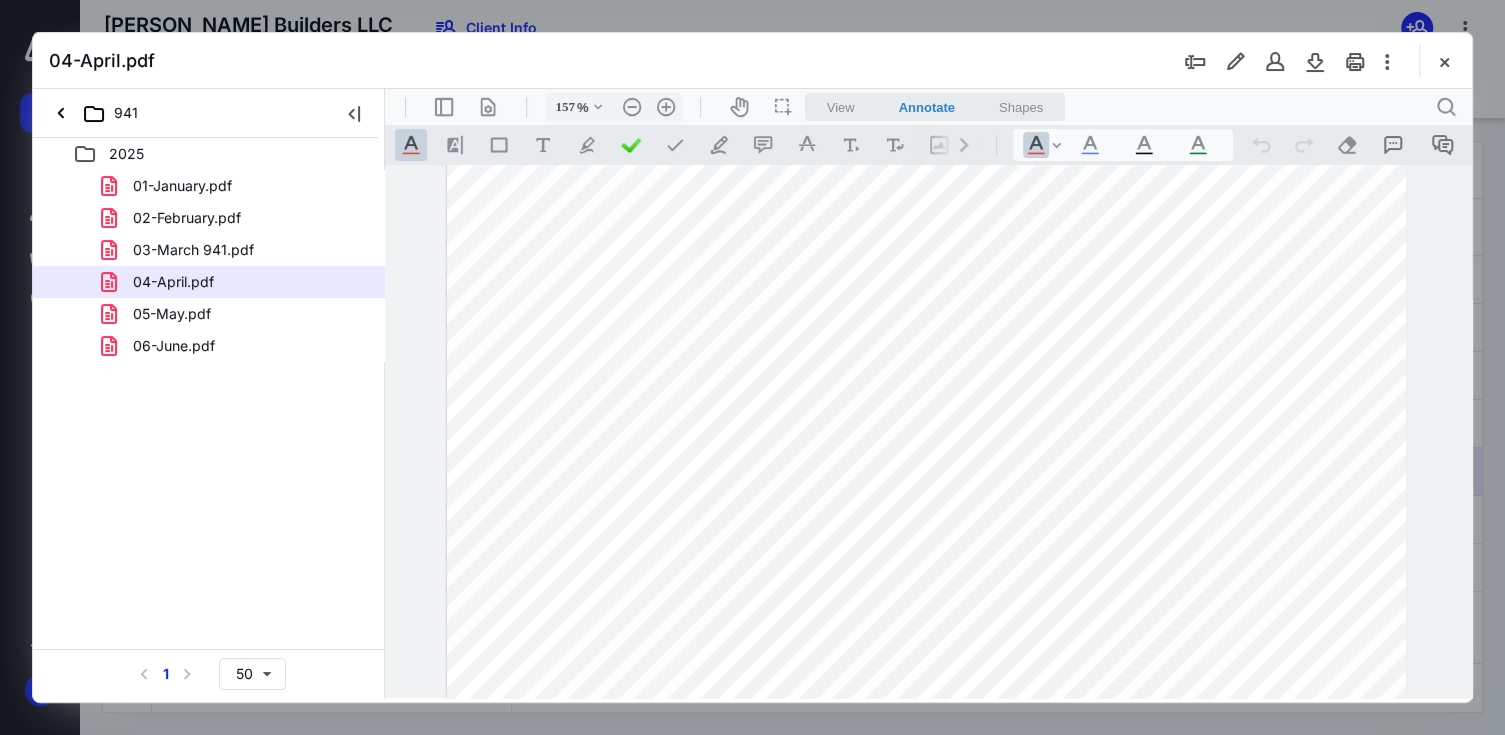 click on "05-May.pdf" at bounding box center [172, 314] 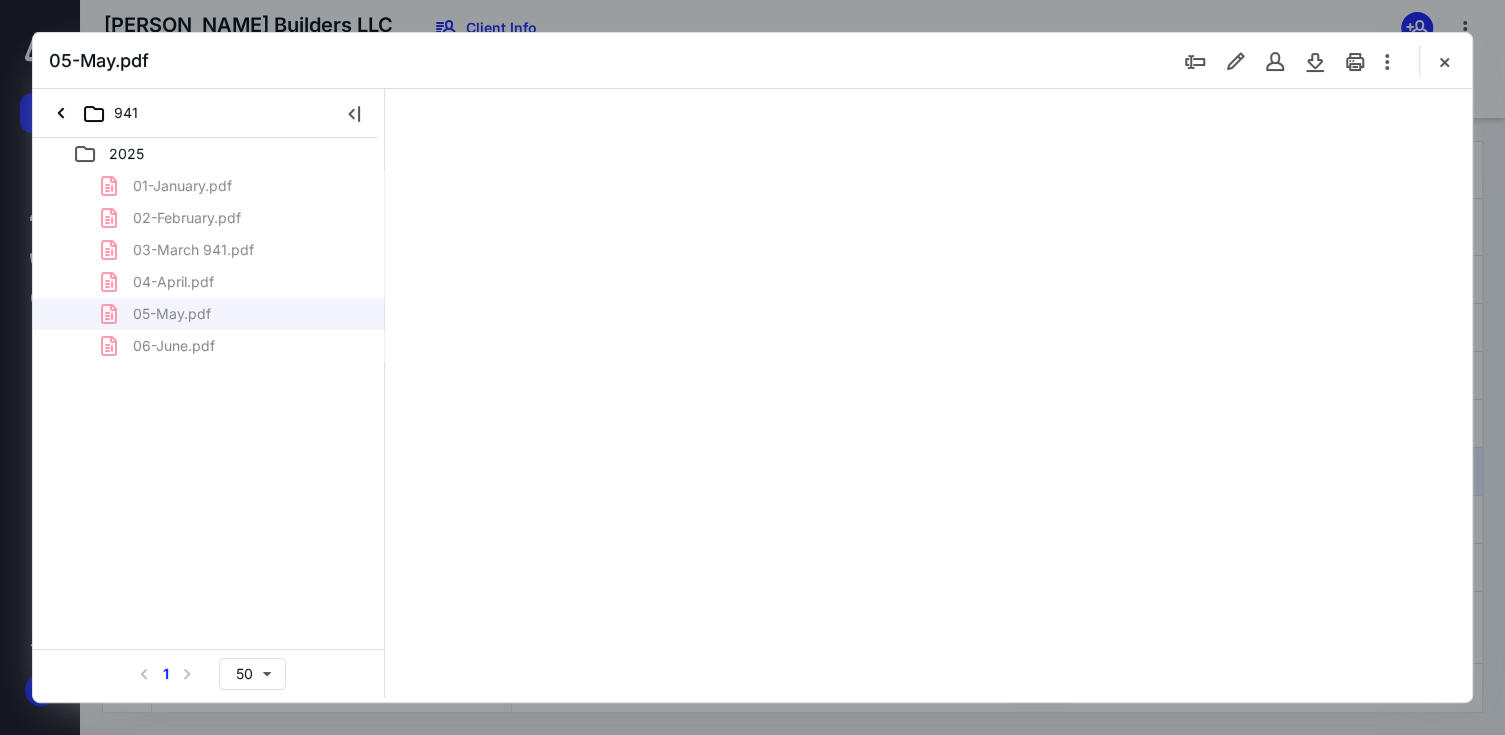scroll, scrollTop: 0, scrollLeft: 0, axis: both 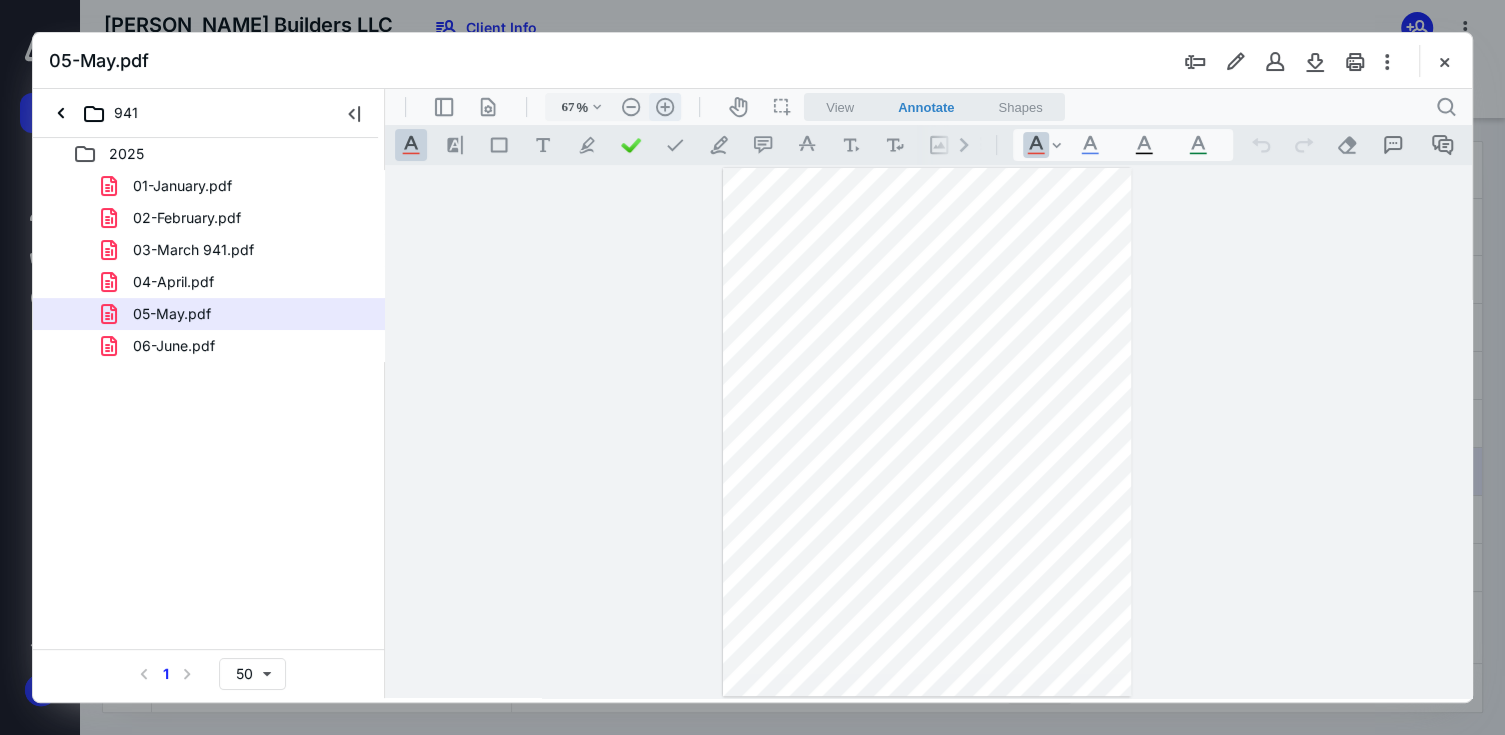 click on ".cls-1{fill:#abb0c4;} icon - header - zoom - in - line" at bounding box center (665, 107) 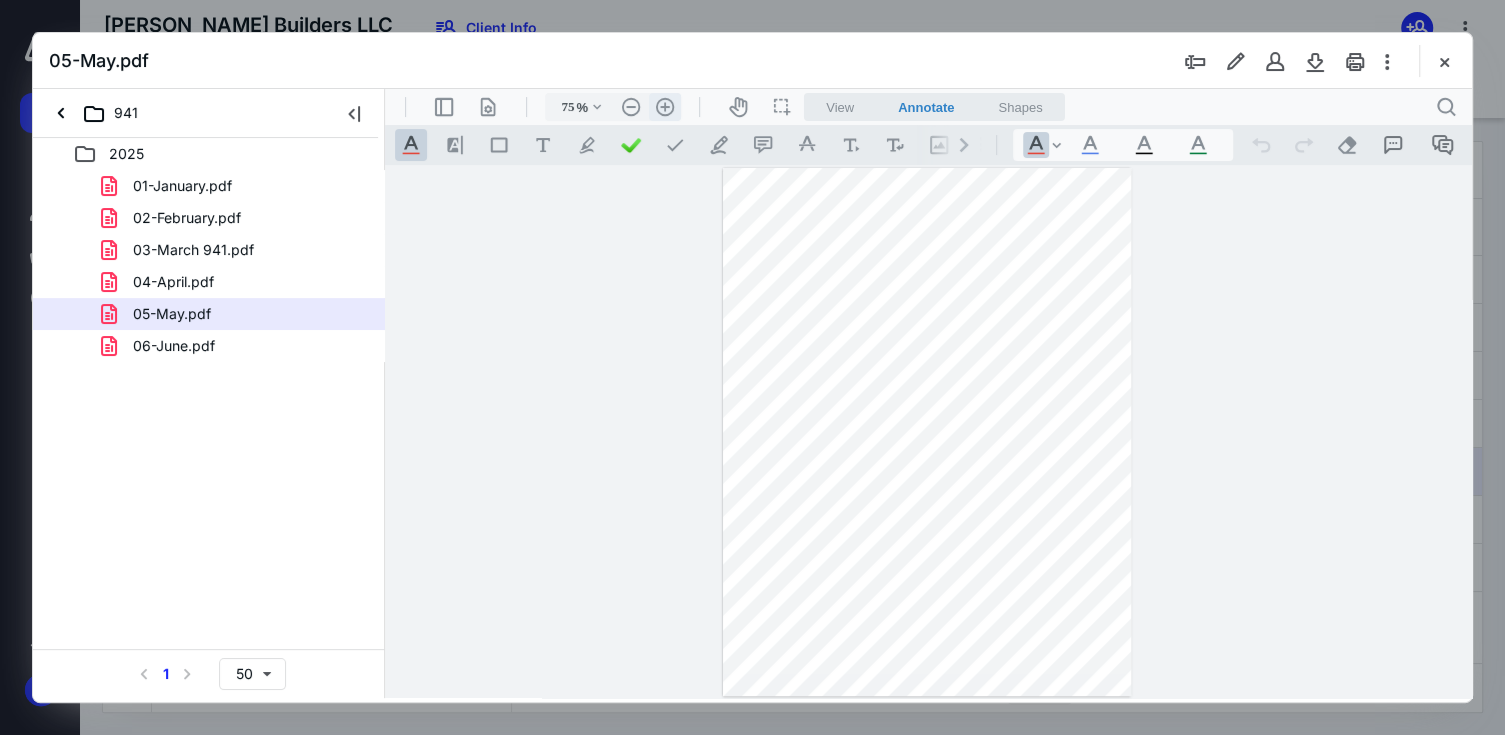 click on ".cls-1{fill:#abb0c4;} icon - header - zoom - in - line" at bounding box center [665, 107] 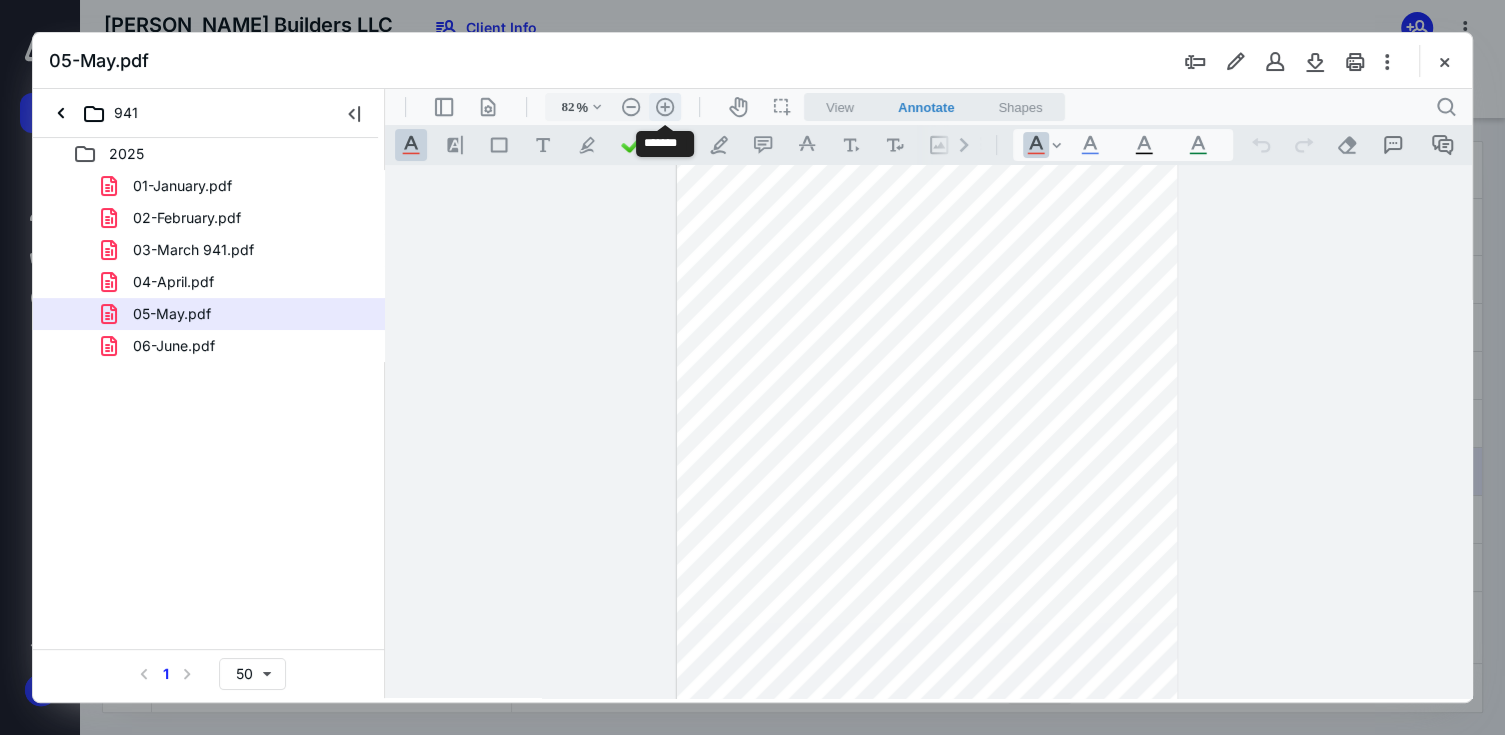 click on ".cls-1{fill:#abb0c4;} icon - header - zoom - in - line" at bounding box center (665, 107) 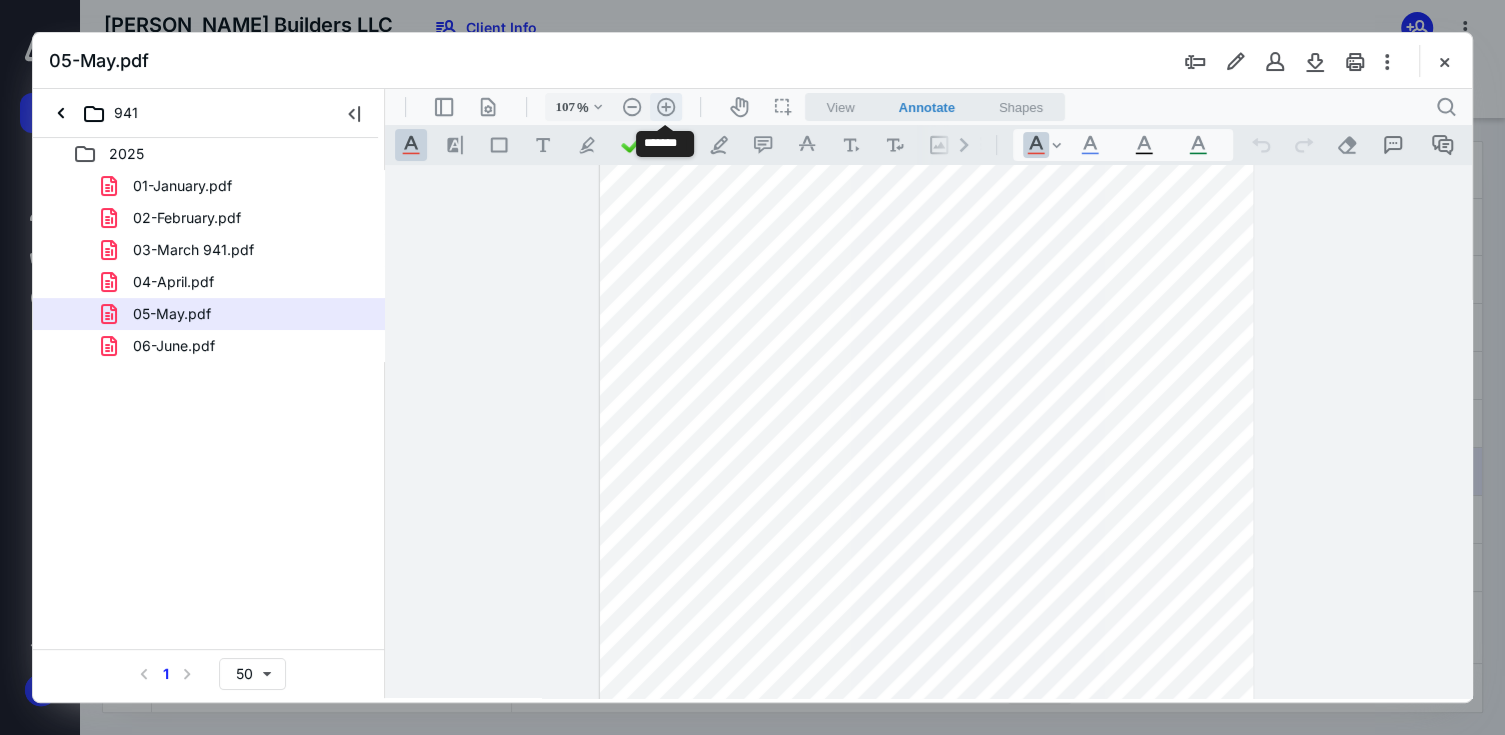 click on ".cls-1{fill:#abb0c4;} icon - header - zoom - in - line" at bounding box center [666, 107] 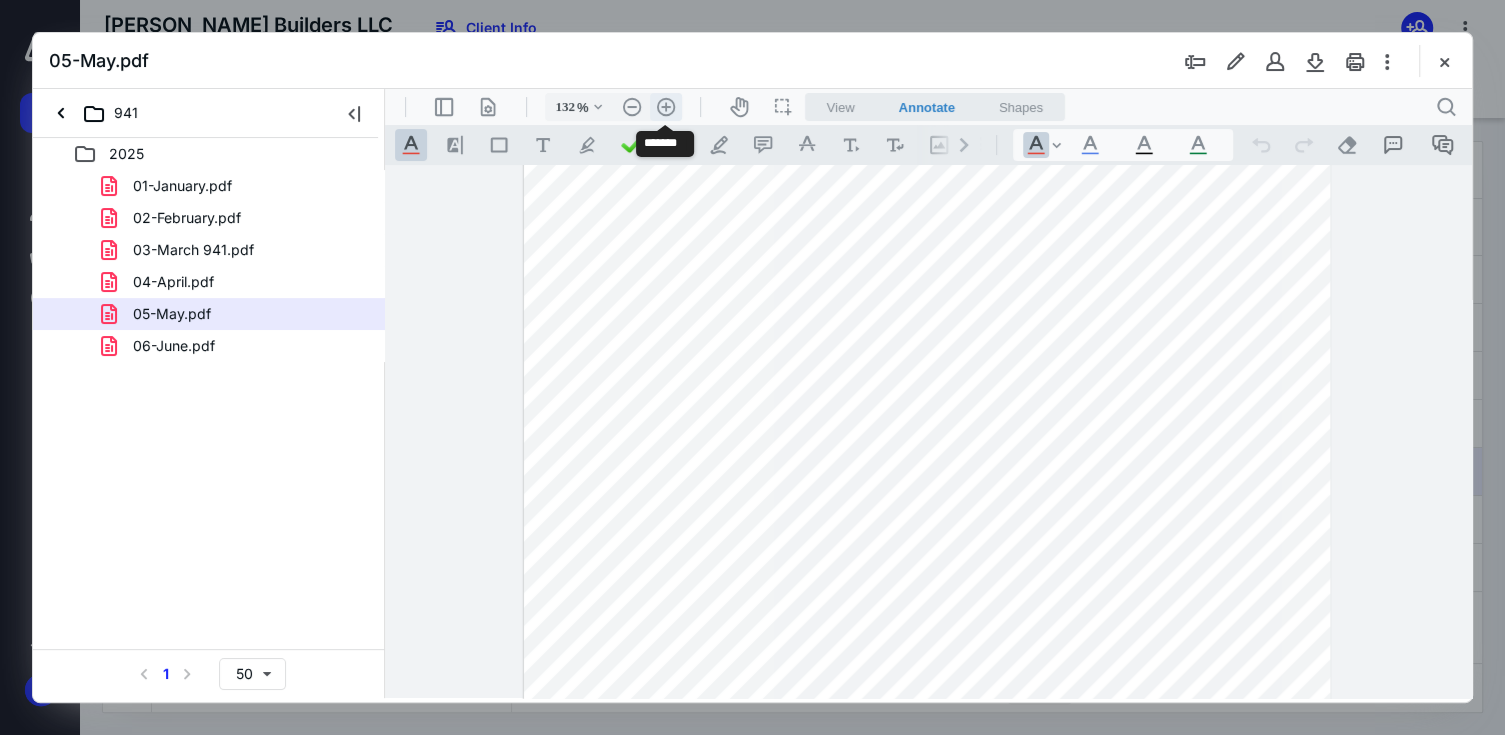 click on ".cls-1{fill:#abb0c4;} icon - header - zoom - in - line" at bounding box center [666, 107] 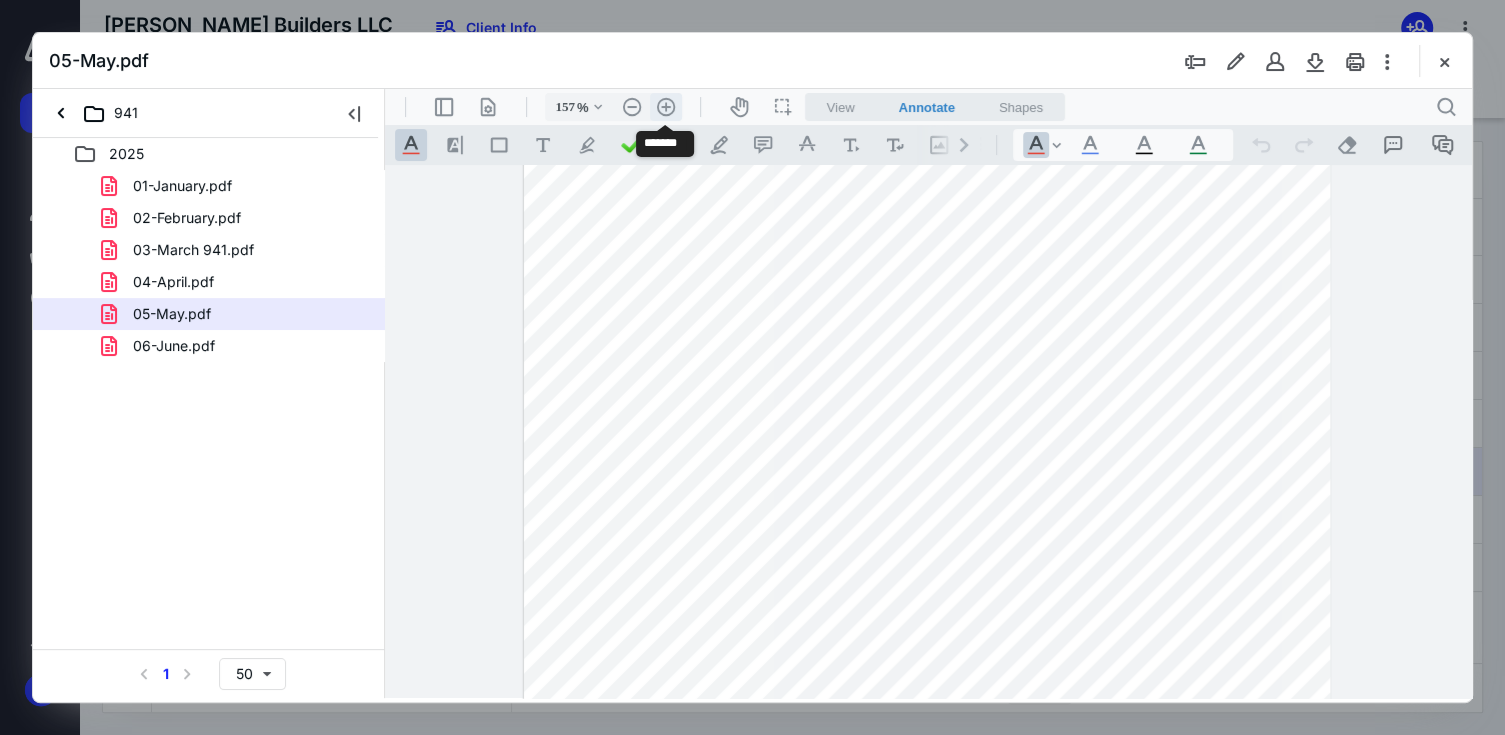 scroll, scrollTop: 309, scrollLeft: 0, axis: vertical 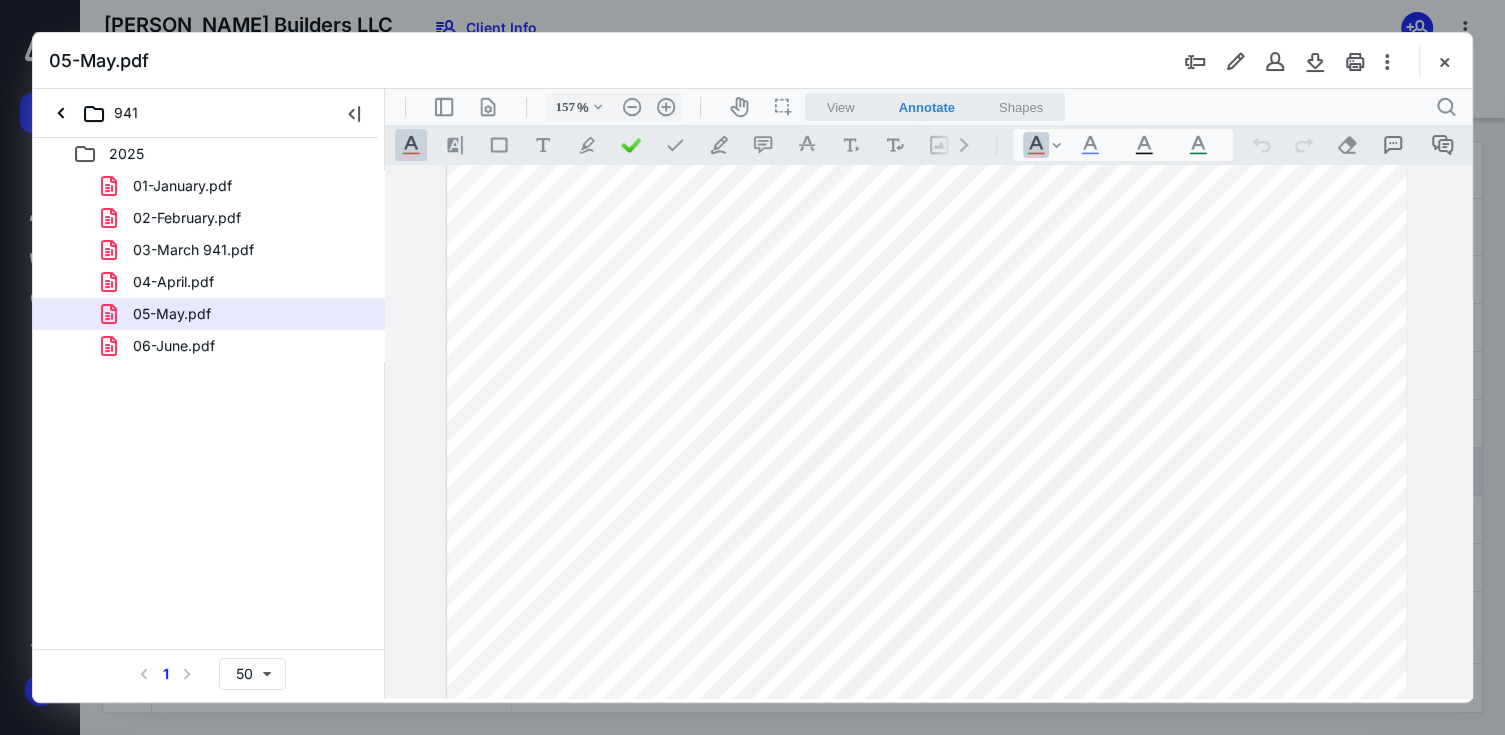click on "06-June.pdf" at bounding box center (174, 346) 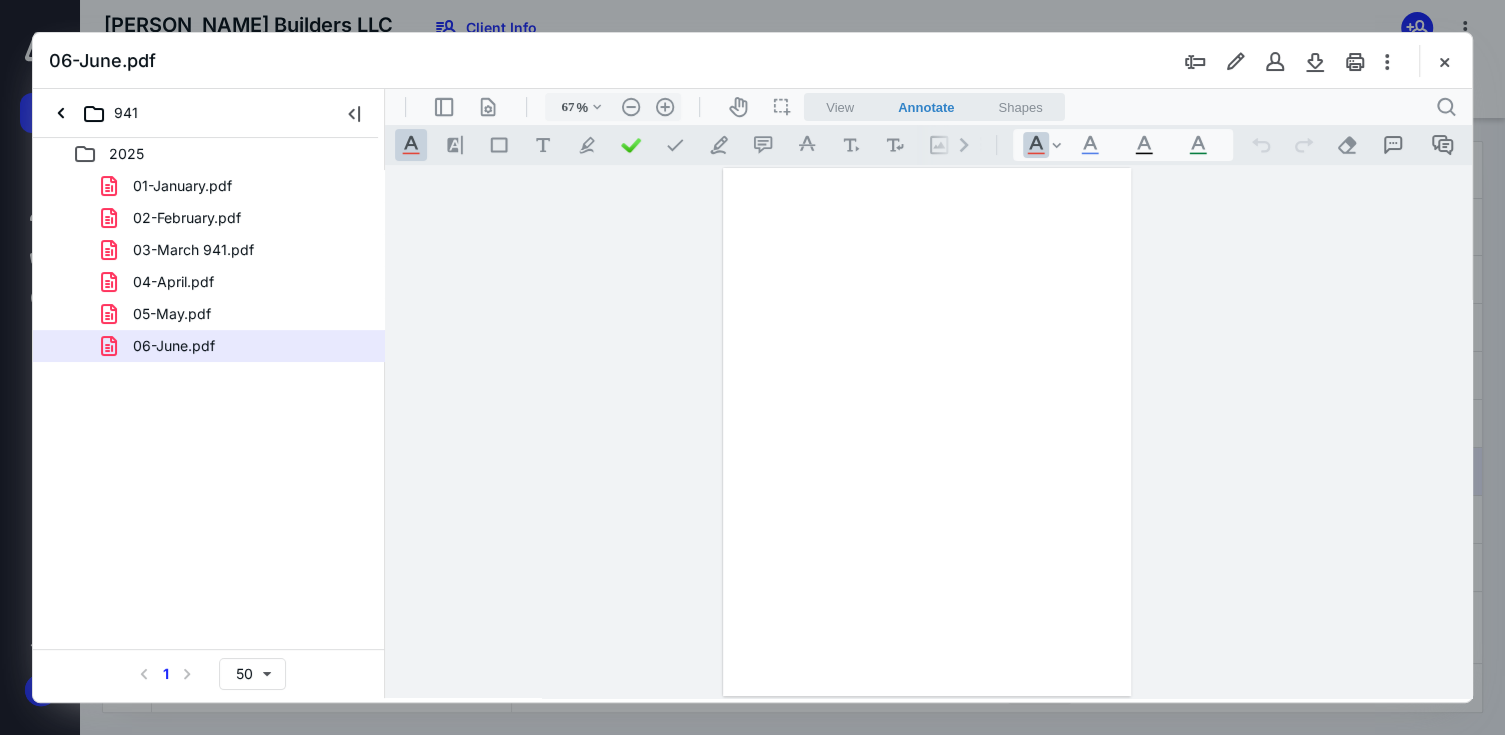 scroll, scrollTop: 0, scrollLeft: 0, axis: both 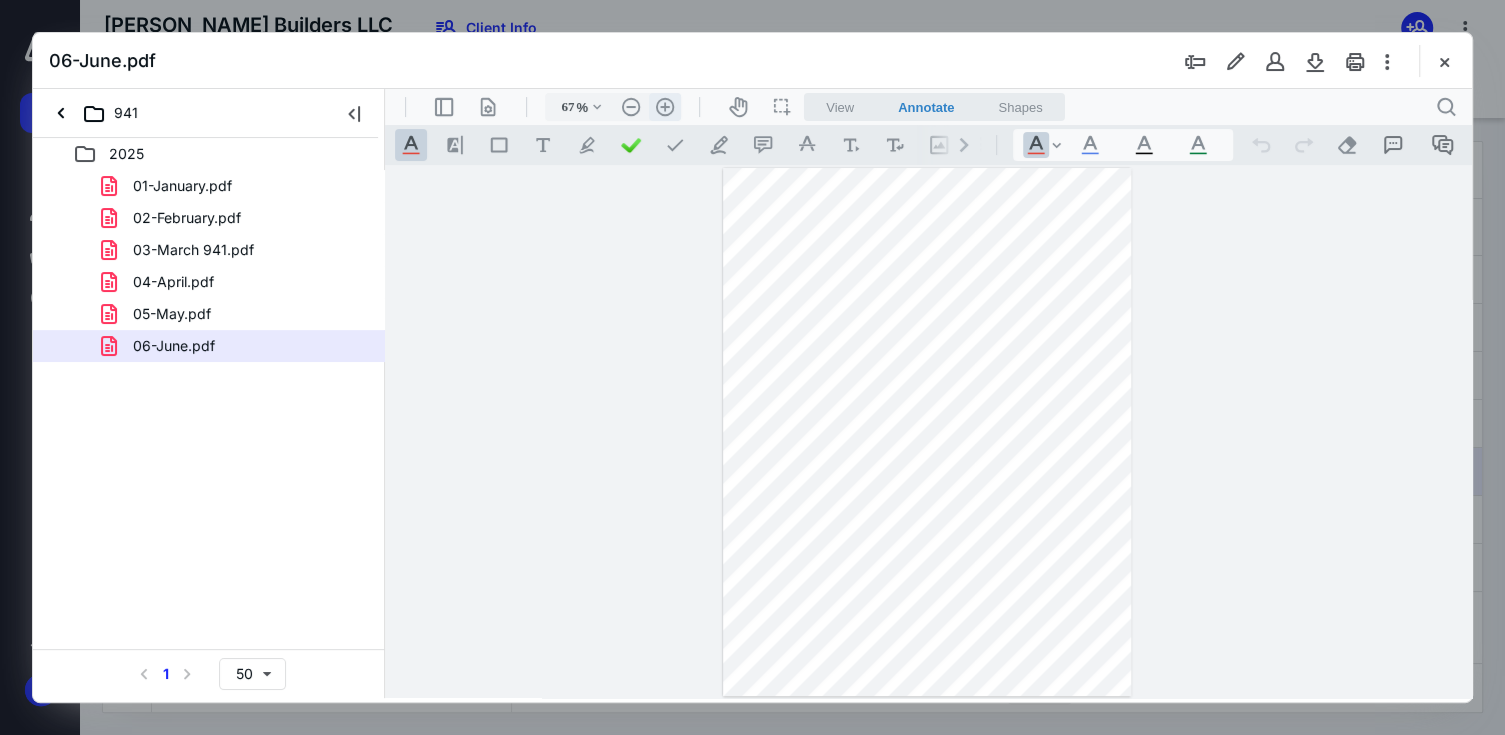 click on ".cls-1{fill:#abb0c4;} icon - header - zoom - in - line" at bounding box center [665, 107] 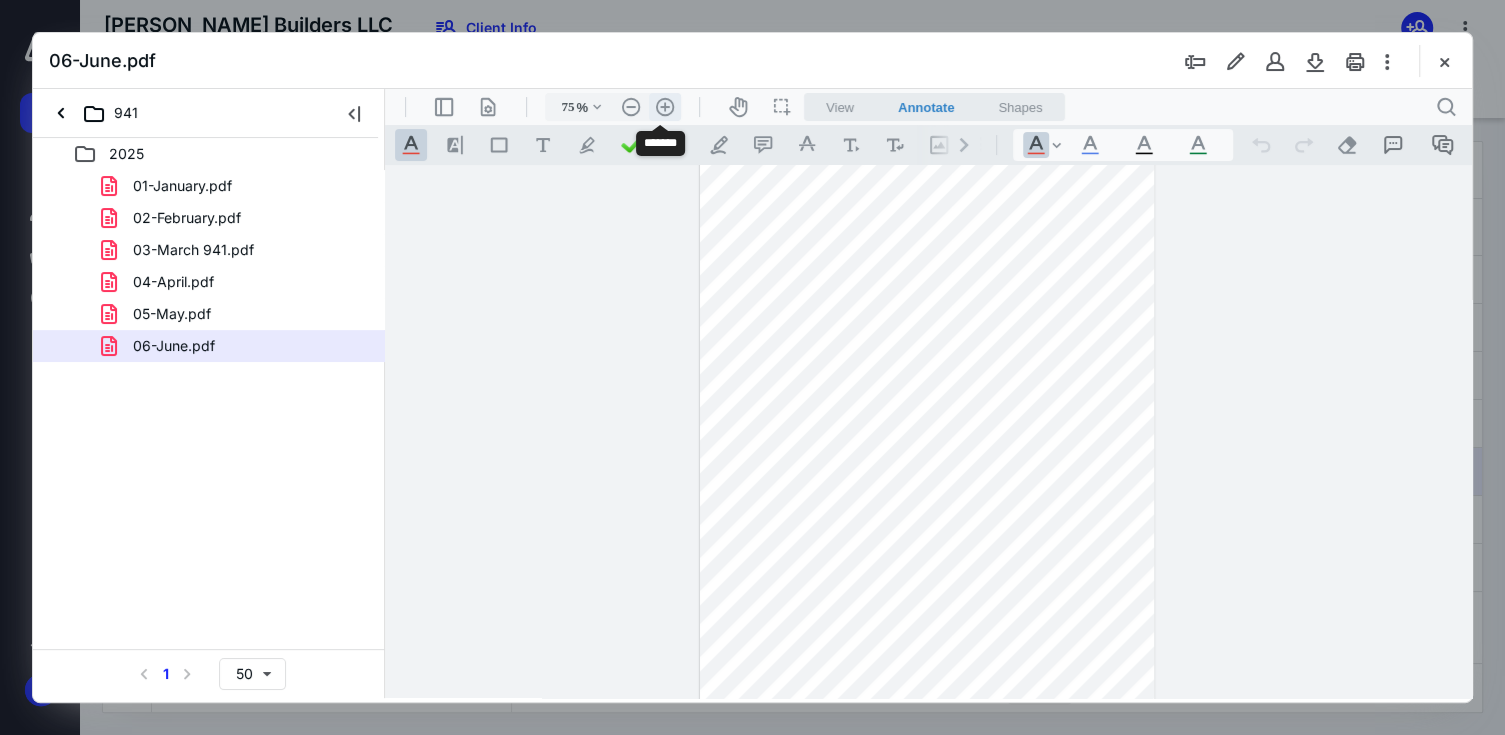 click on ".cls-1{fill:#abb0c4;} icon - header - zoom - in - line" at bounding box center [665, 107] 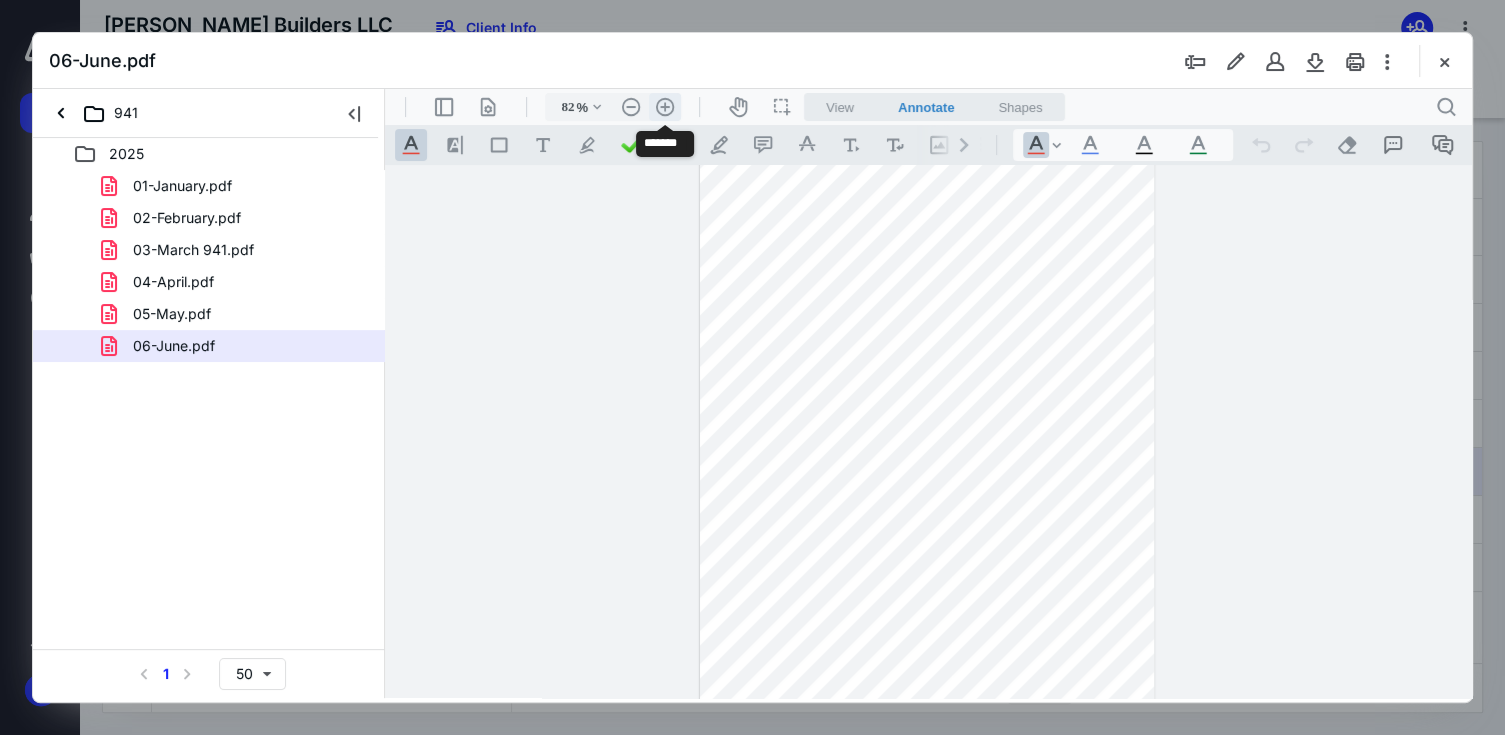 click on ".cls-1{fill:#abb0c4;} icon - header - zoom - in - line" at bounding box center [665, 107] 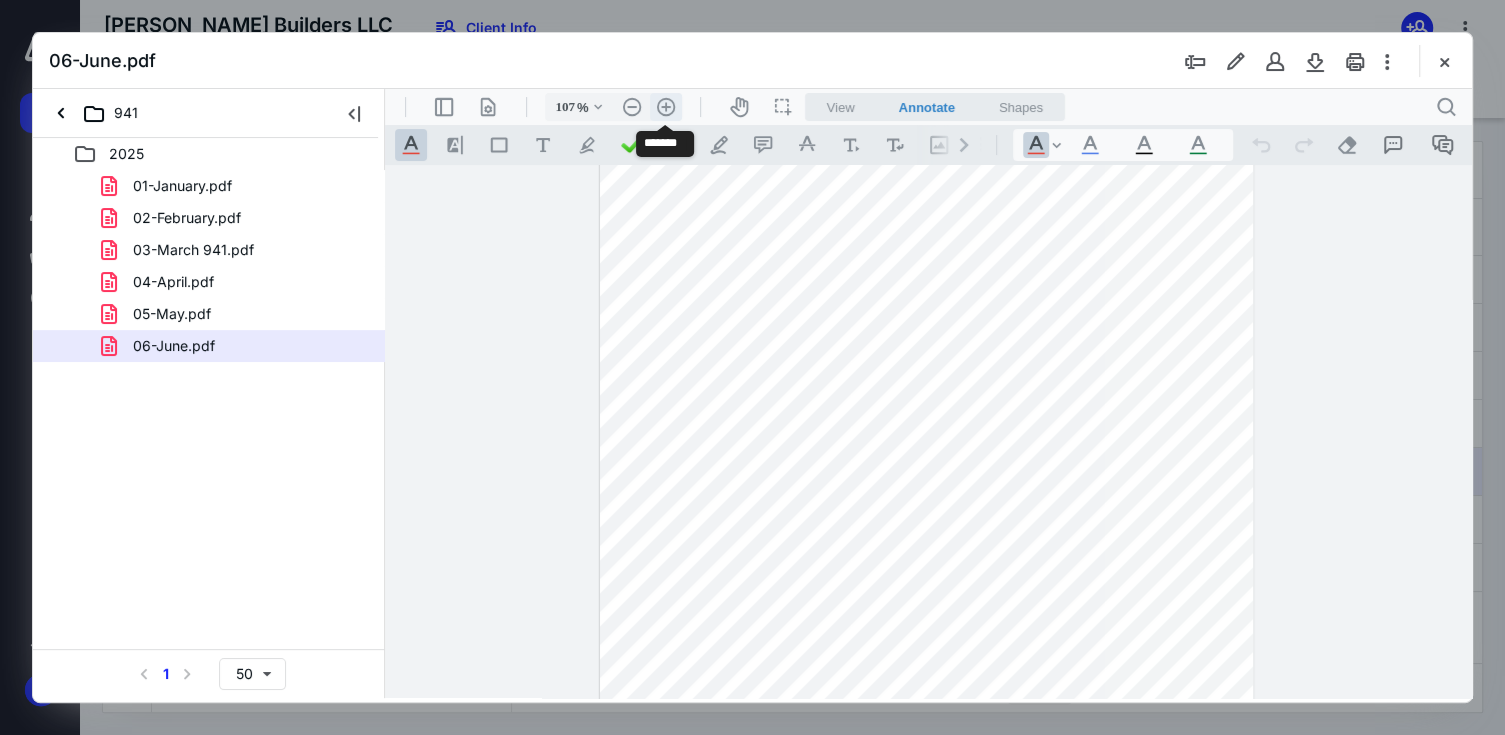 click on ".cls-1{fill:#abb0c4;} icon - header - zoom - in - line" at bounding box center (666, 107) 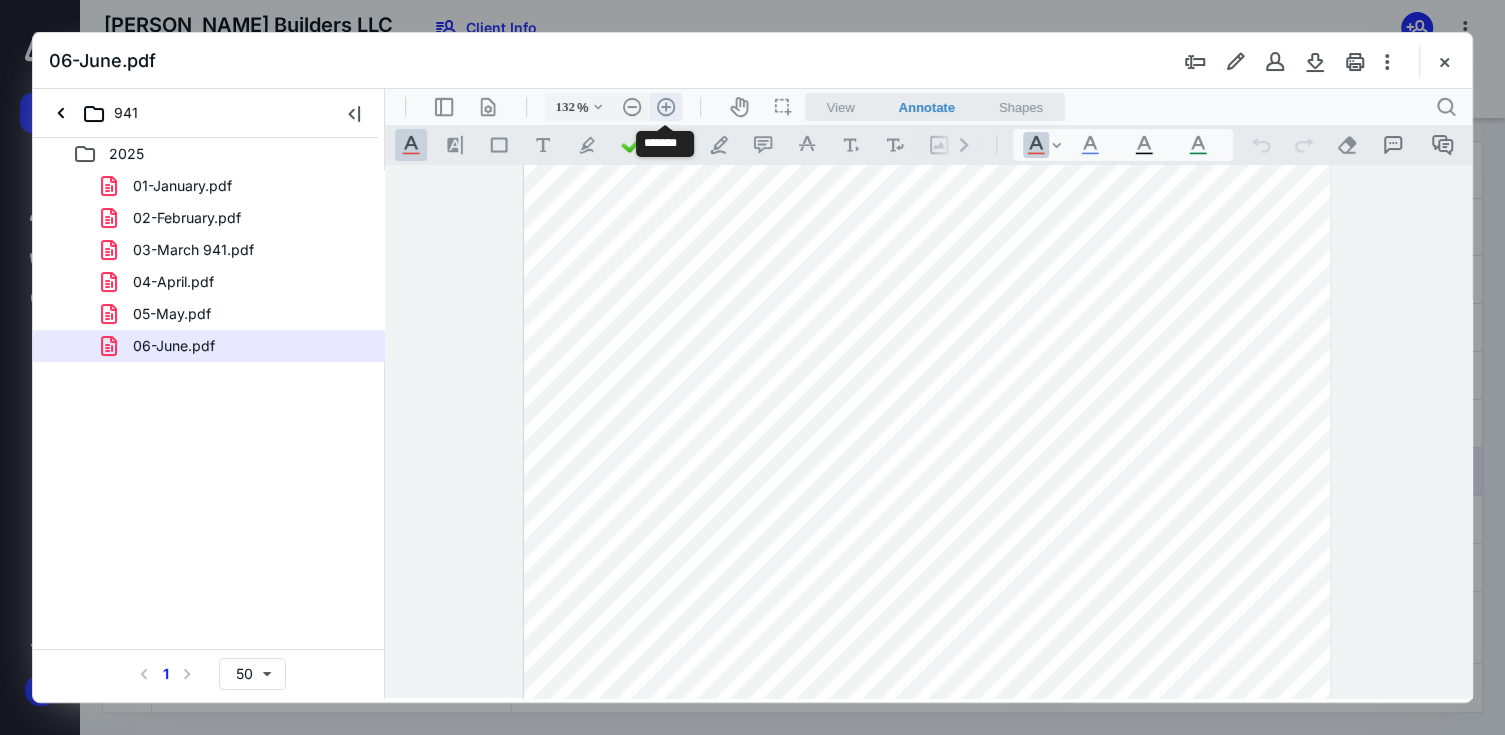 click on ".cls-1{fill:#abb0c4;} icon - header - zoom - in - line" at bounding box center (666, 107) 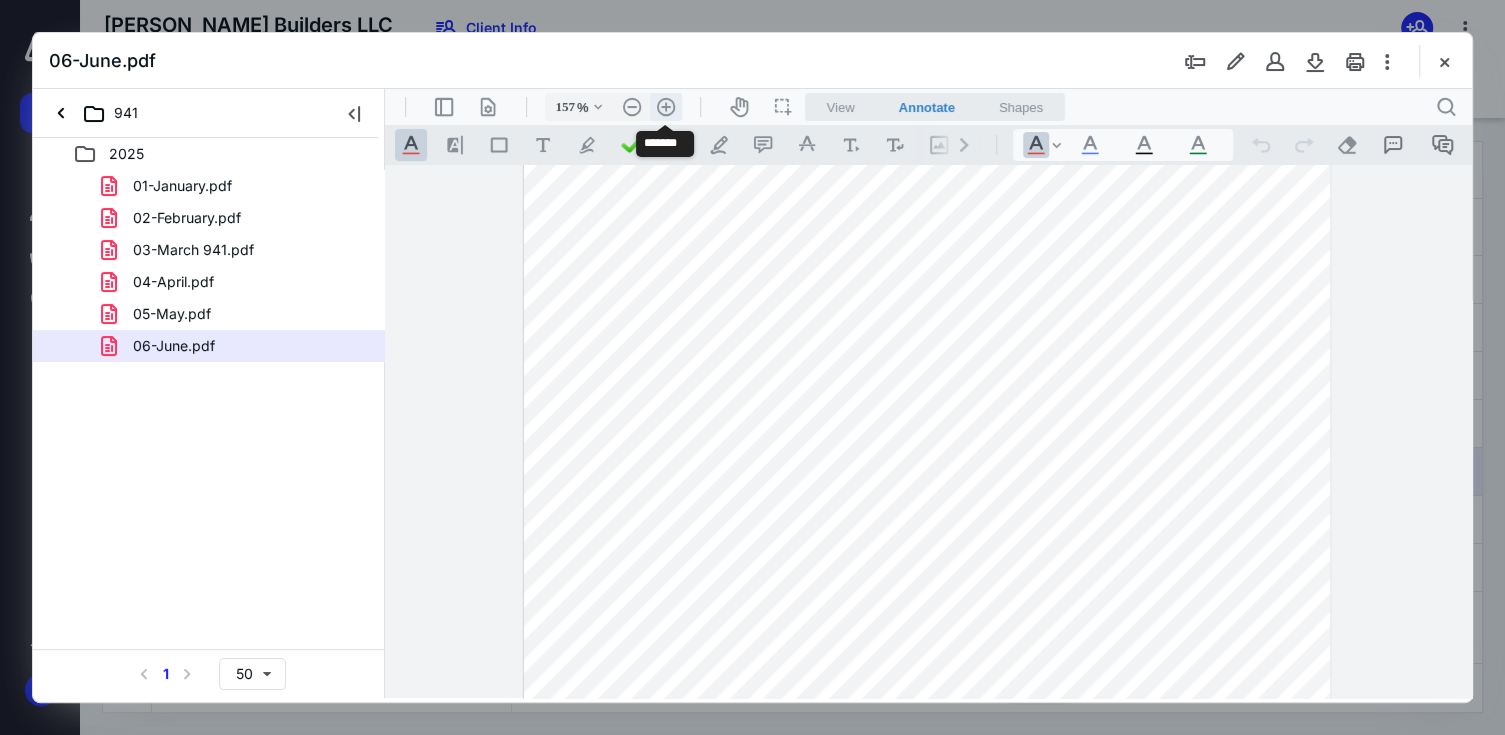 scroll, scrollTop: 309, scrollLeft: 0, axis: vertical 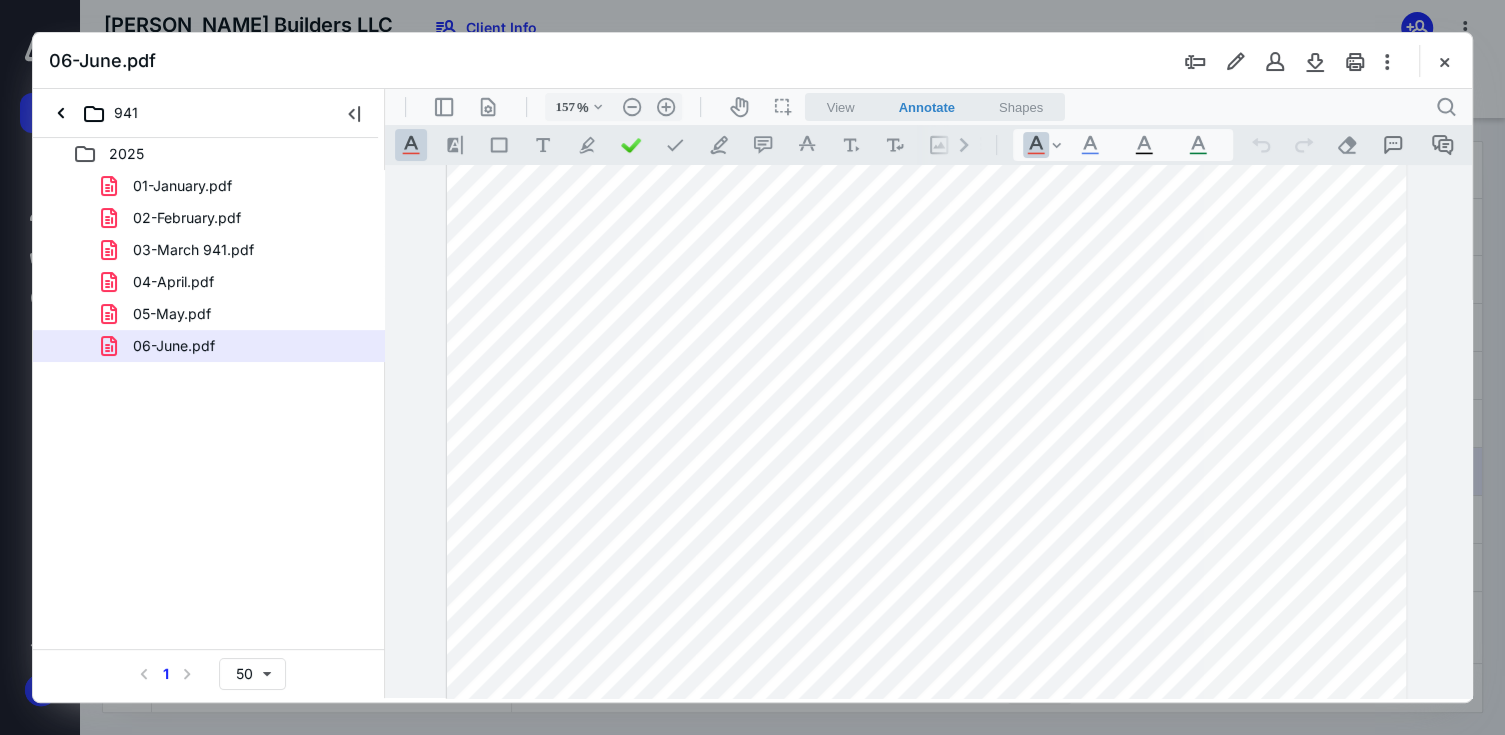drag, startPoint x: 1435, startPoint y: 63, endPoint x: 1379, endPoint y: 83, distance: 59.464275 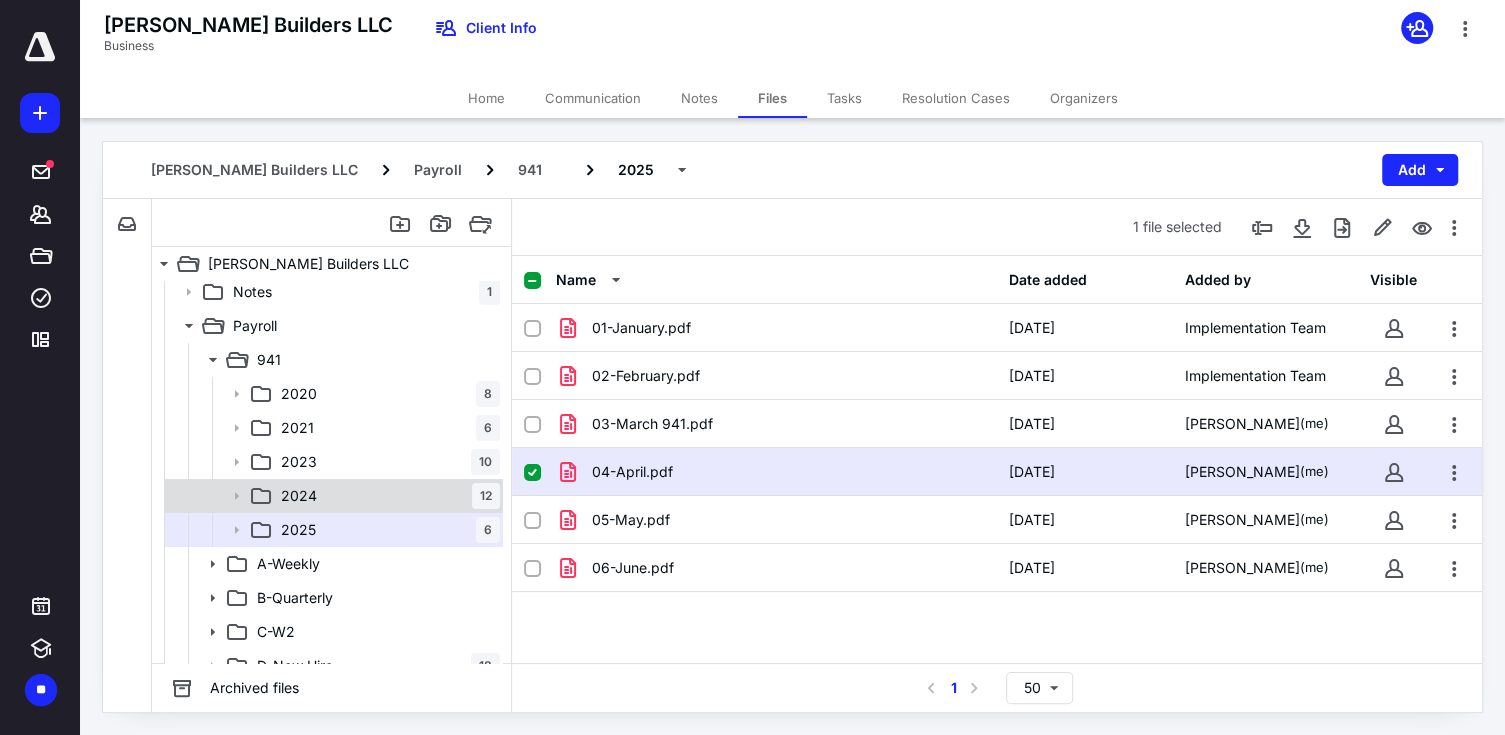 scroll, scrollTop: 58, scrollLeft: 0, axis: vertical 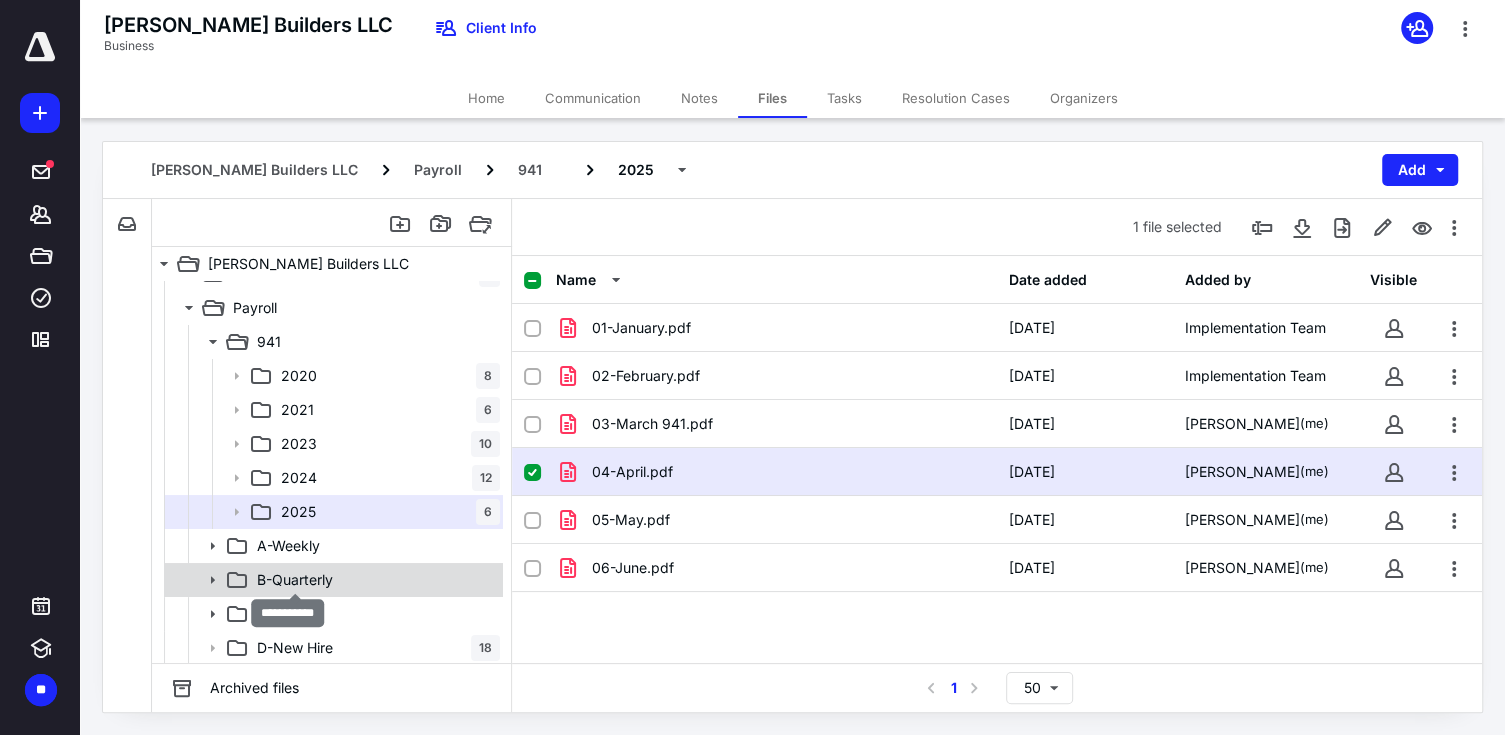 click on "B-Quarterly" at bounding box center (295, 580) 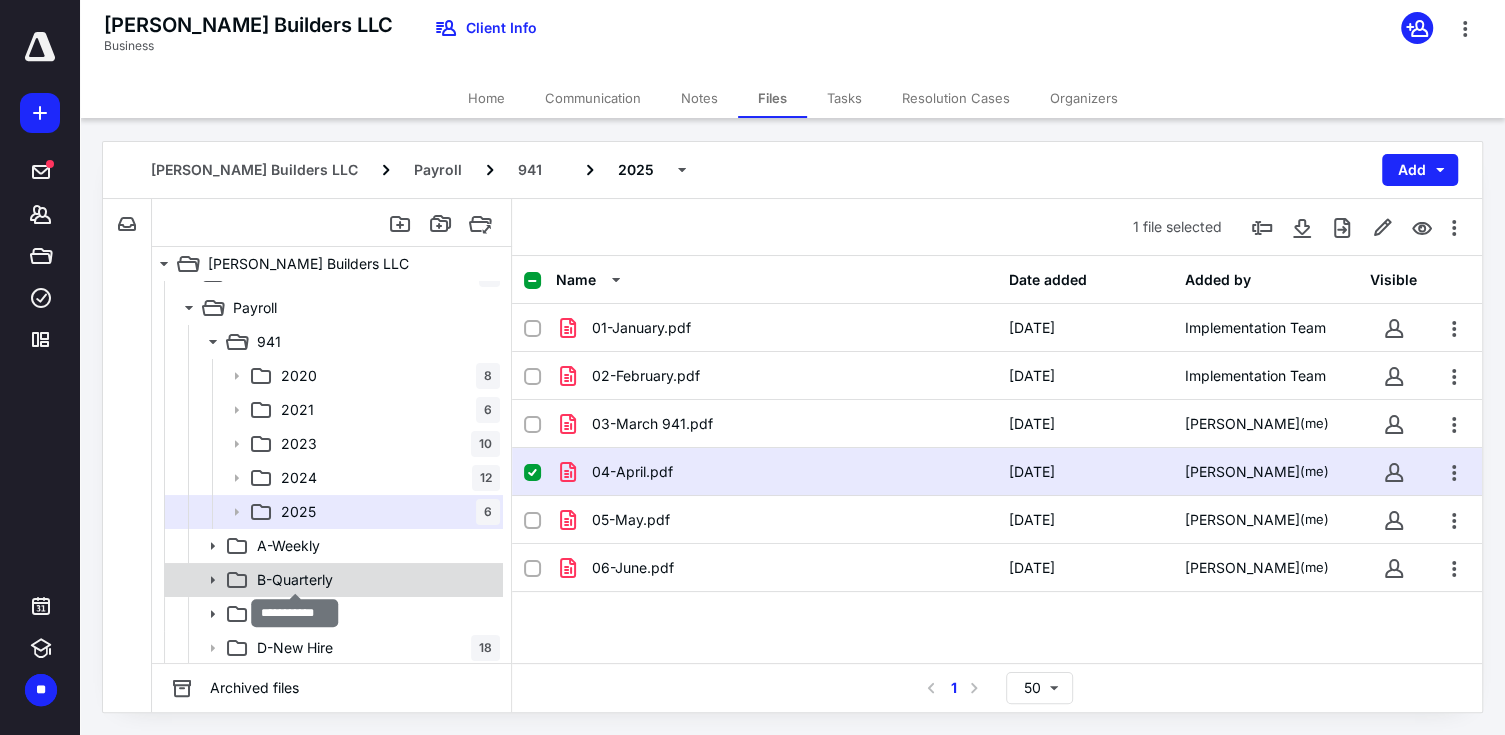 click on "B-Quarterly" at bounding box center [295, 580] 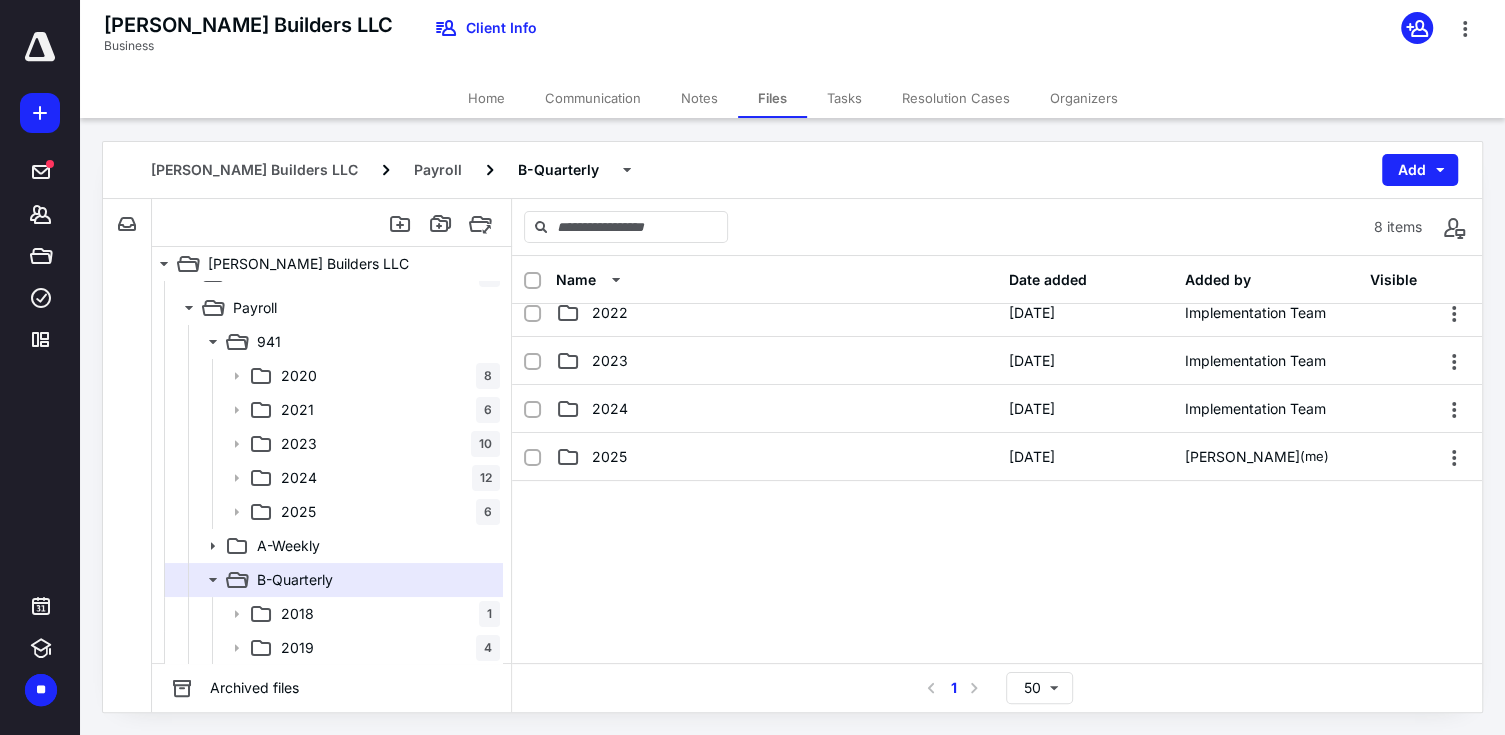 scroll, scrollTop: 221, scrollLeft: 0, axis: vertical 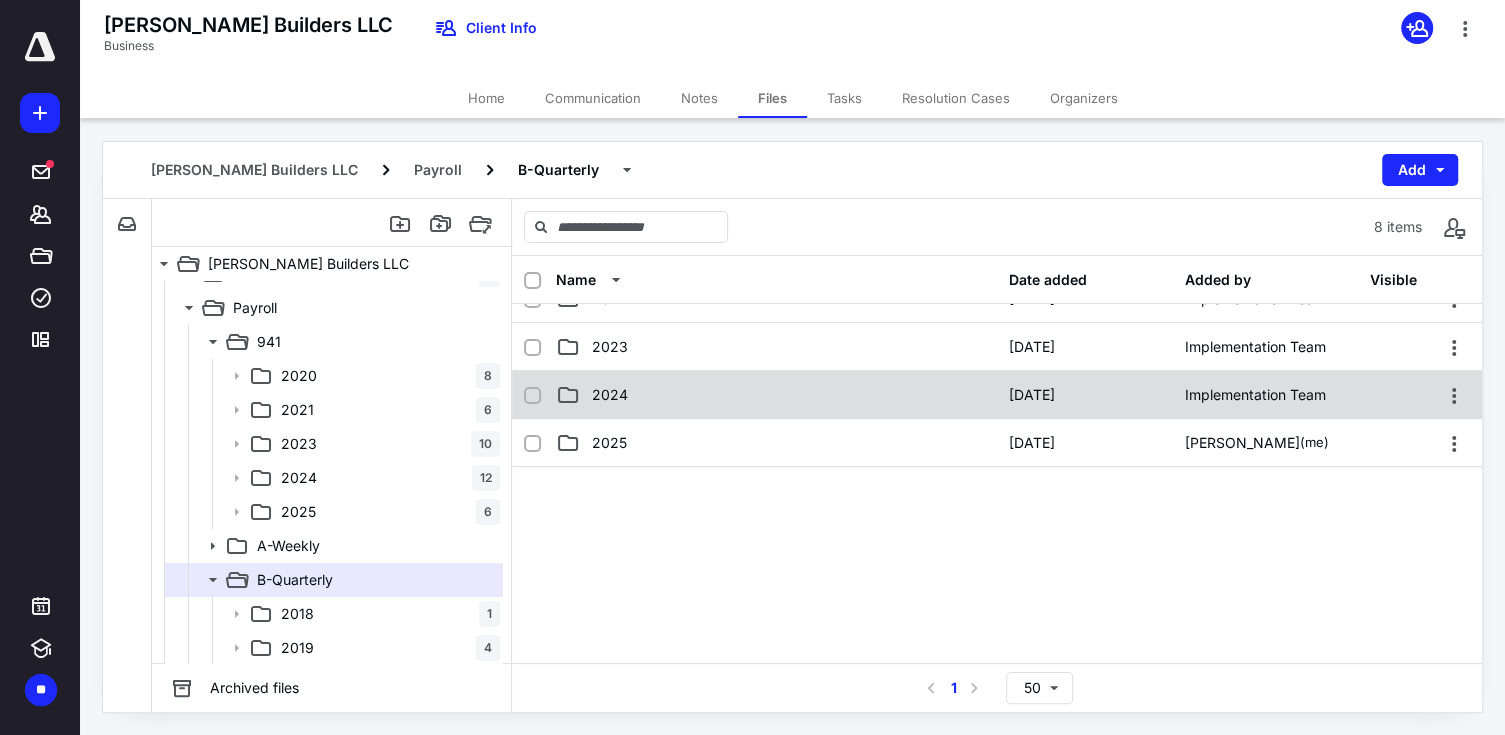 click on "2024" at bounding box center [610, 395] 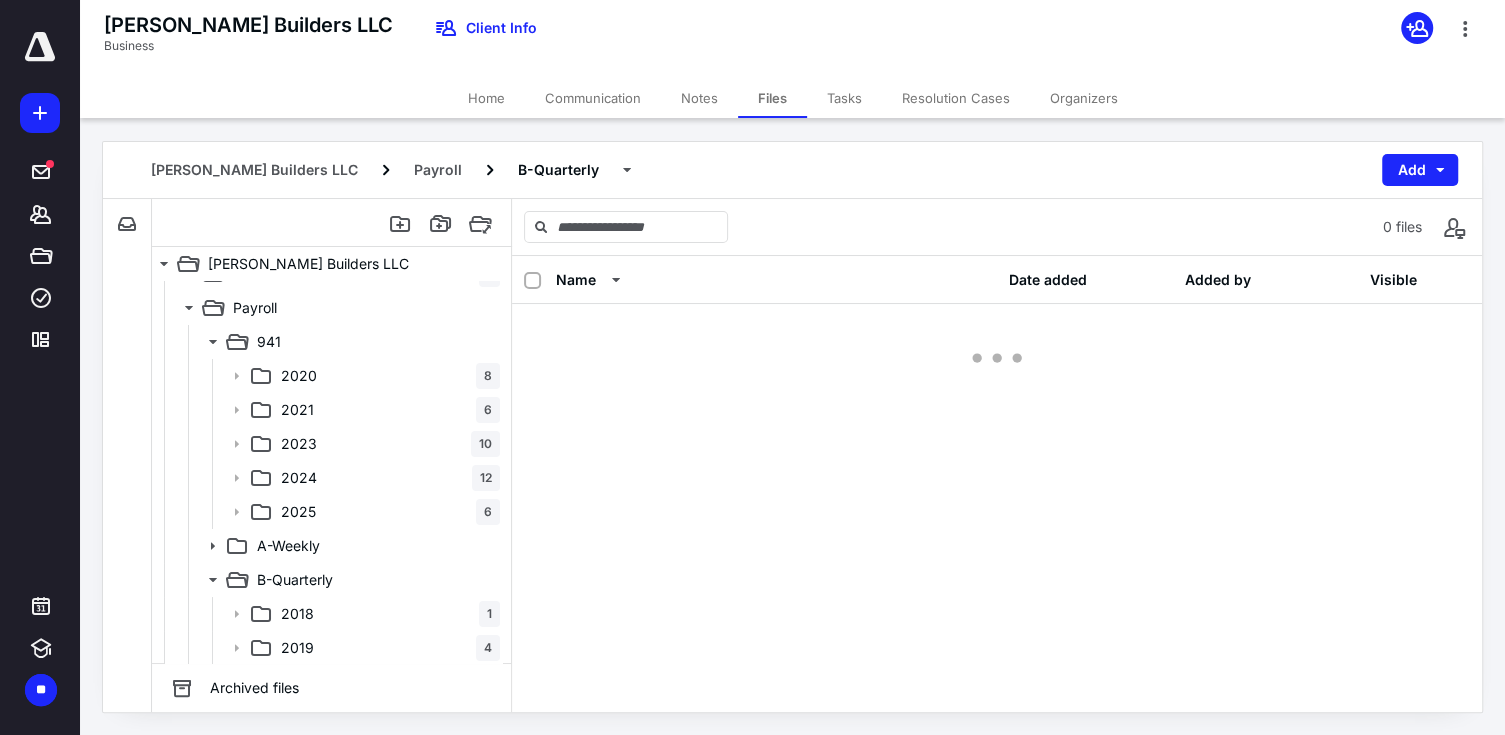 scroll, scrollTop: 0, scrollLeft: 0, axis: both 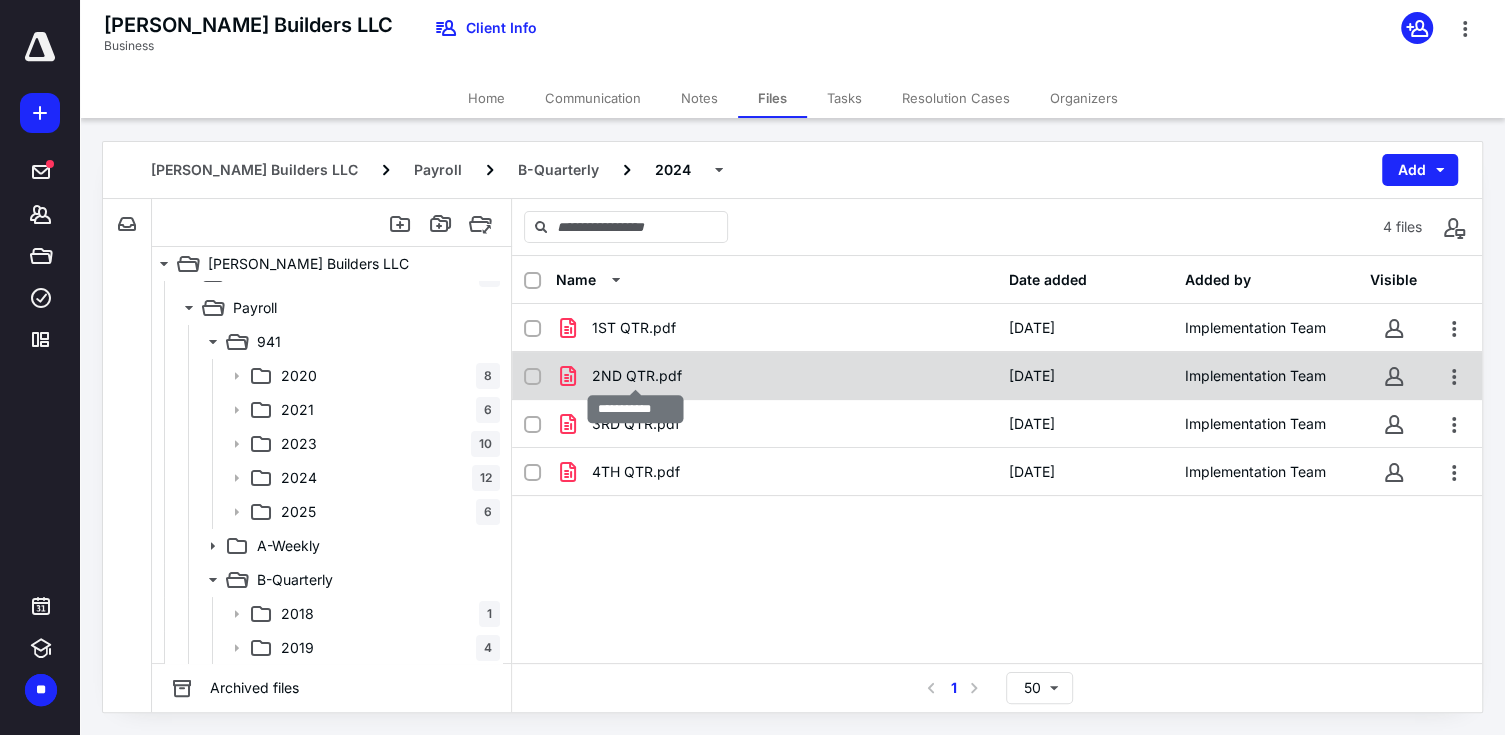 click on "2ND QTR.pdf" at bounding box center [637, 376] 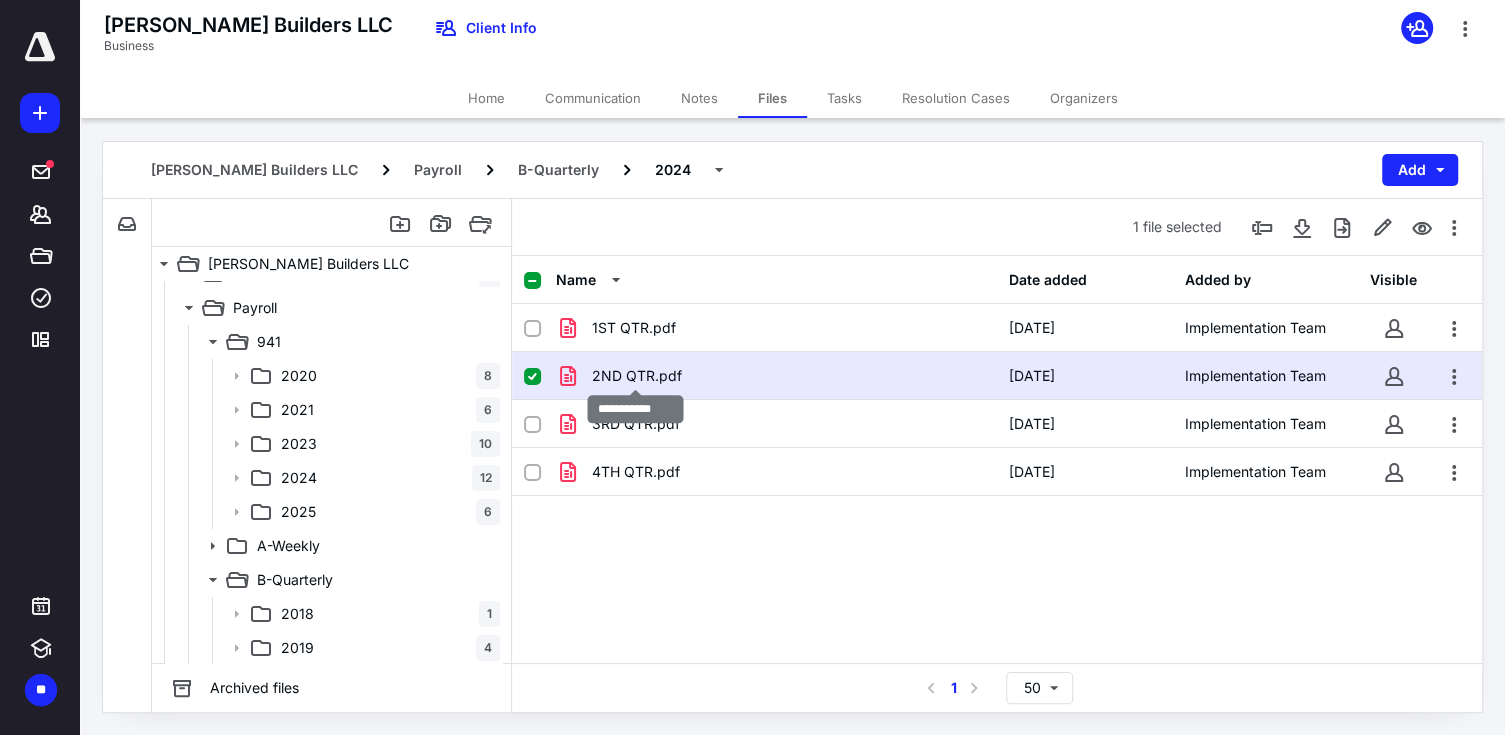 click on "2ND QTR.pdf" at bounding box center [637, 376] 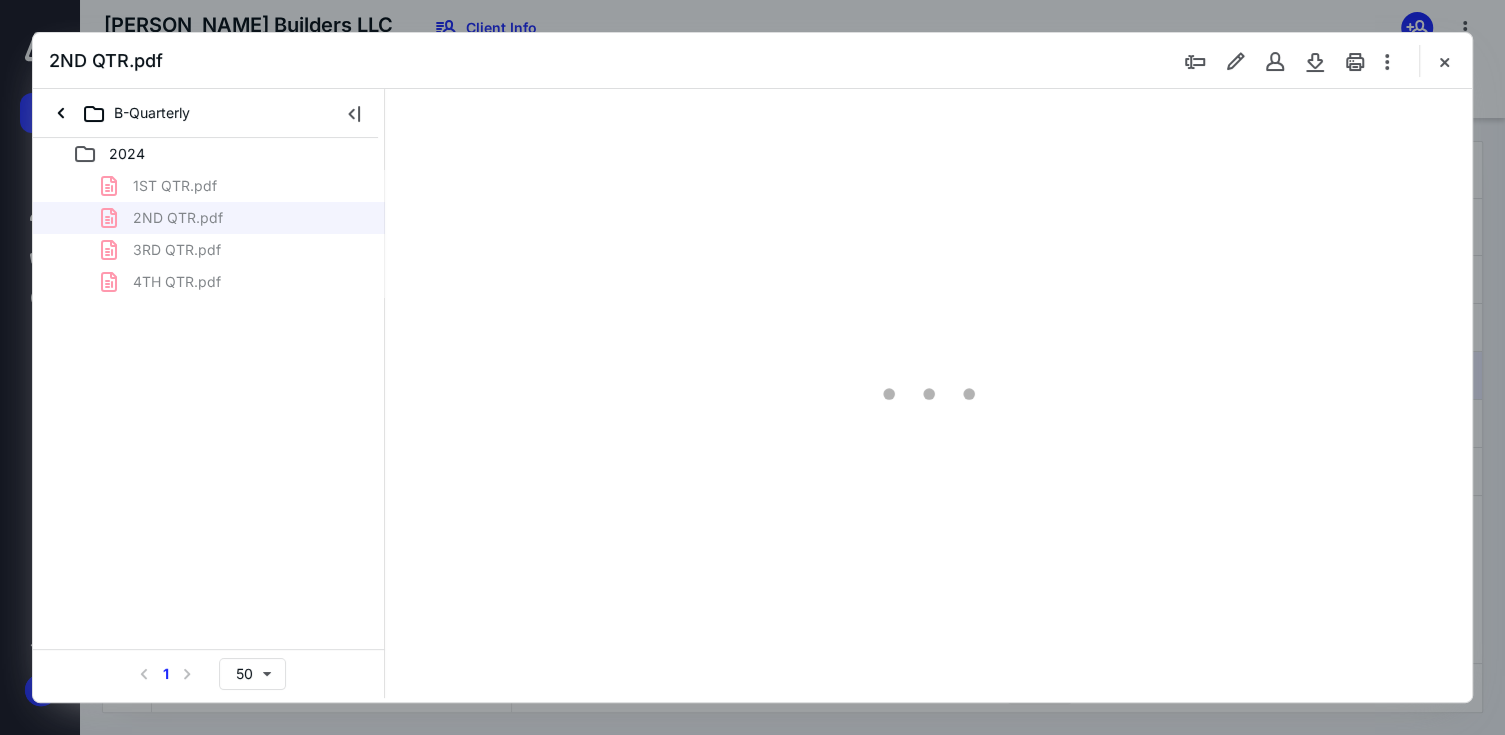 scroll, scrollTop: 0, scrollLeft: 0, axis: both 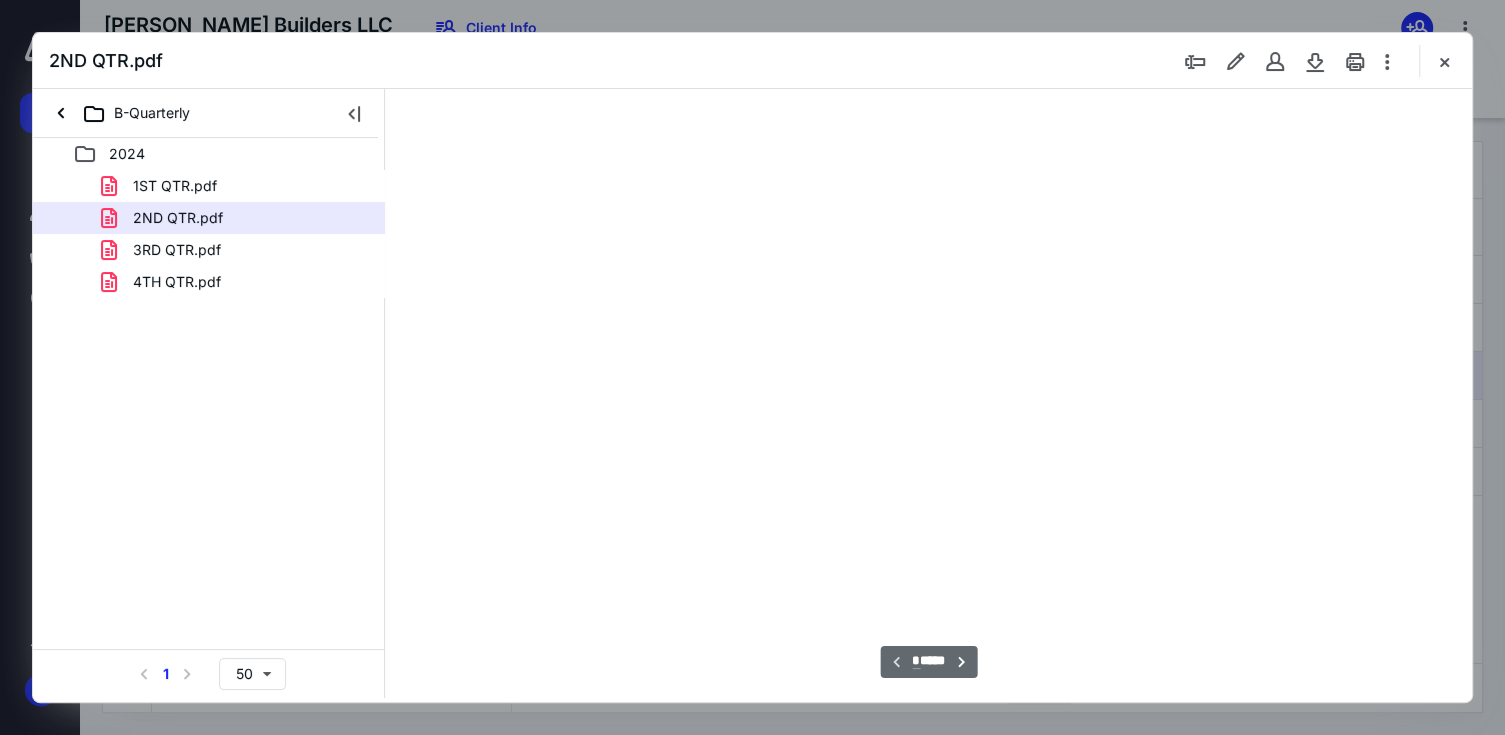 type on "67" 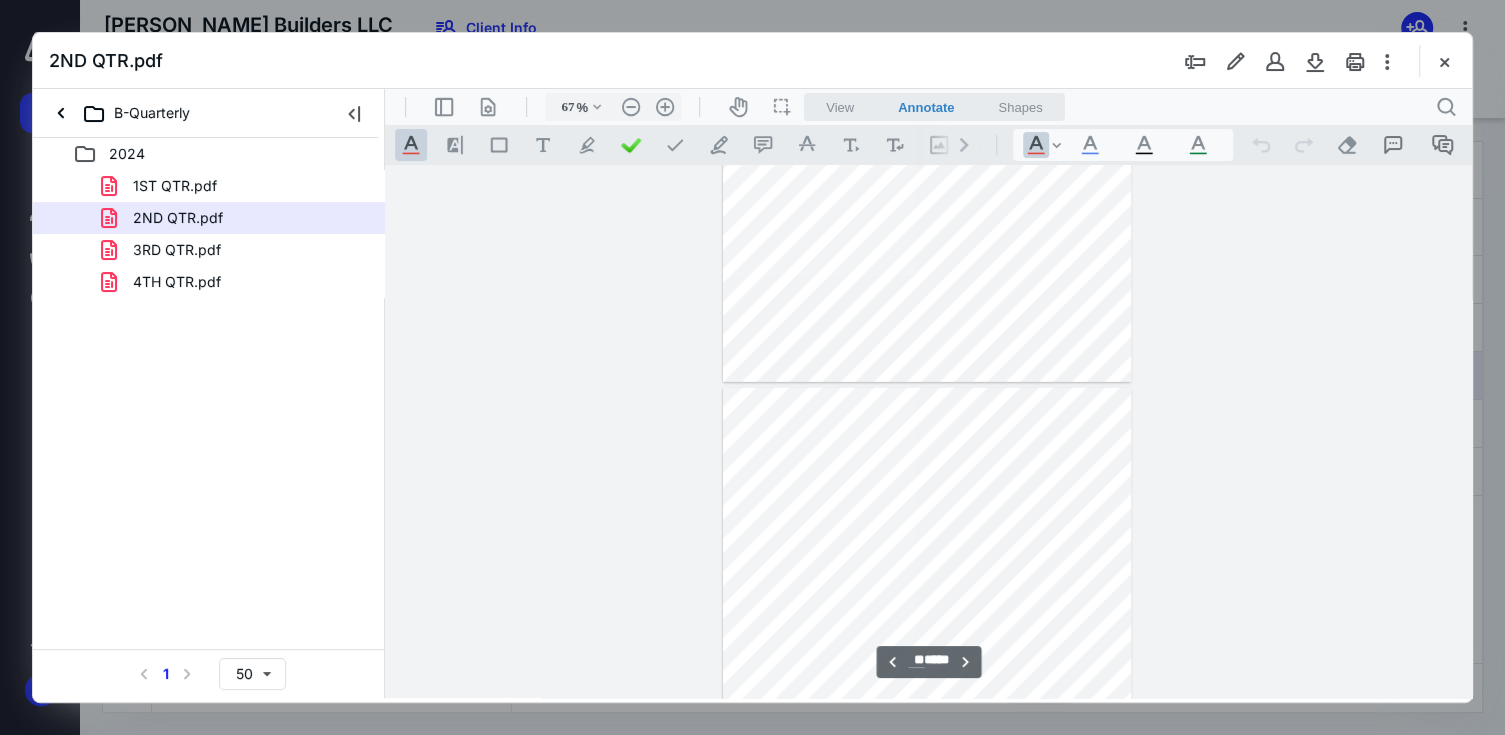 scroll, scrollTop: 9178, scrollLeft: 0, axis: vertical 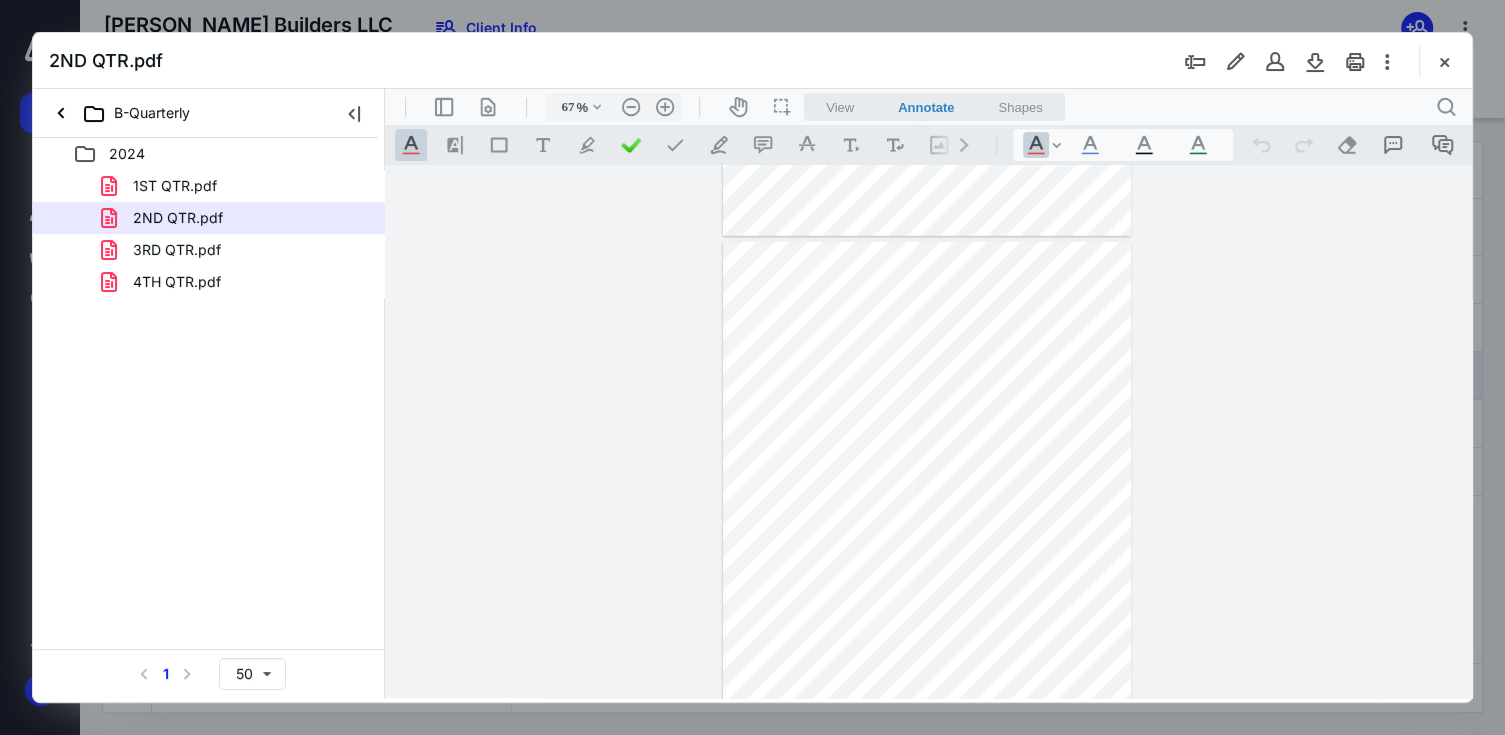 click on "**********" at bounding box center (928, 432) 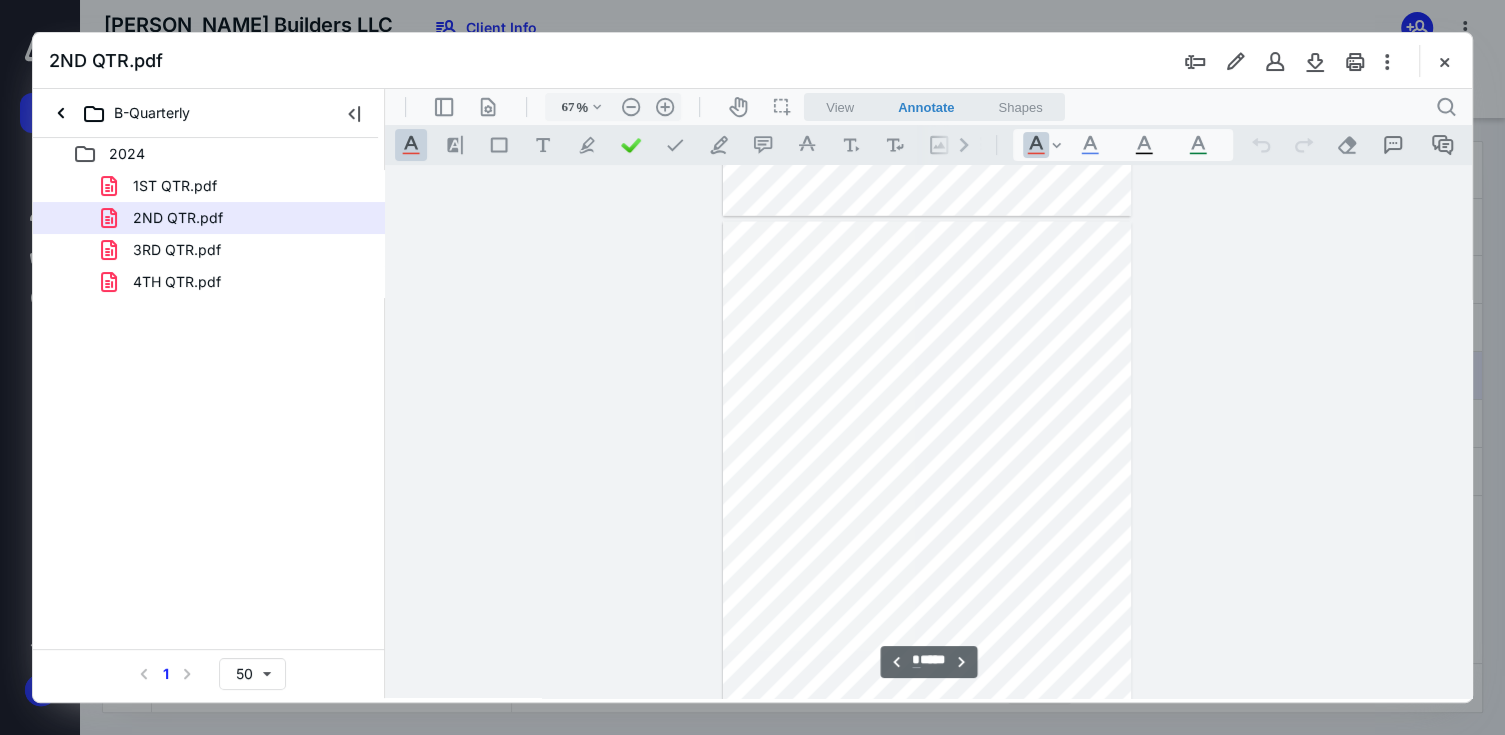 scroll, scrollTop: 3385, scrollLeft: 0, axis: vertical 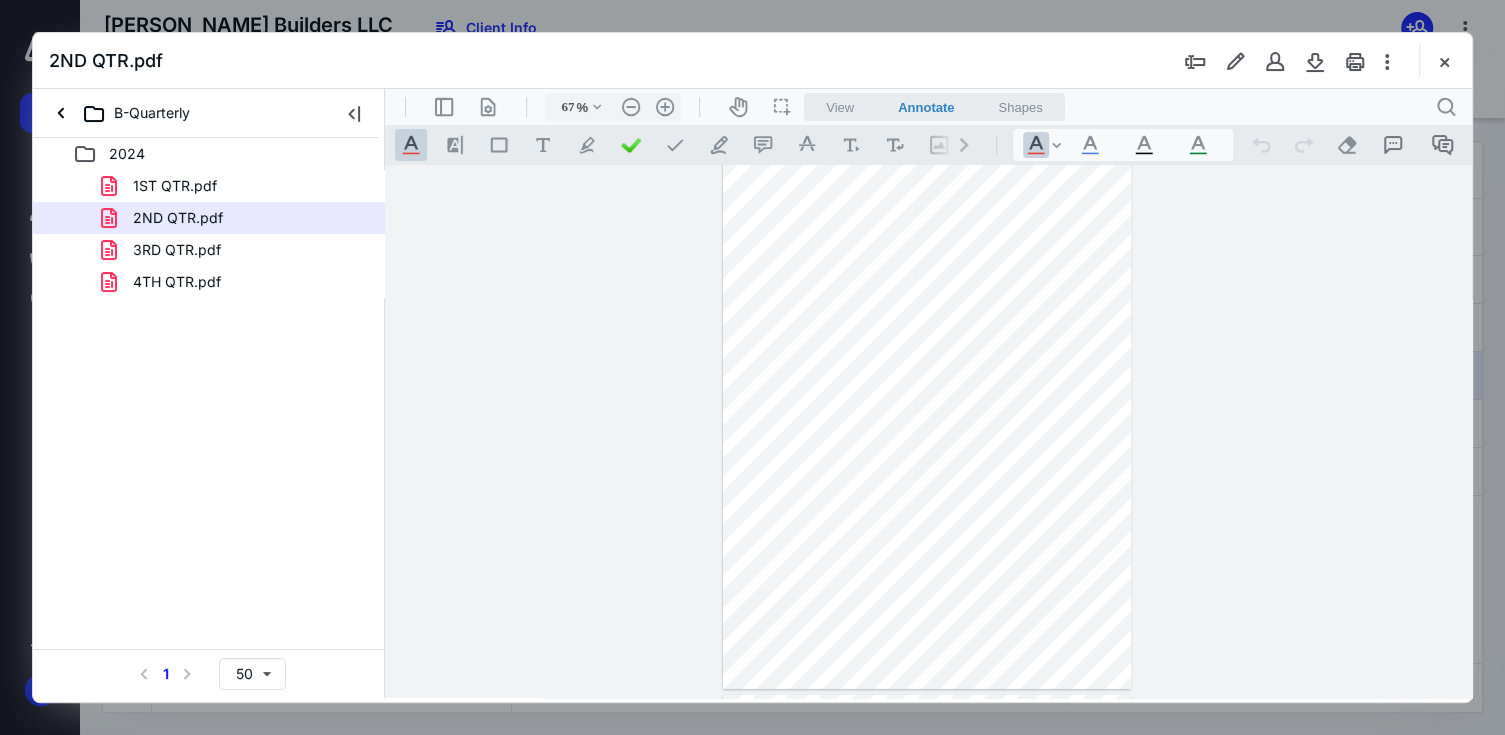 click on "**********" at bounding box center [928, 432] 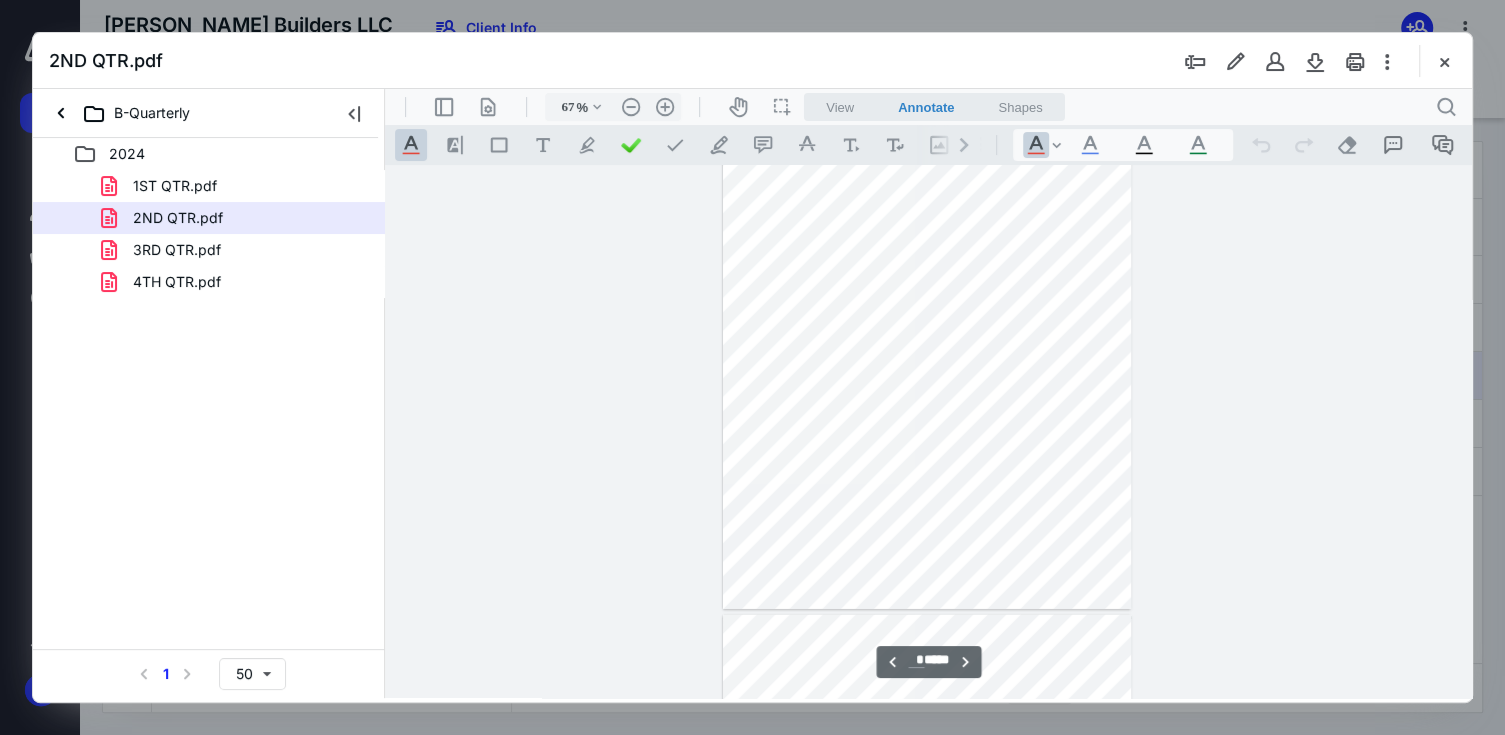 scroll, scrollTop: 3985, scrollLeft: 0, axis: vertical 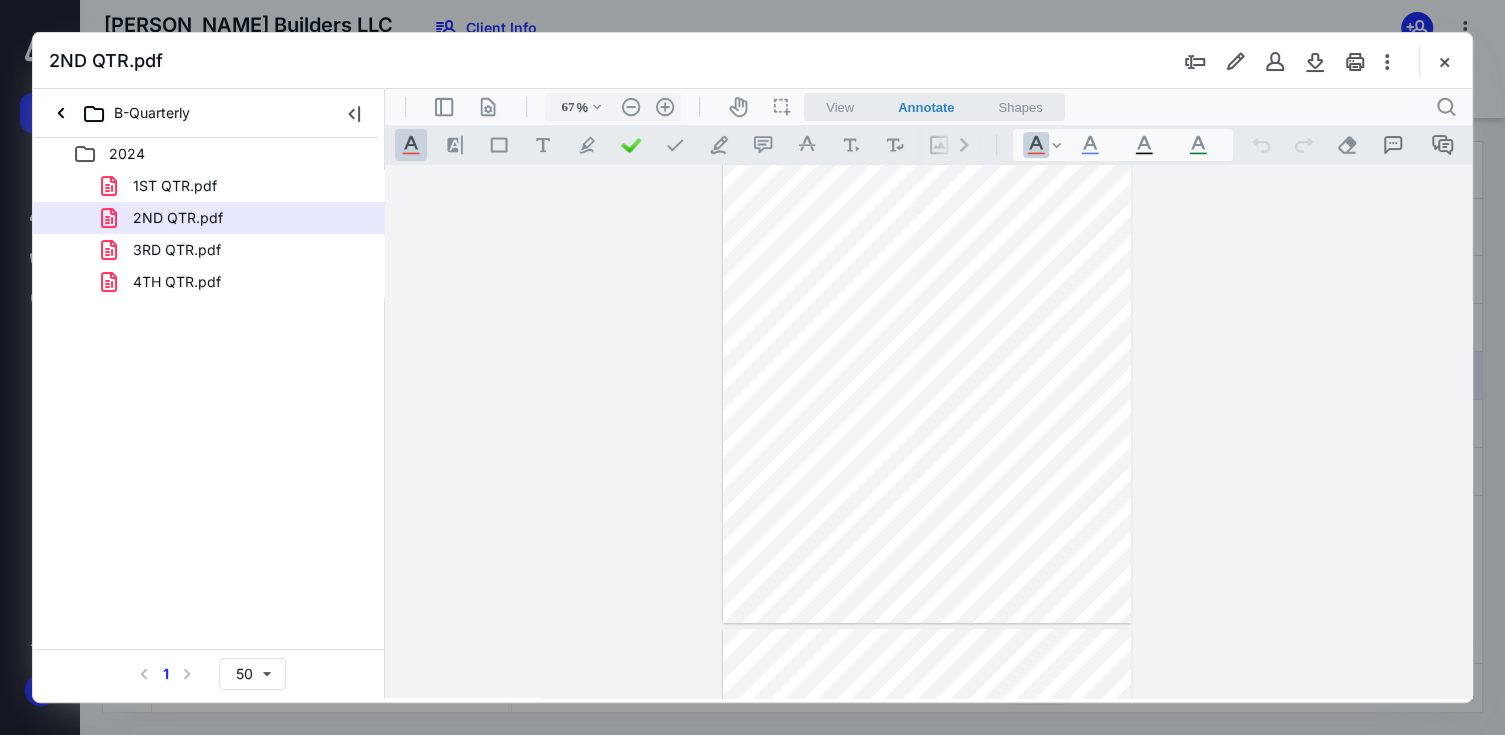 click at bounding box center [927, 359] 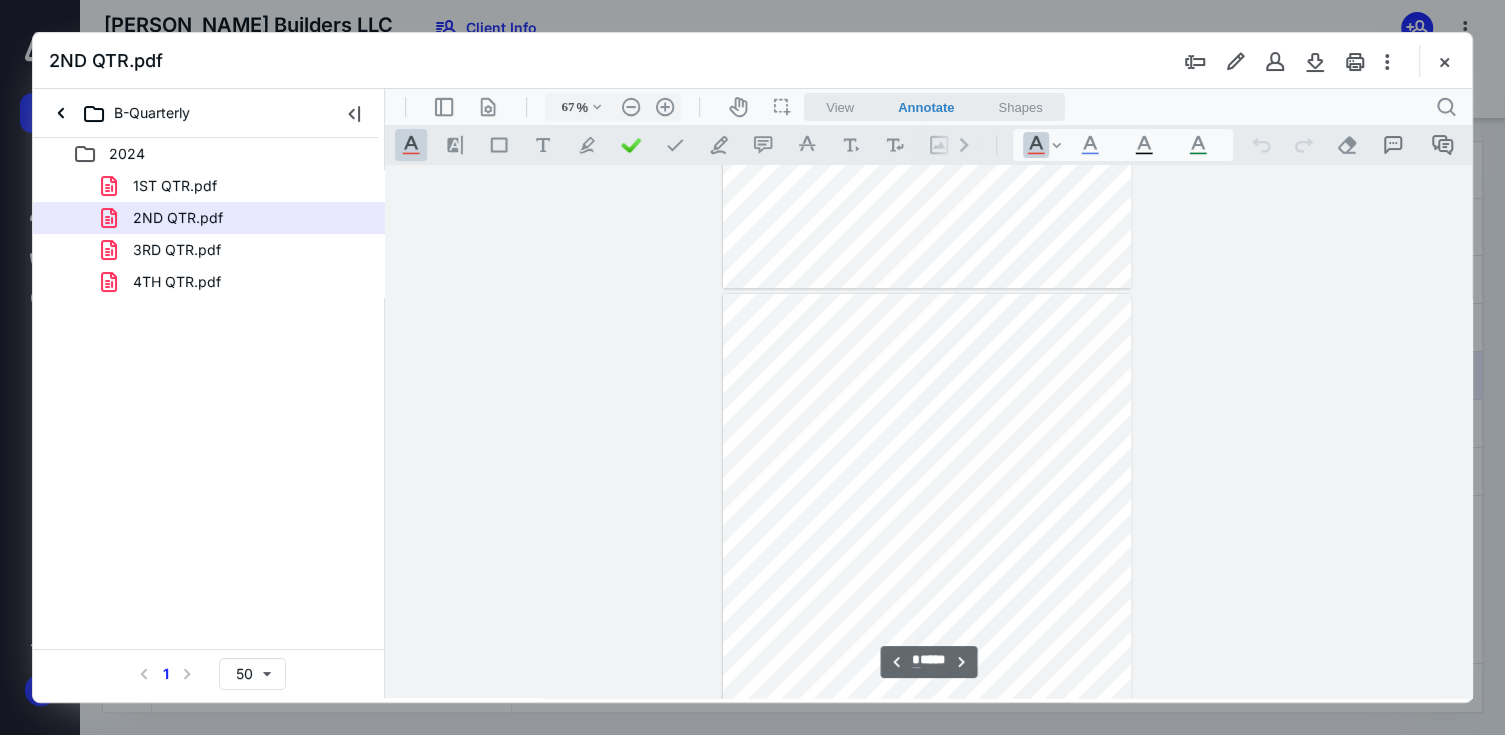 scroll, scrollTop: 285, scrollLeft: 0, axis: vertical 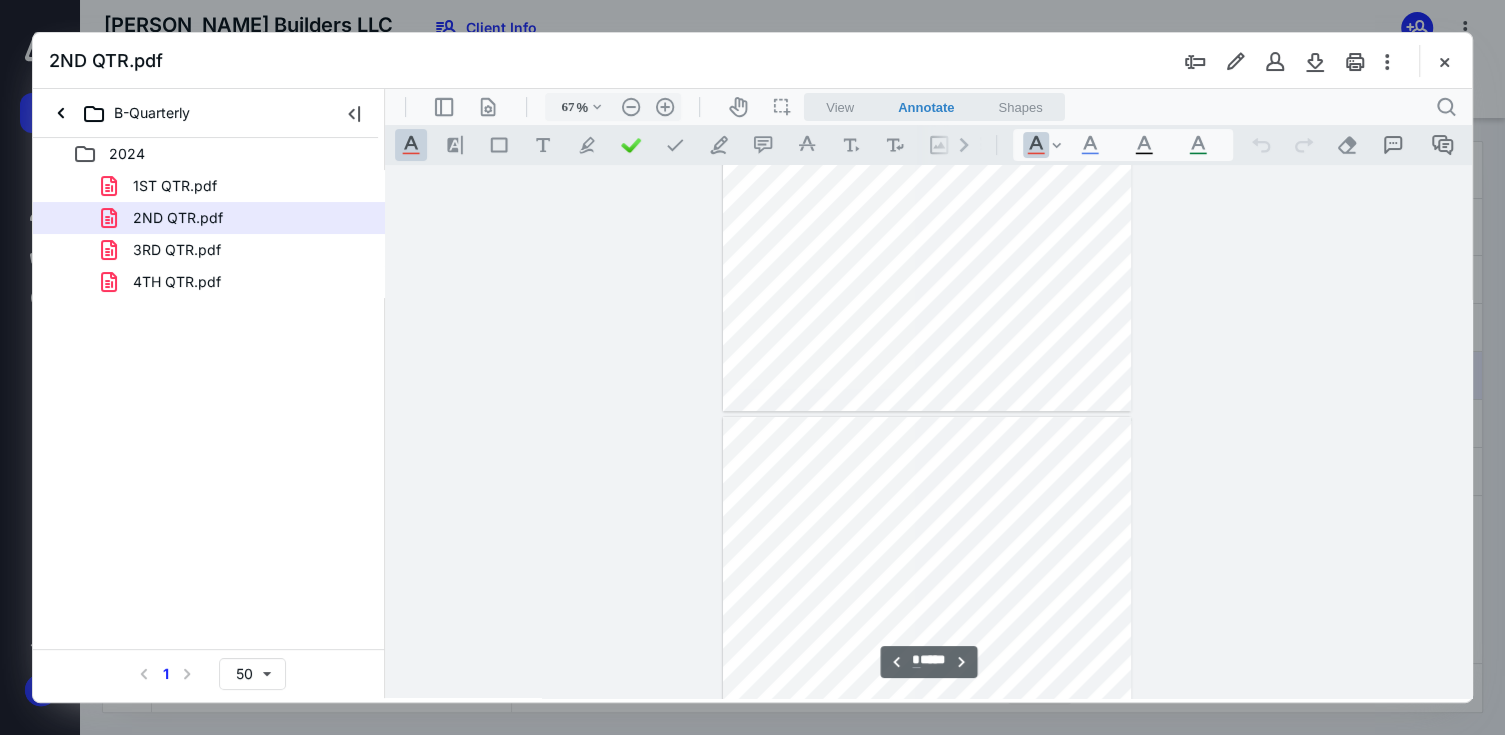type on "*" 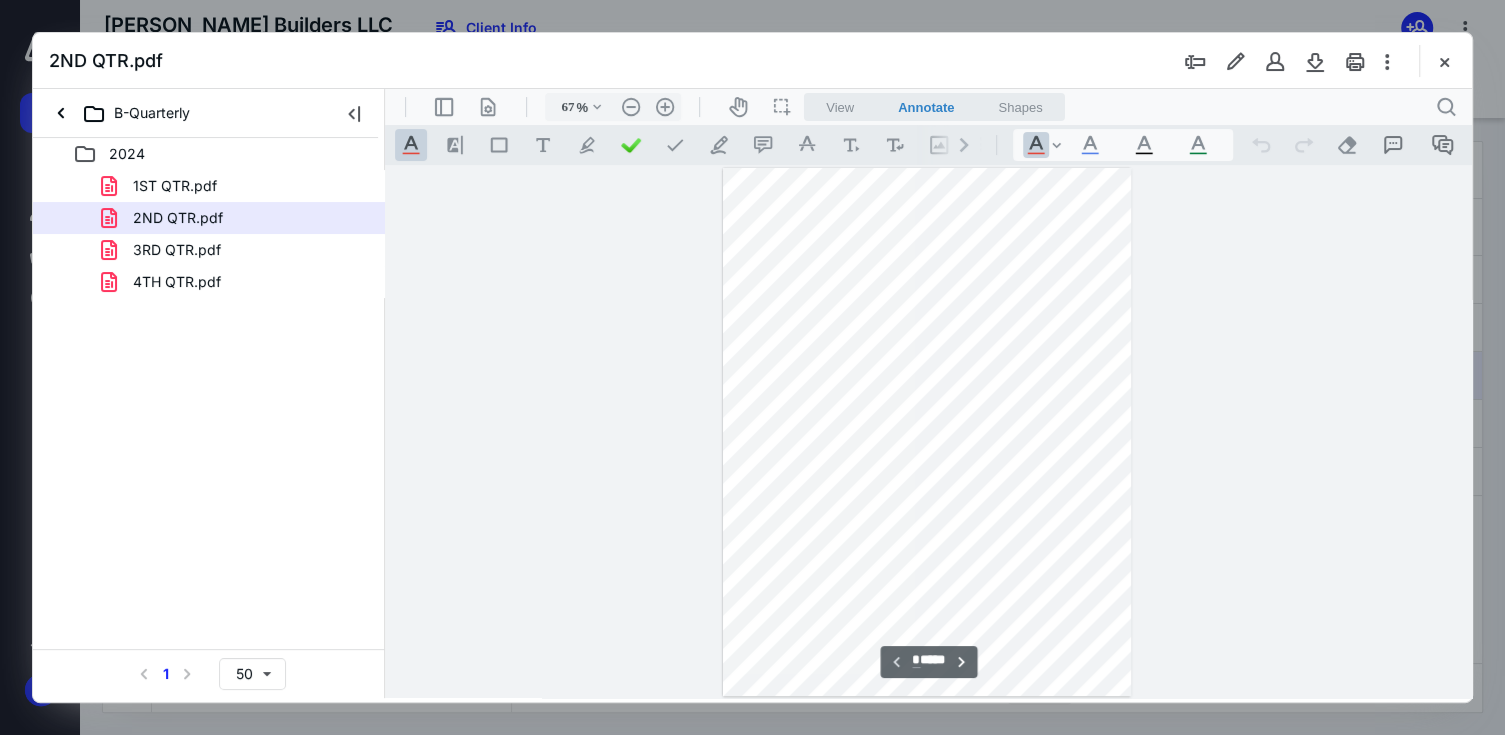 scroll, scrollTop: 200, scrollLeft: 0, axis: vertical 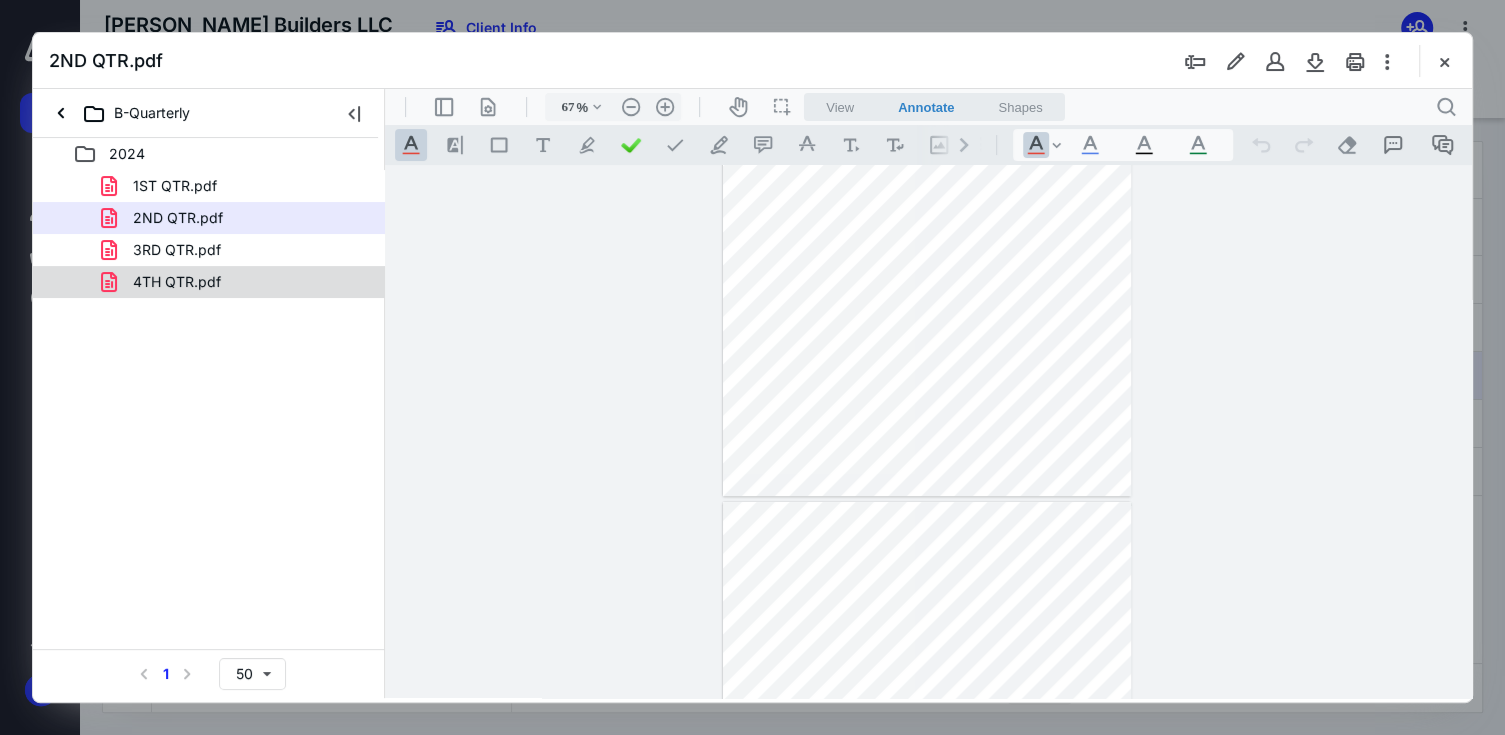 drag, startPoint x: 1440, startPoint y: 56, endPoint x: 251, endPoint y: 296, distance: 1212.9802 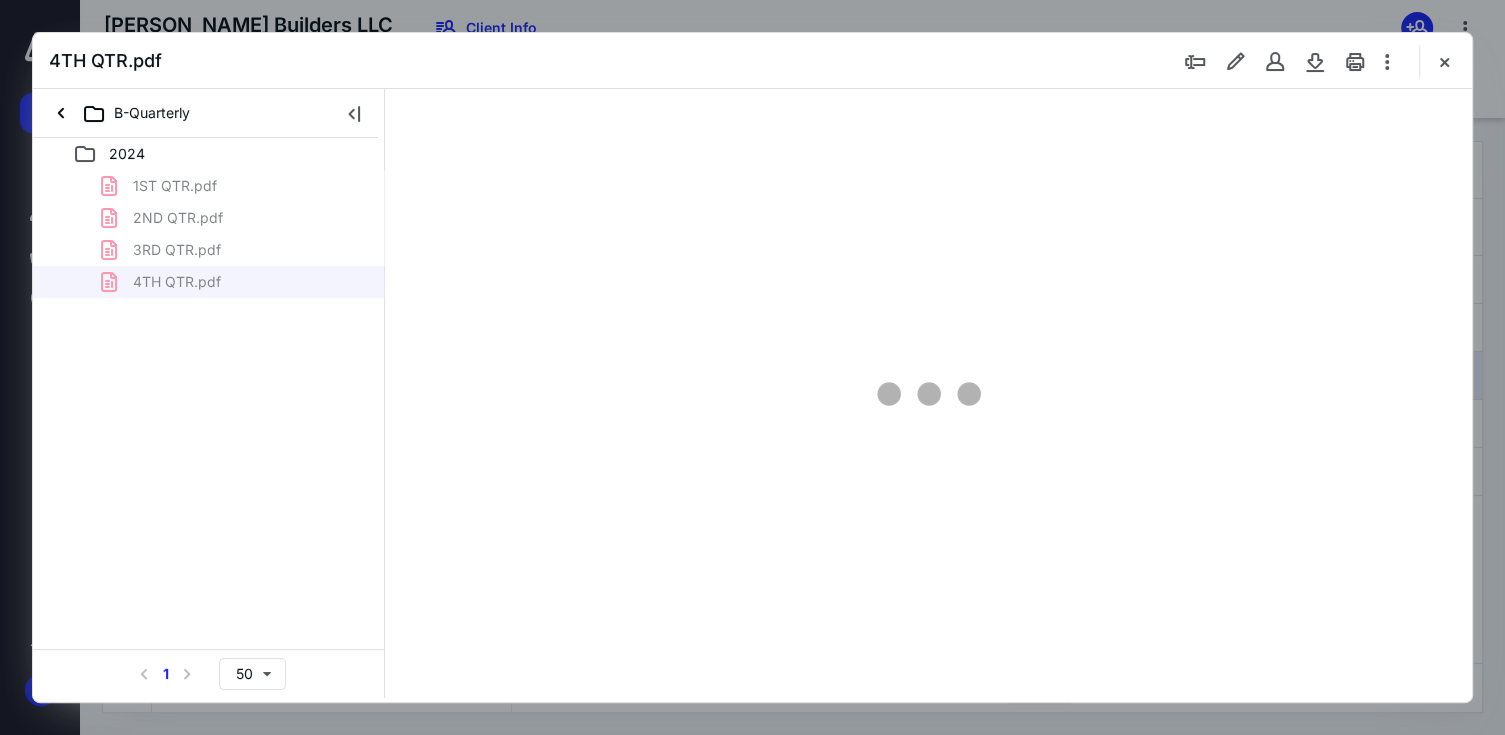 type on "67" 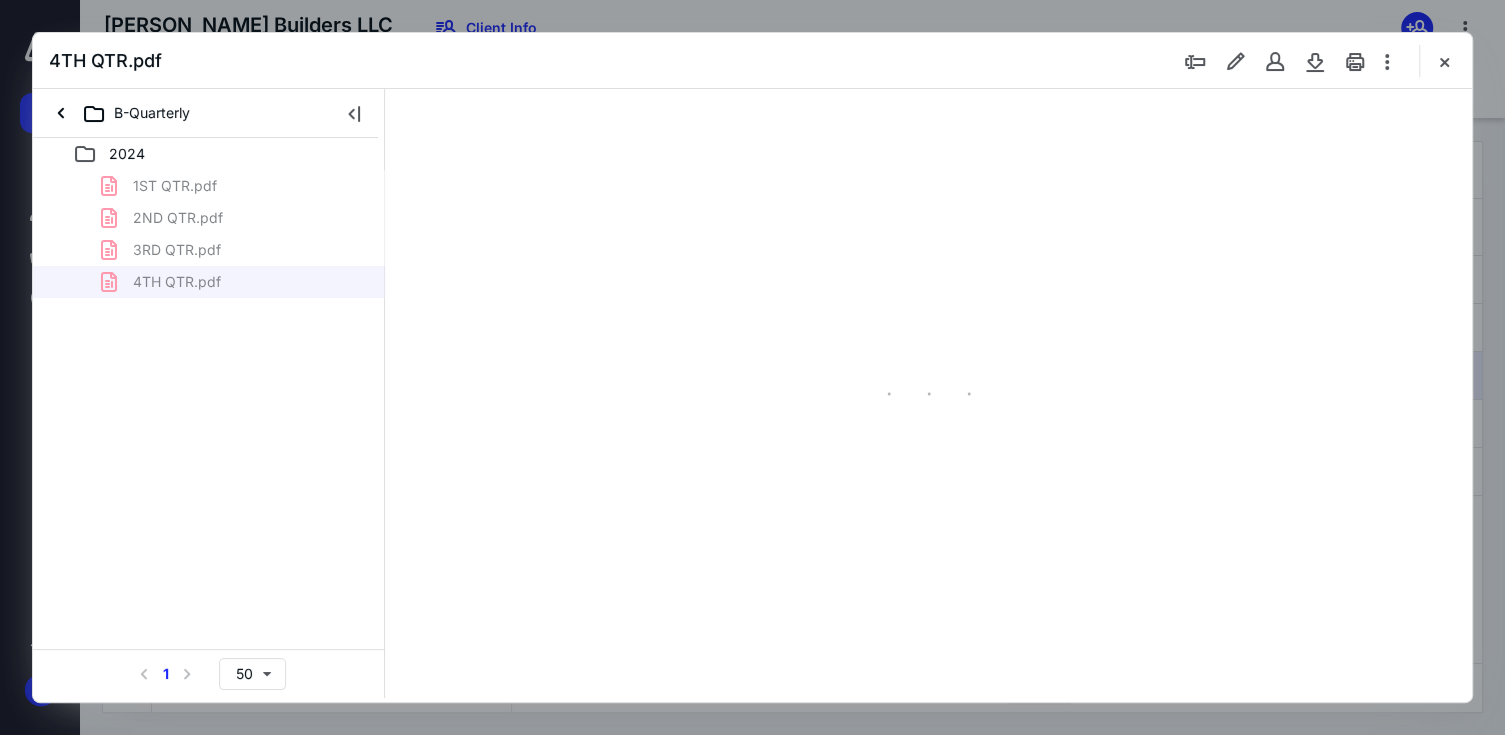 scroll, scrollTop: 78, scrollLeft: 0, axis: vertical 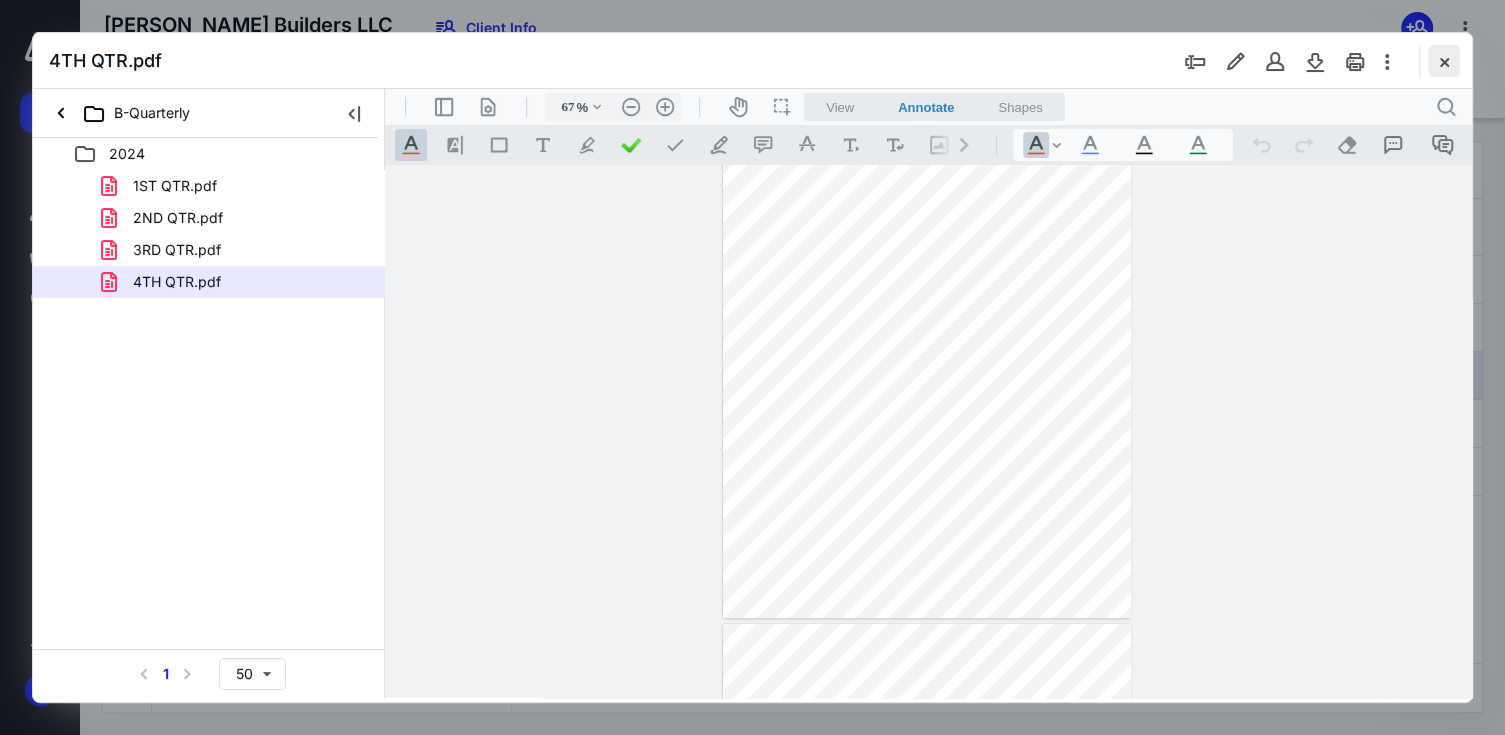 click at bounding box center [1444, 61] 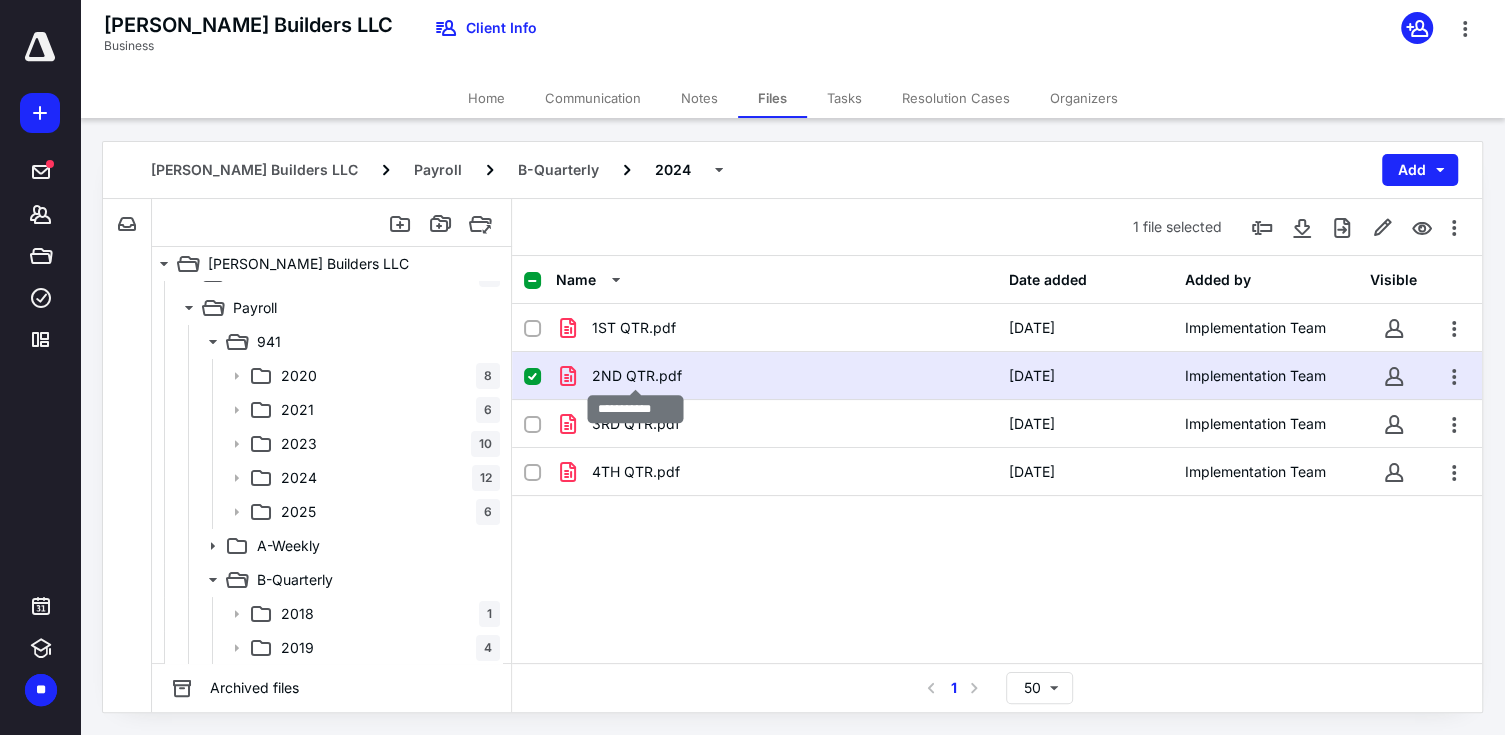 click on "2ND QTR.pdf" at bounding box center (637, 376) 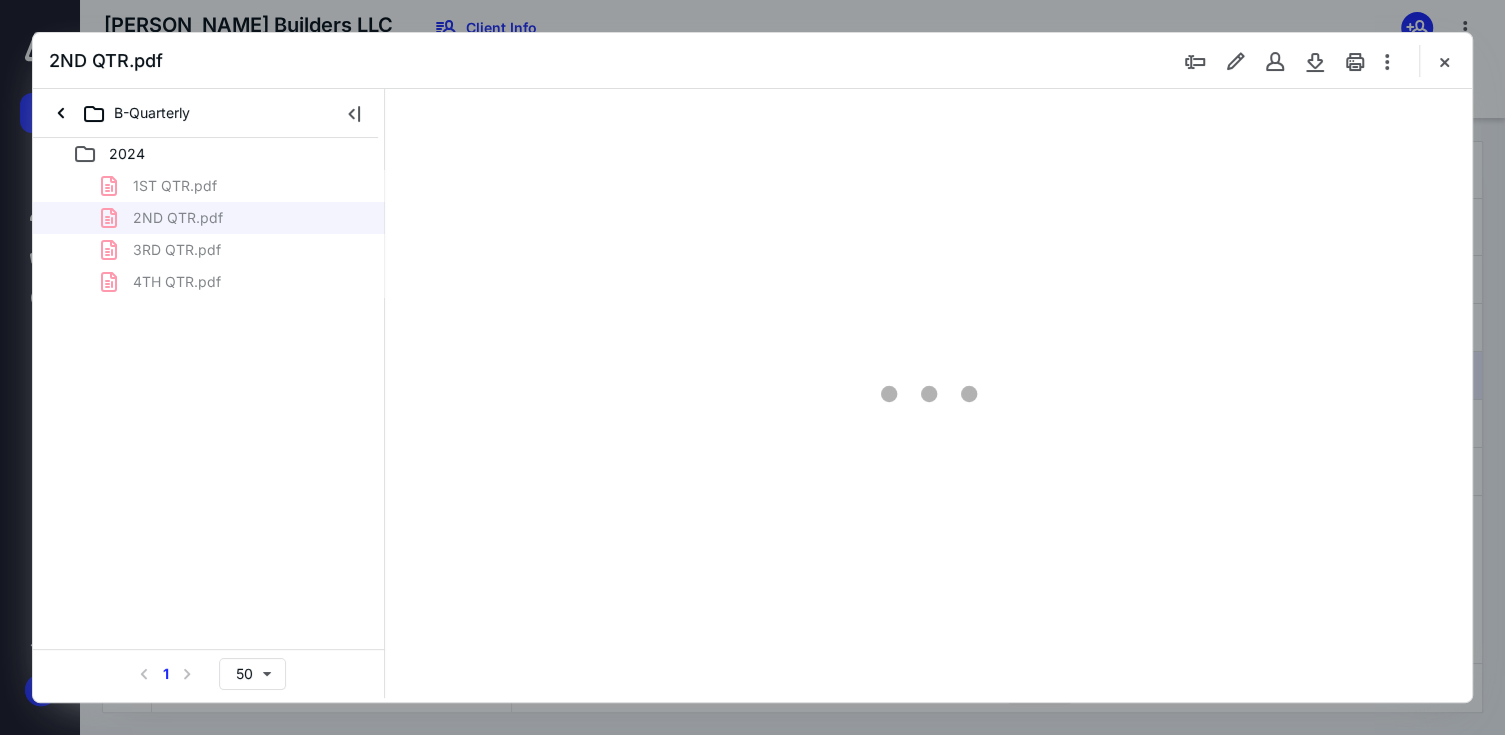 scroll, scrollTop: 0, scrollLeft: 0, axis: both 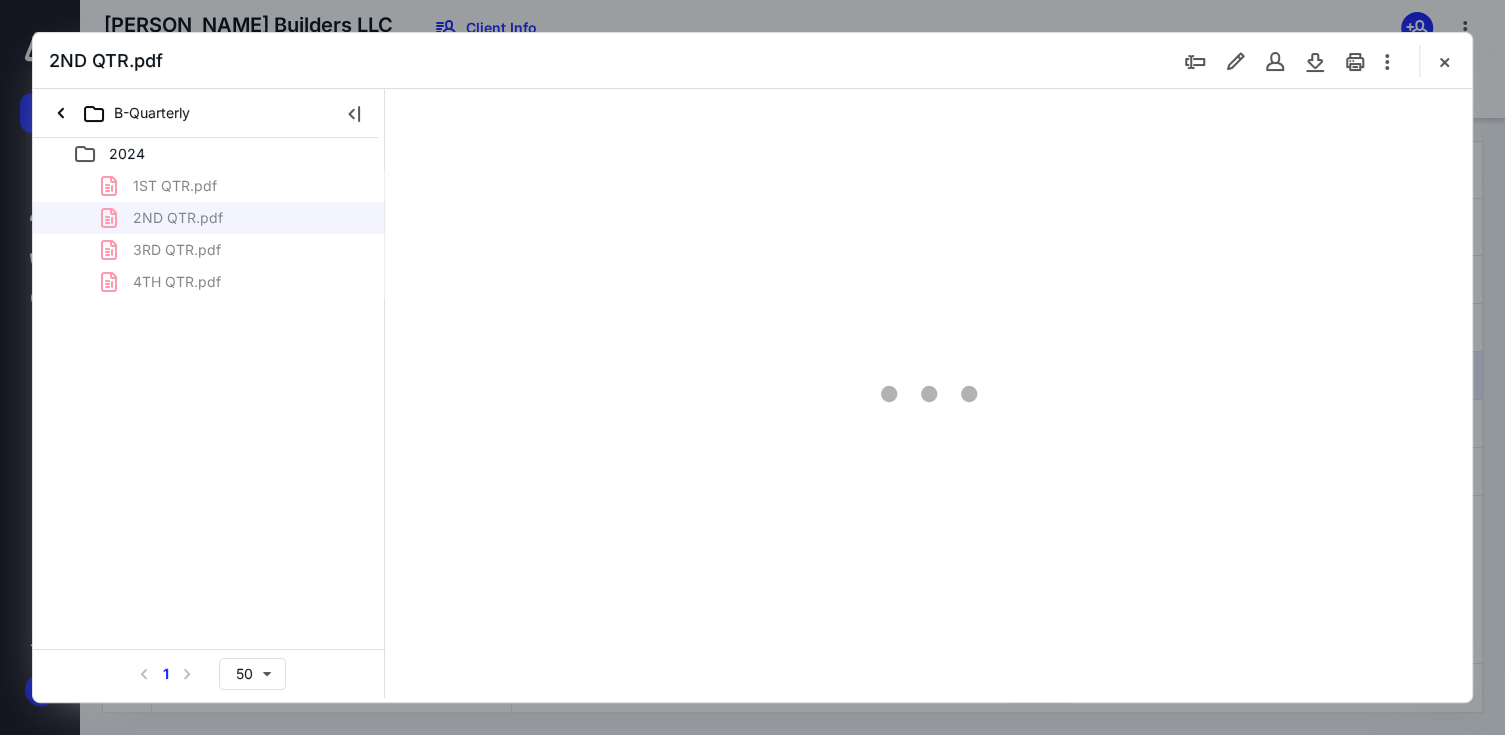 type on "67" 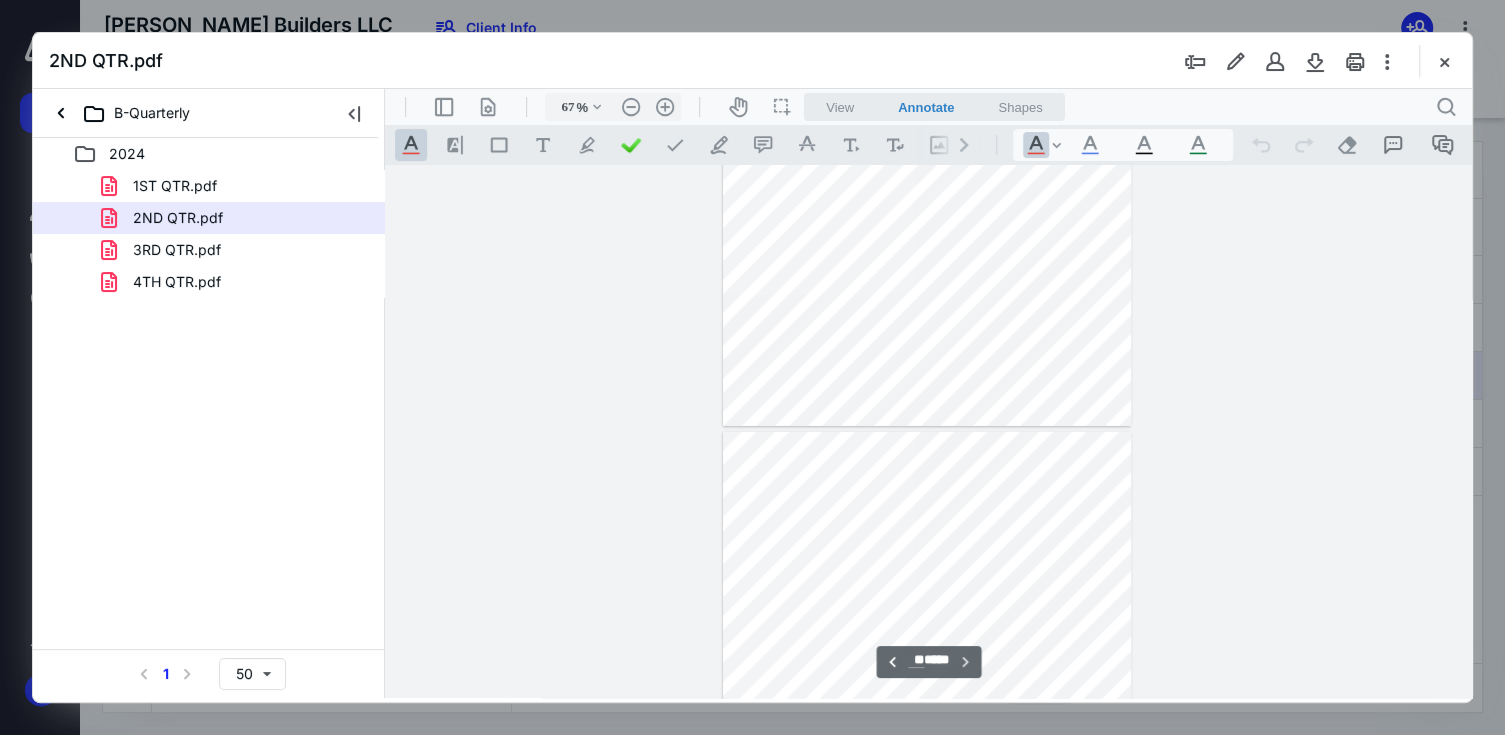 type on "**" 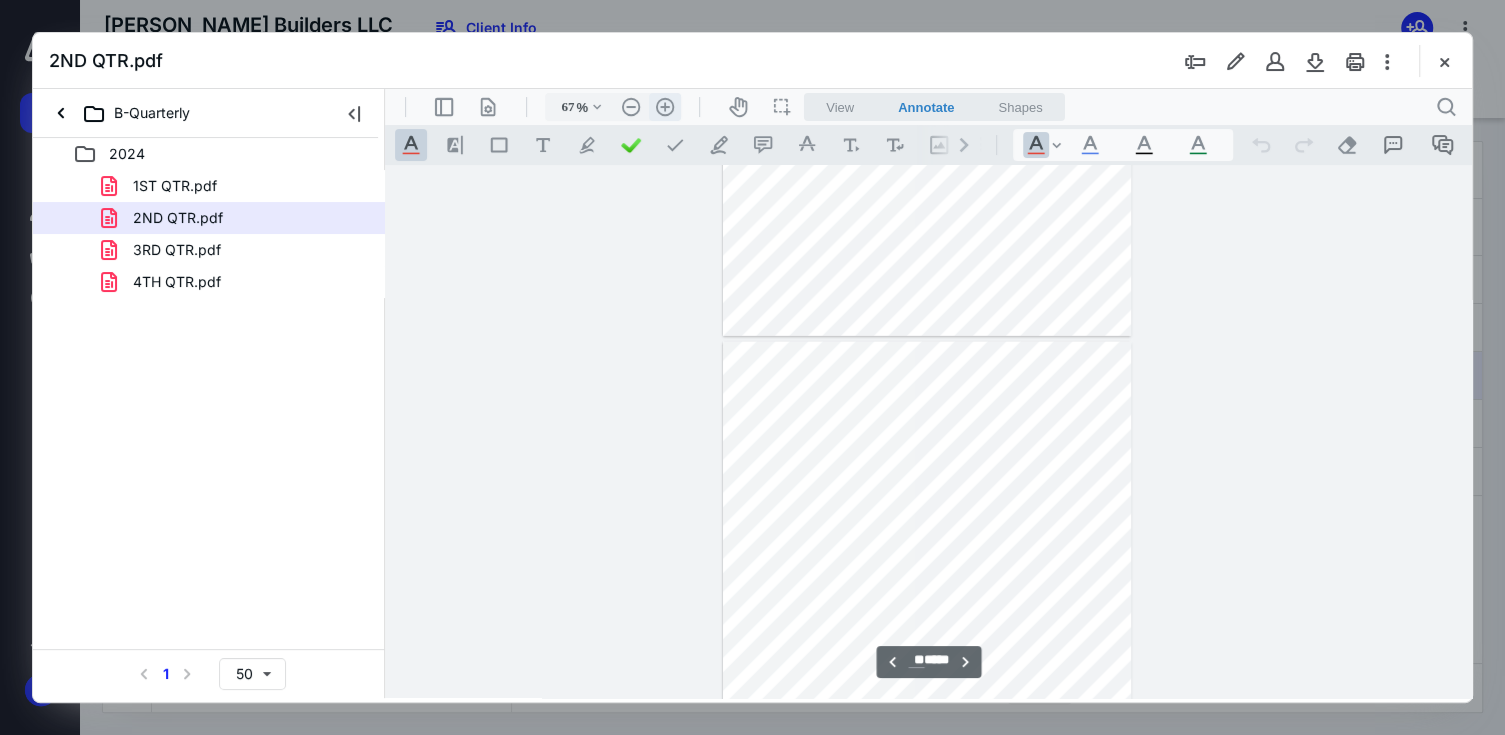 click on ".cls-1{fill:#abb0c4;} icon - header - zoom - in - line" at bounding box center (665, 107) 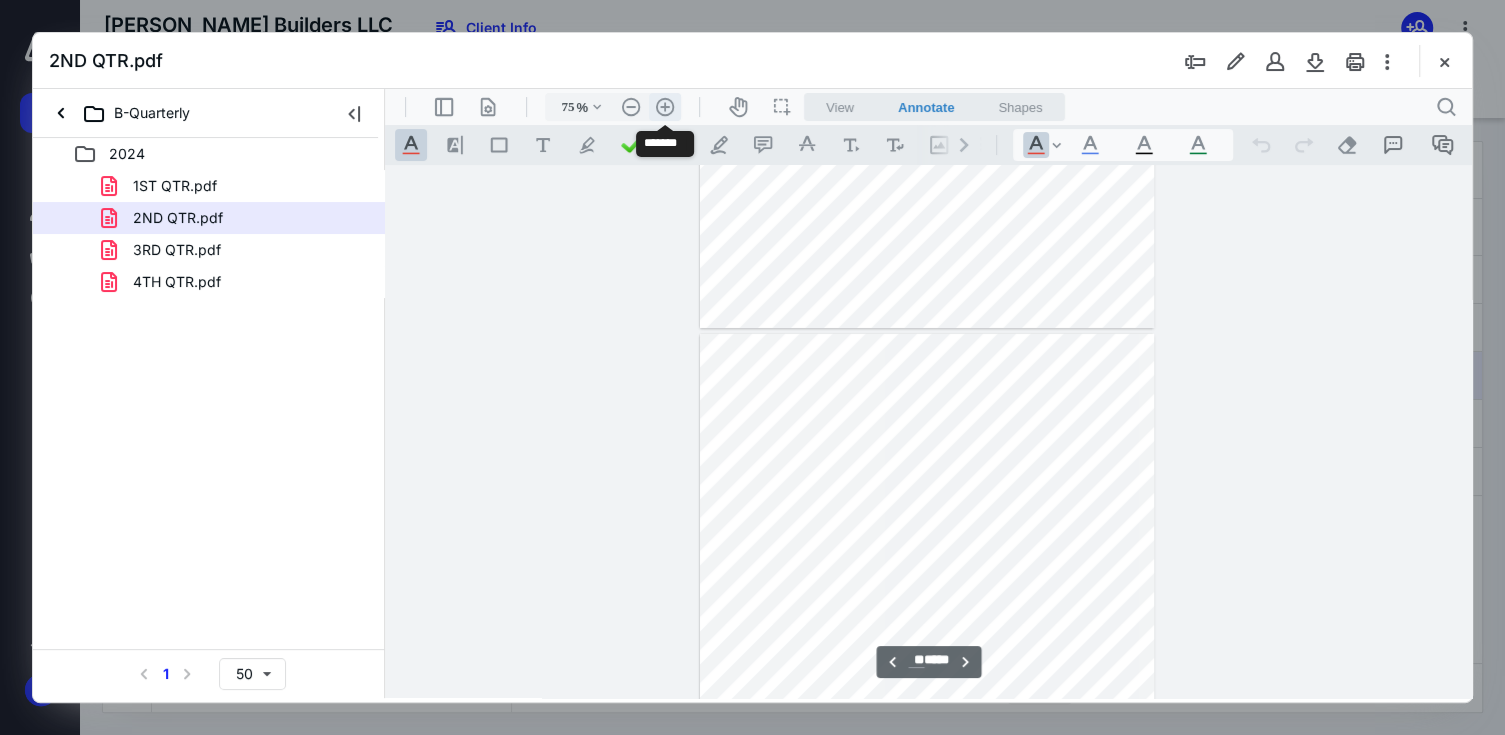 click on ".cls-1{fill:#abb0c4;} icon - header - zoom - in - line" at bounding box center [665, 107] 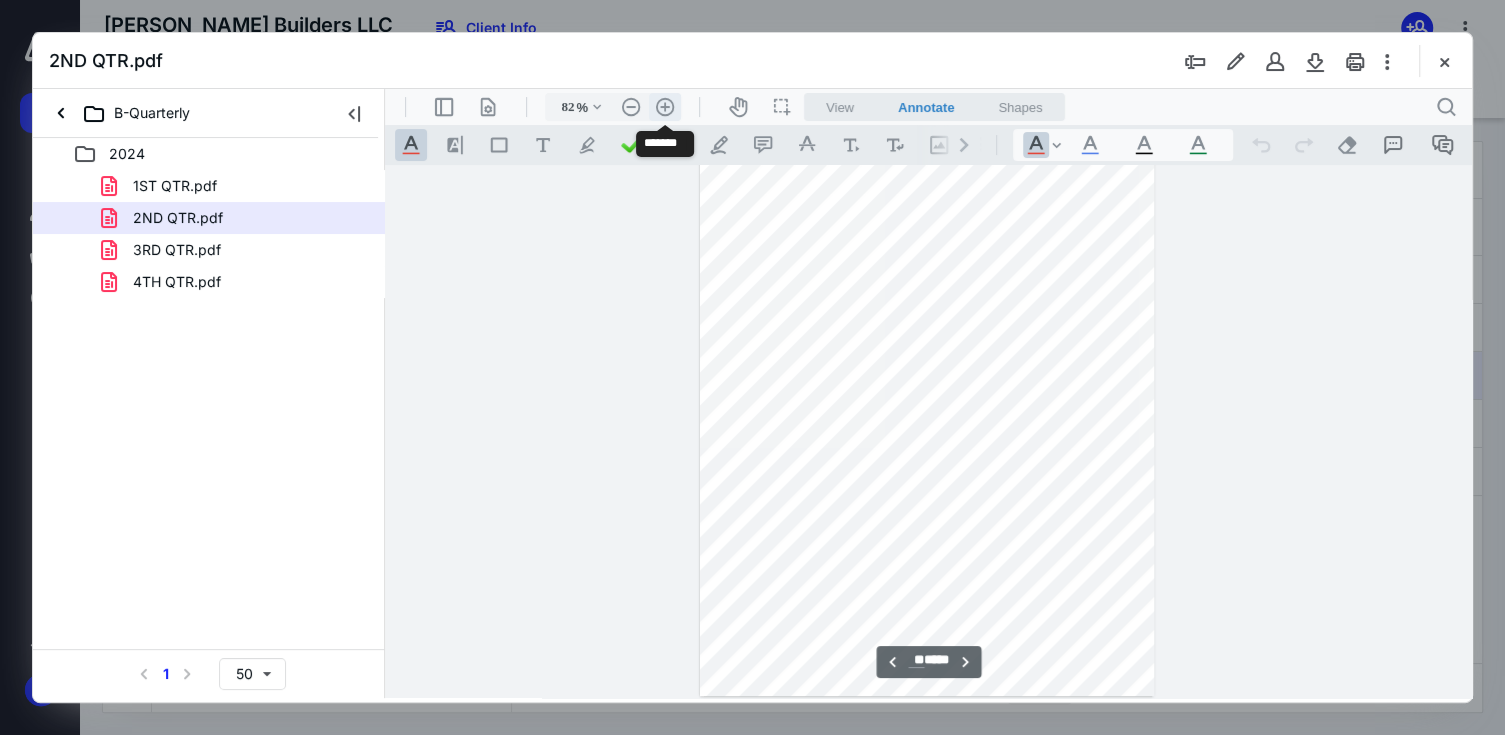 click on ".cls-1{fill:#abb0c4;} icon - header - zoom - in - line" at bounding box center (665, 107) 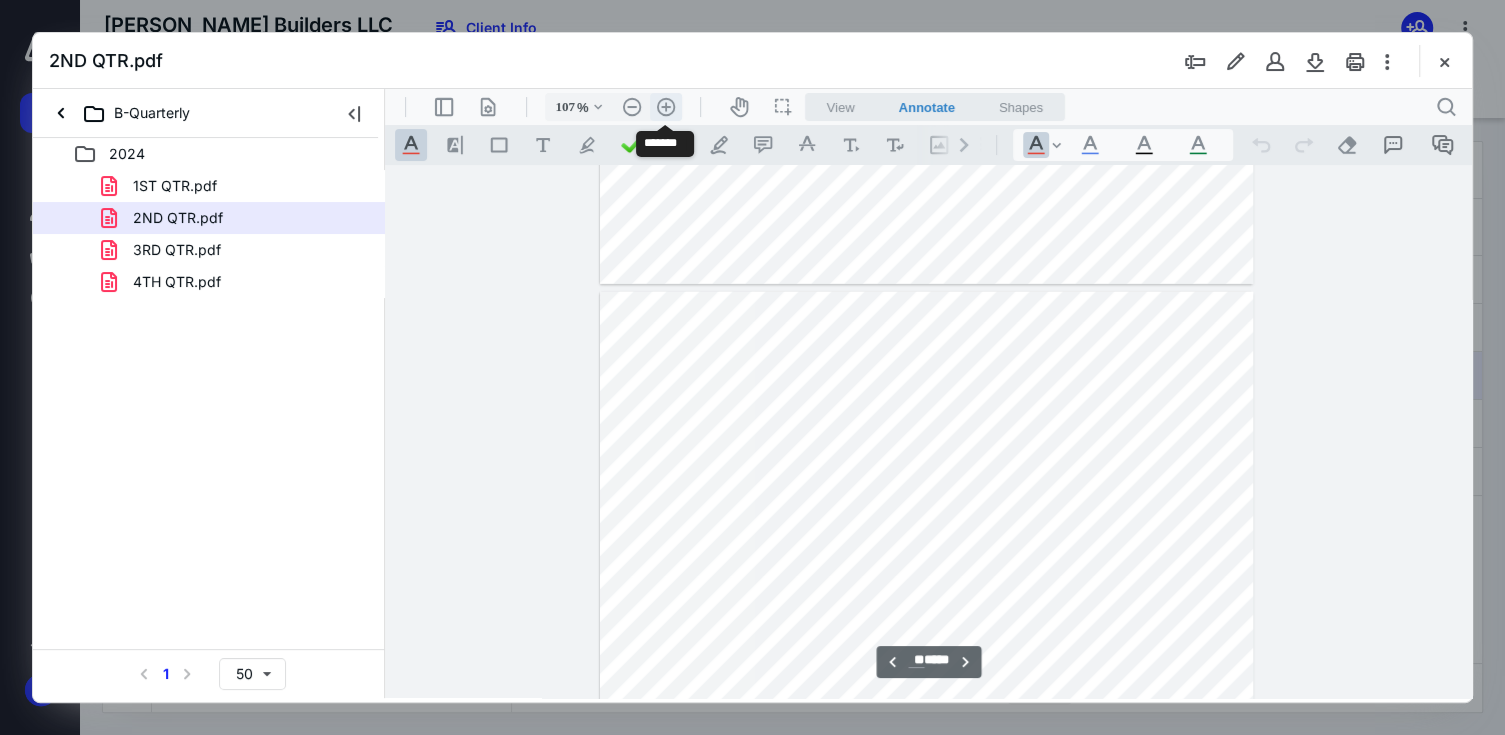 click on ".cls-1{fill:#abb0c4;} icon - header - zoom - in - line" at bounding box center (666, 107) 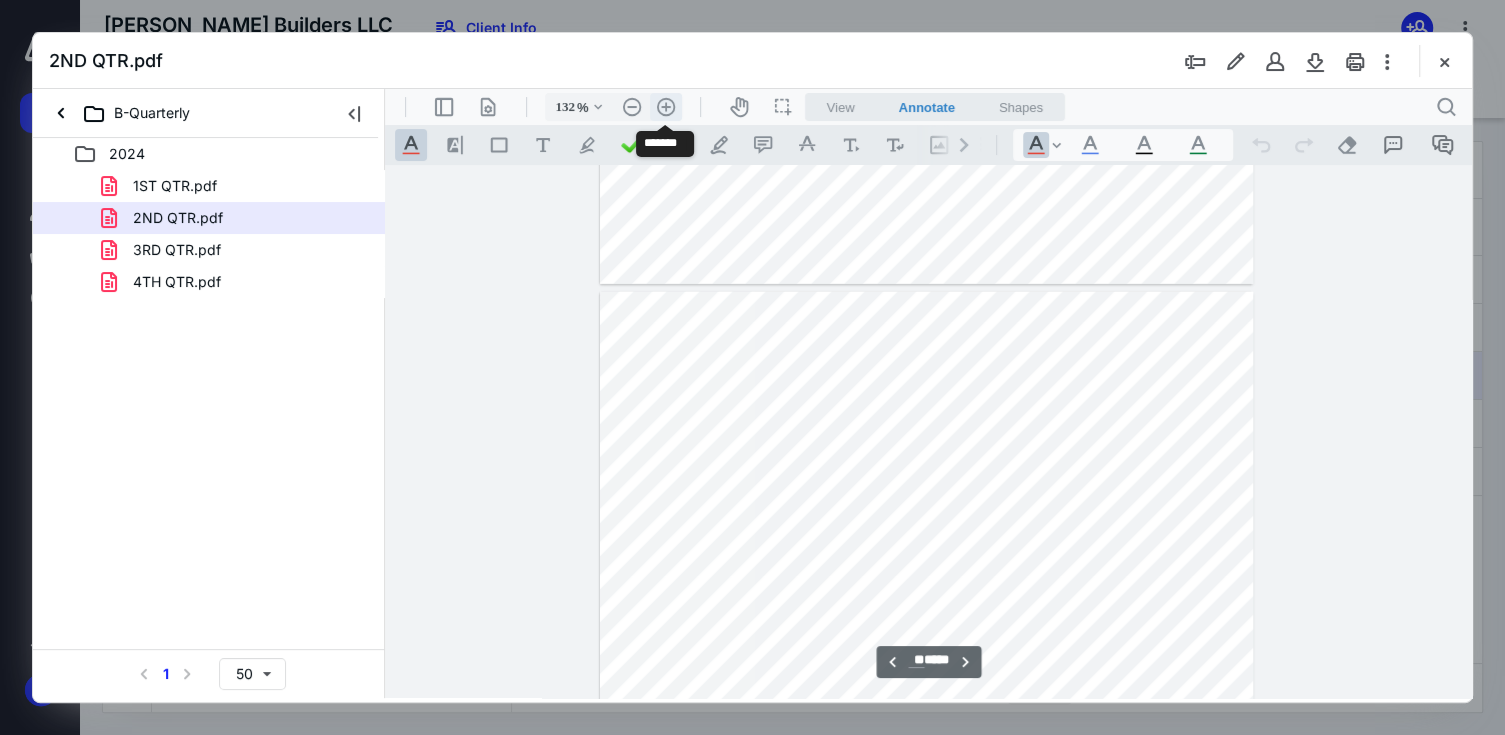 scroll, scrollTop: 18141, scrollLeft: 0, axis: vertical 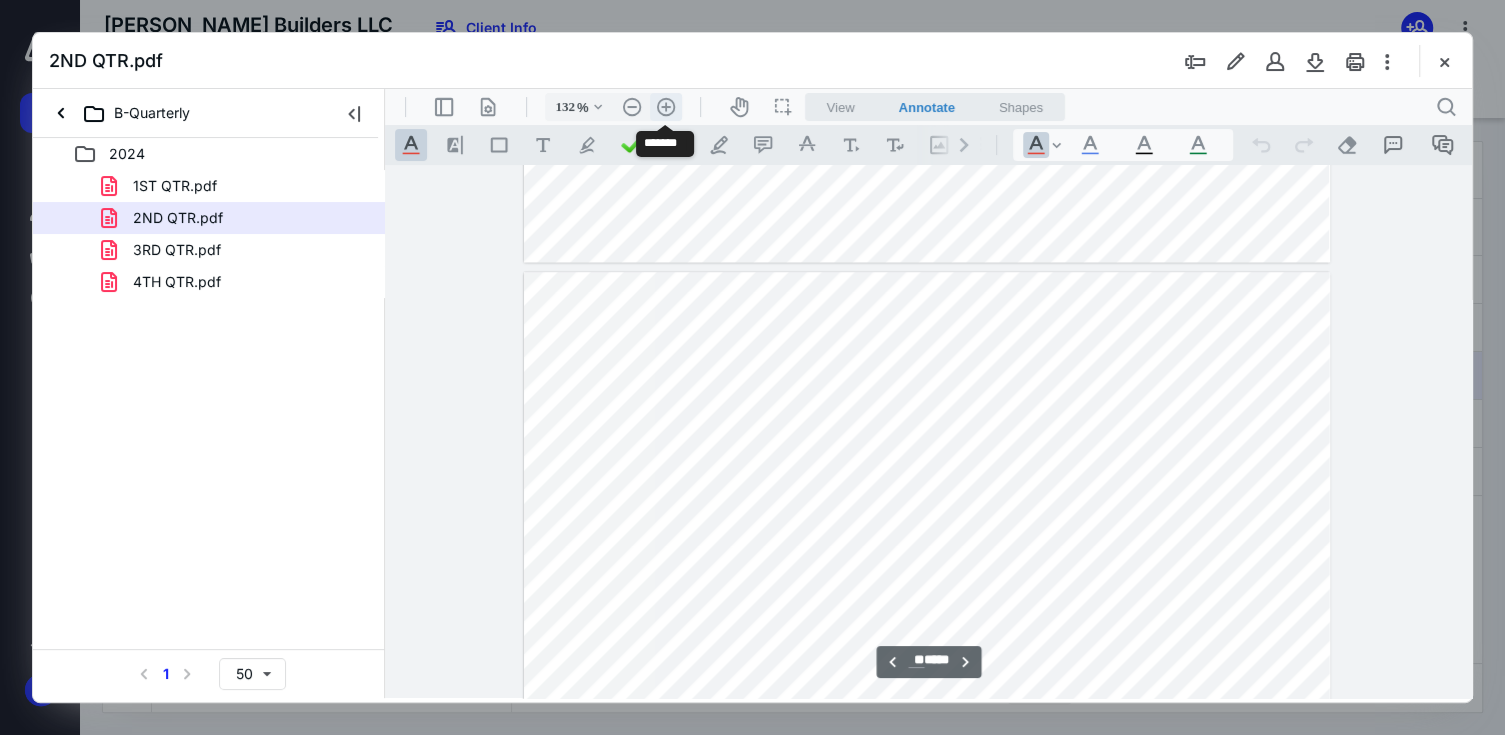 click on ".cls-1{fill:#abb0c4;} icon - header - zoom - in - line" at bounding box center (666, 107) 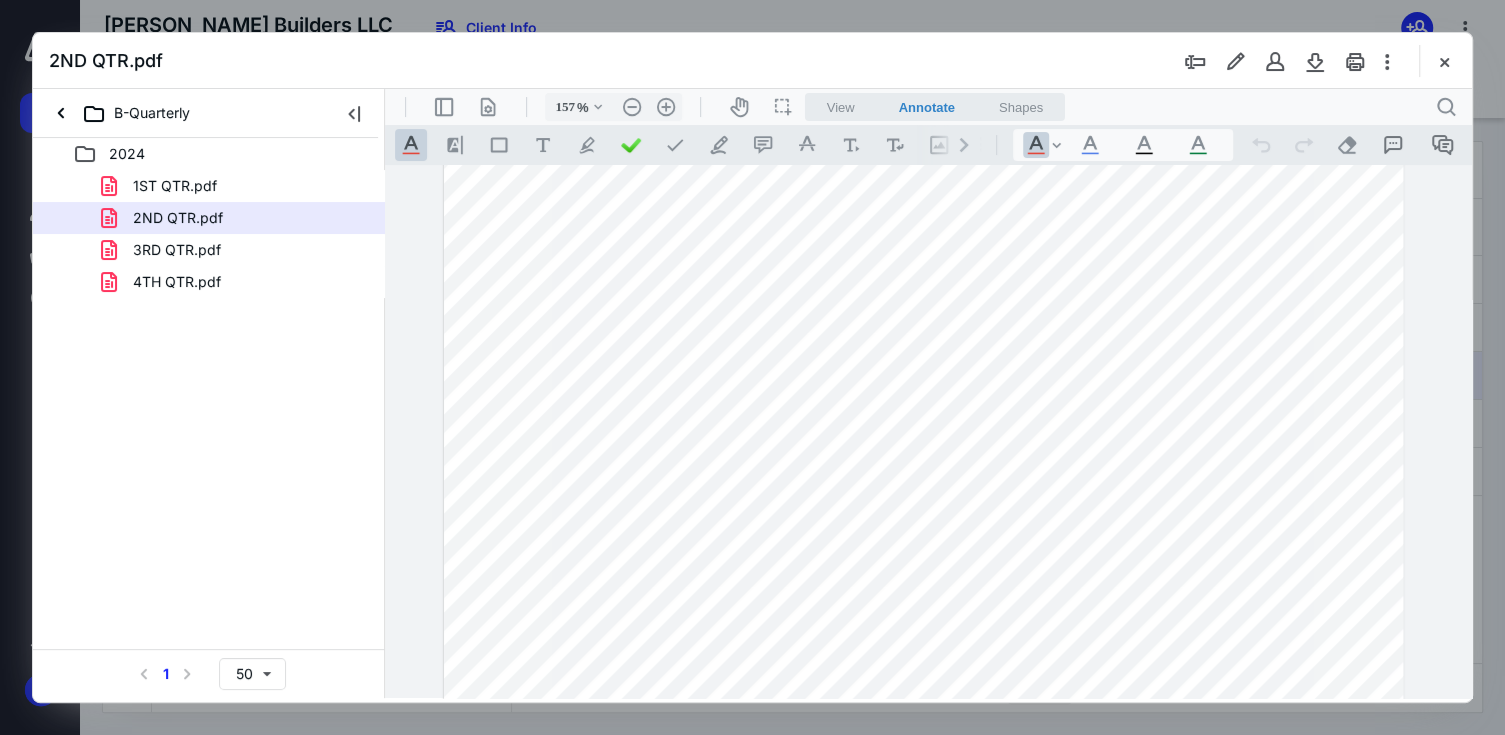 scroll, scrollTop: 21427, scrollLeft: 88, axis: both 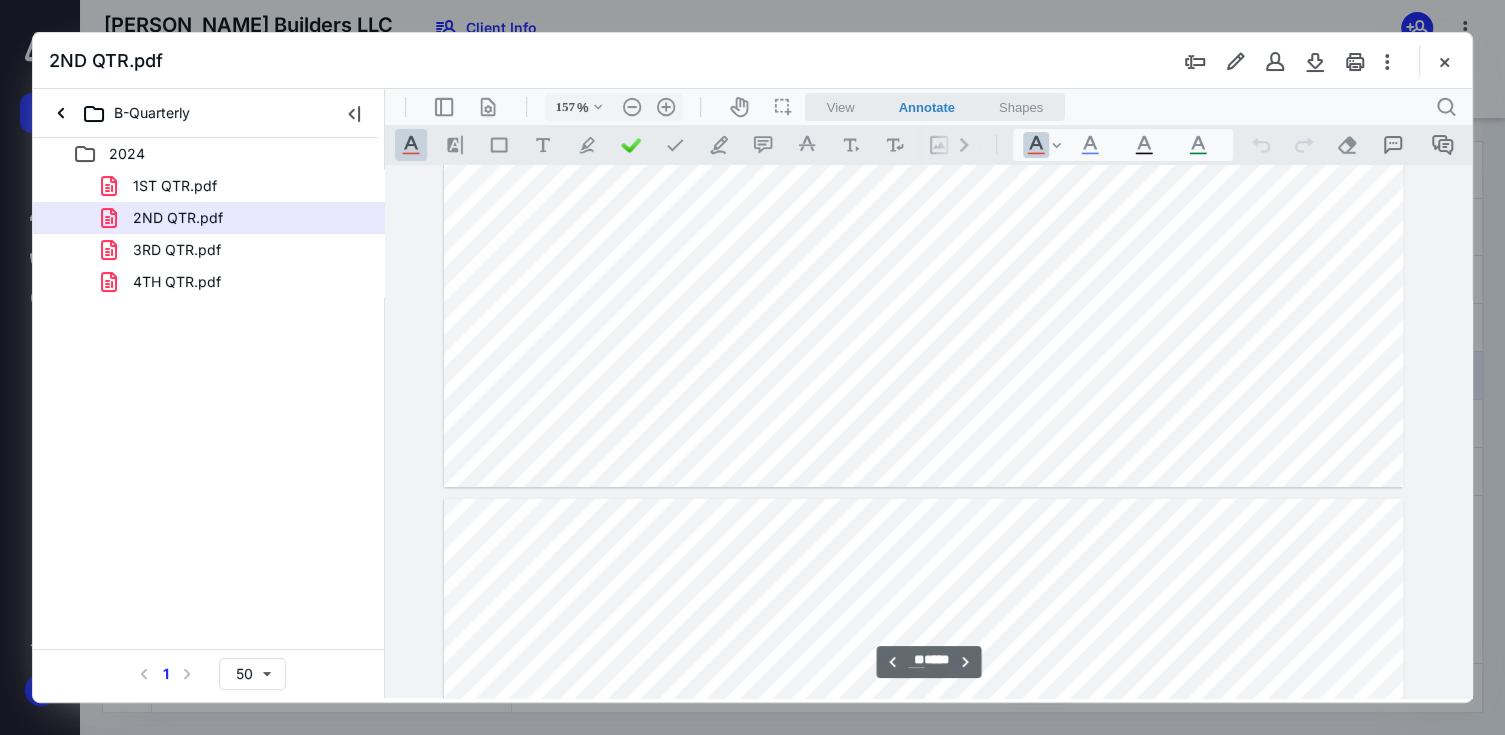 type on "**" 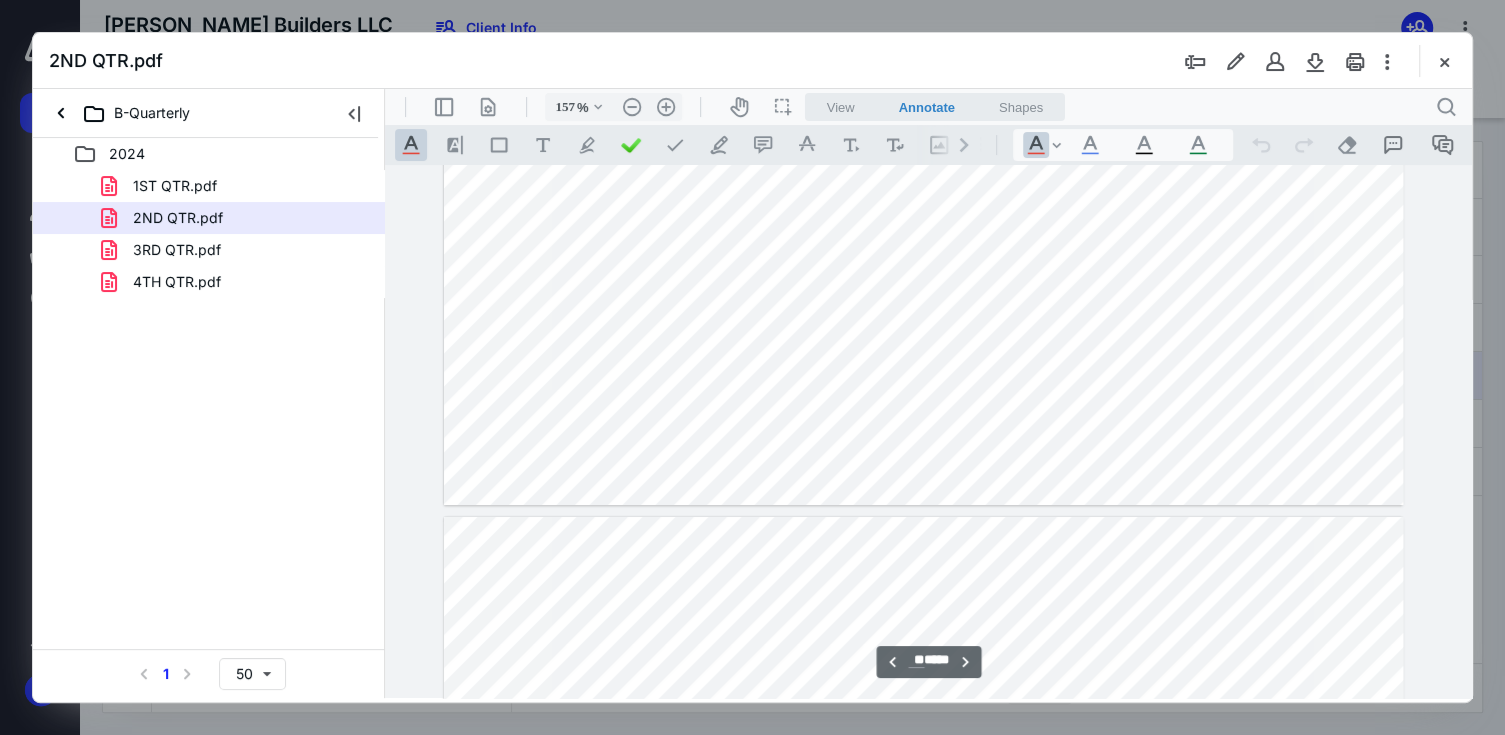 scroll, scrollTop: 21327, scrollLeft: 88, axis: both 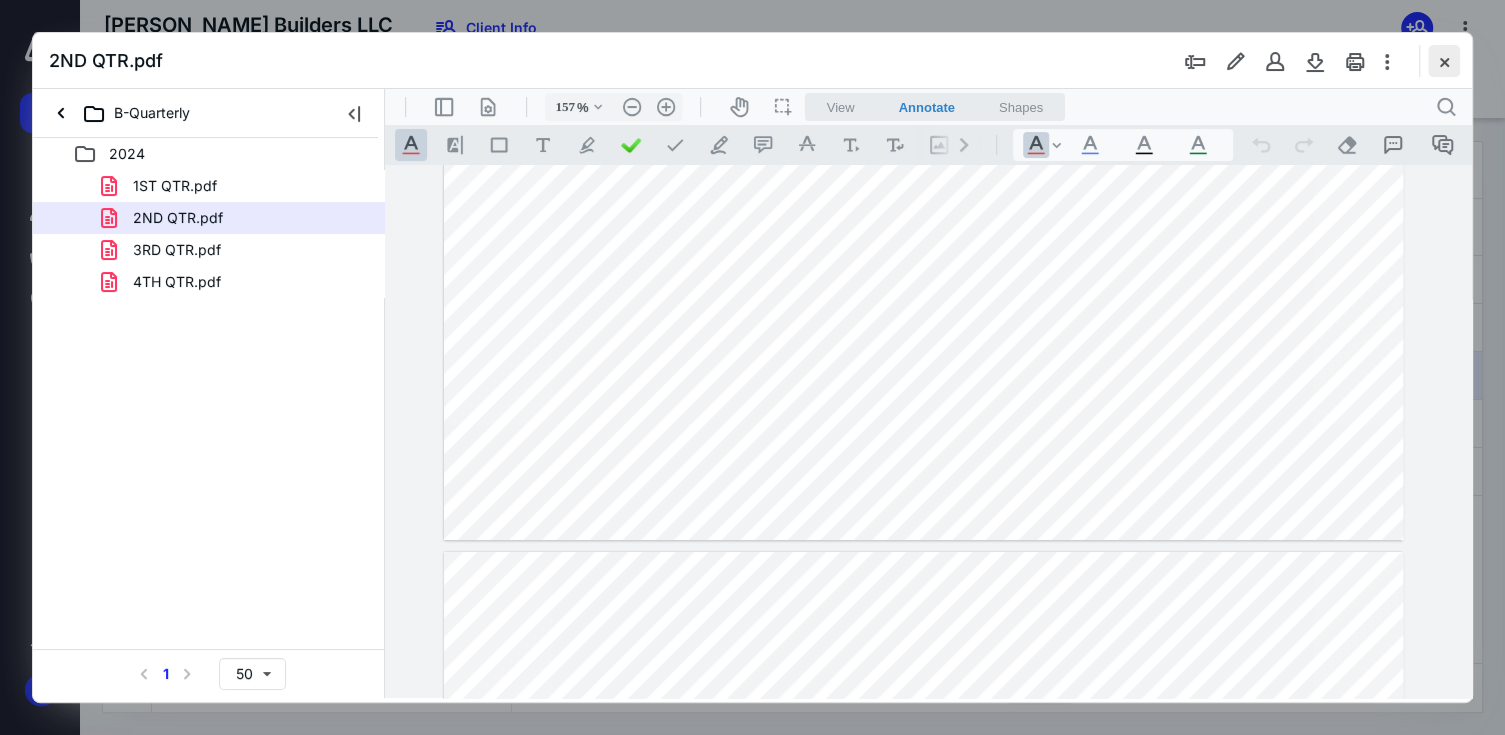 click at bounding box center [1444, 61] 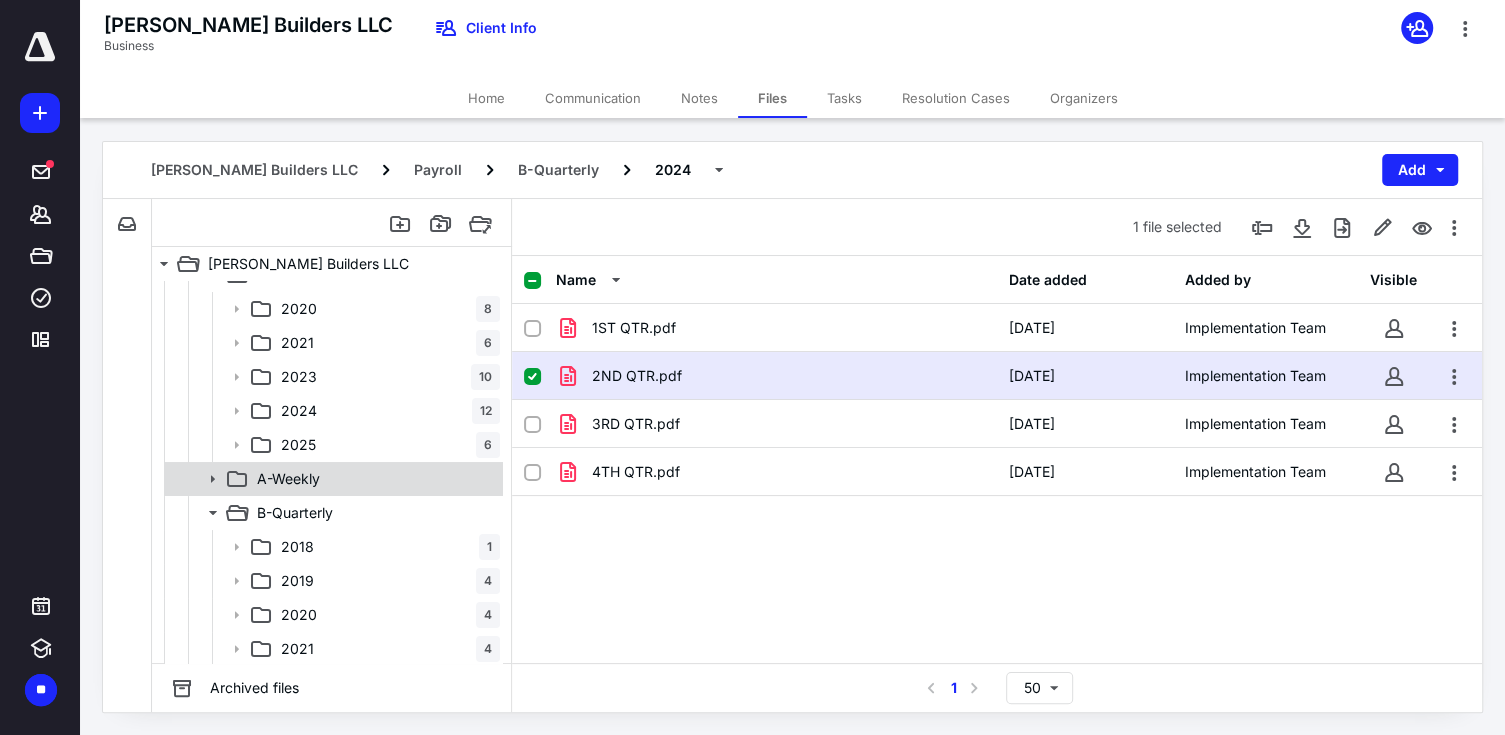 scroll, scrollTop: 330, scrollLeft: 0, axis: vertical 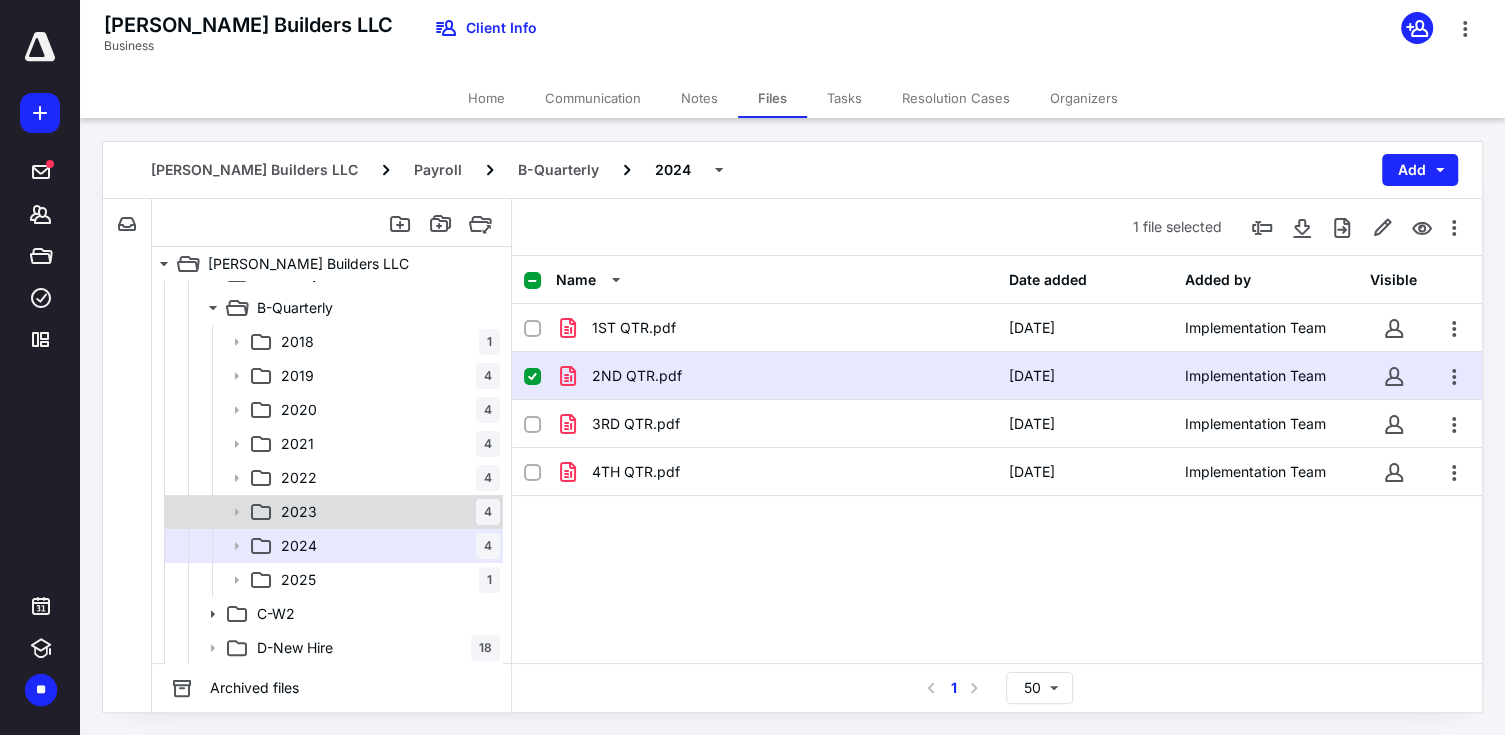 click on "2023 4" at bounding box center (386, 512) 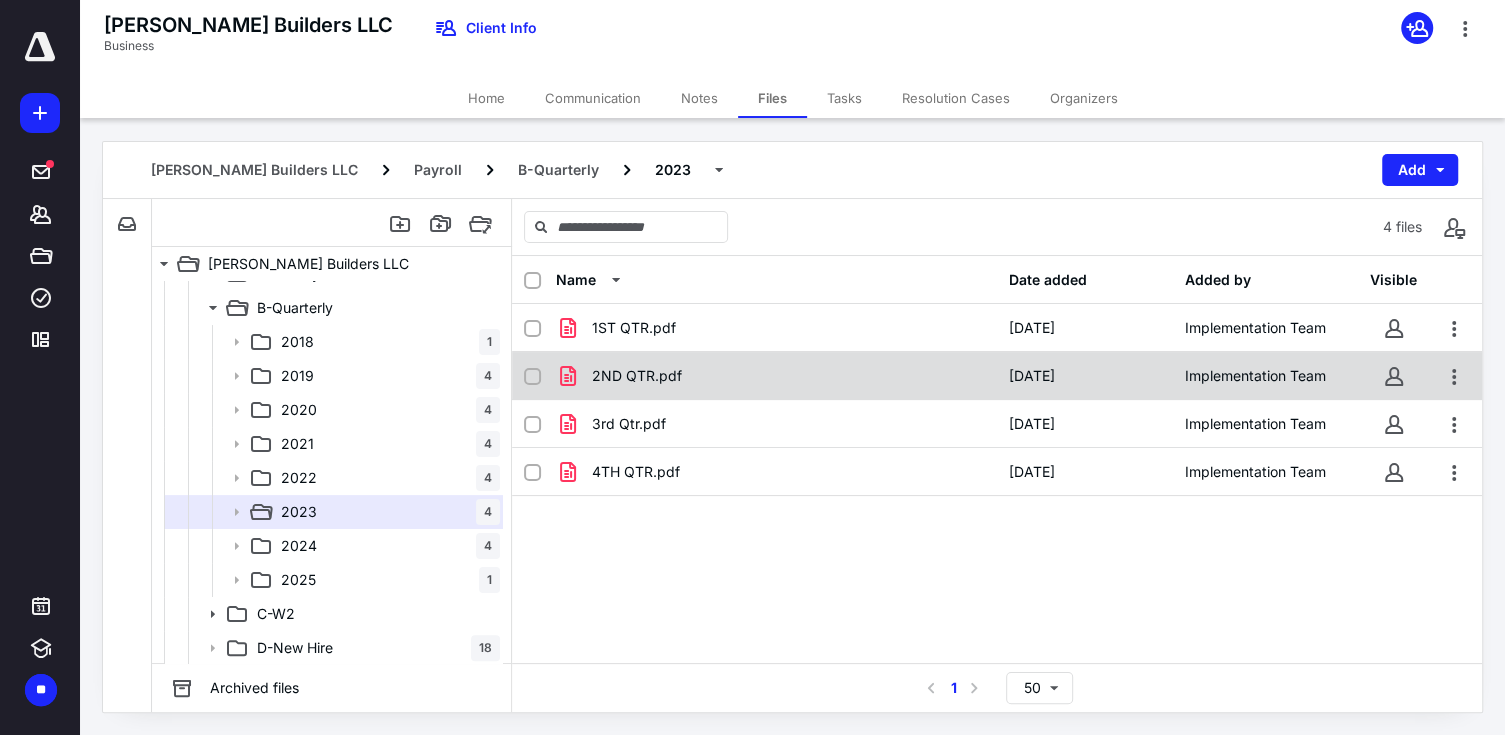 click on "2ND QTR.pdf" at bounding box center [637, 376] 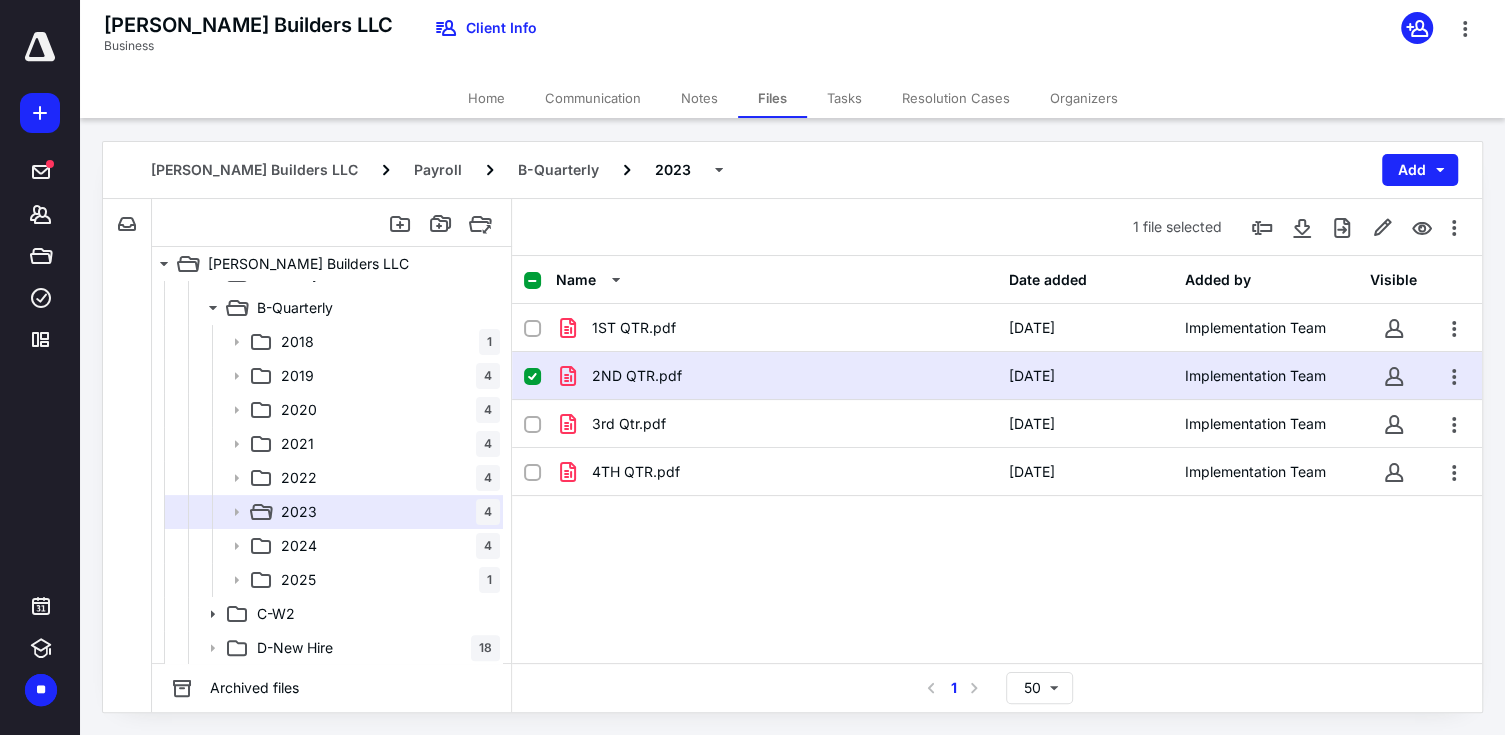 click on "2ND QTR.pdf" at bounding box center [637, 376] 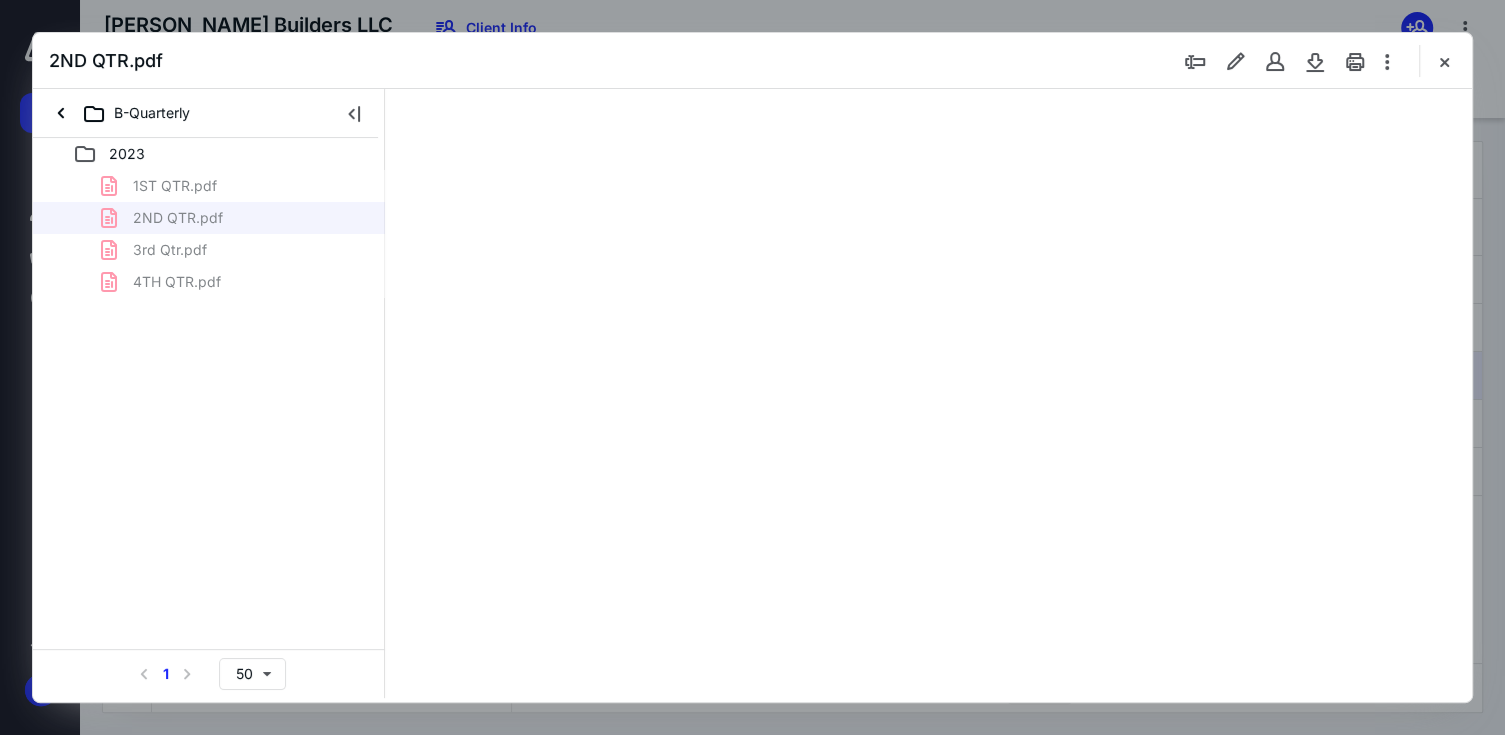 scroll, scrollTop: 0, scrollLeft: 0, axis: both 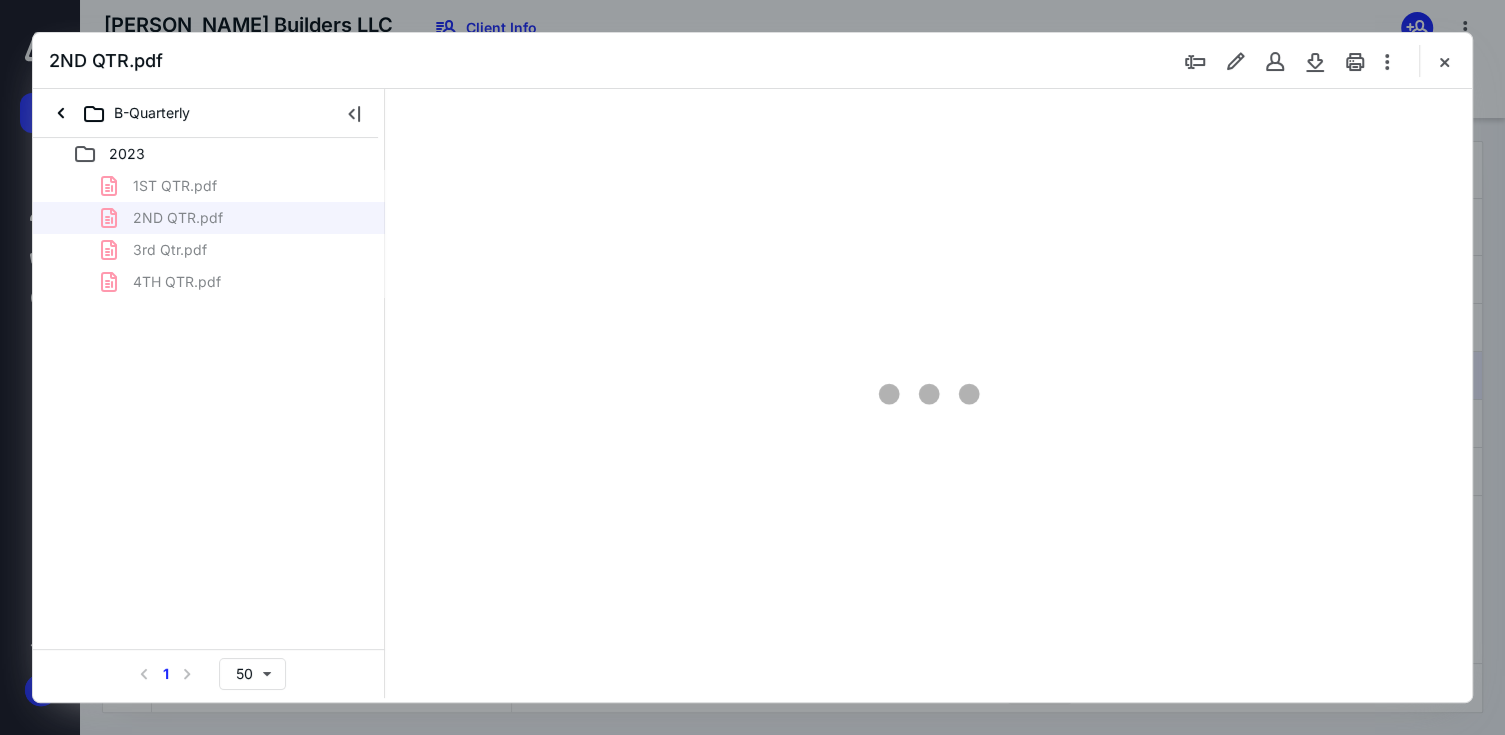 type on "67" 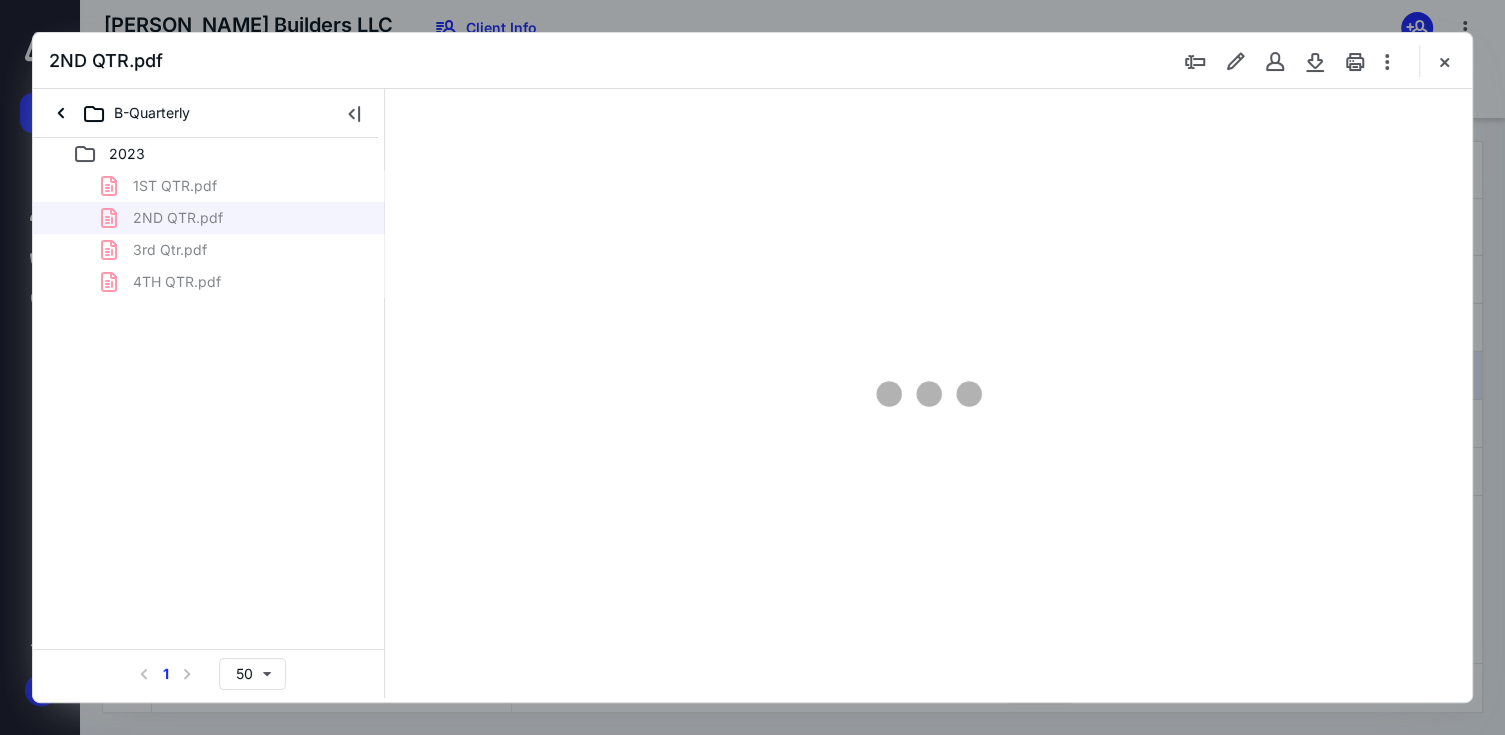 scroll, scrollTop: 78, scrollLeft: 0, axis: vertical 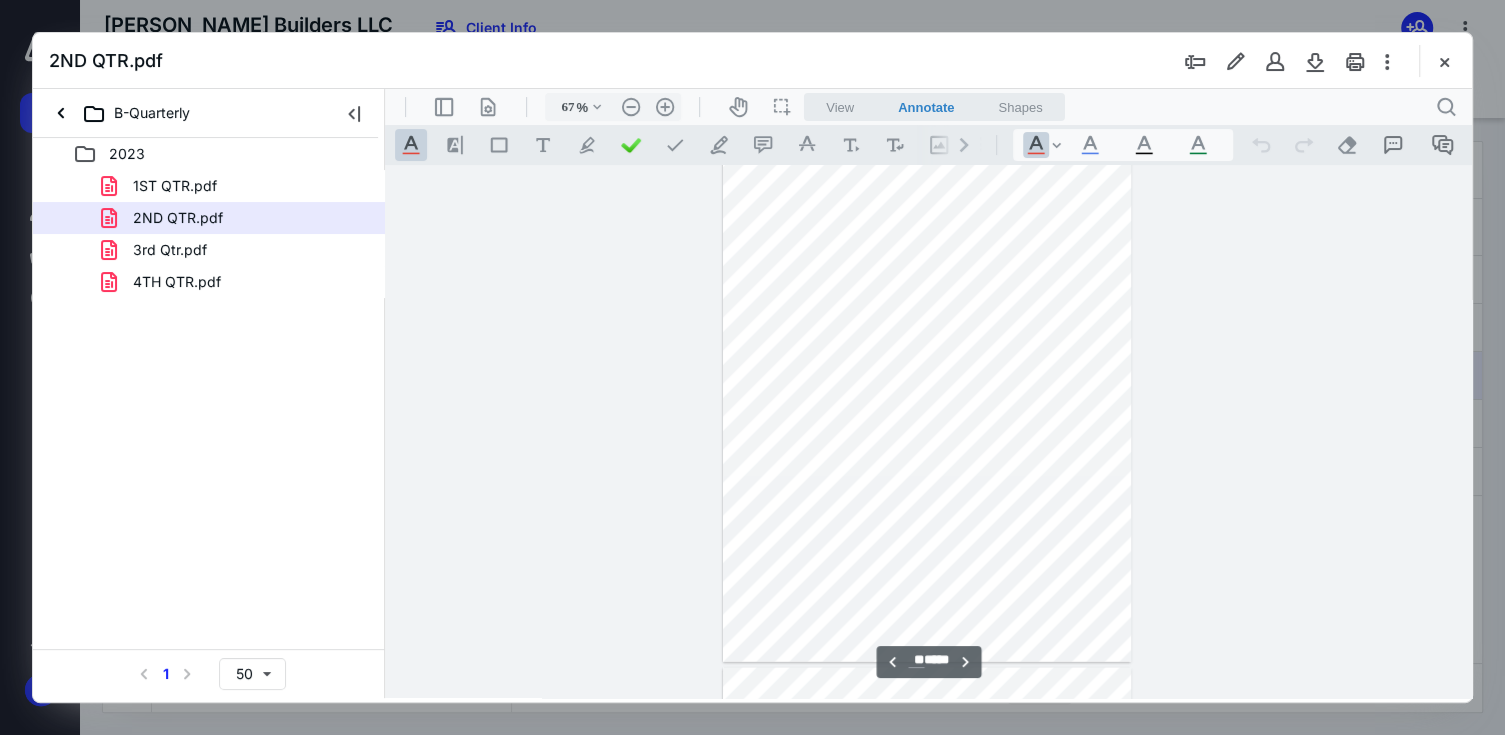 type on "**" 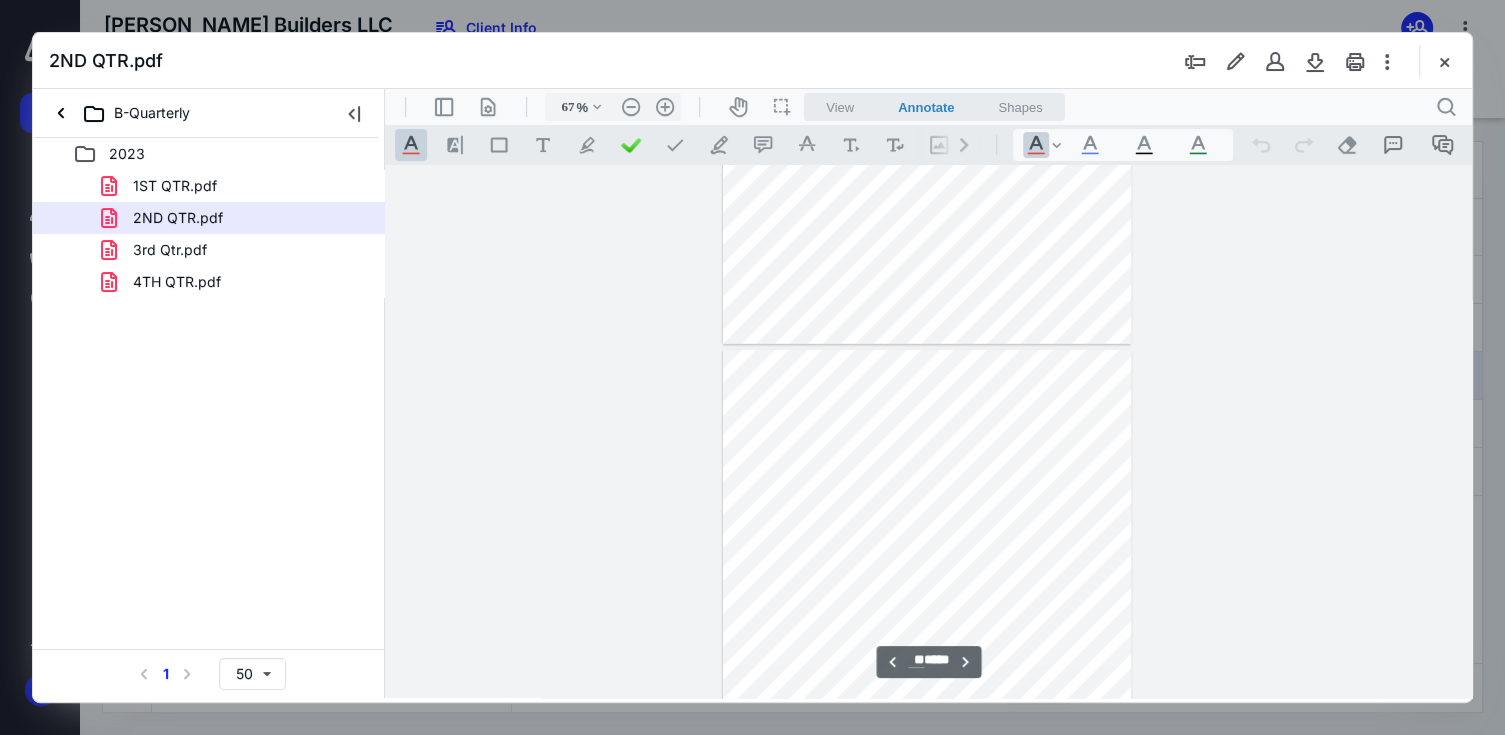 scroll, scrollTop: 9077, scrollLeft: 0, axis: vertical 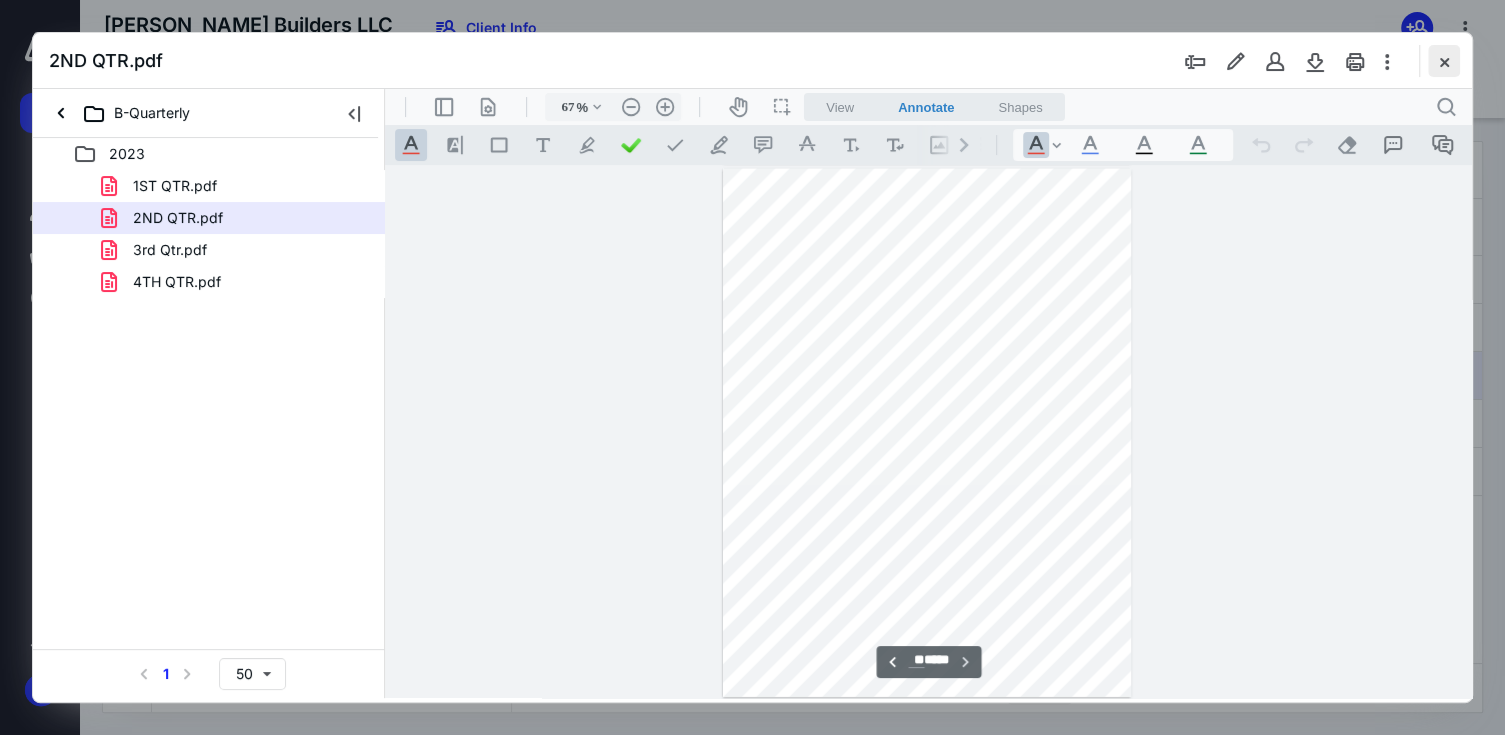 click at bounding box center [1444, 61] 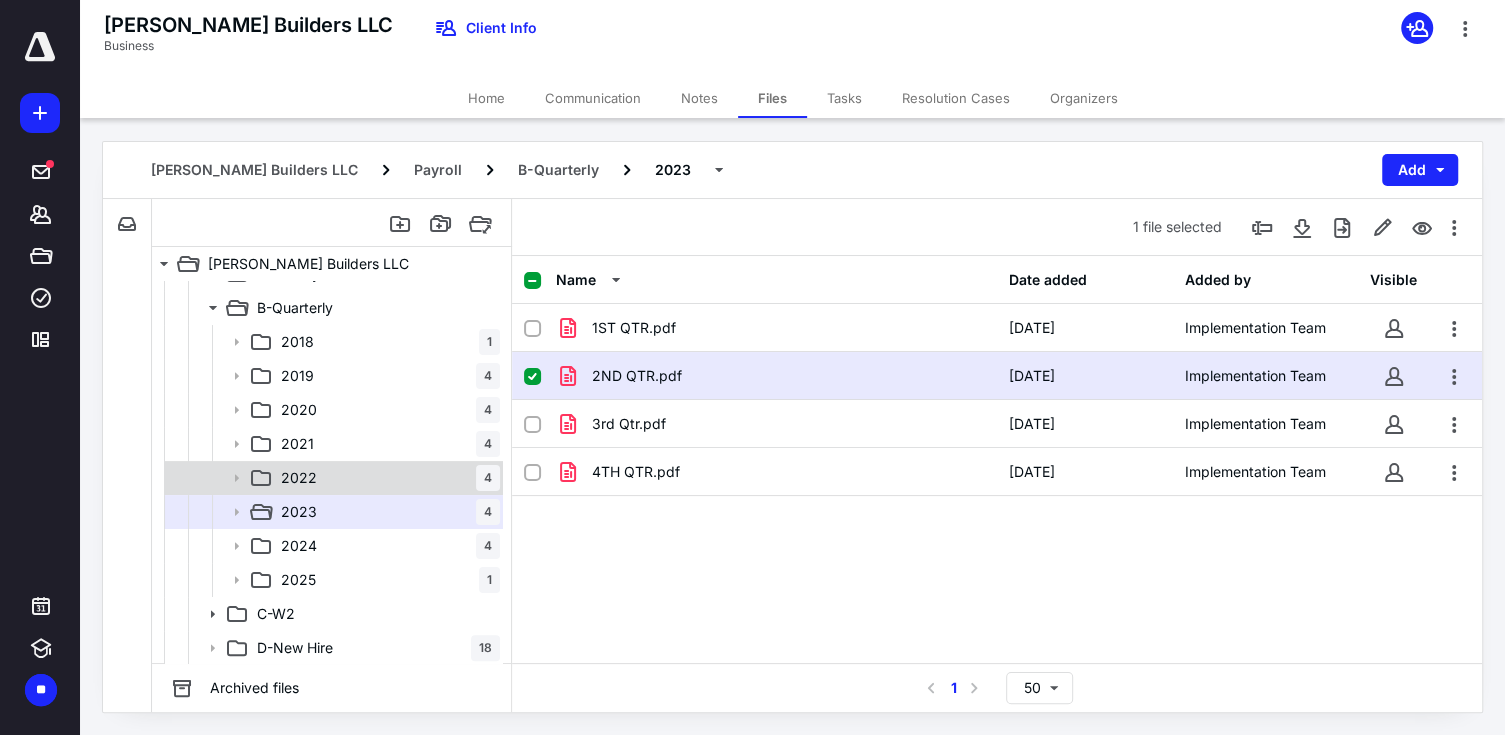 click on "2022 4" at bounding box center [386, 478] 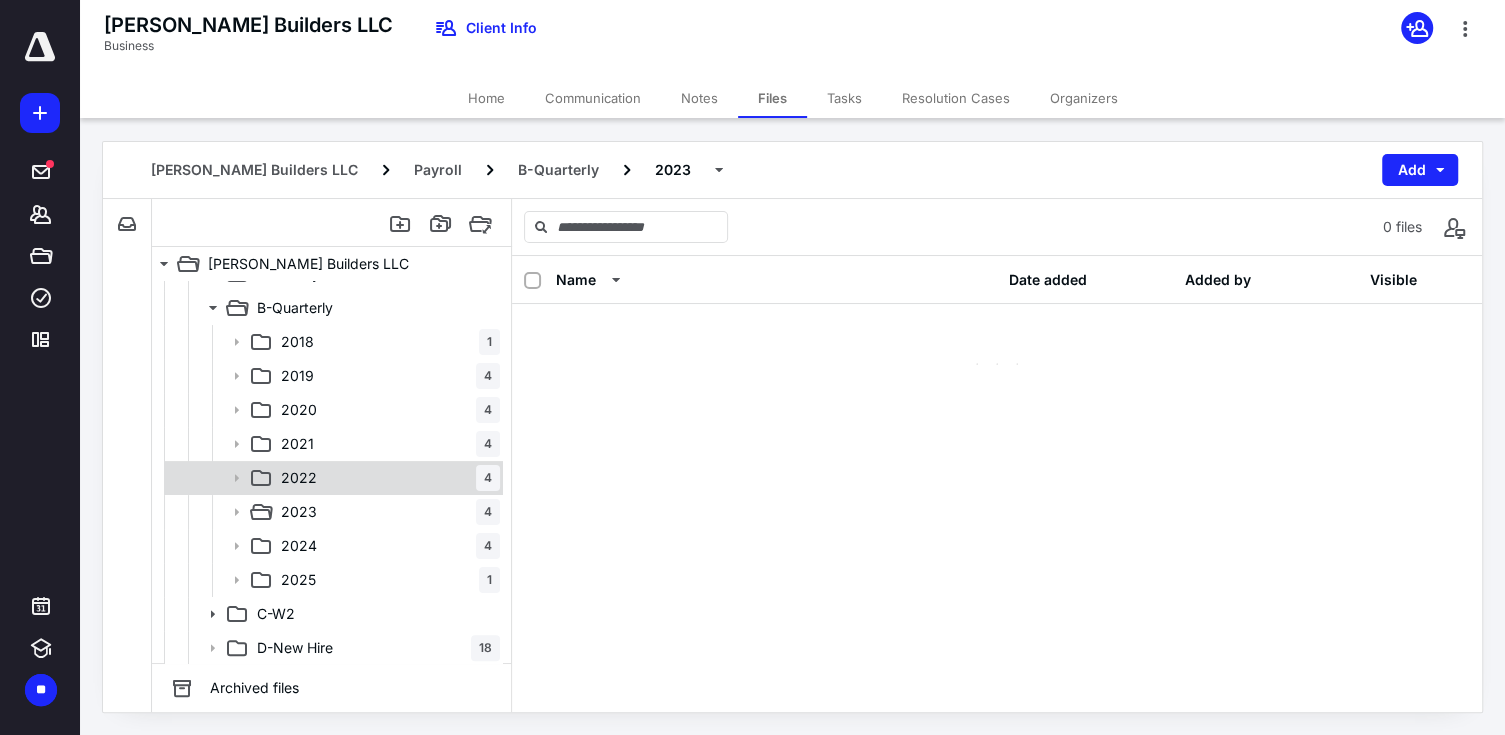 click on "2022 4" at bounding box center (386, 478) 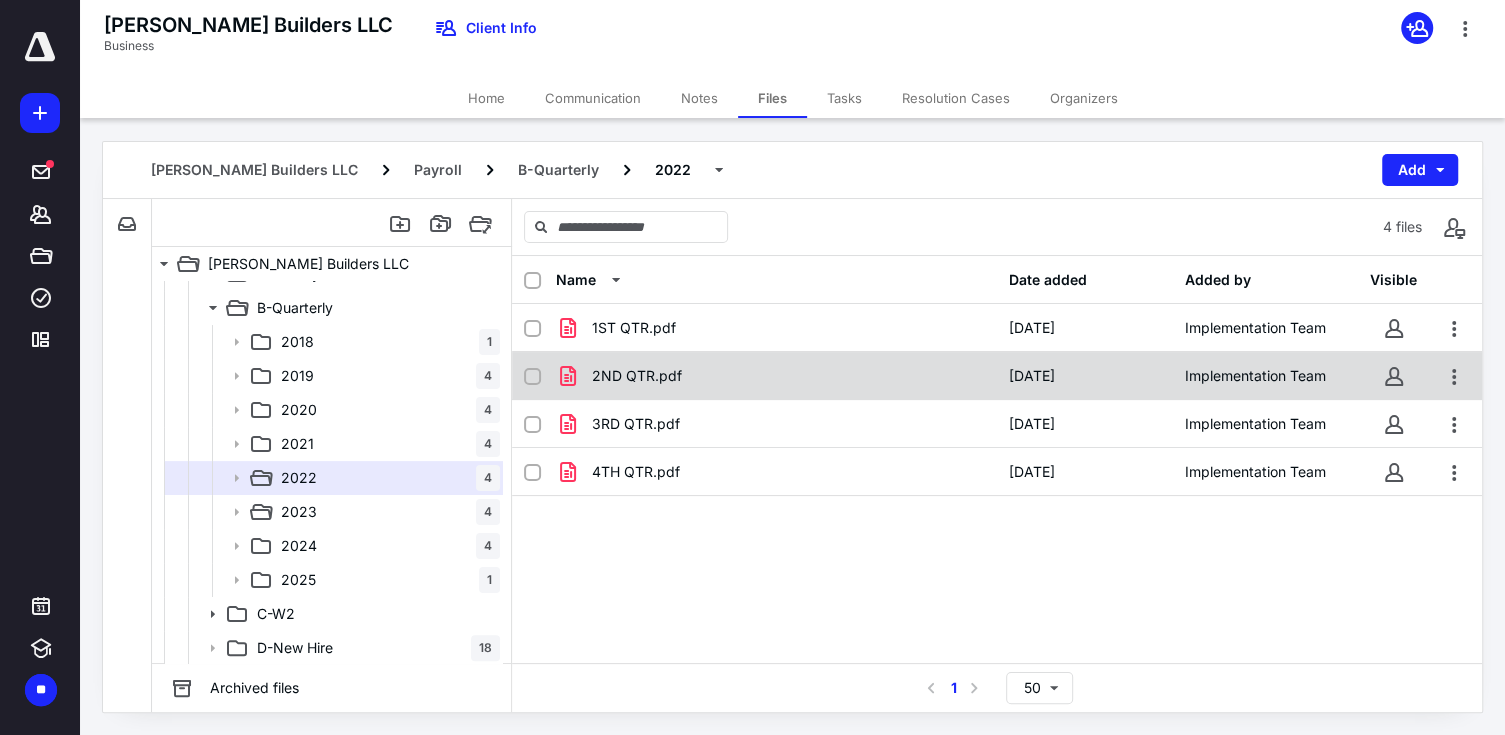 click on "2ND QTR.pdf" at bounding box center [637, 376] 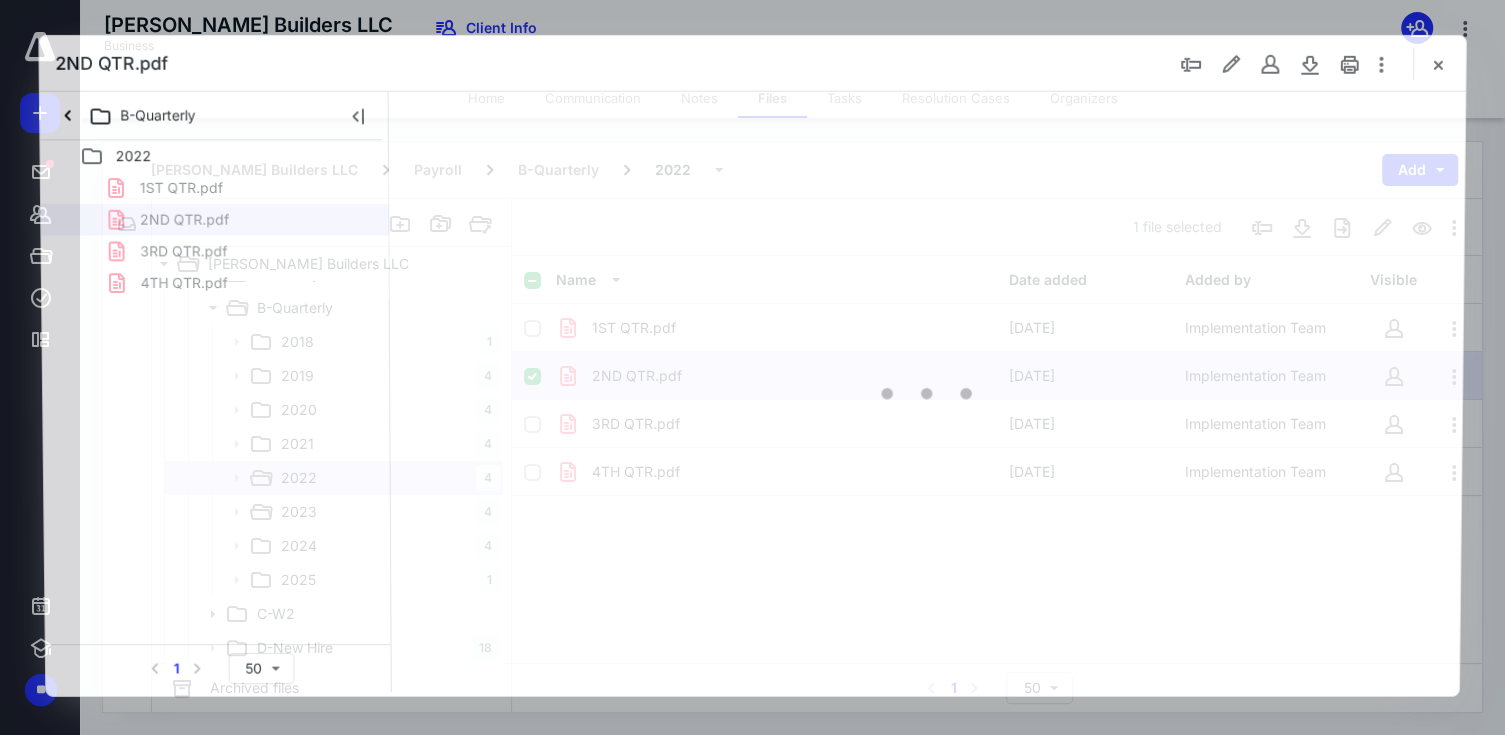 scroll, scrollTop: 0, scrollLeft: 0, axis: both 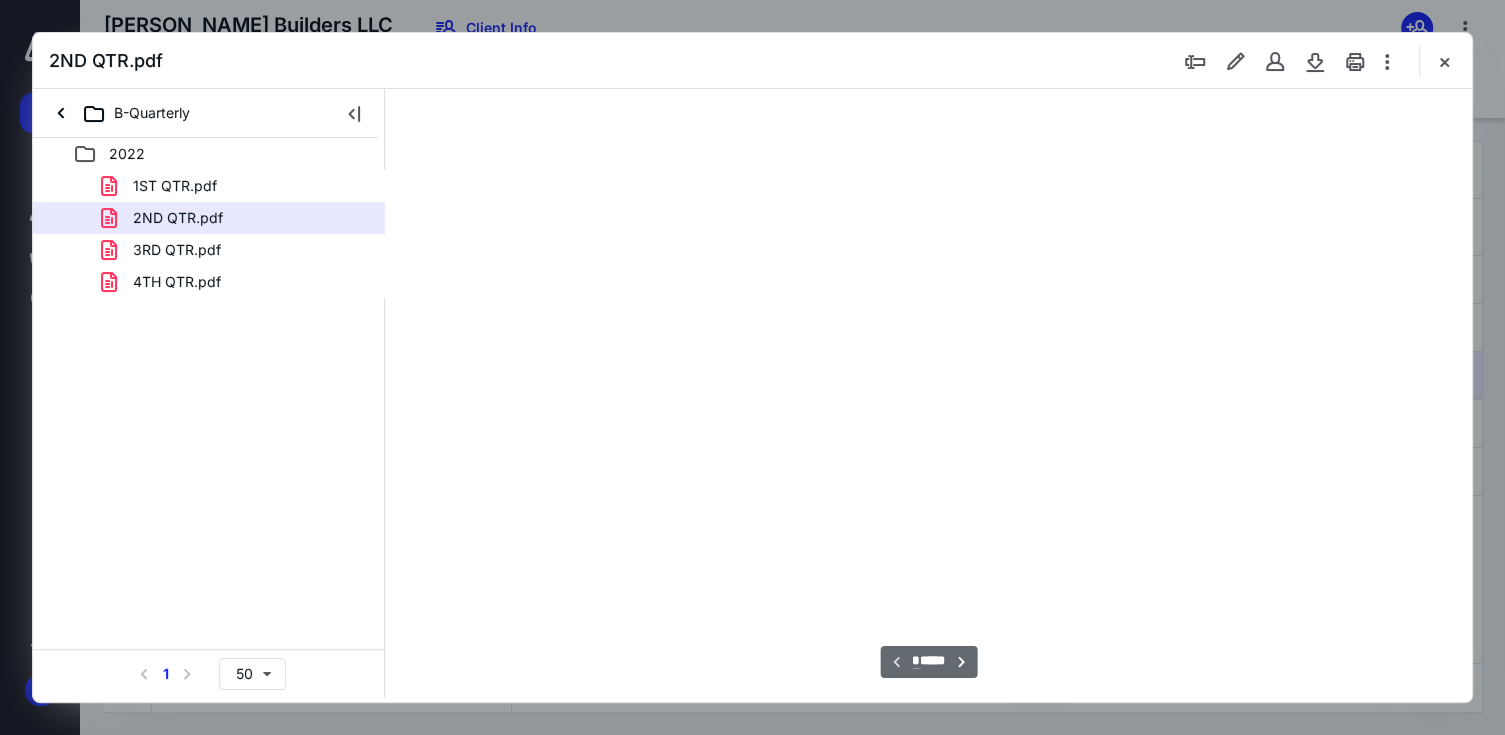 type on "67" 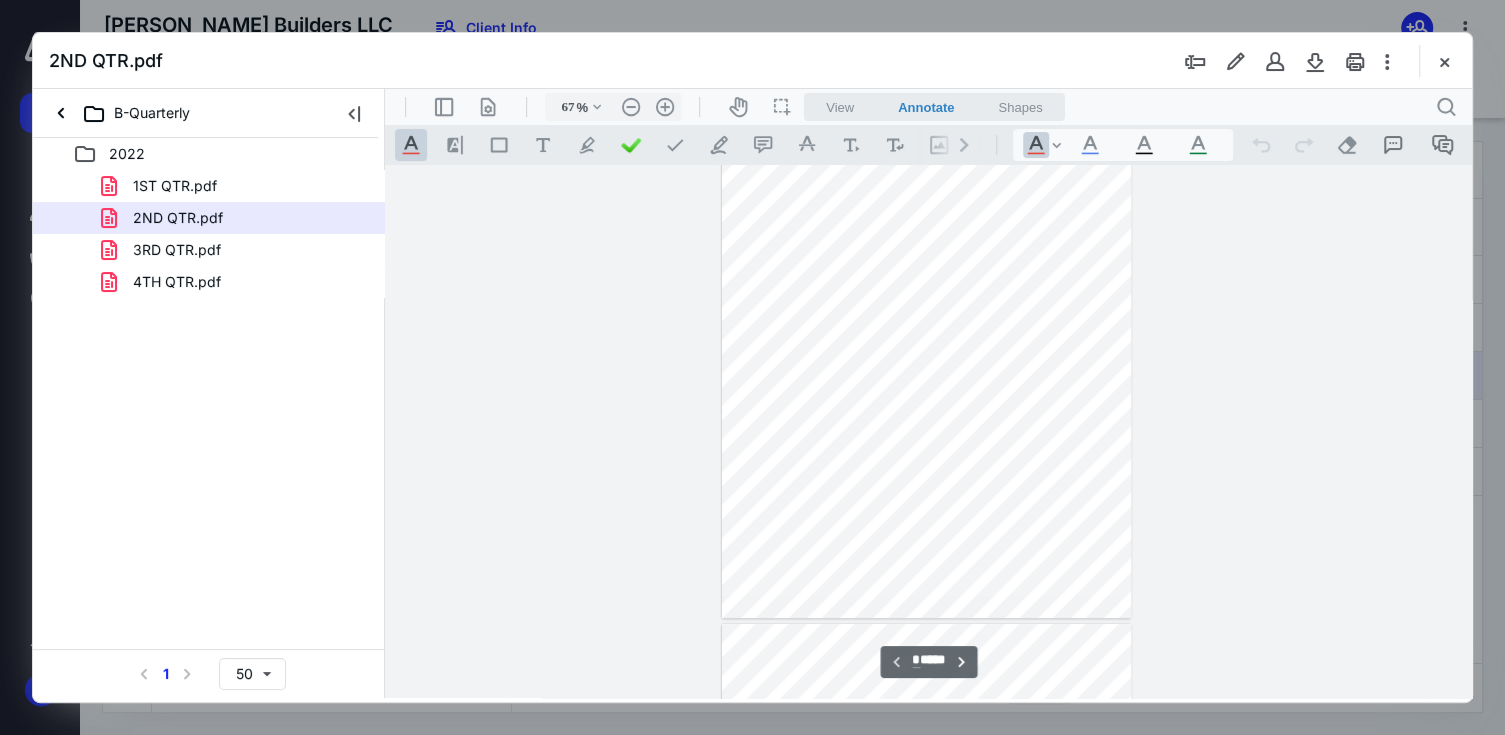 type on "*" 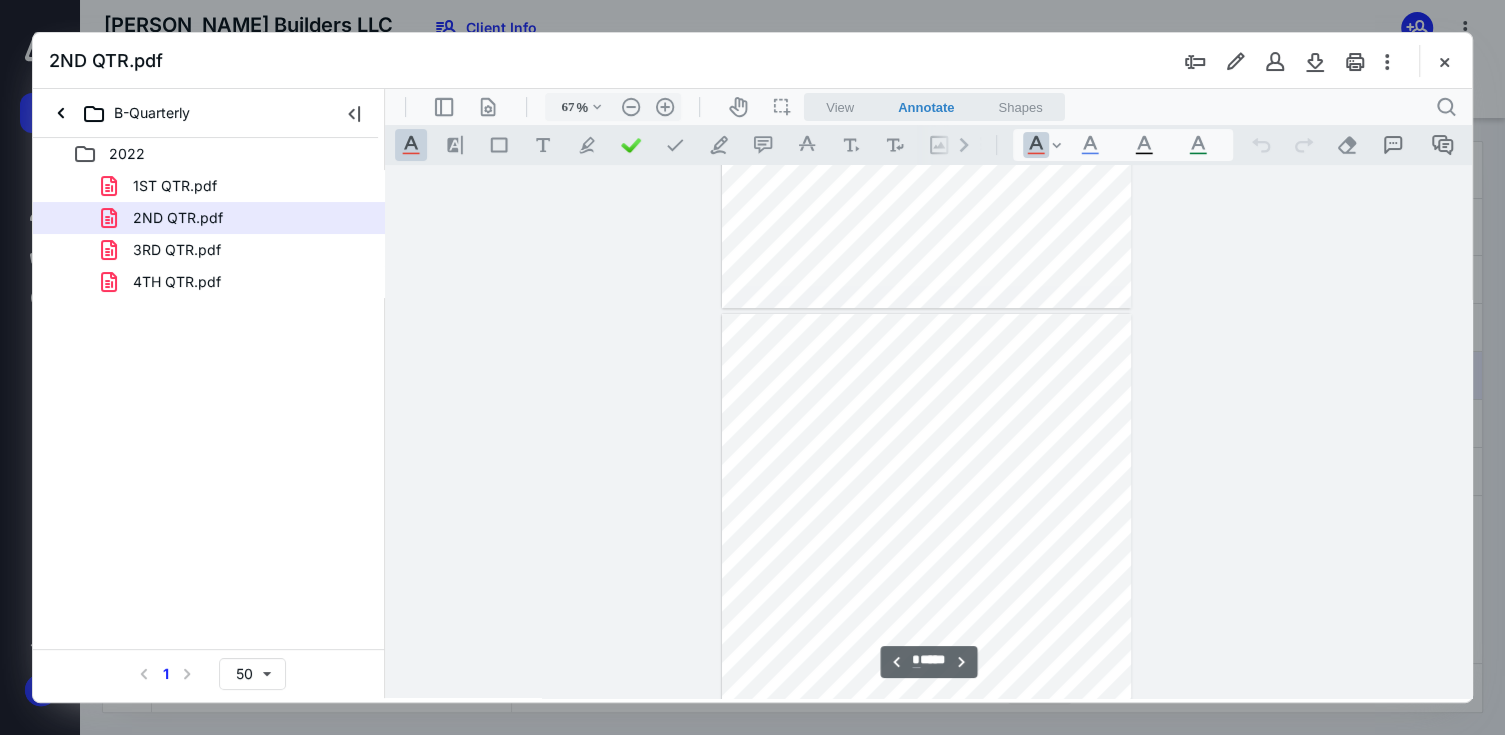 scroll, scrollTop: 378, scrollLeft: 0, axis: vertical 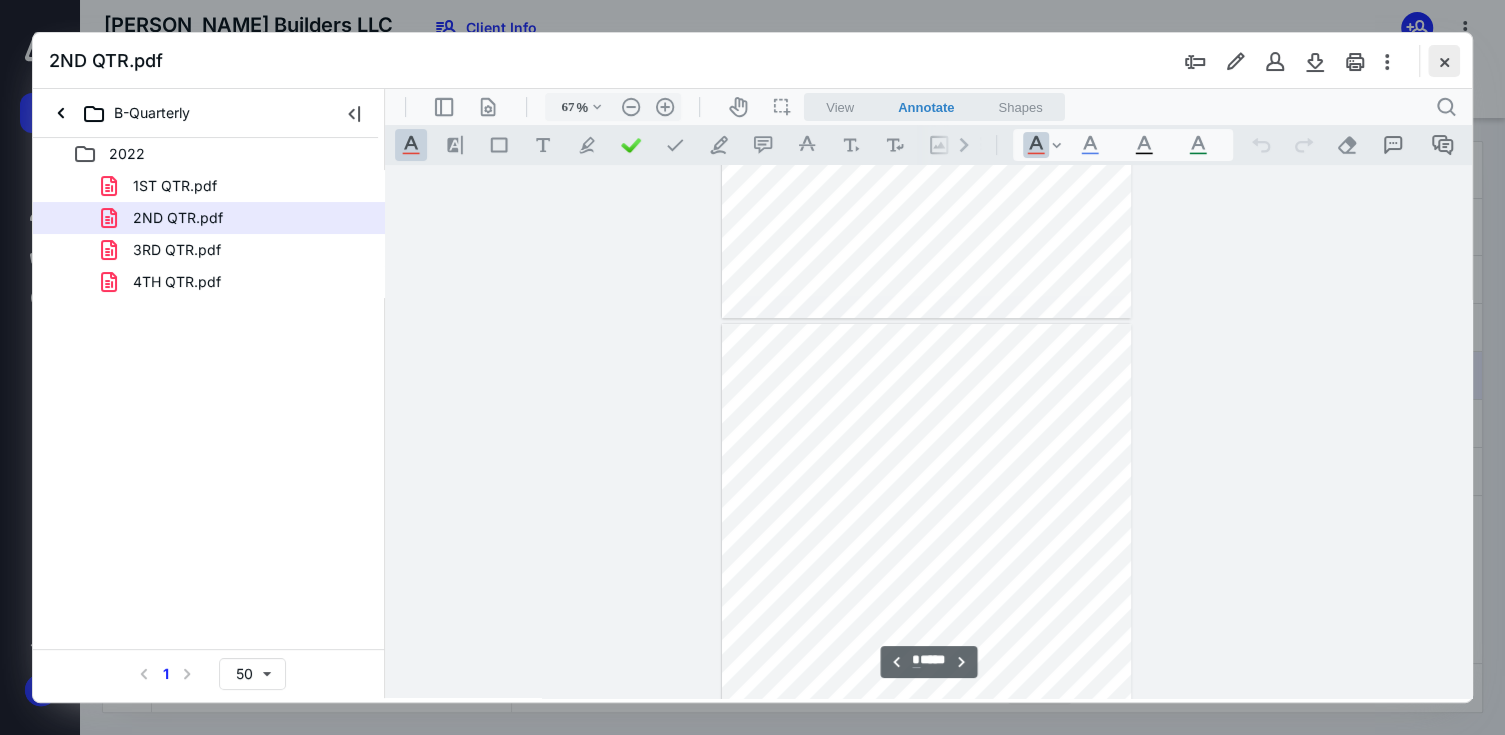 click at bounding box center [1444, 61] 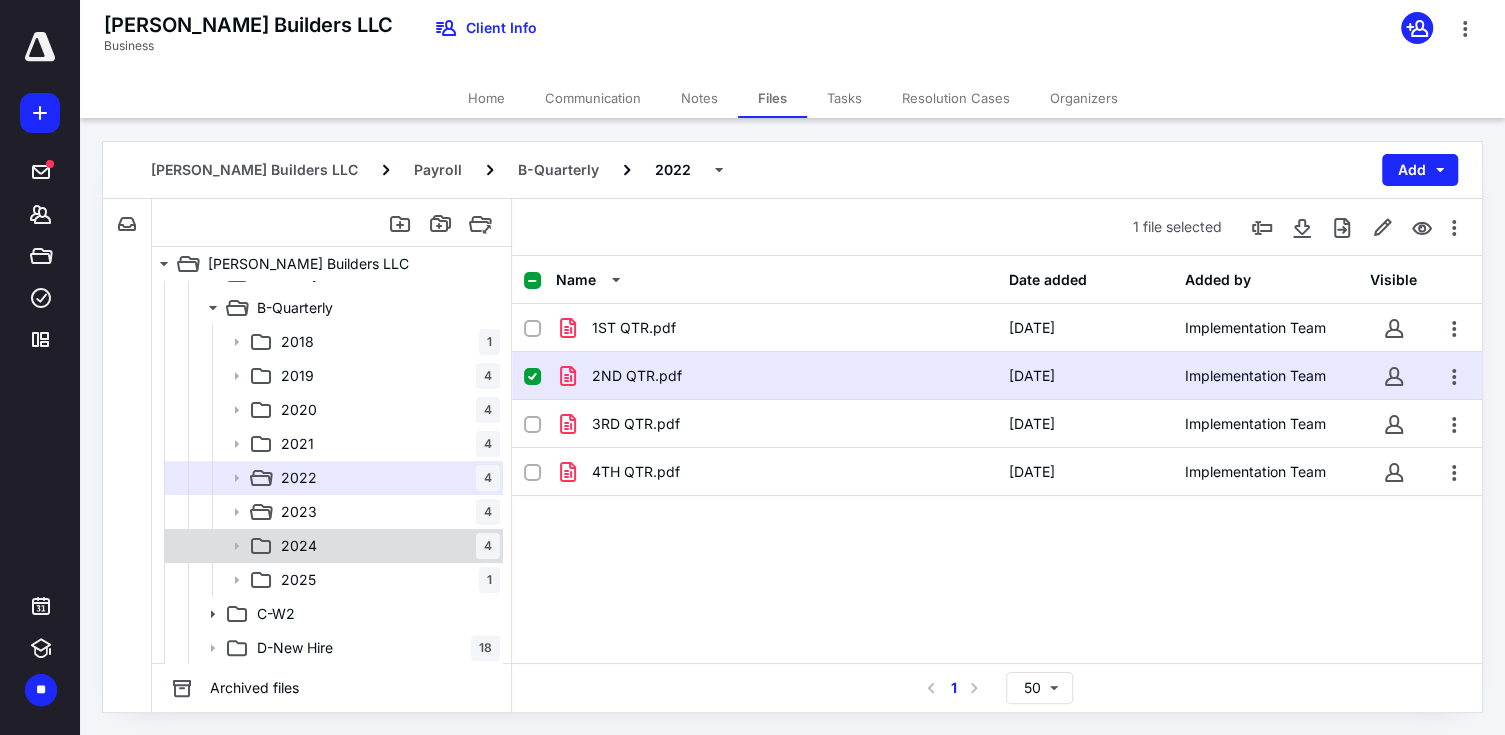 click on "2024" at bounding box center (299, 546) 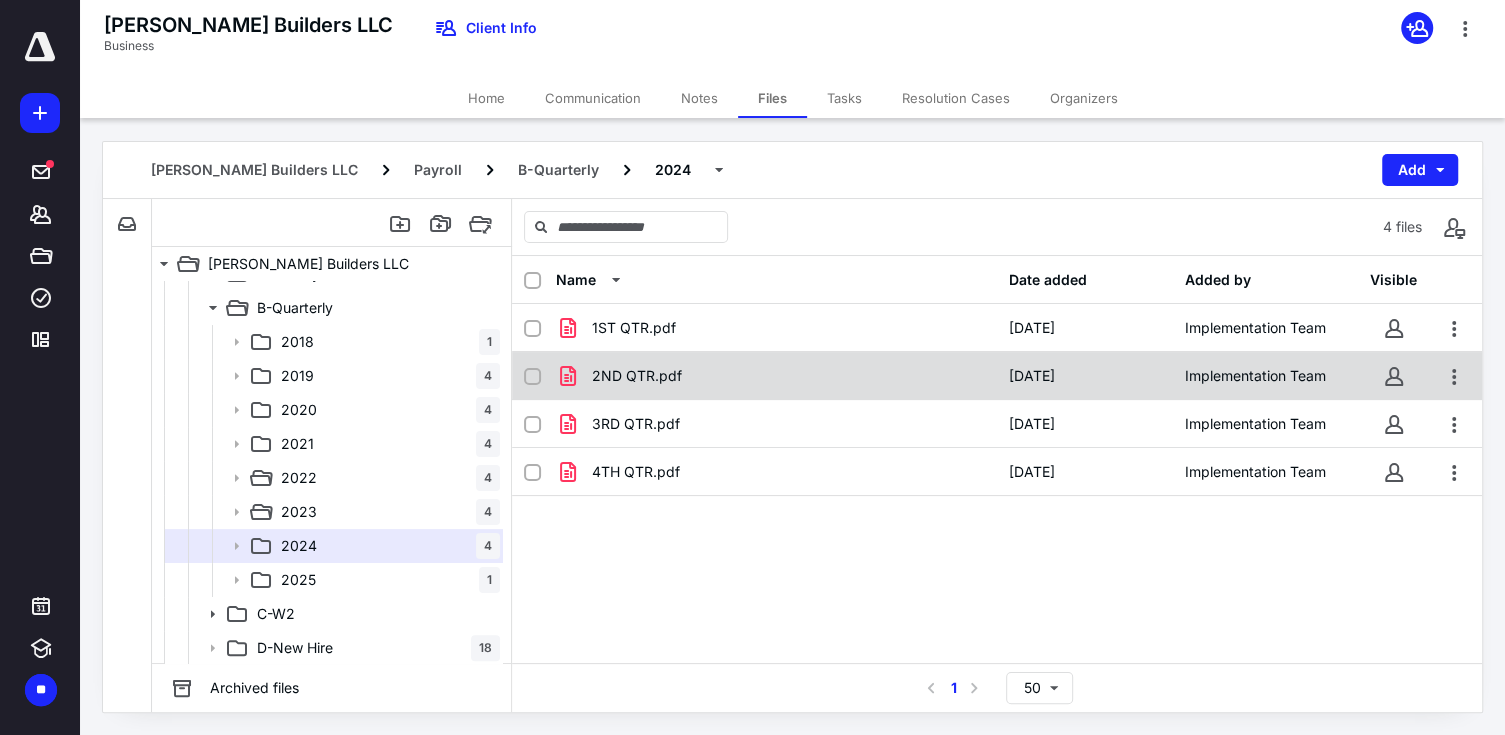 click on "2ND QTR.pdf [DATE] Implementation Team" at bounding box center [997, 376] 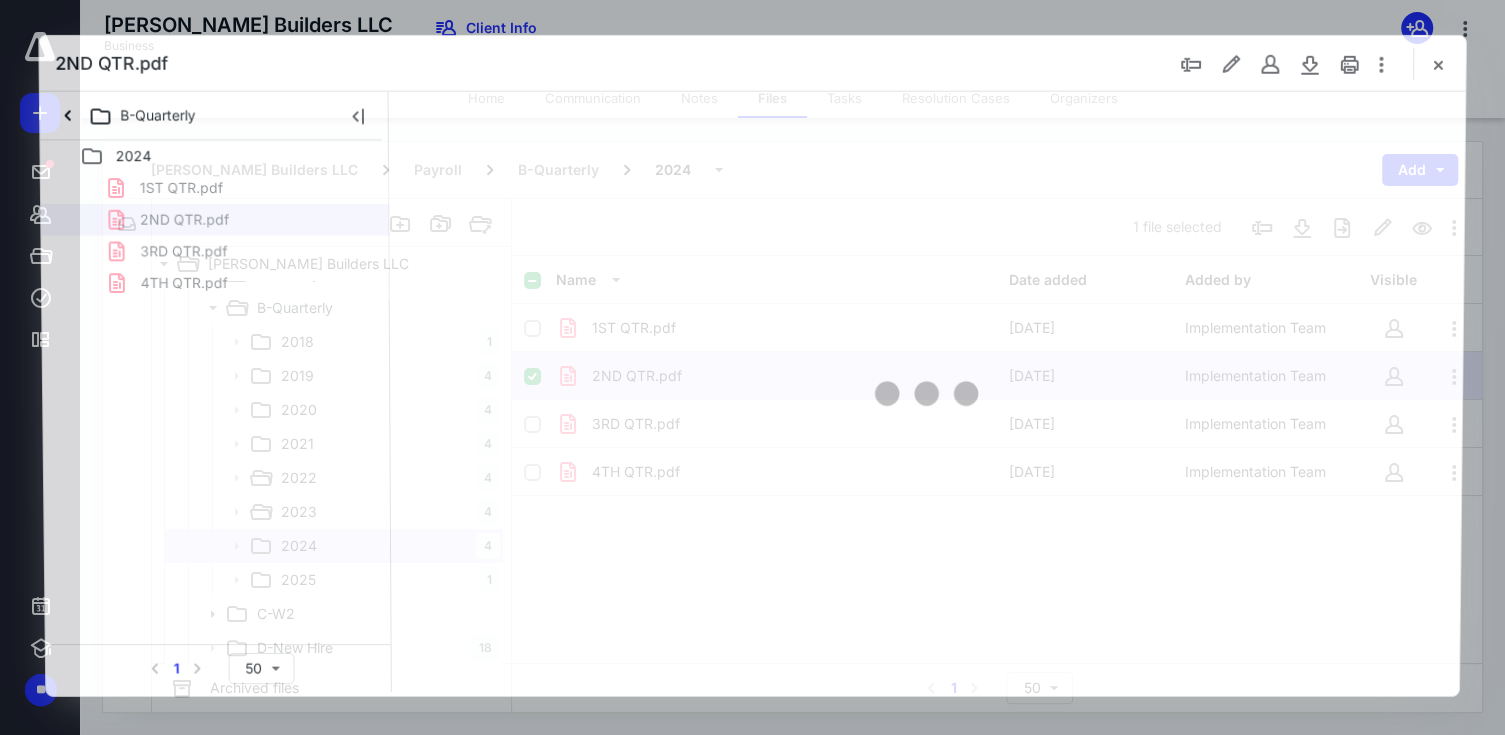 scroll, scrollTop: 0, scrollLeft: 0, axis: both 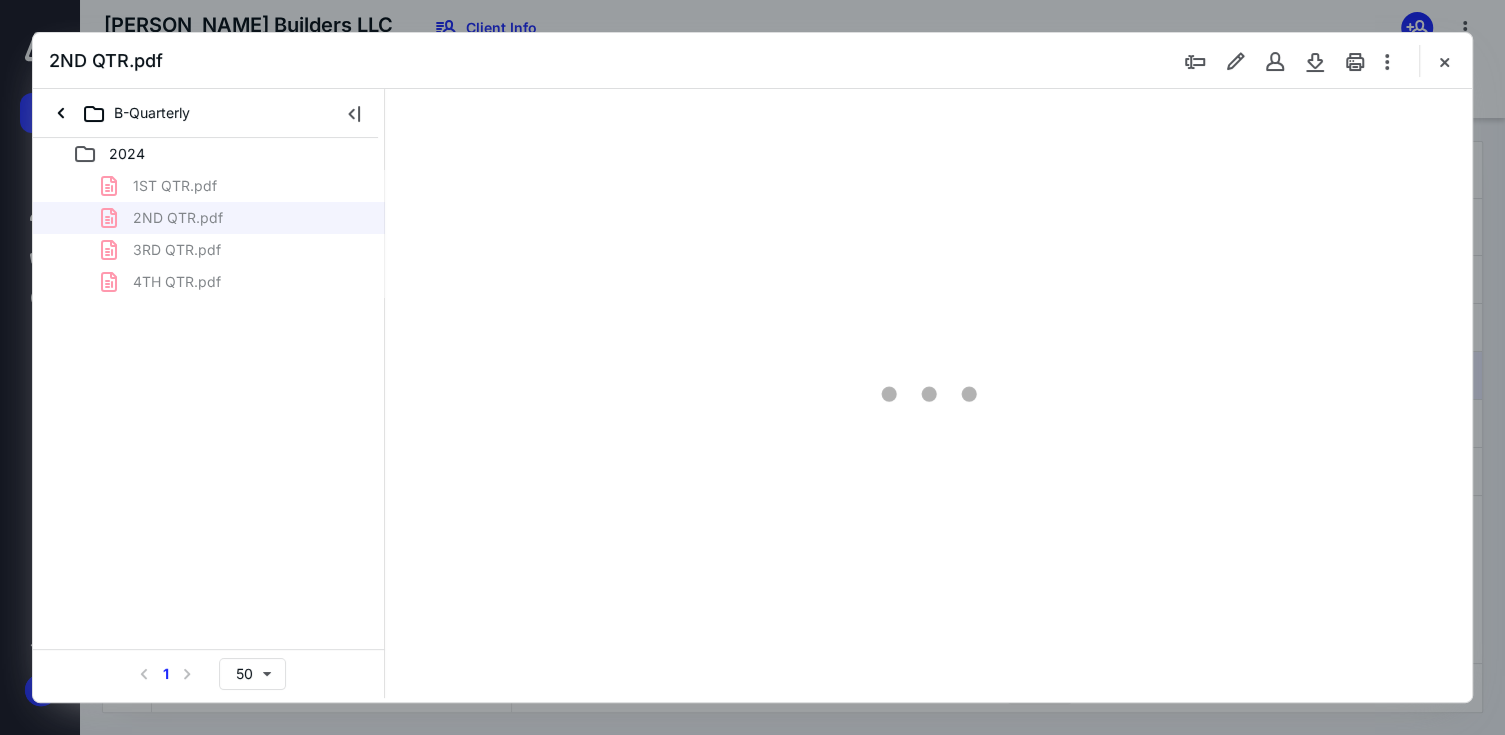 type on "67" 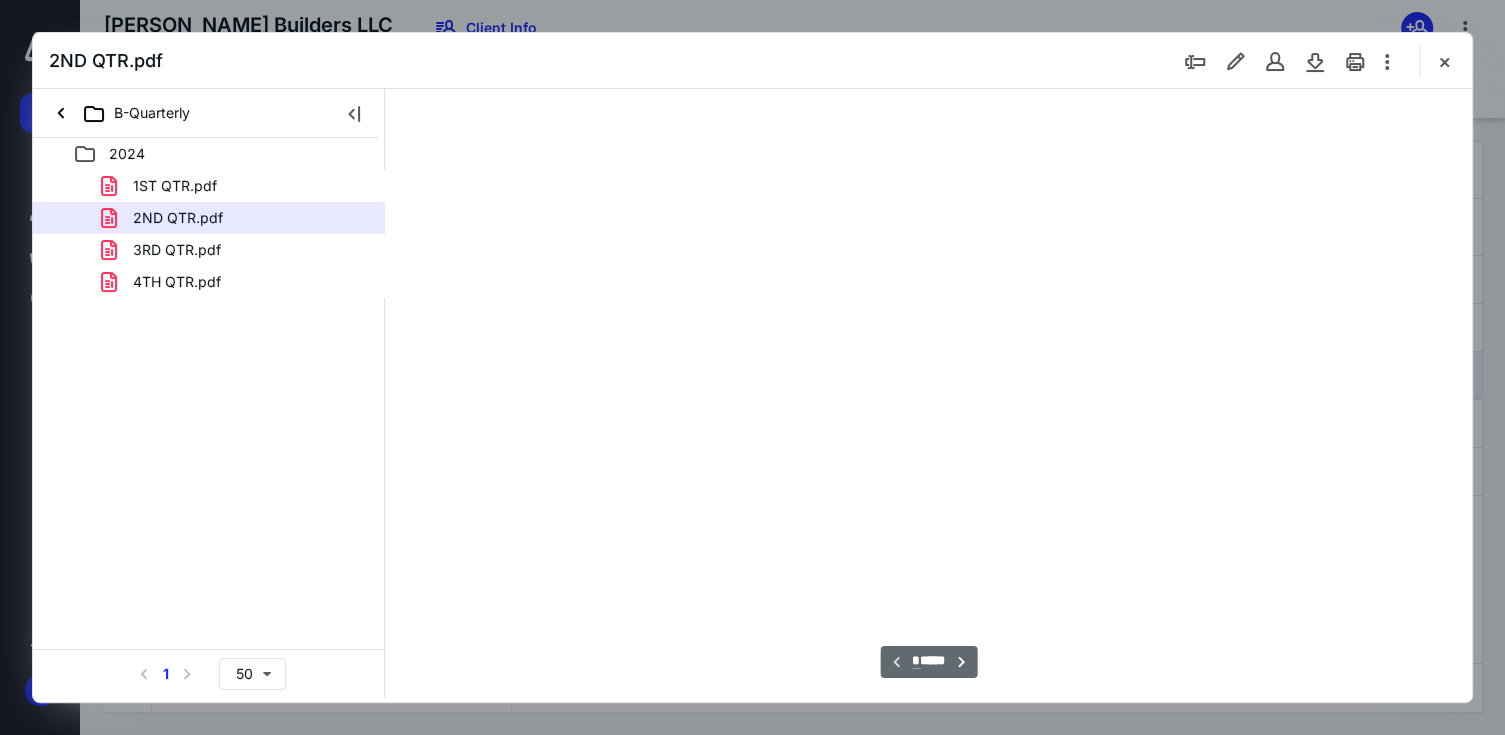 scroll, scrollTop: 78, scrollLeft: 0, axis: vertical 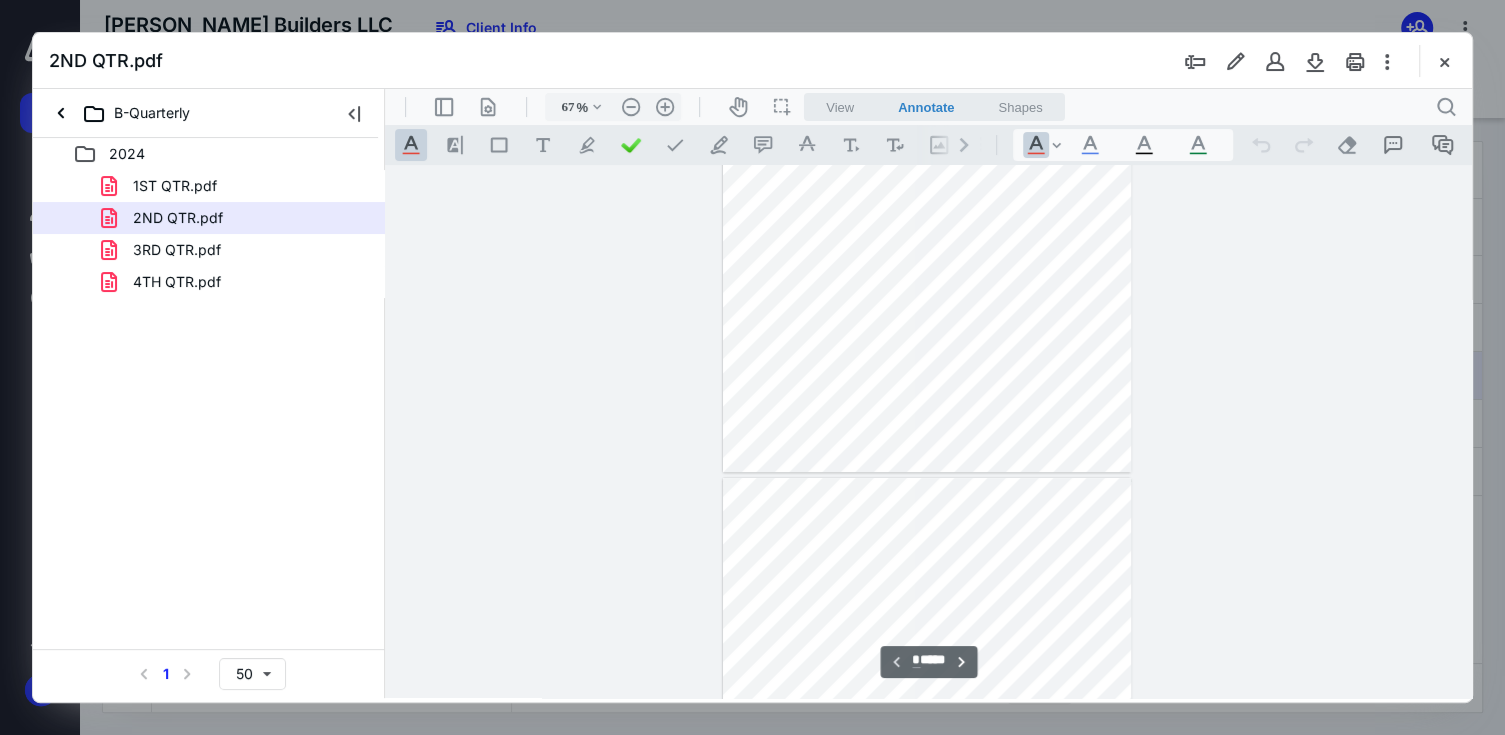 type on "*" 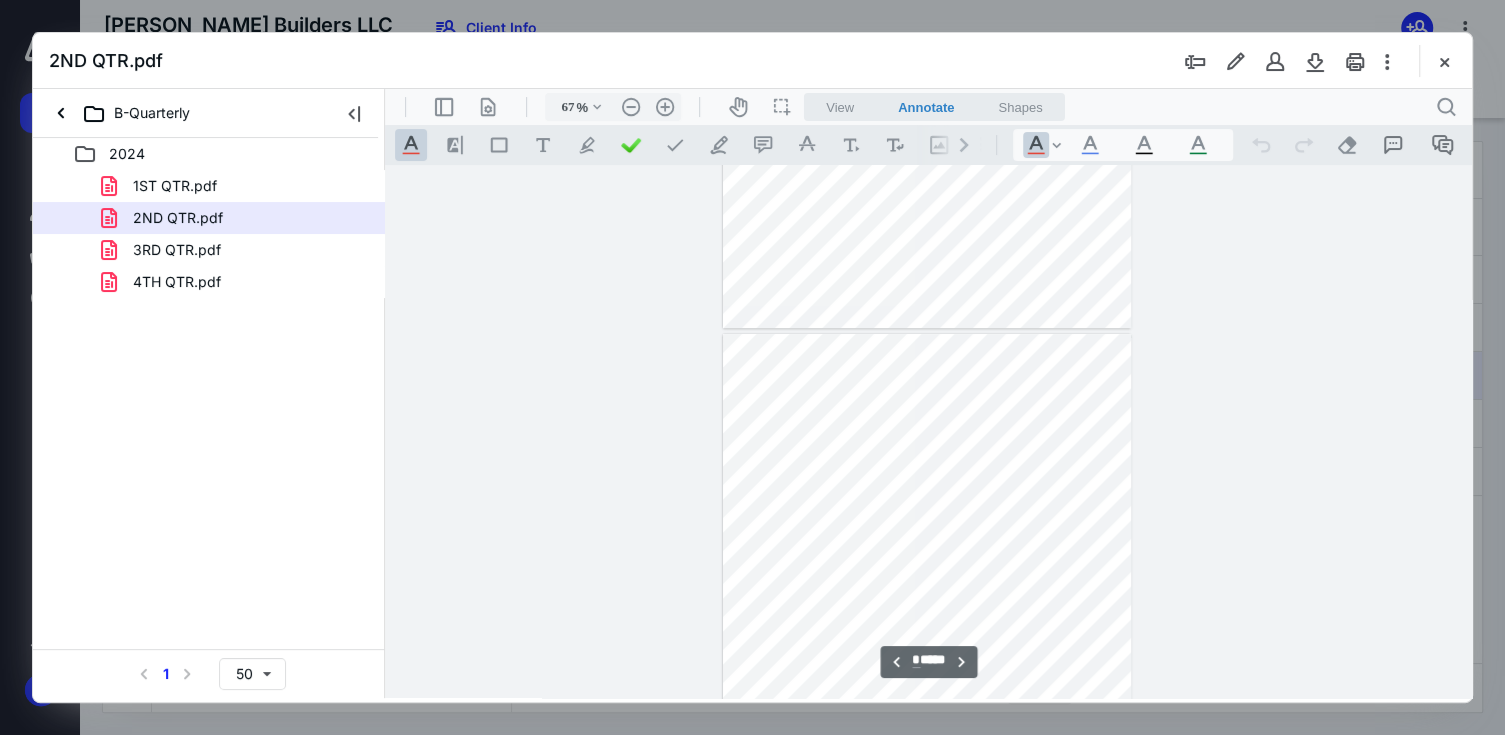 scroll, scrollTop: 378, scrollLeft: 0, axis: vertical 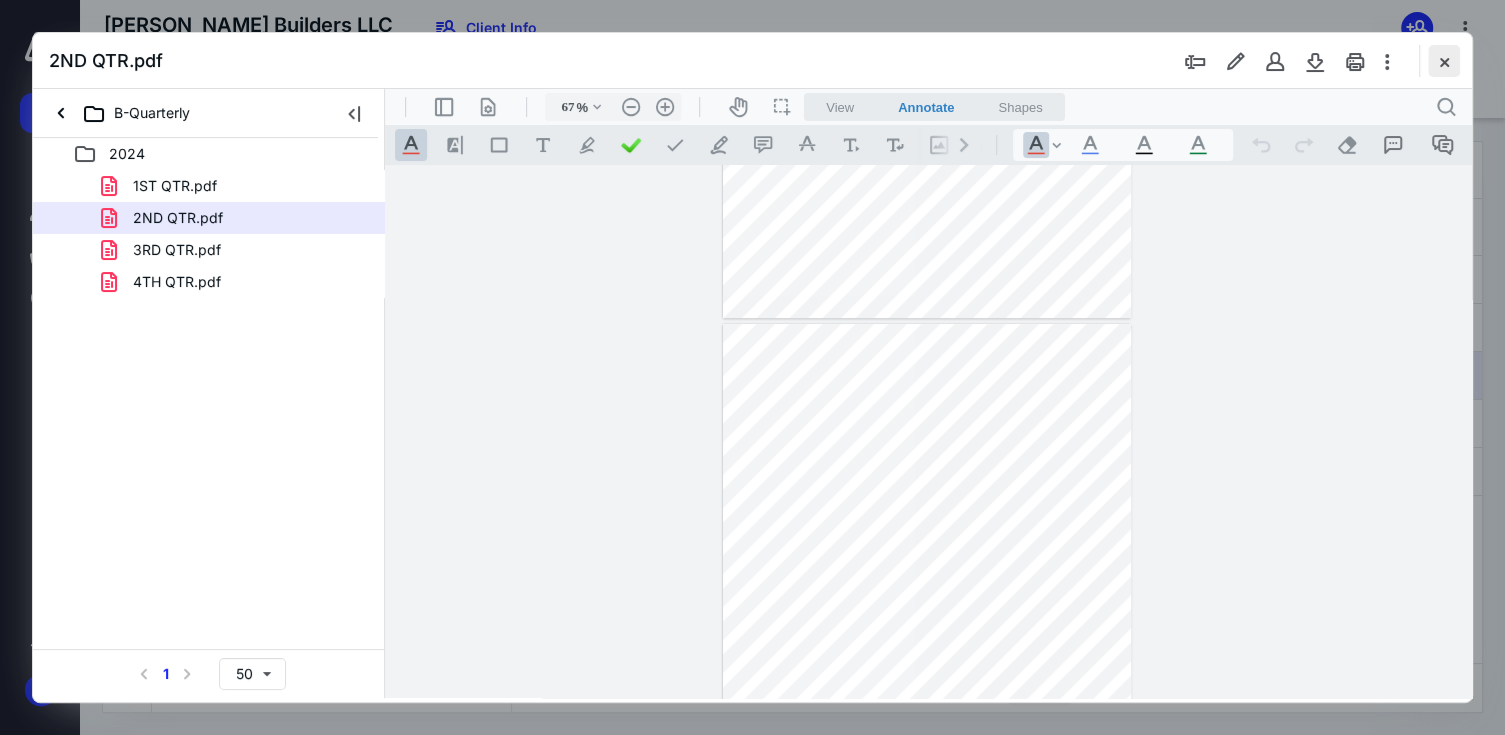 click at bounding box center [1444, 61] 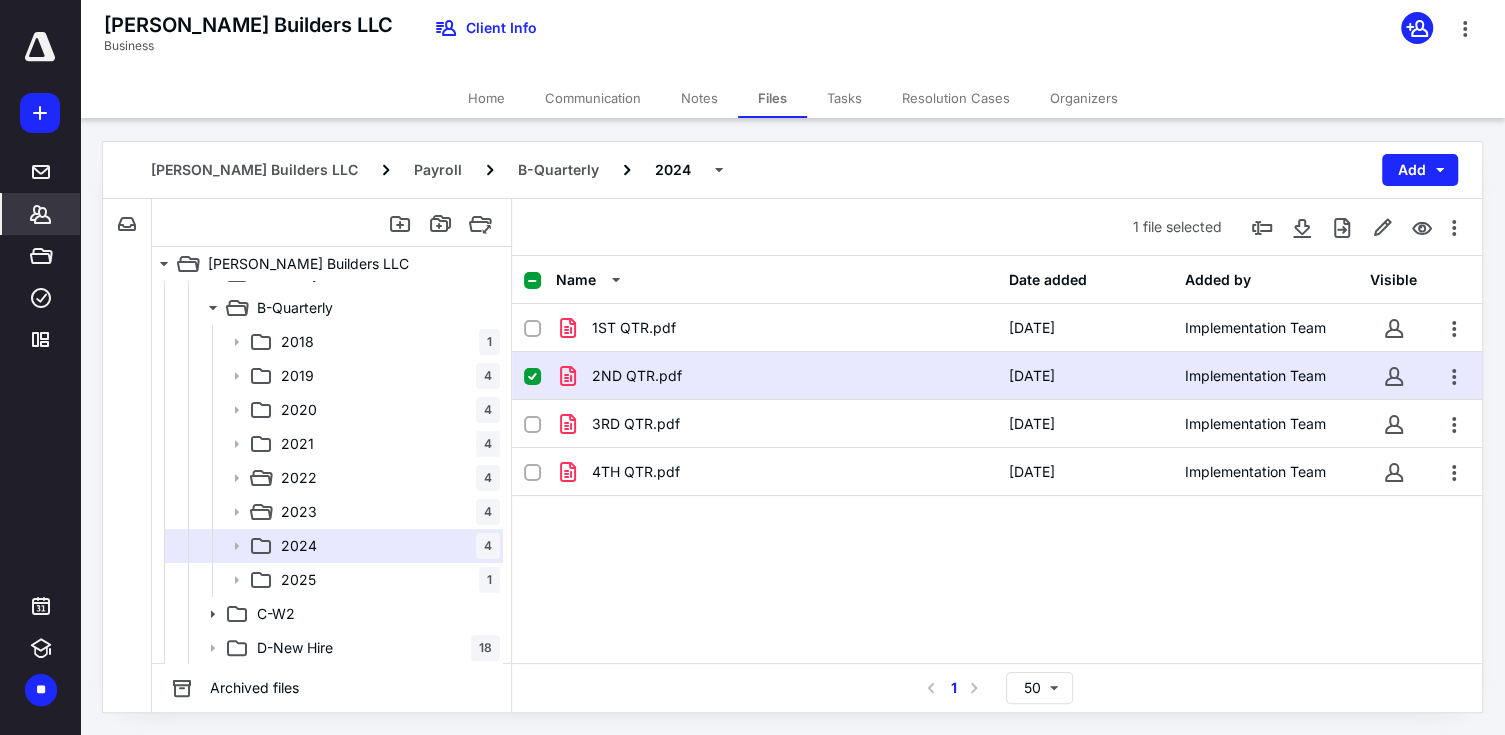 click on "*******" at bounding box center [41, 214] 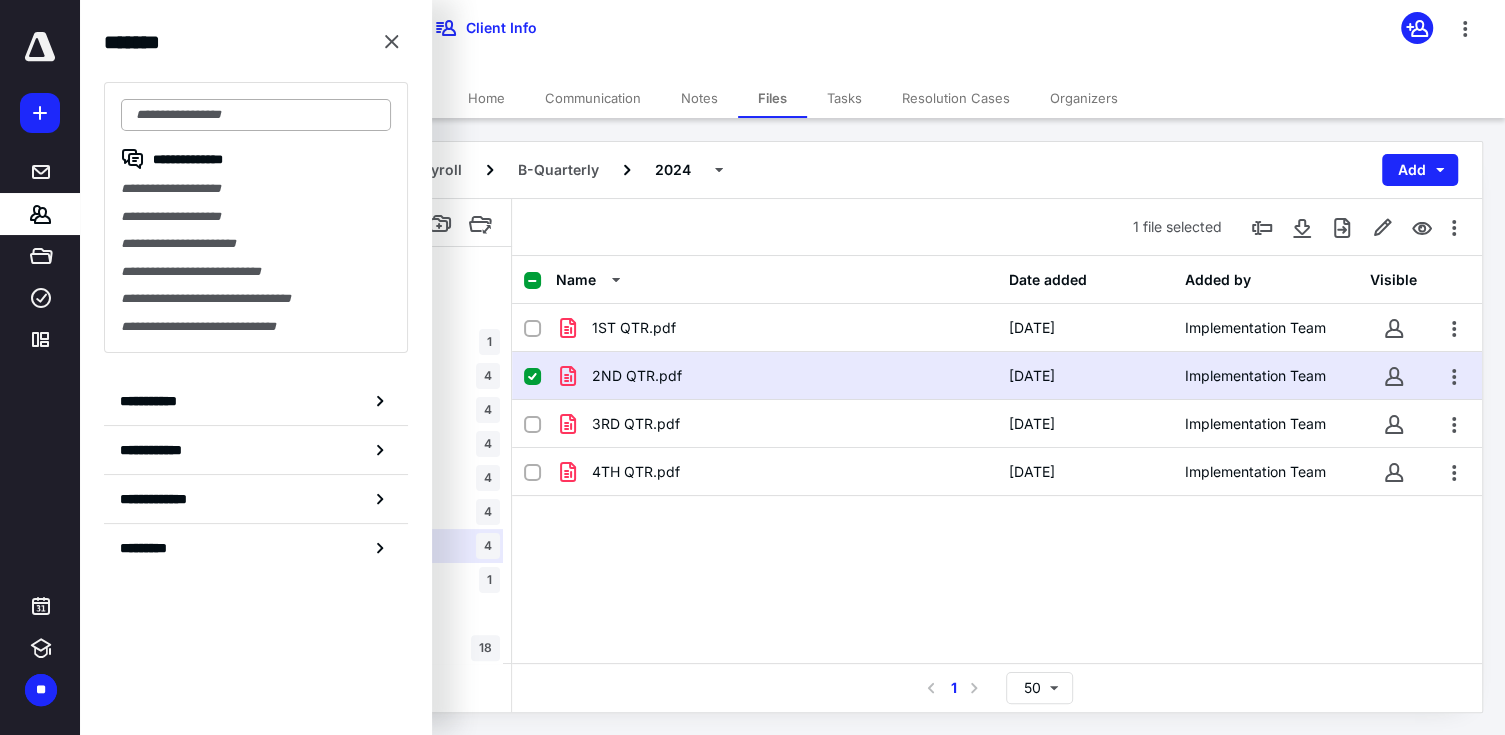 click at bounding box center [256, 115] 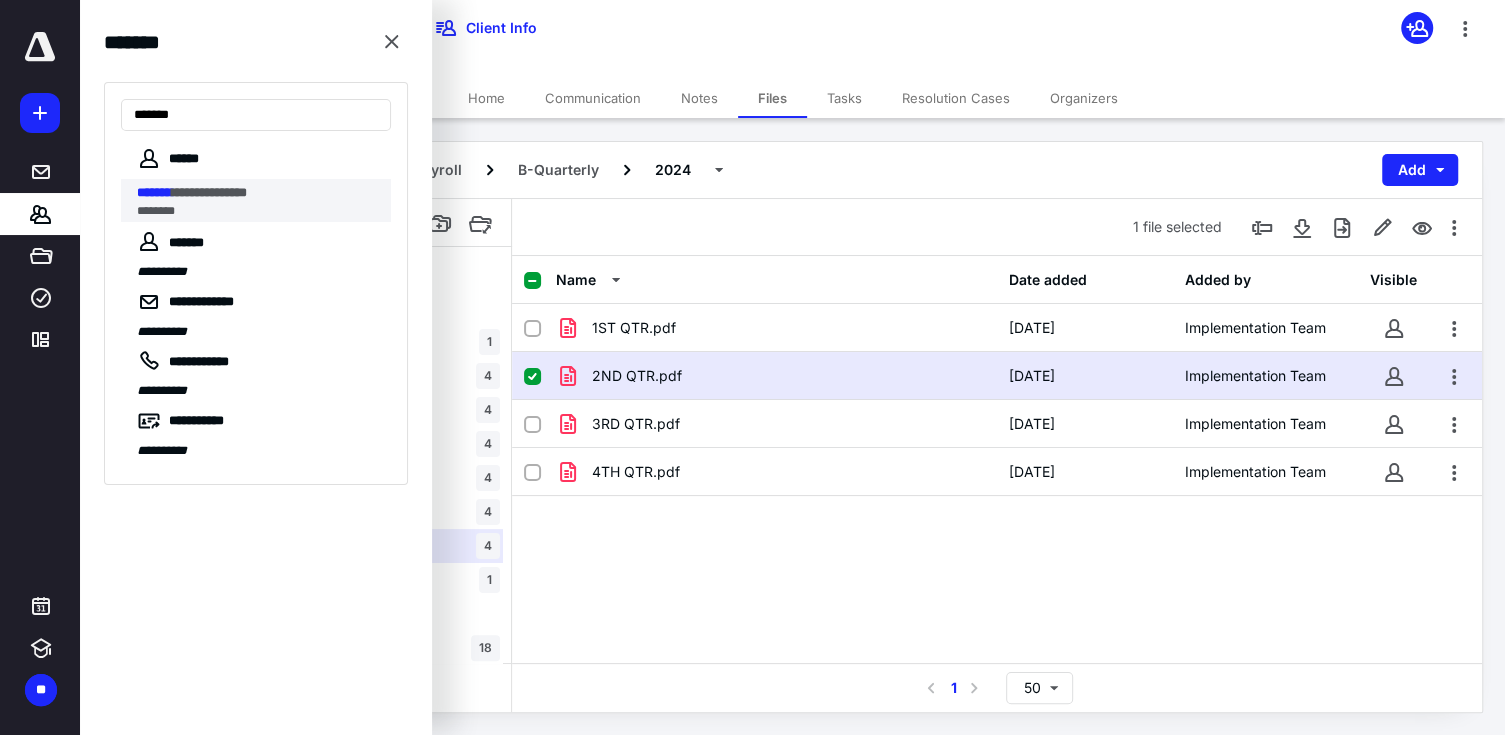 type on "*******" 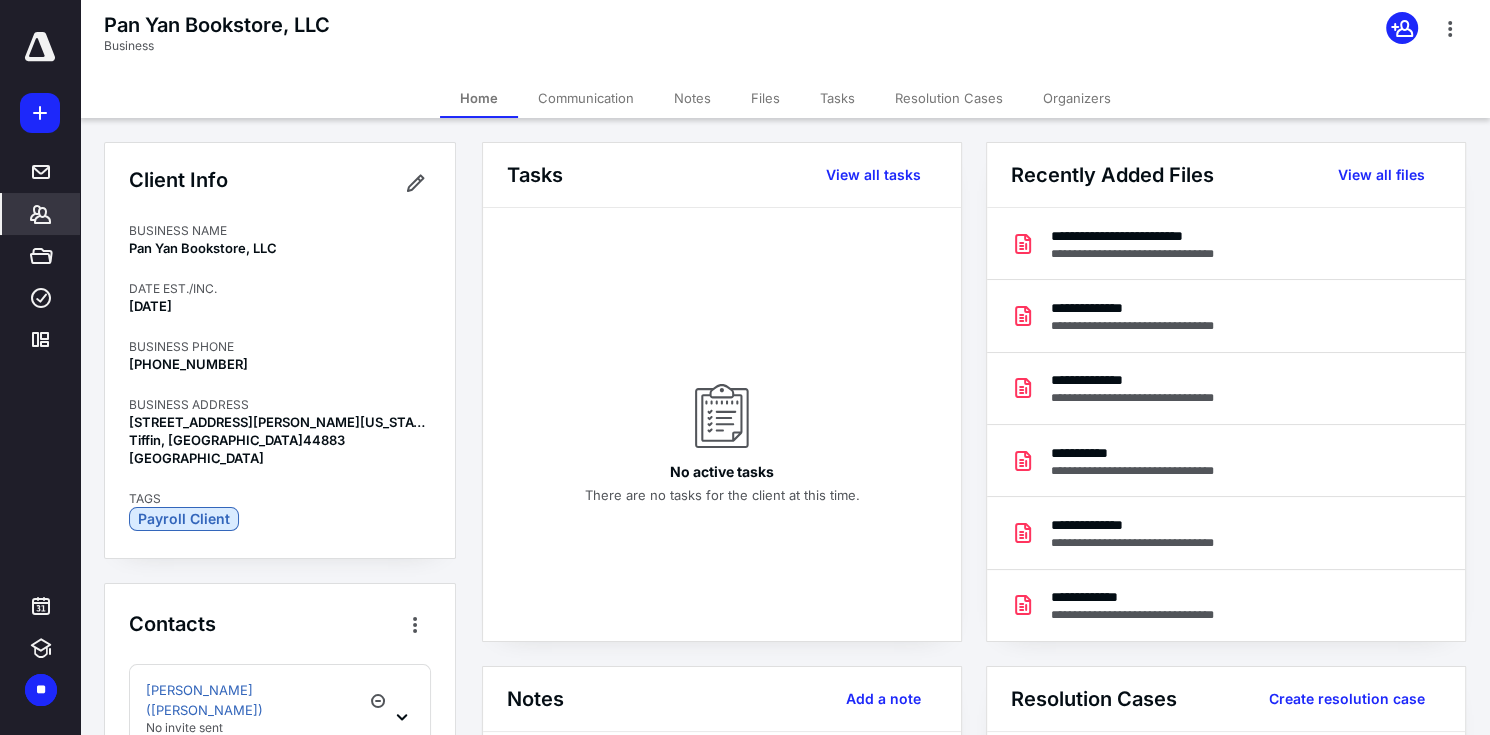 click on "Files" at bounding box center [765, 98] 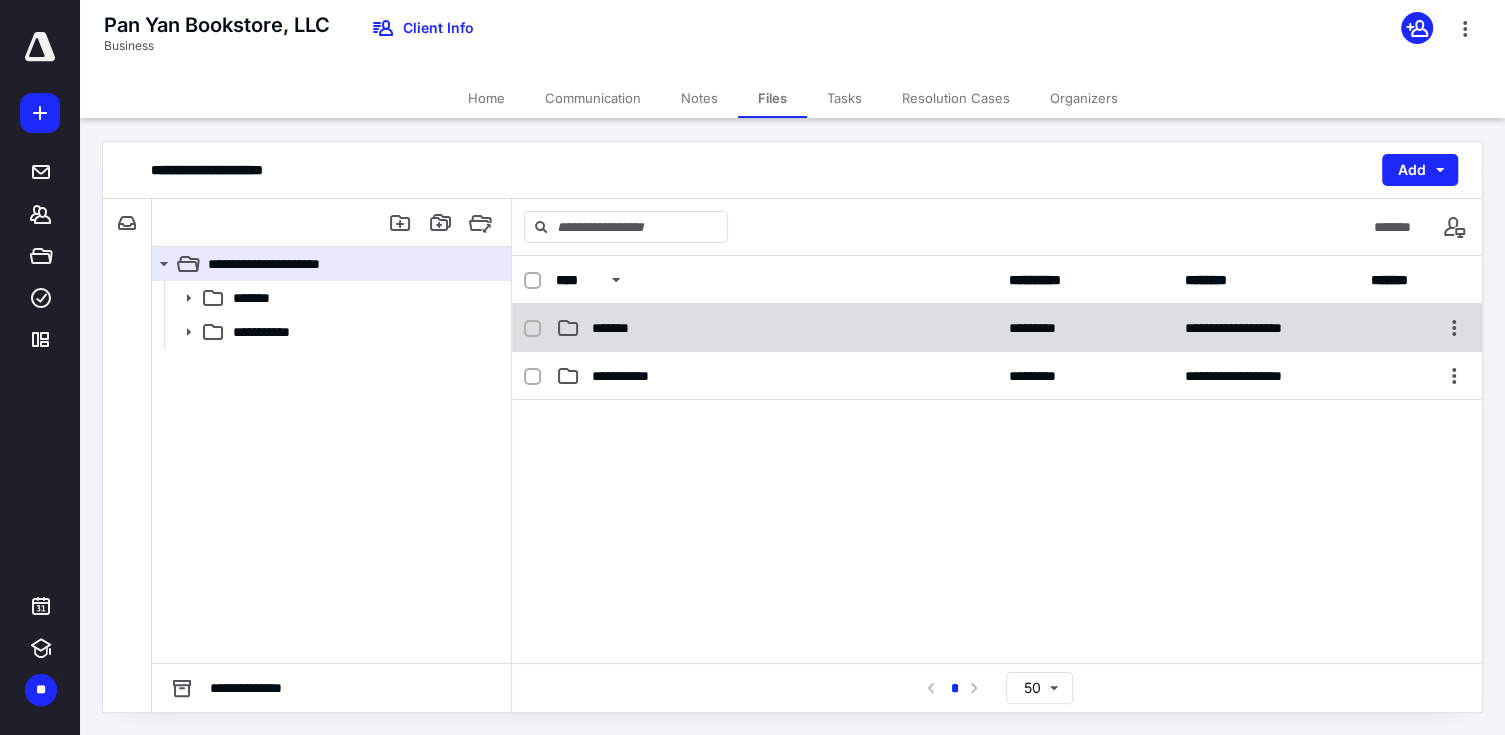 click on "*******" at bounding box center [776, 328] 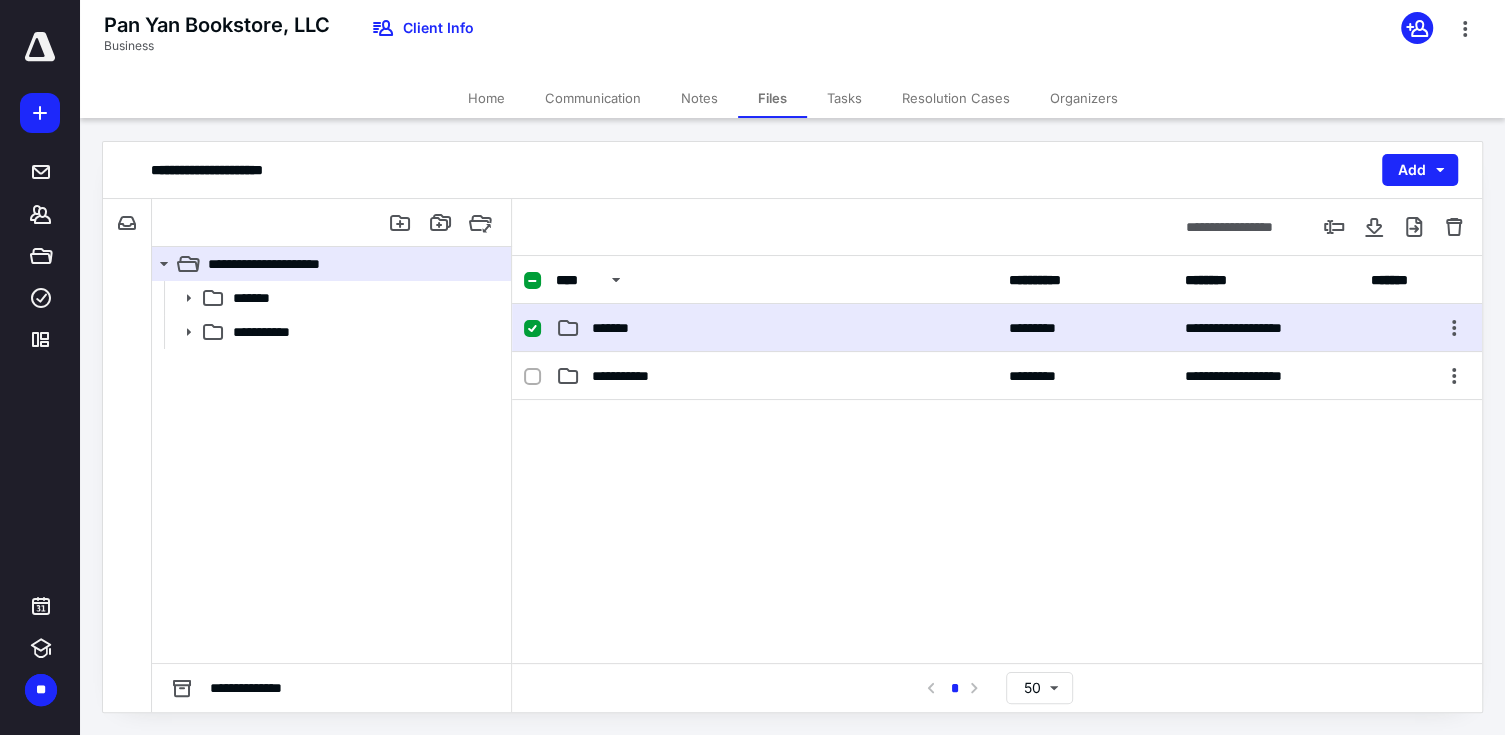 click on "*******" at bounding box center [776, 328] 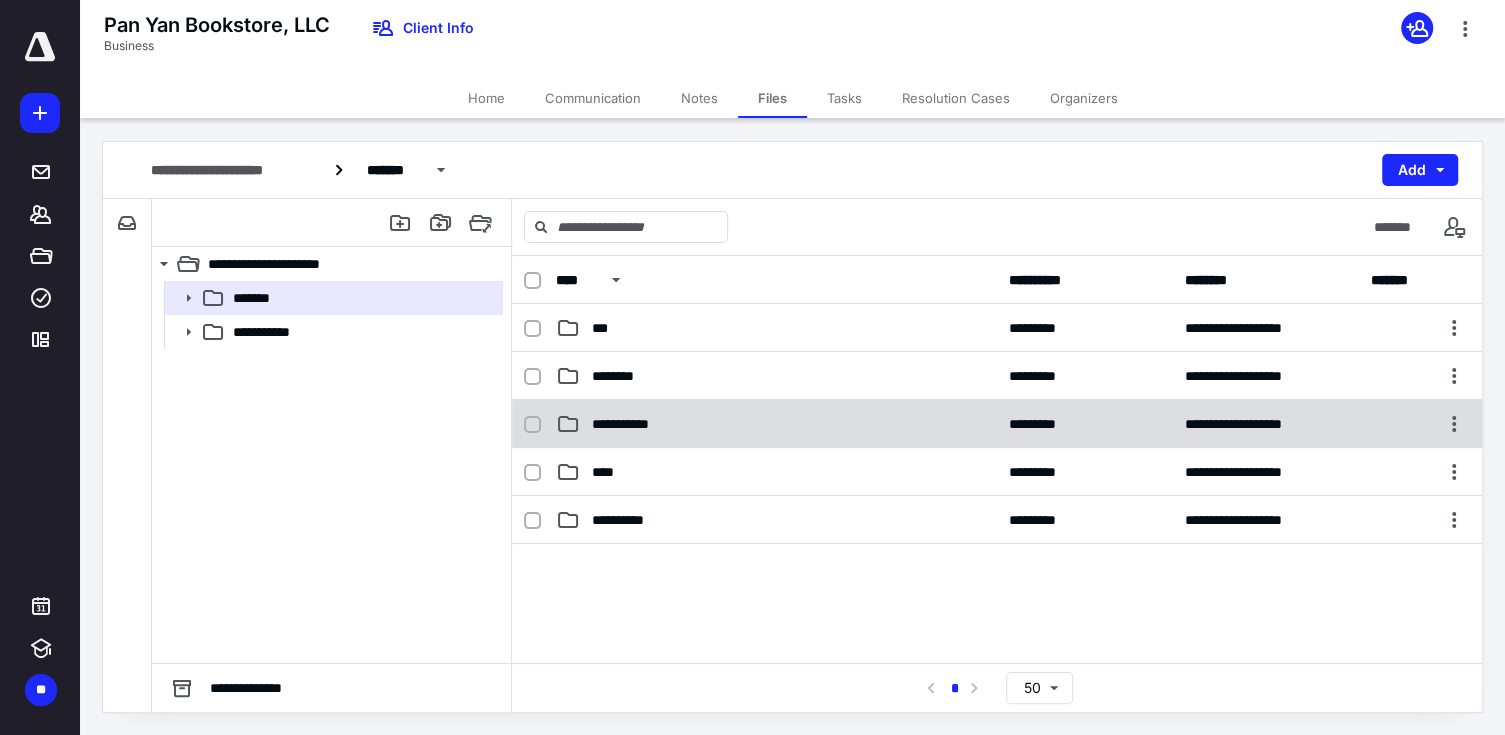 click on "**********" at bounding box center (776, 424) 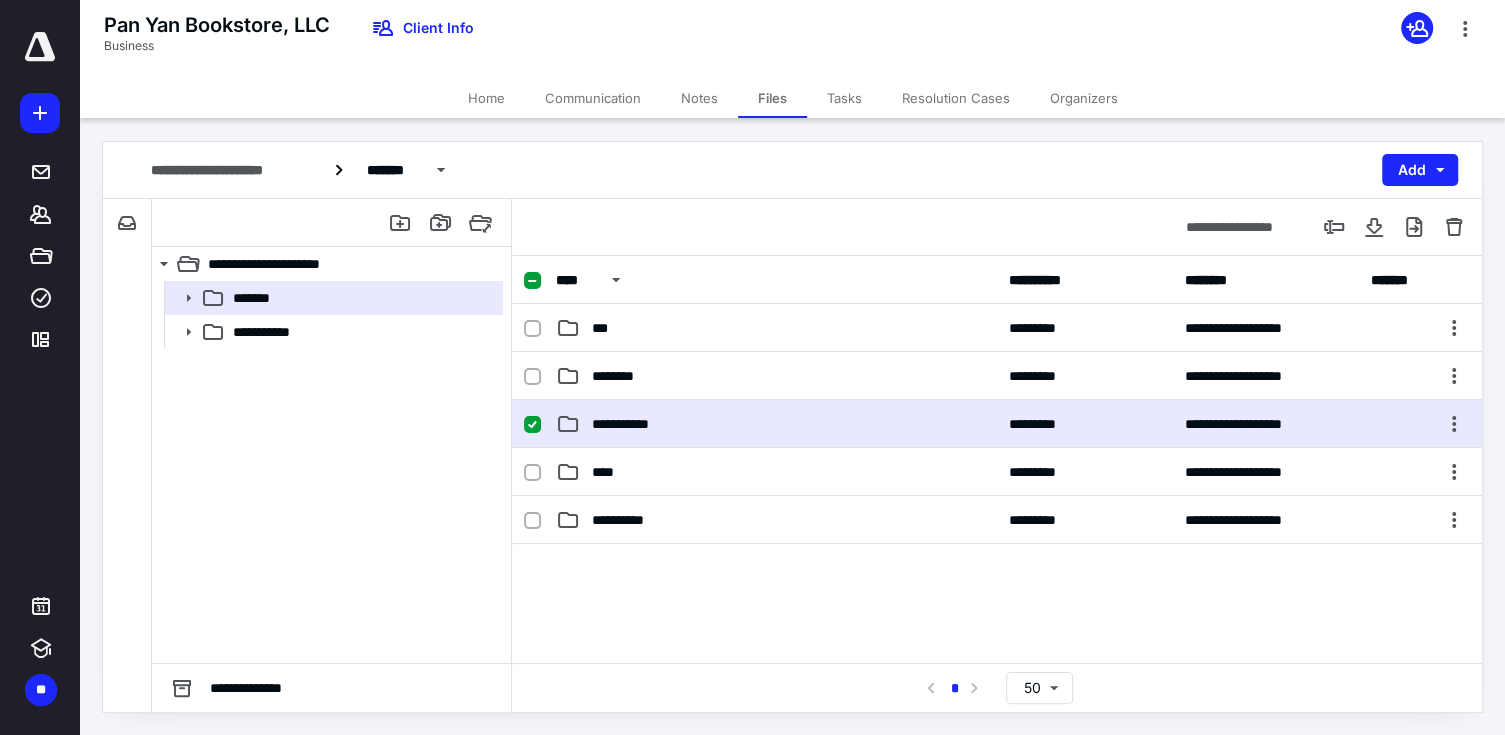 click on "**********" at bounding box center (776, 424) 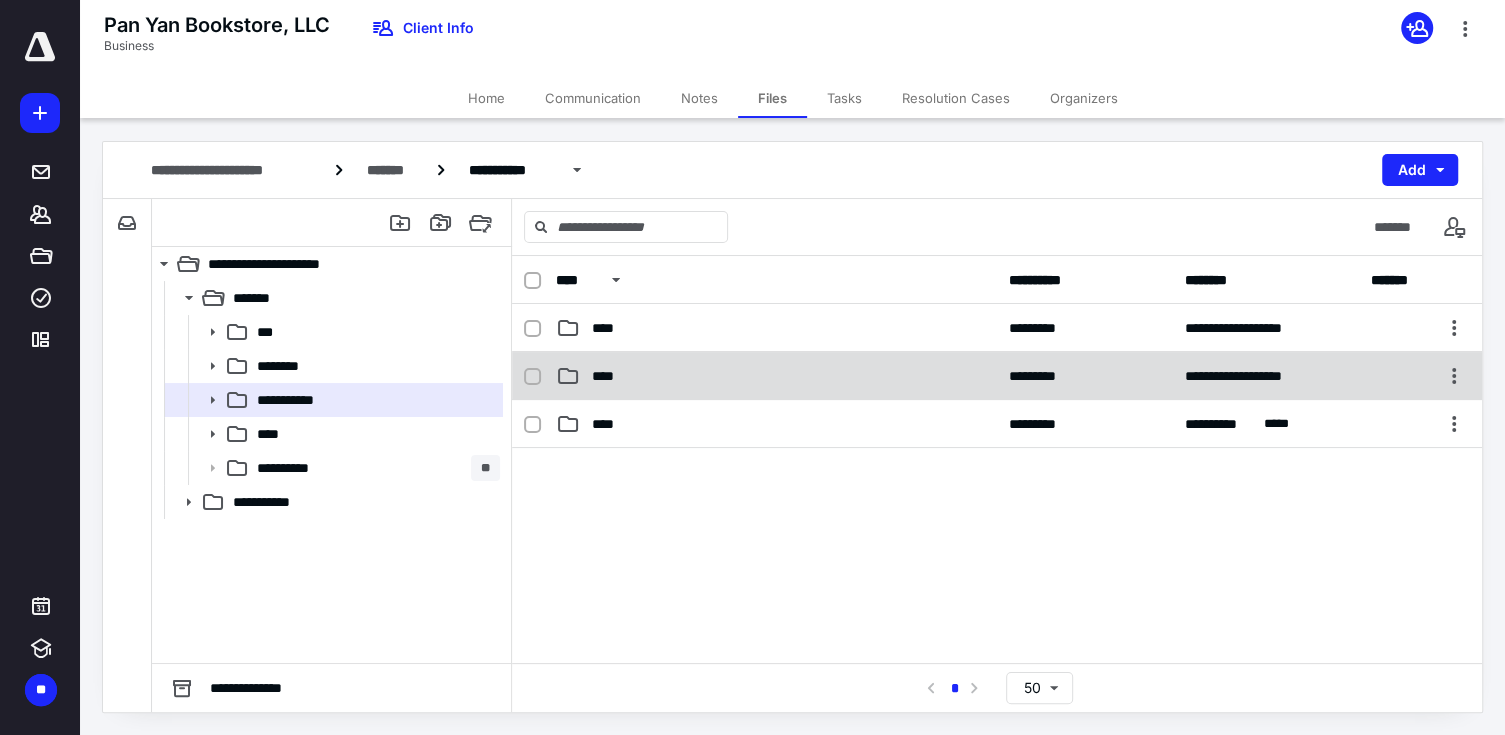 click on "****" at bounding box center [776, 376] 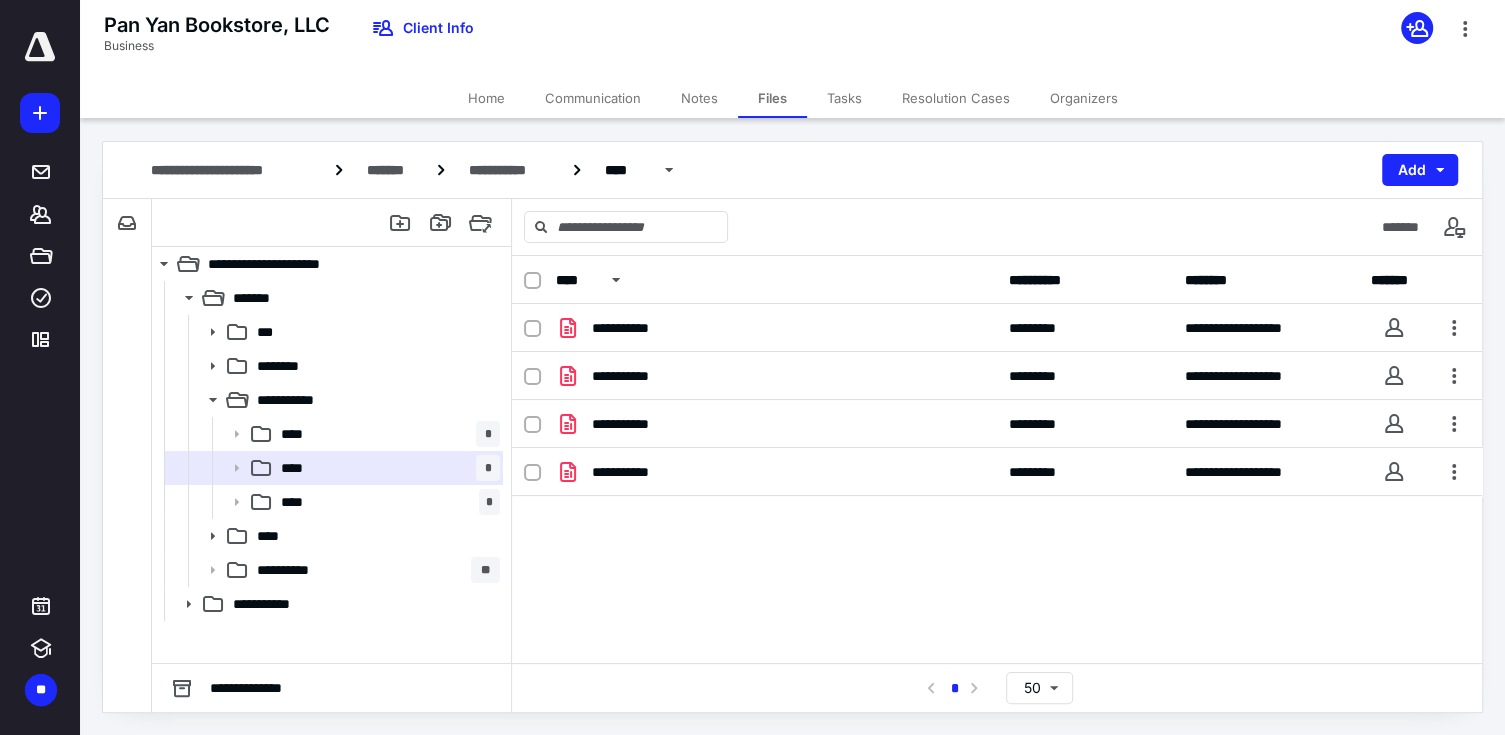 click on "**********" at bounding box center [636, 376] 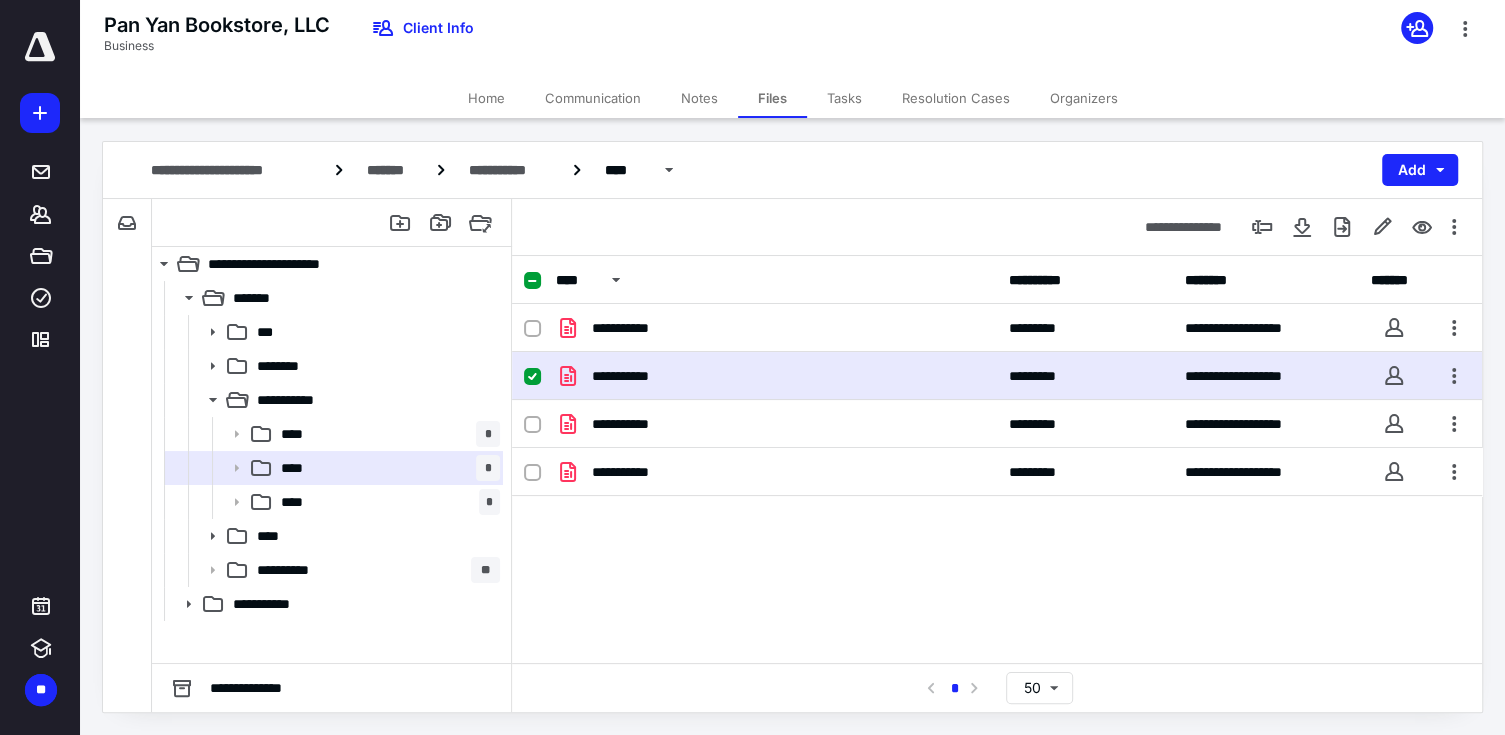 checkbox on "true" 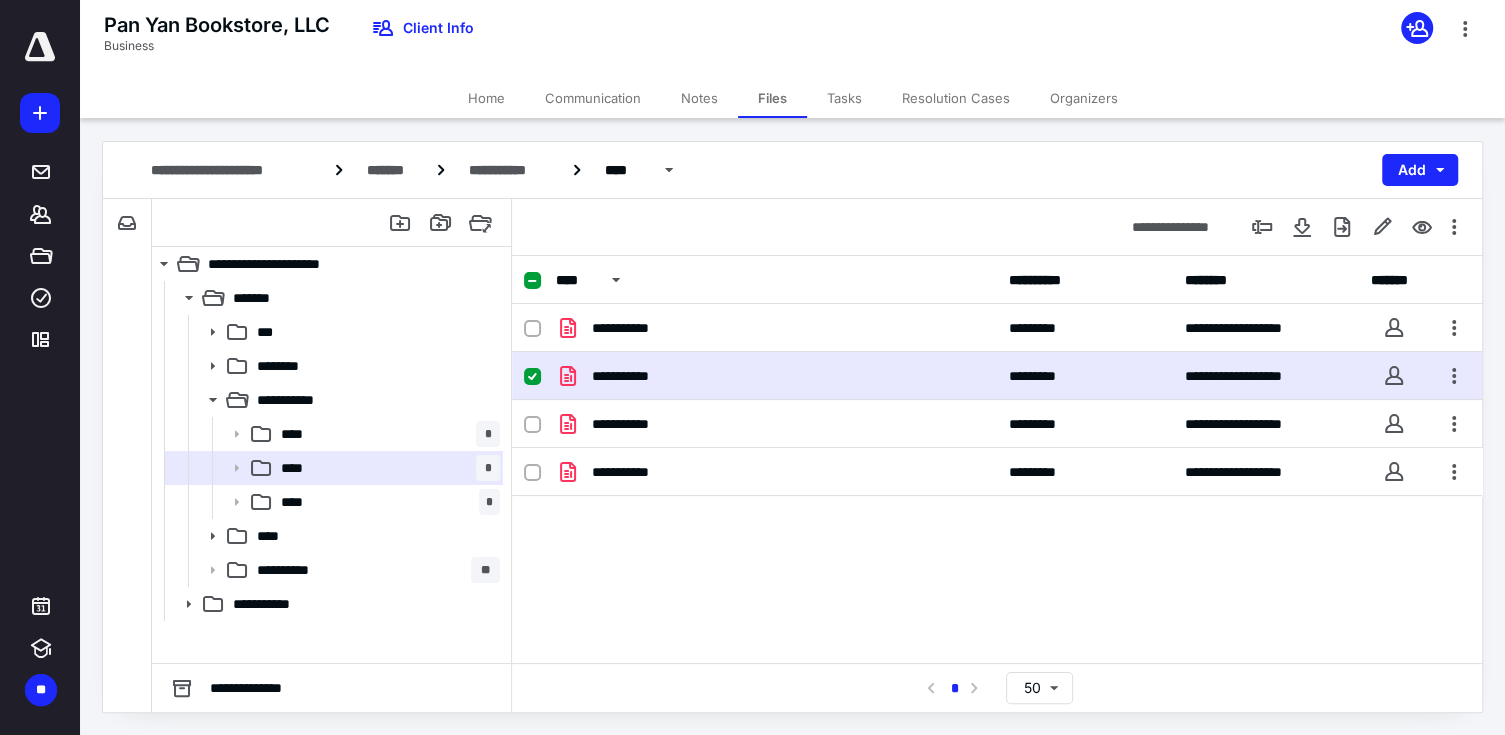 click on "**********" at bounding box center [636, 376] 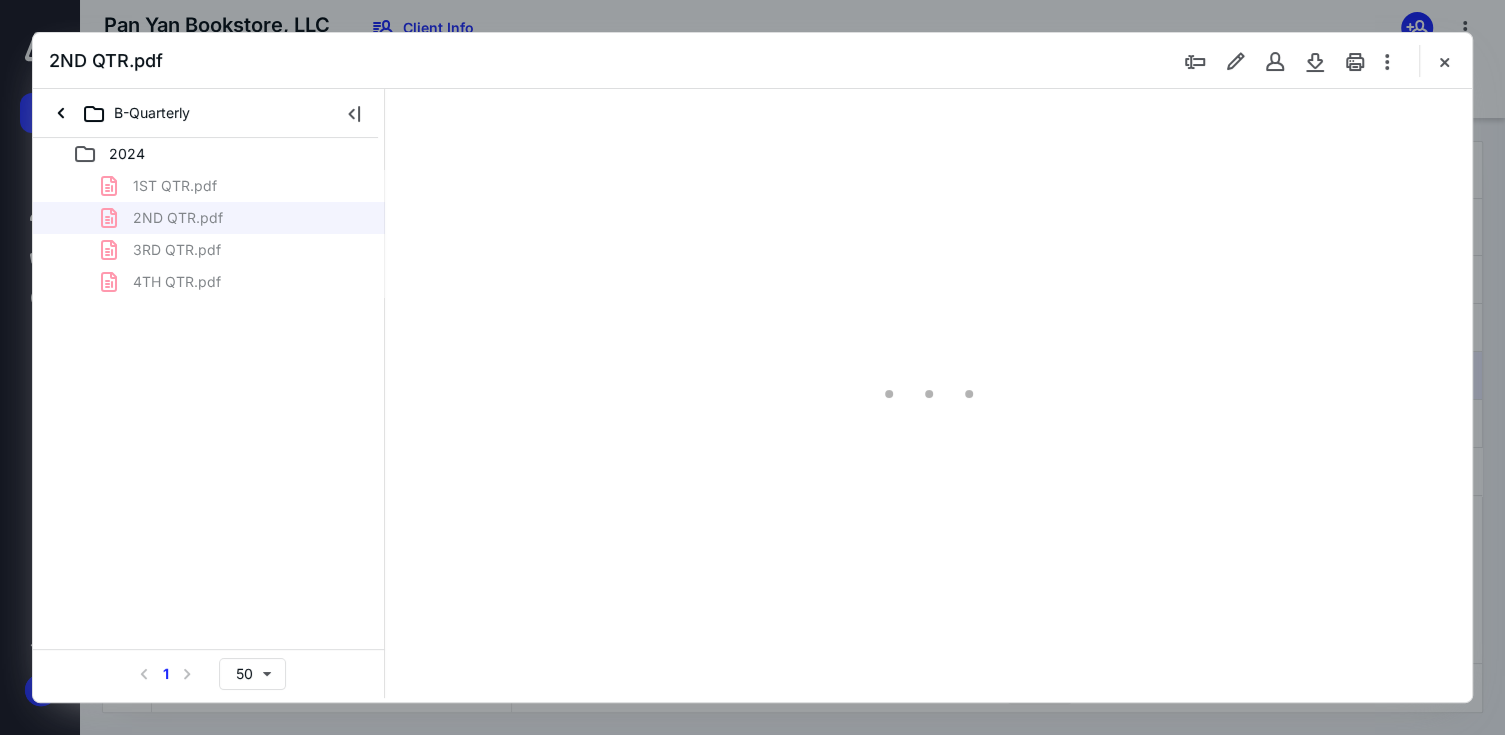 scroll, scrollTop: 0, scrollLeft: 0, axis: both 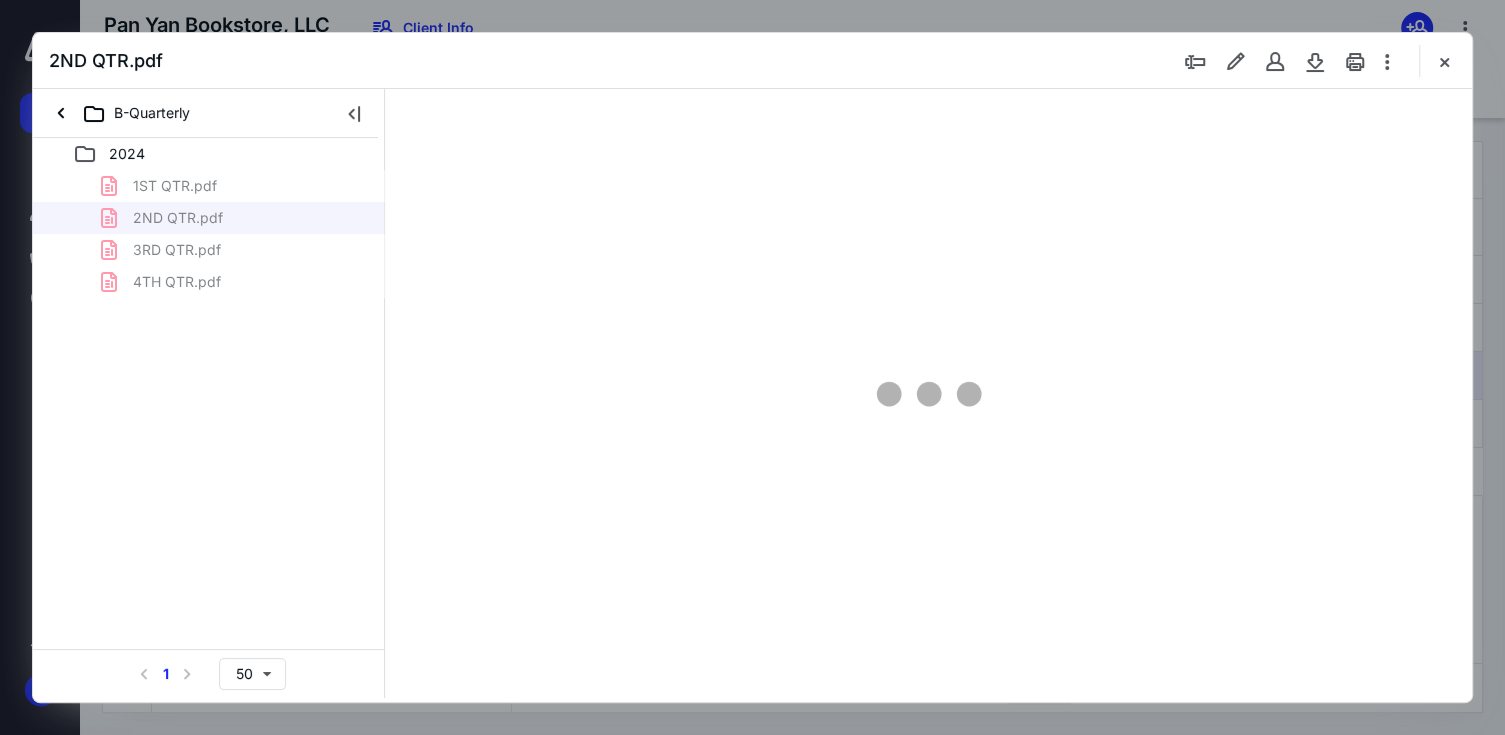 type on "67" 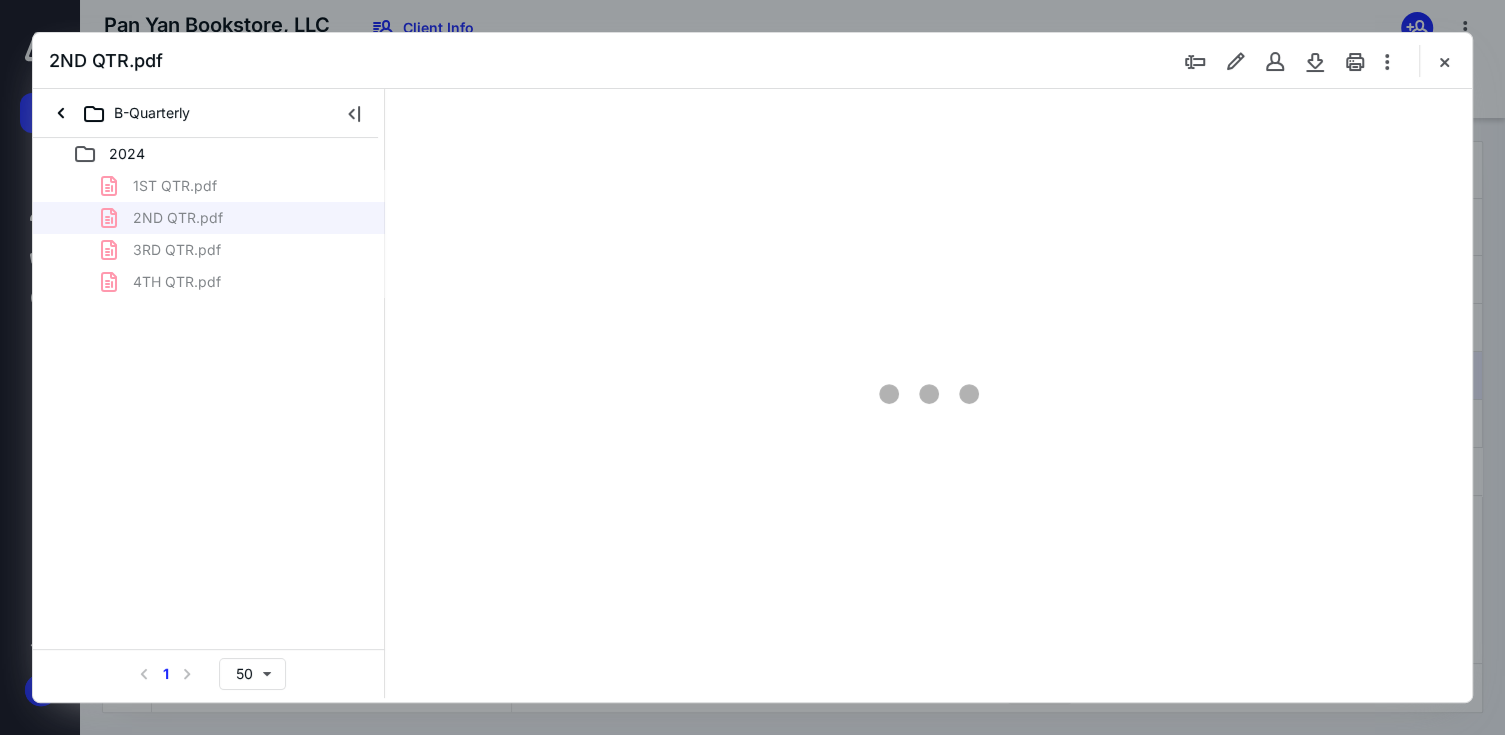 scroll, scrollTop: 78, scrollLeft: 0, axis: vertical 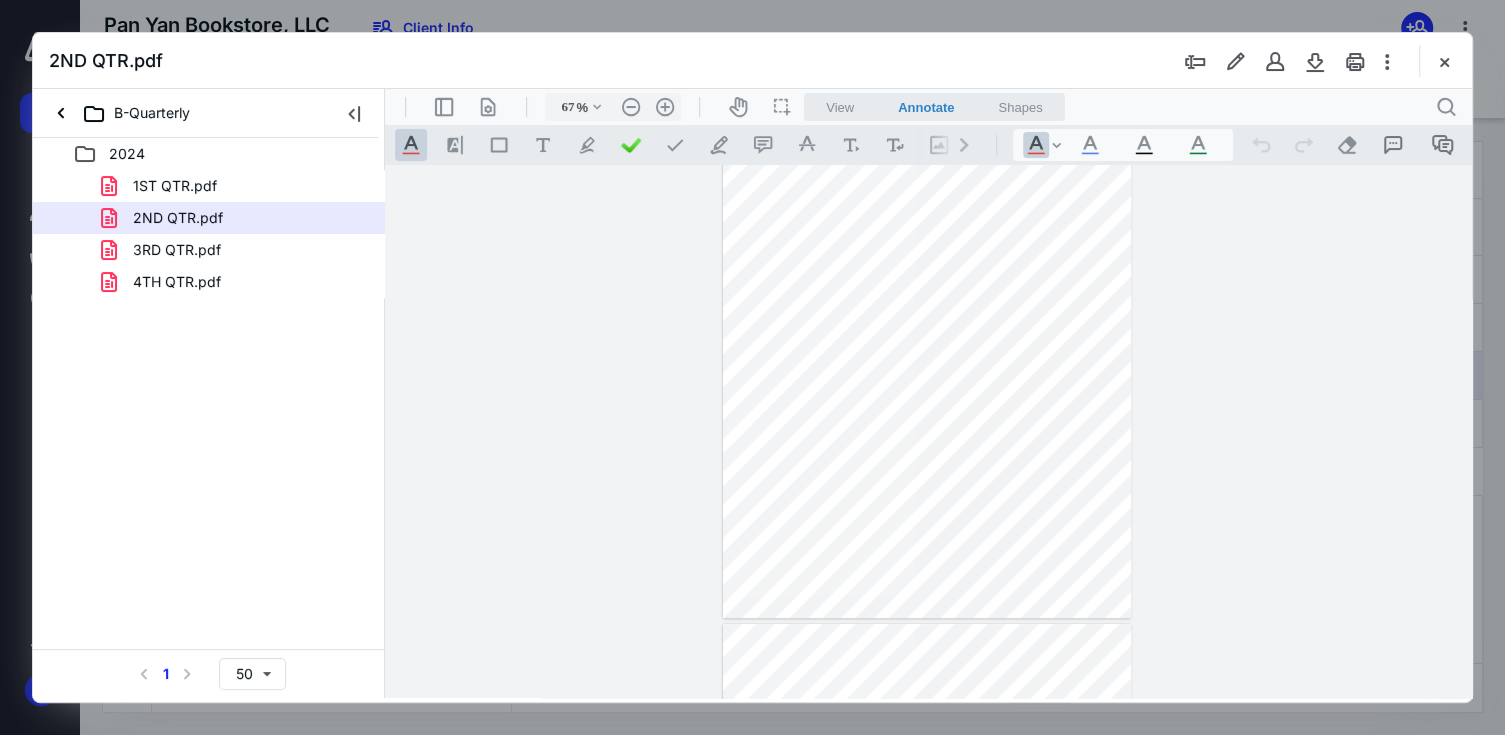 click at bounding box center [752, 367] 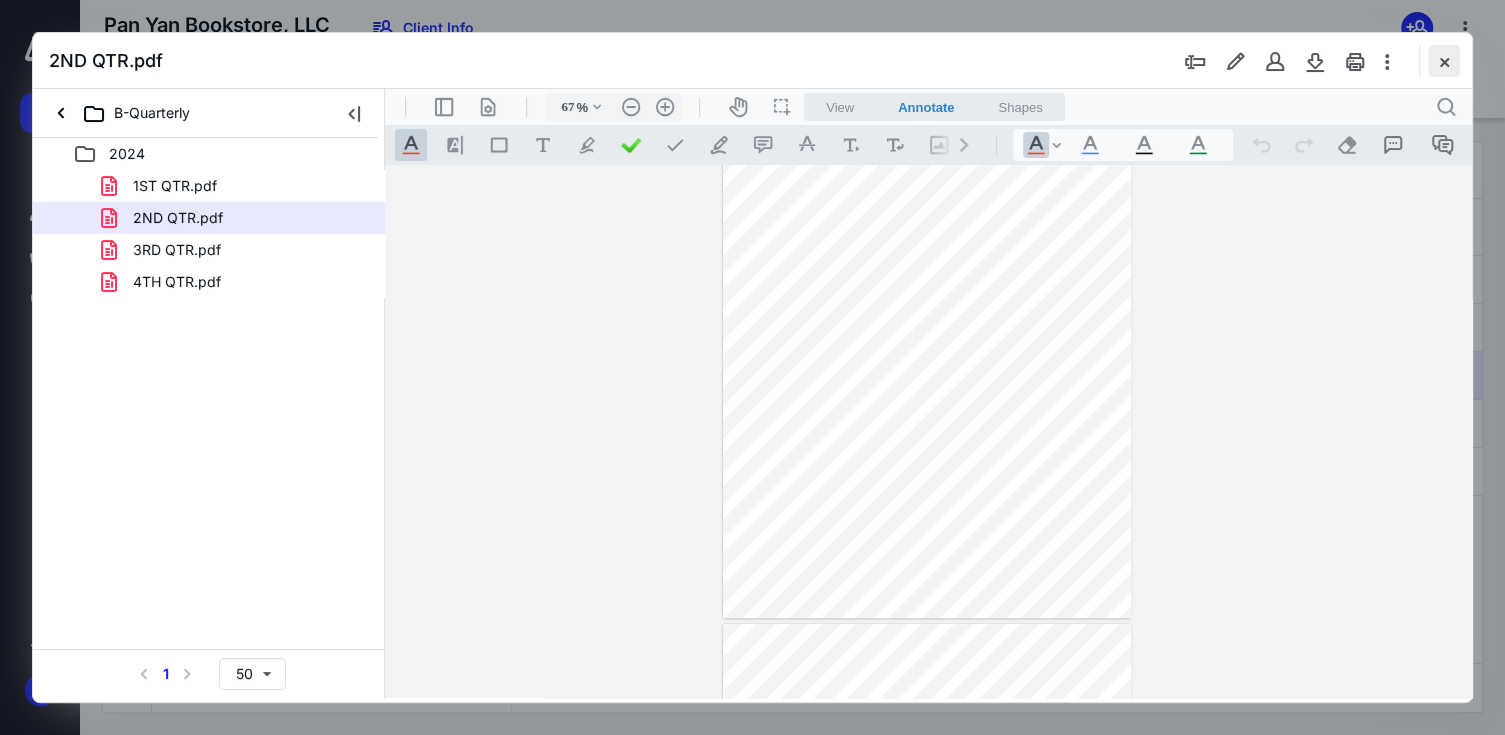 click at bounding box center [1444, 61] 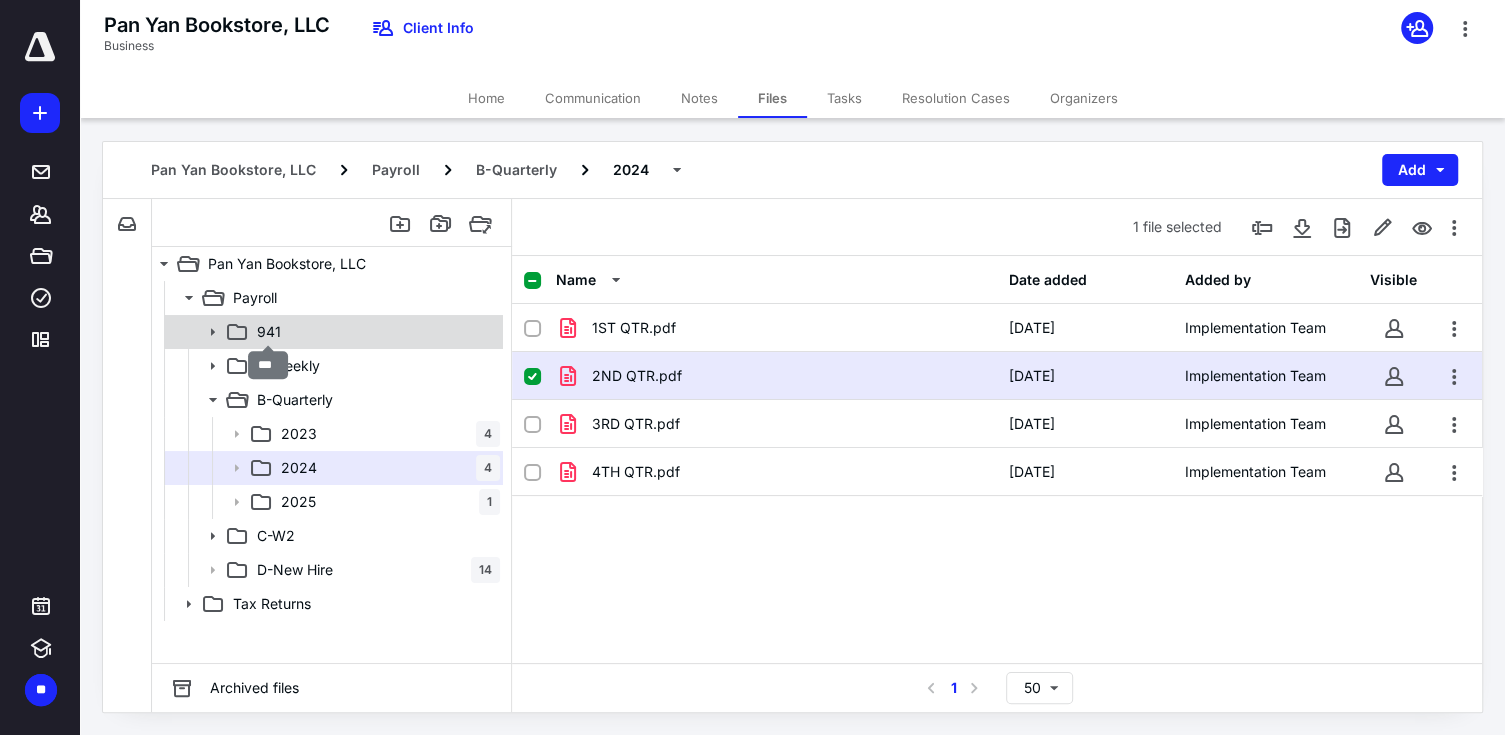 click on "941" at bounding box center [269, 332] 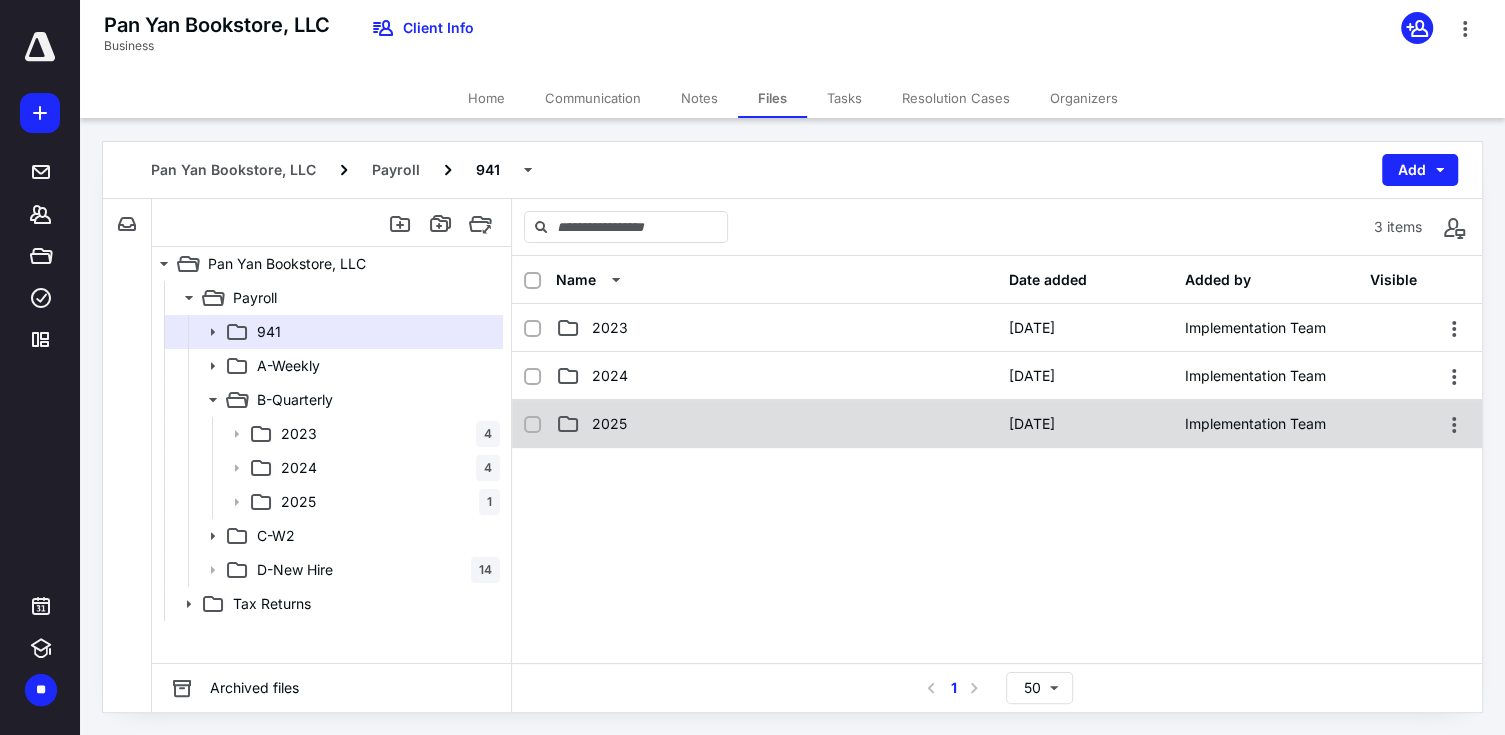 click on "2025" at bounding box center [776, 424] 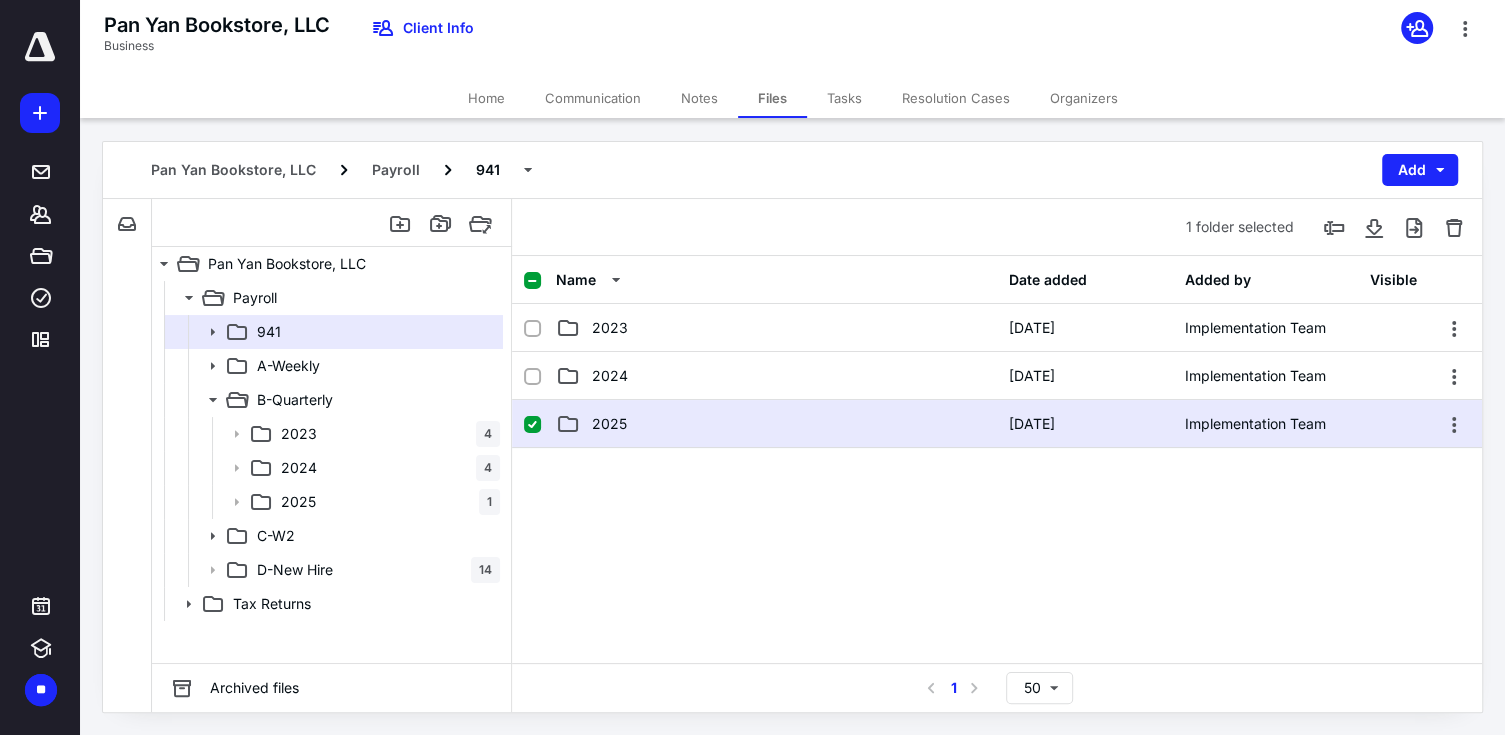 click on "2025" at bounding box center [776, 424] 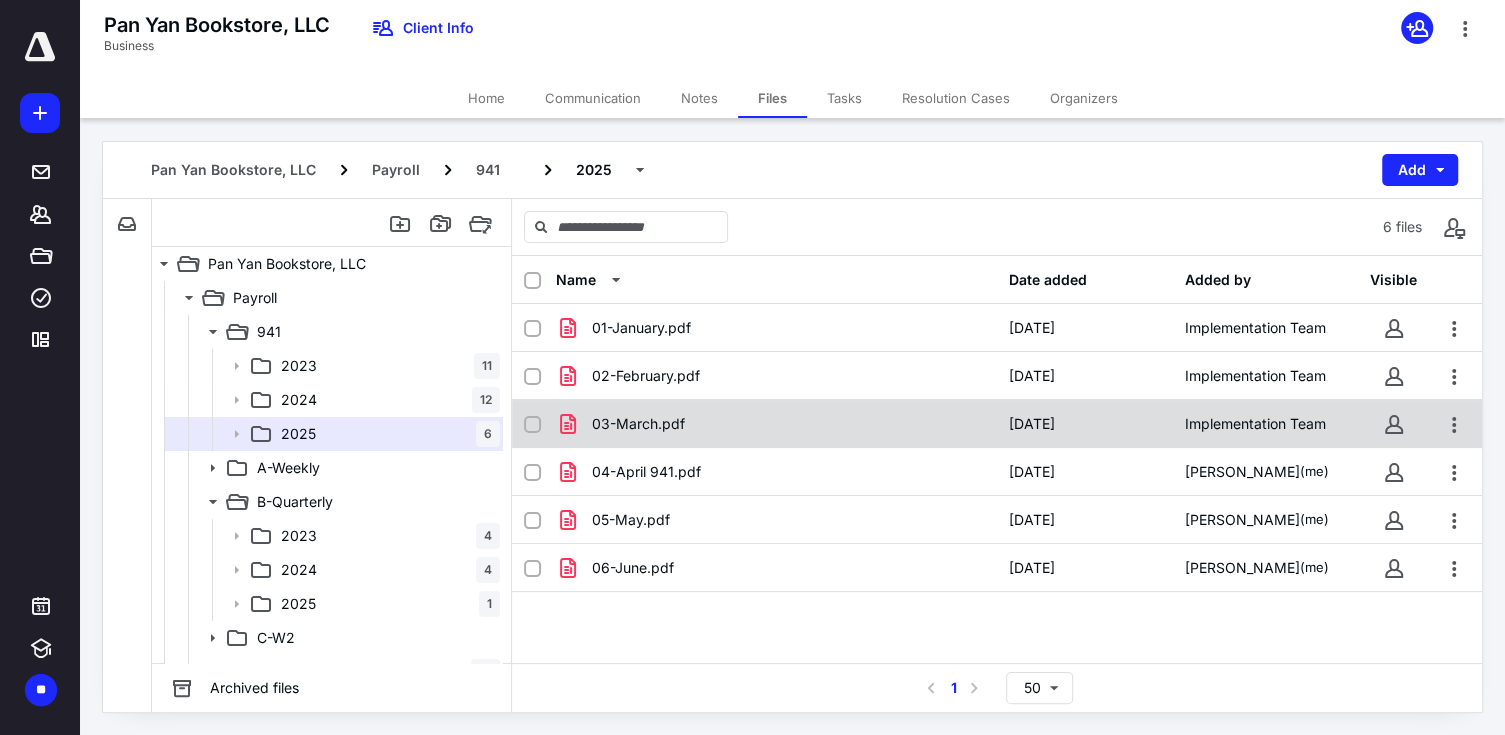 click on "03-March.pdf [DATE] Implementation Team" at bounding box center [997, 424] 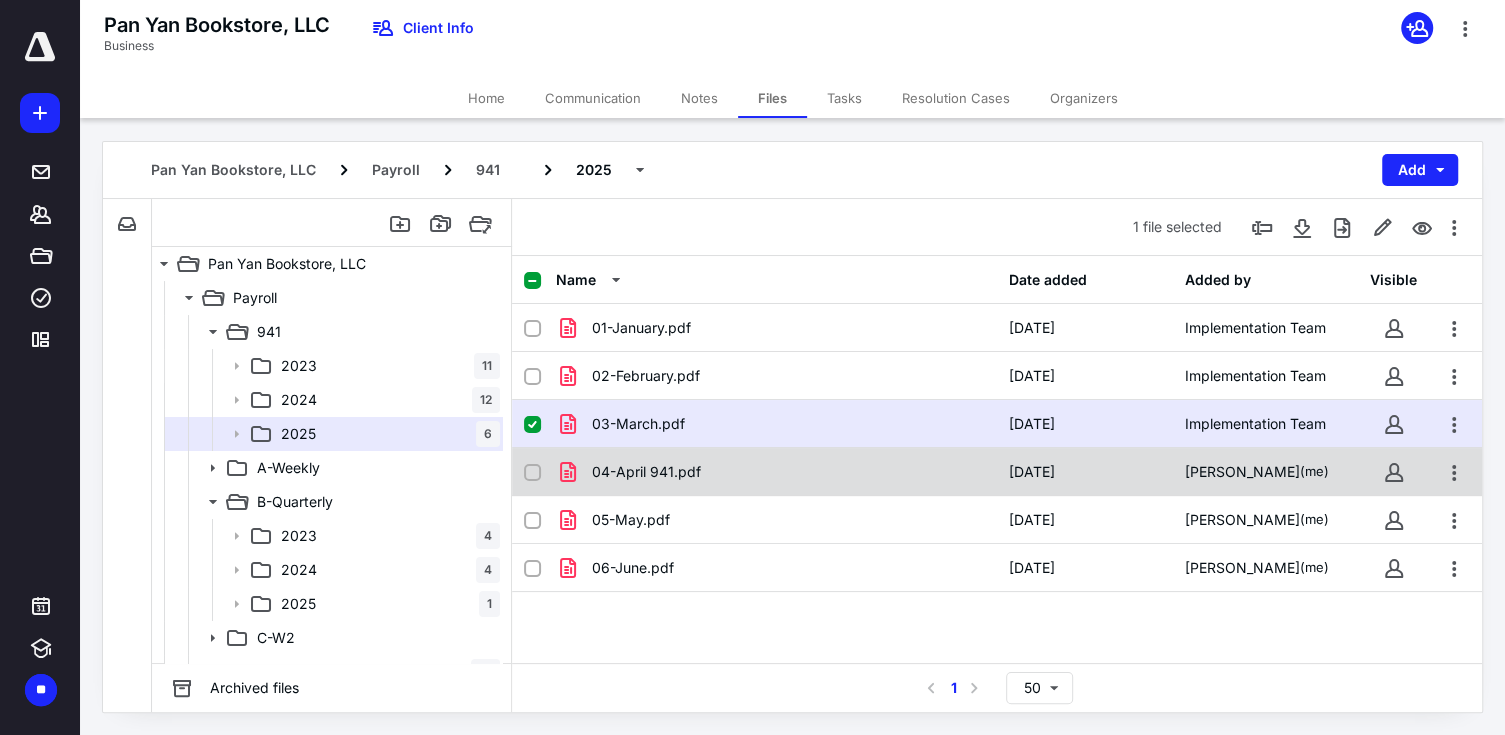 click on "04-April 941.pdf [DATE] [PERSON_NAME]  (me)" at bounding box center [997, 472] 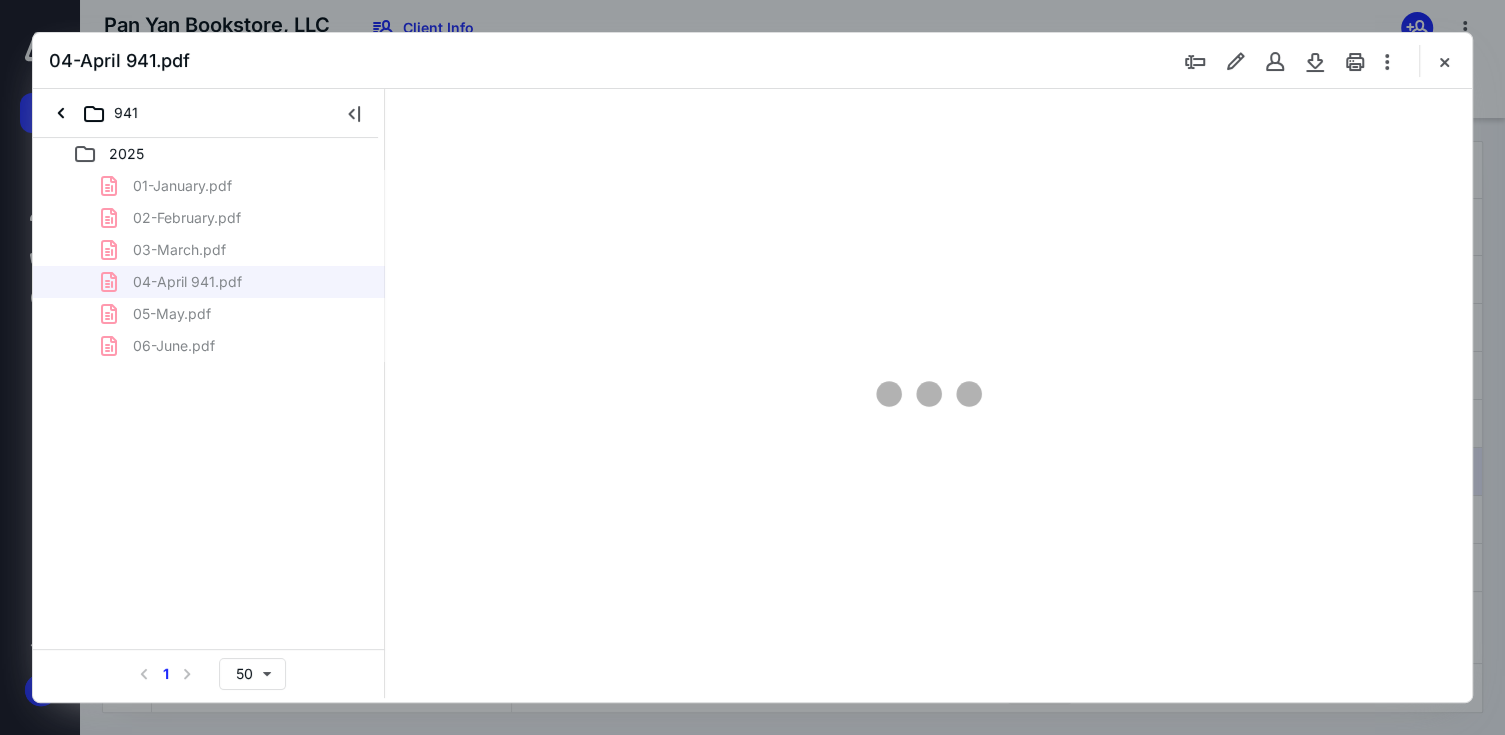 scroll, scrollTop: 0, scrollLeft: 0, axis: both 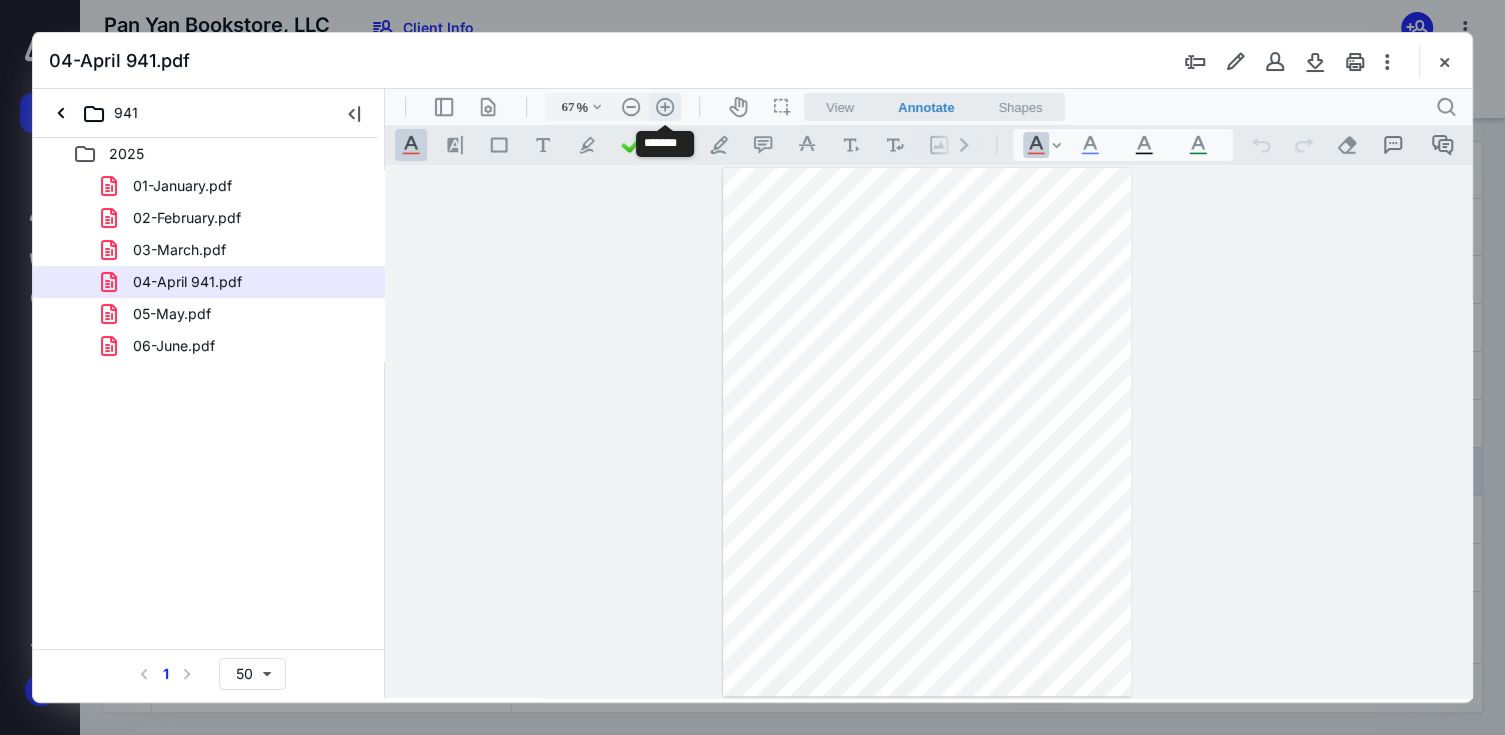 click on ".cls-1{fill:#abb0c4;} icon - header - zoom - in - line" at bounding box center [665, 107] 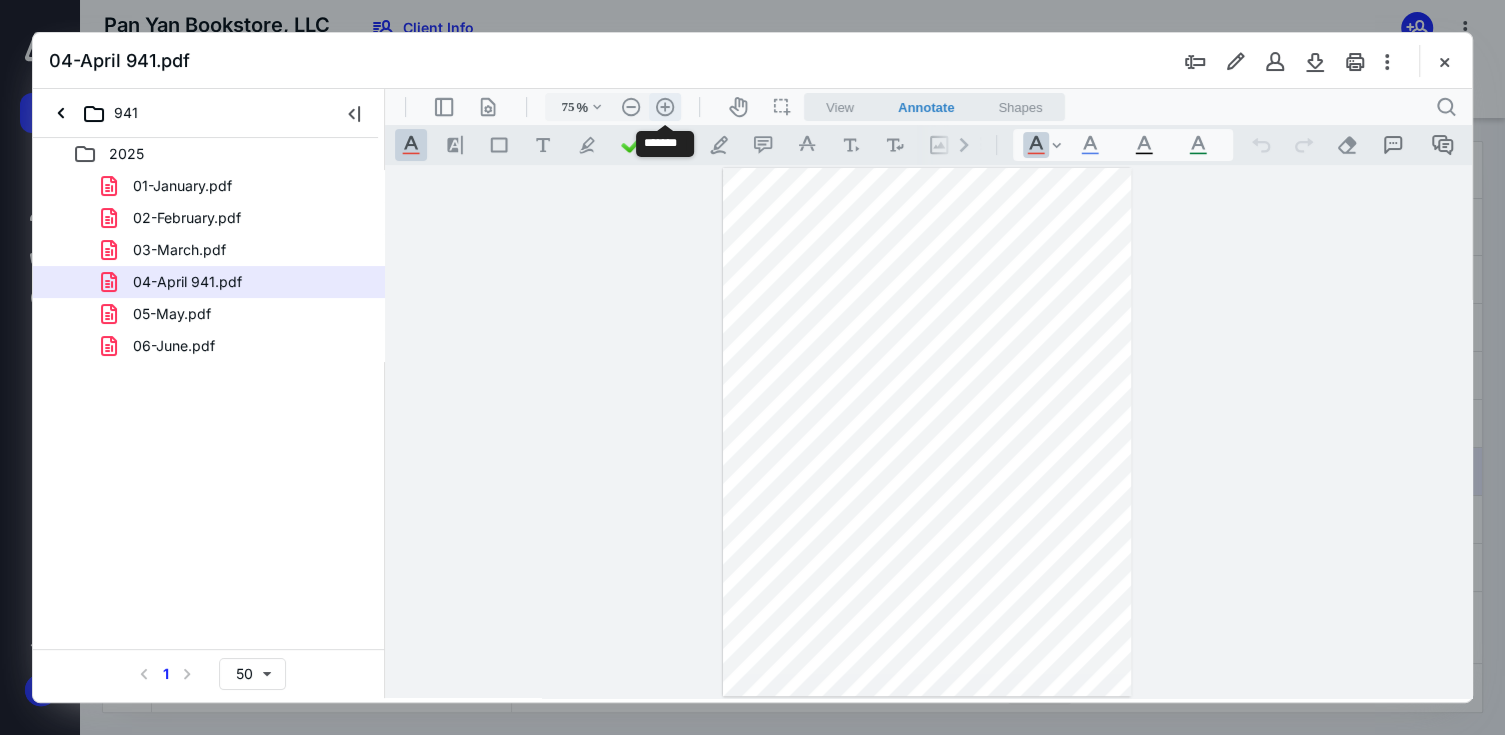 click on ".cls-1{fill:#abb0c4;} icon - header - zoom - in - line" at bounding box center (665, 107) 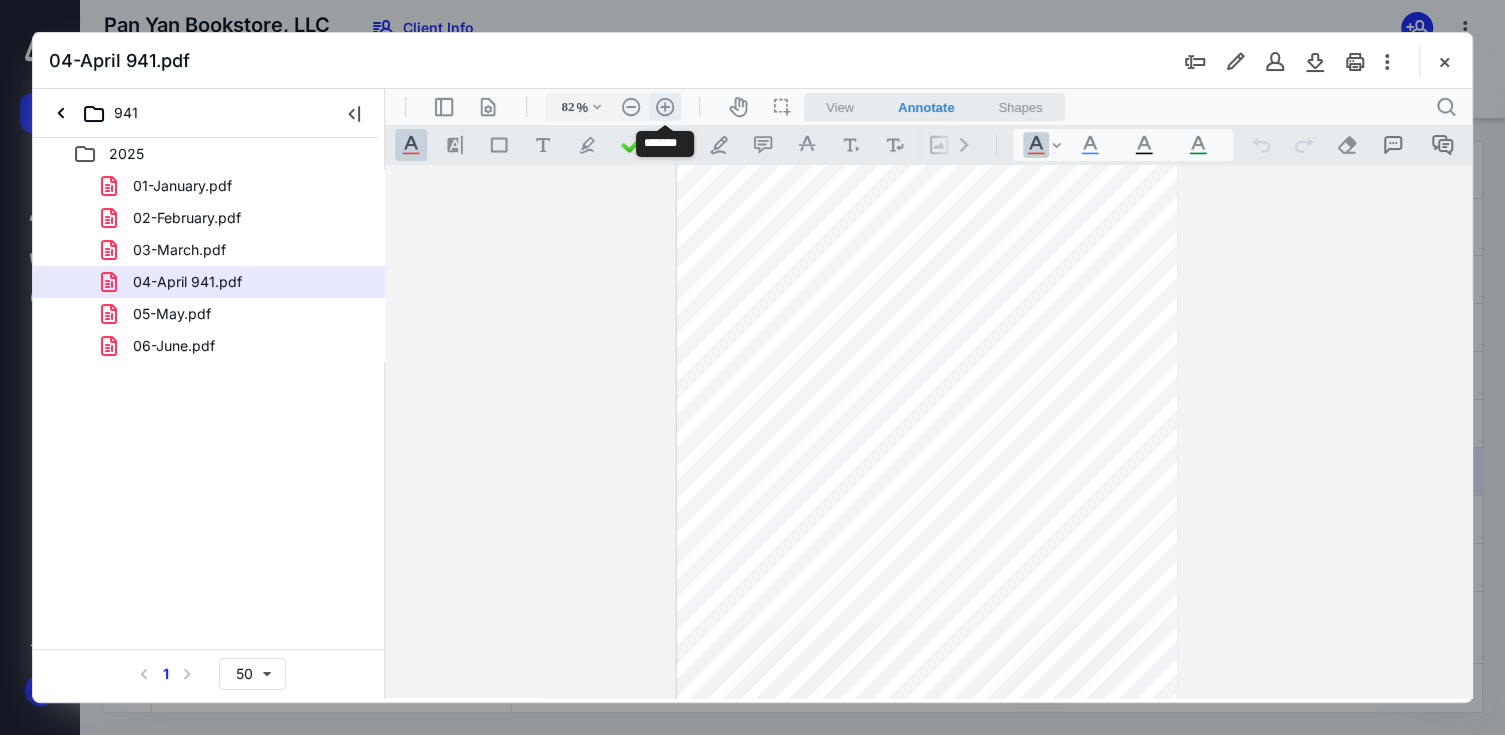 click on ".cls-1{fill:#abb0c4;} icon - header - zoom - in - line" at bounding box center (665, 107) 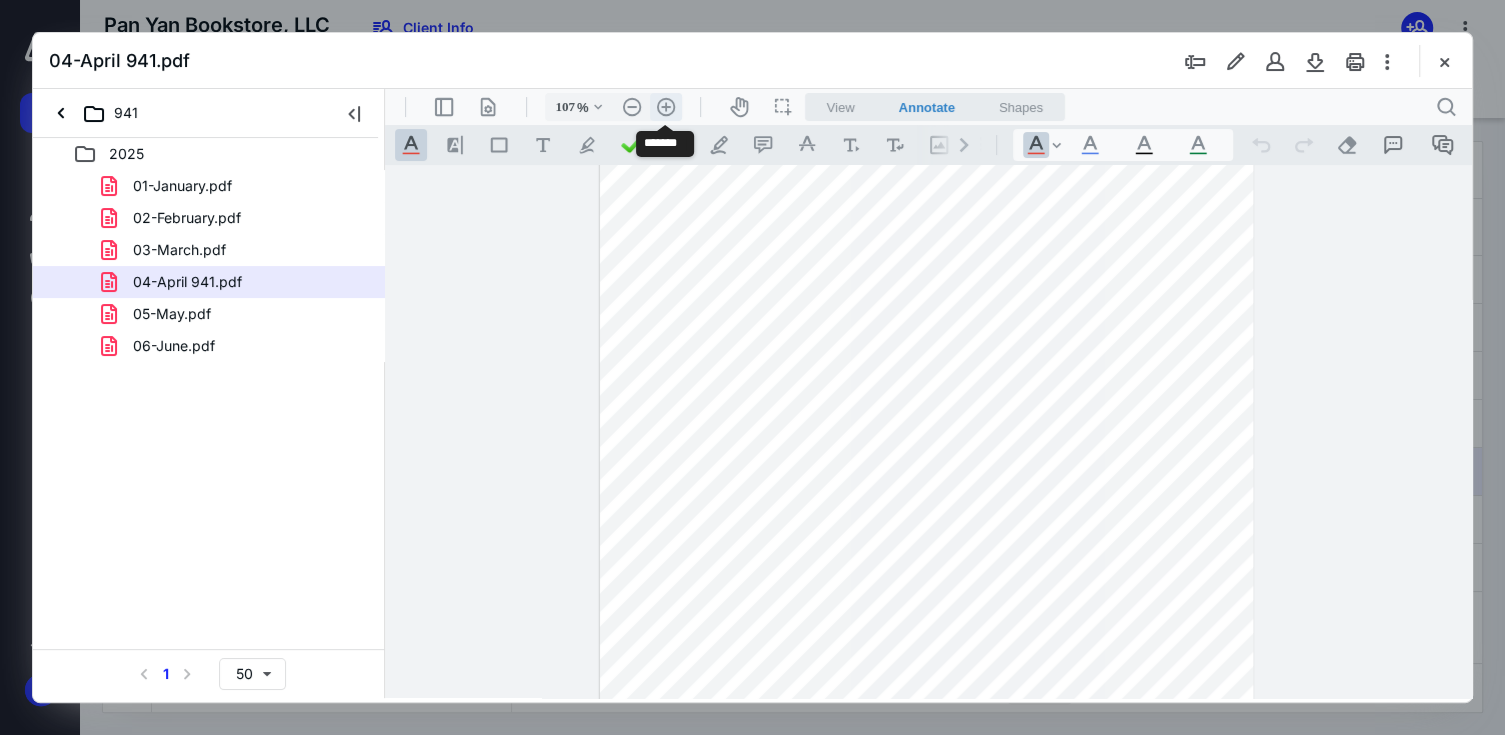 click on ".cls-1{fill:#abb0c4;} icon - header - zoom - in - line" at bounding box center [666, 107] 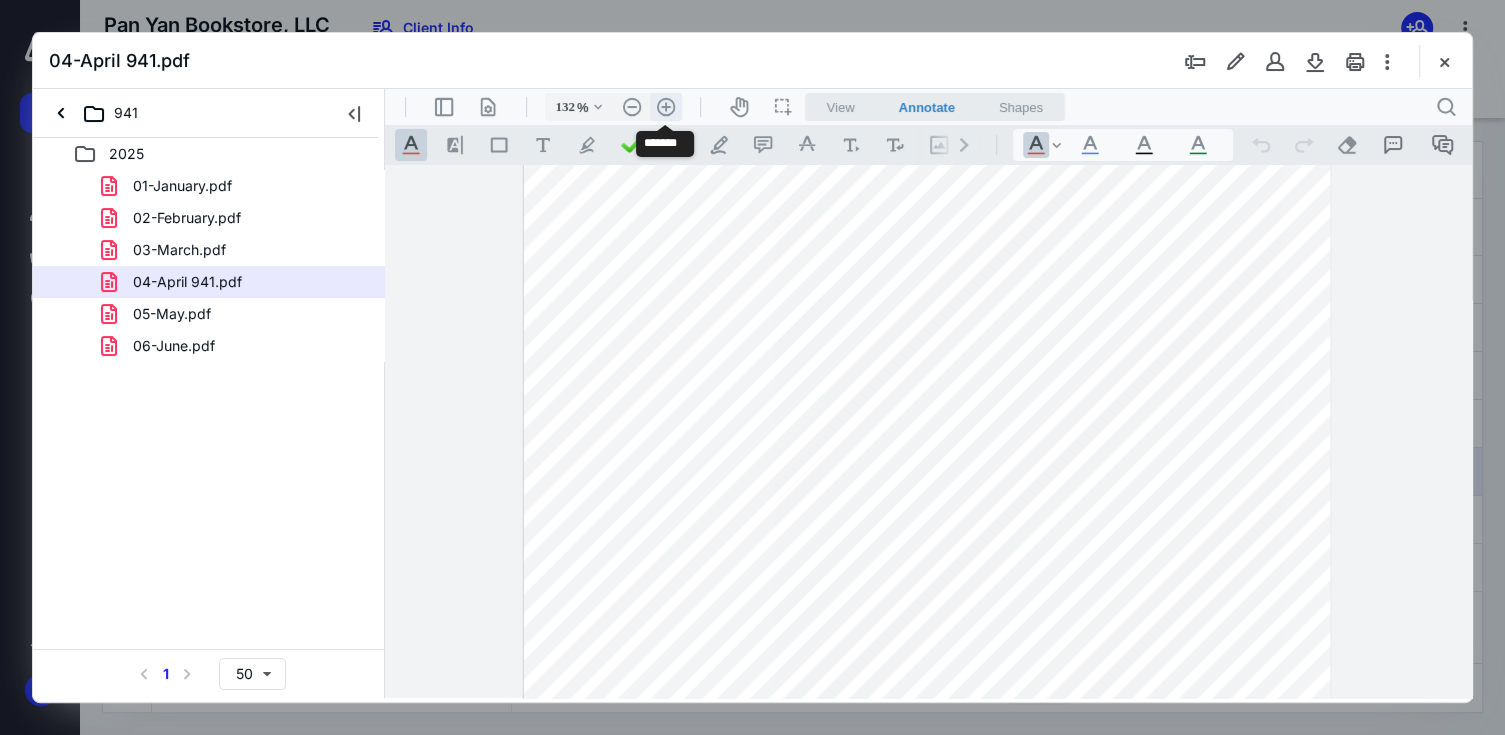 scroll, scrollTop: 223, scrollLeft: 0, axis: vertical 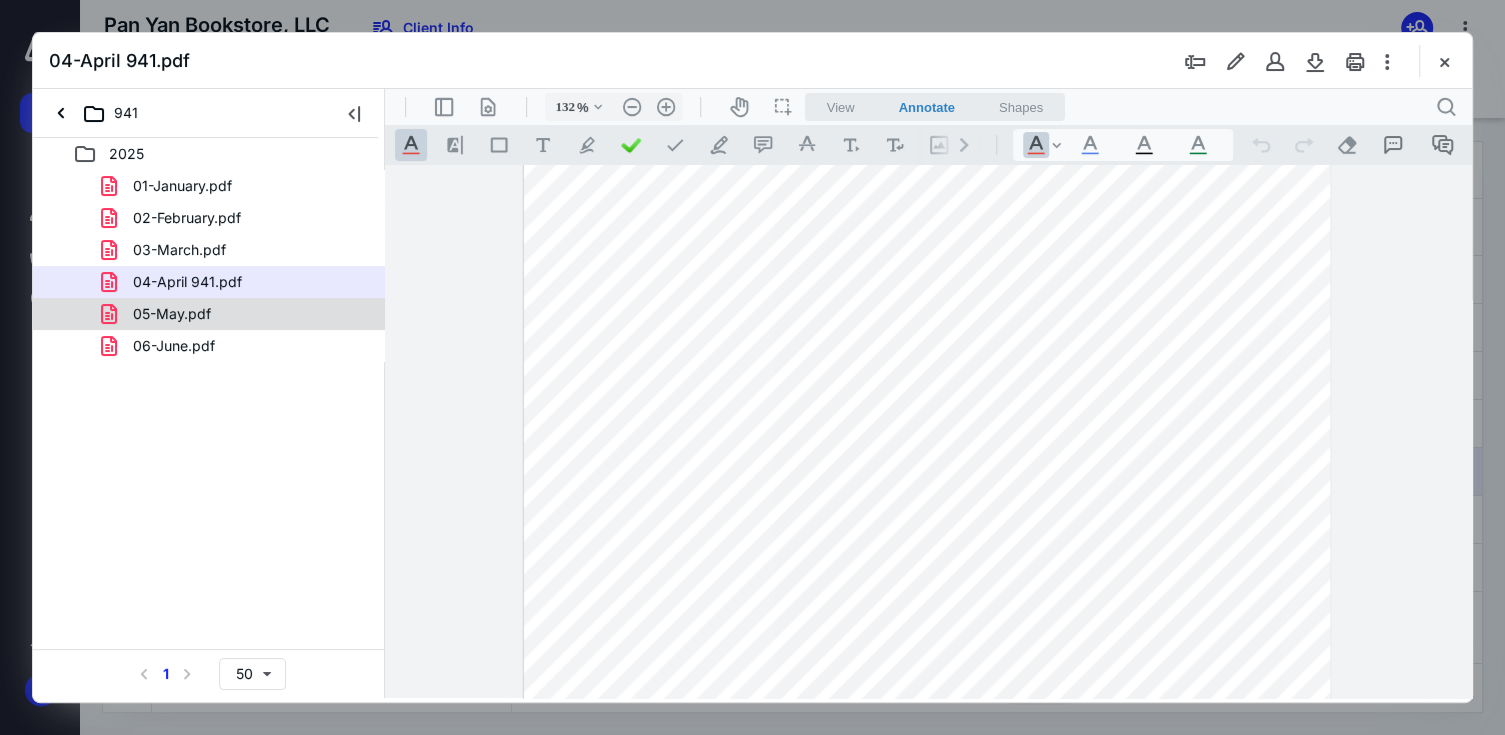 click on "05-May.pdf" at bounding box center (172, 314) 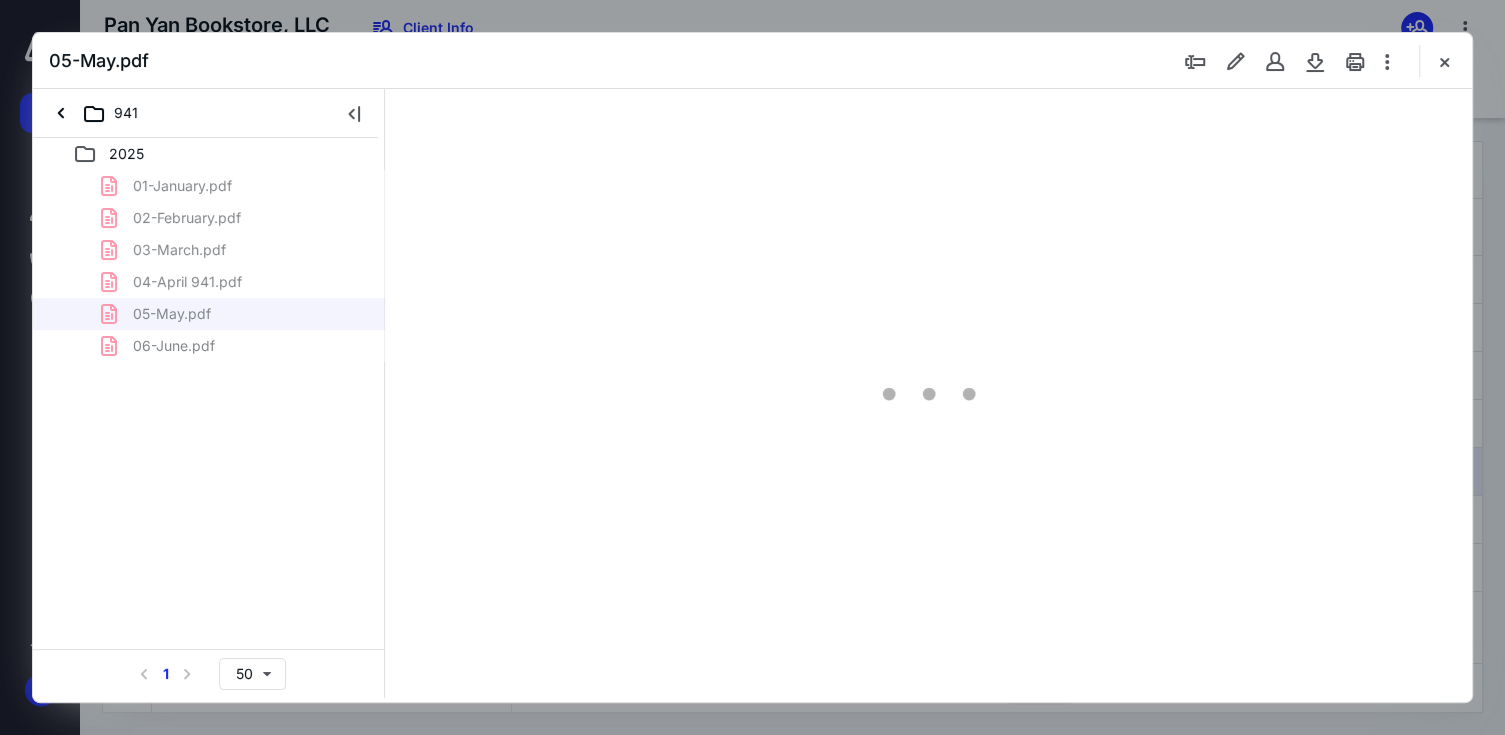 scroll, scrollTop: 0, scrollLeft: 0, axis: both 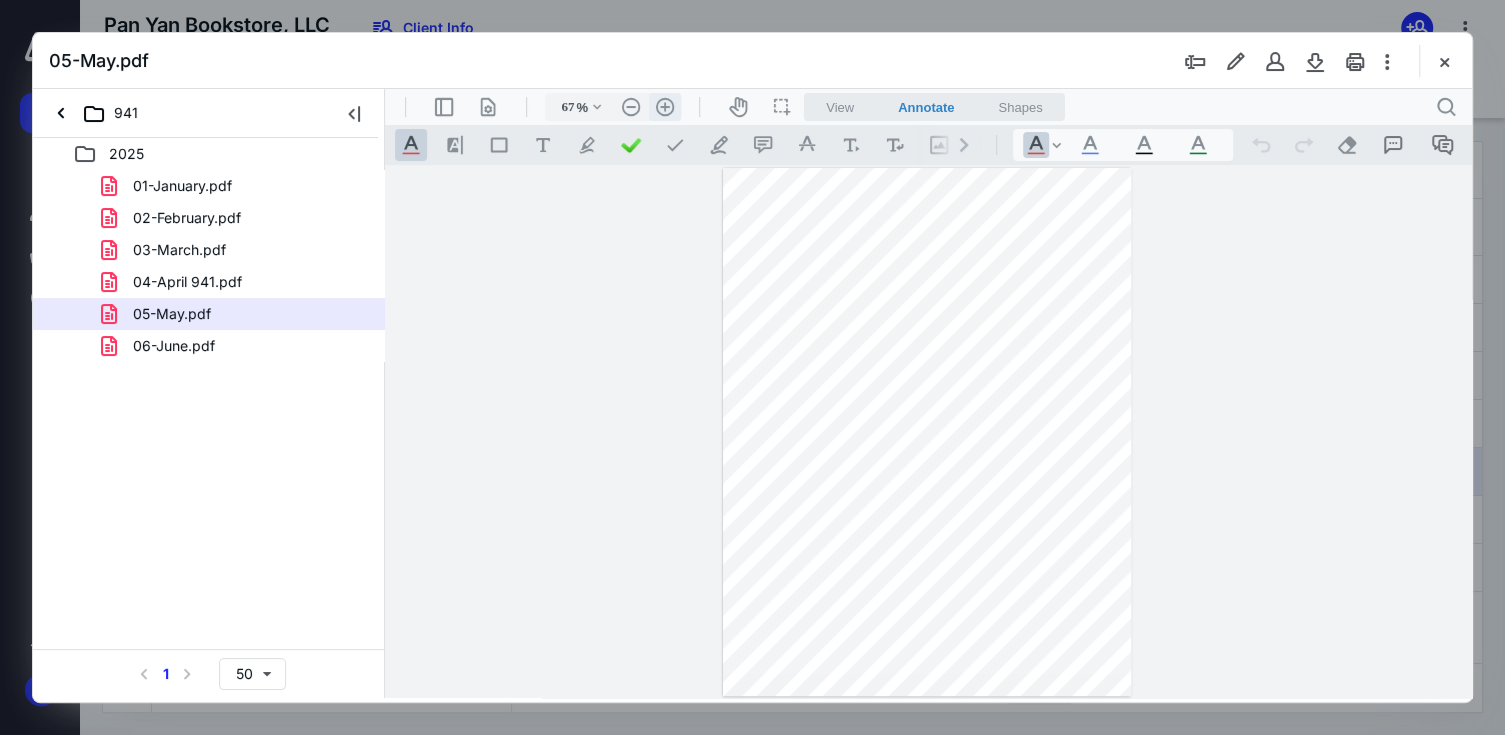 click on ".cls-1{fill:#abb0c4;} icon - header - zoom - in - line" at bounding box center [665, 107] 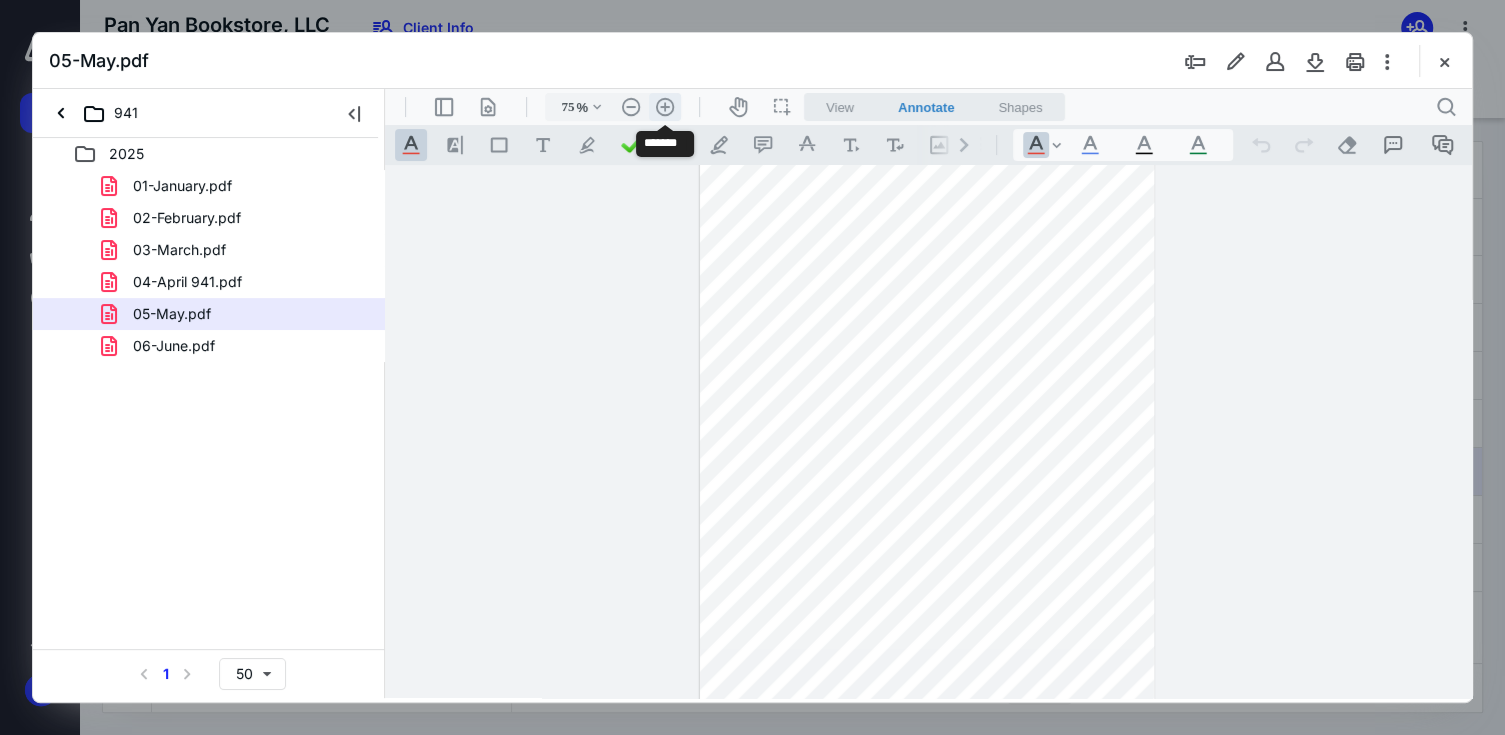 click on ".cls-1{fill:#abb0c4;} icon - header - zoom - in - line" at bounding box center [665, 107] 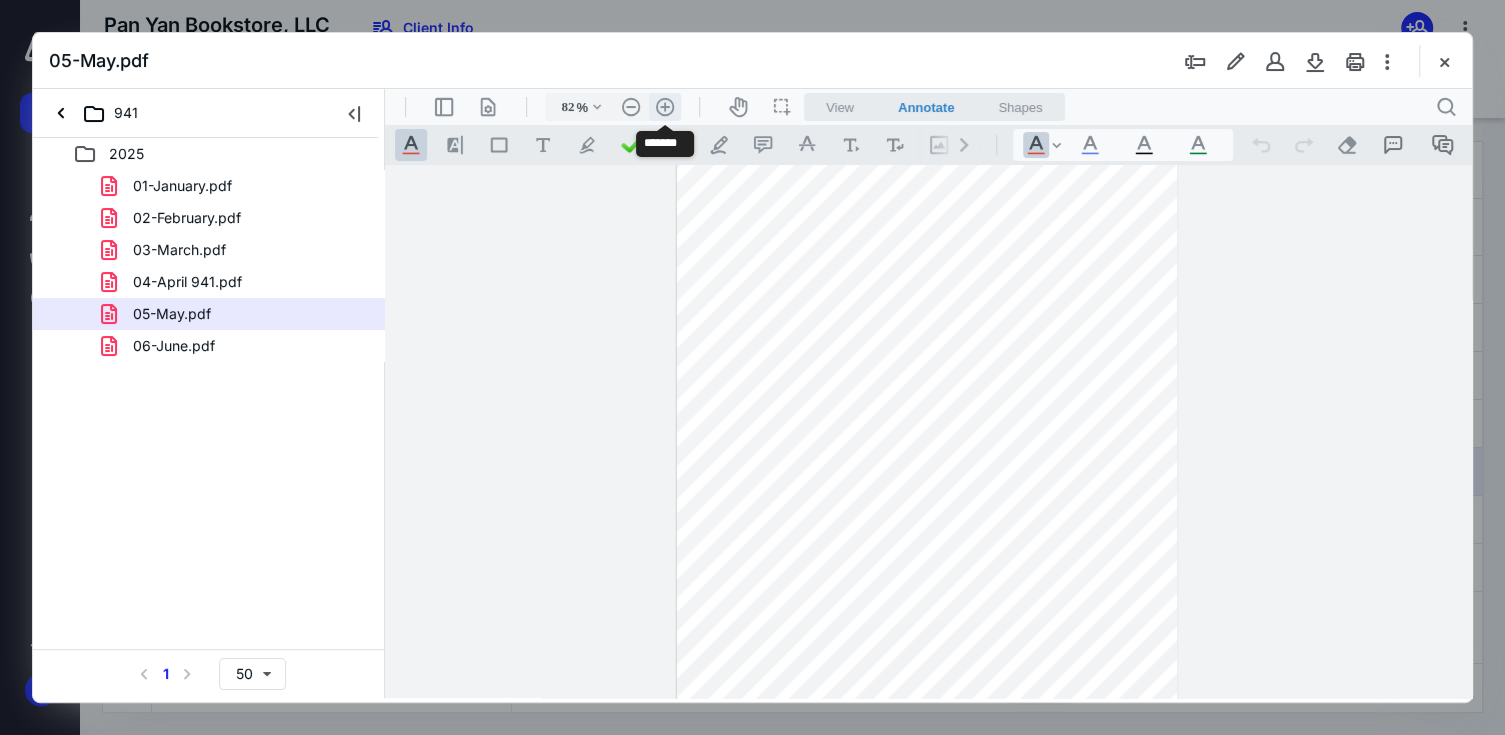 click on ".cls-1{fill:#abb0c4;} icon - header - zoom - in - line" at bounding box center (665, 107) 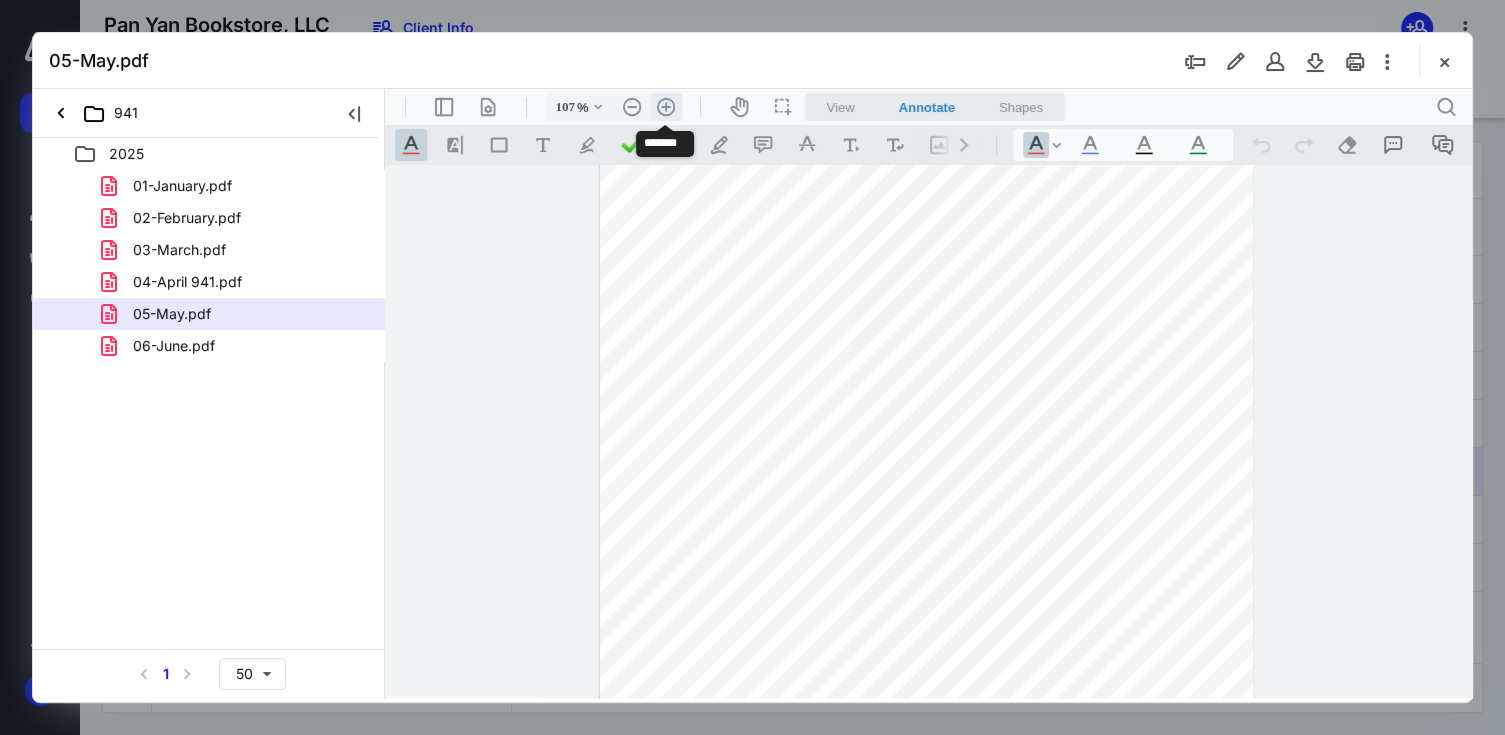 click on ".cls-1{fill:#abb0c4;} icon - header - zoom - in - line" at bounding box center (666, 107) 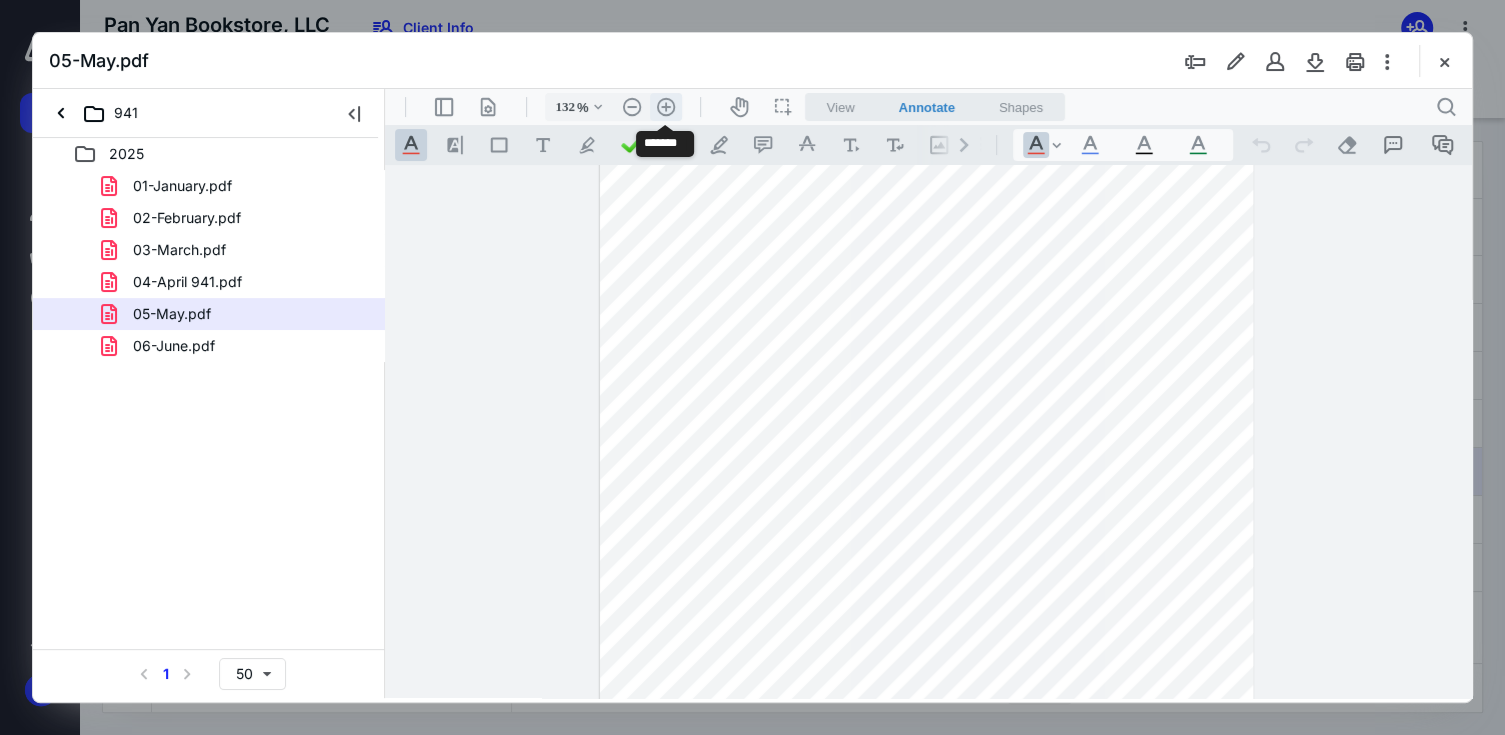 scroll, scrollTop: 223, scrollLeft: 0, axis: vertical 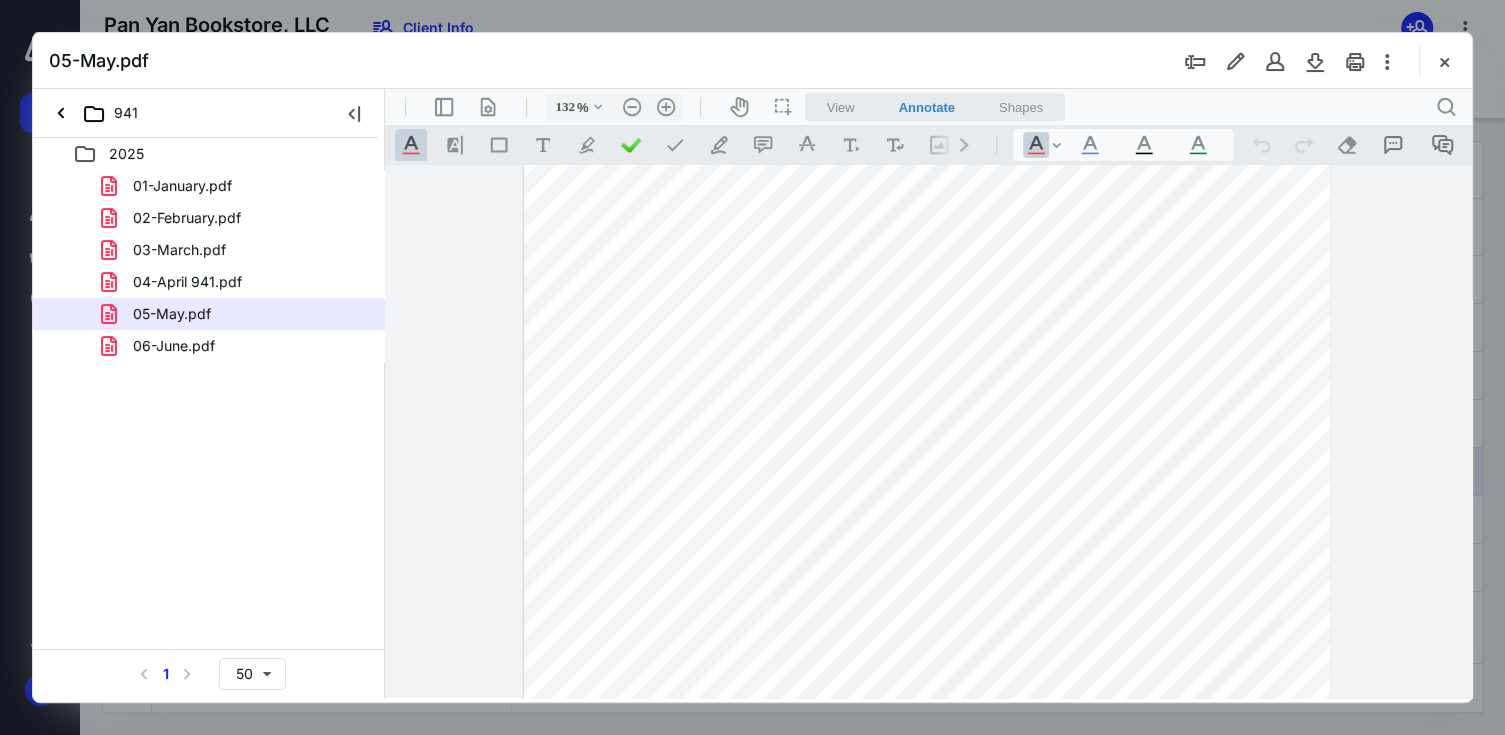 click on "06-June.pdf" at bounding box center [237, 346] 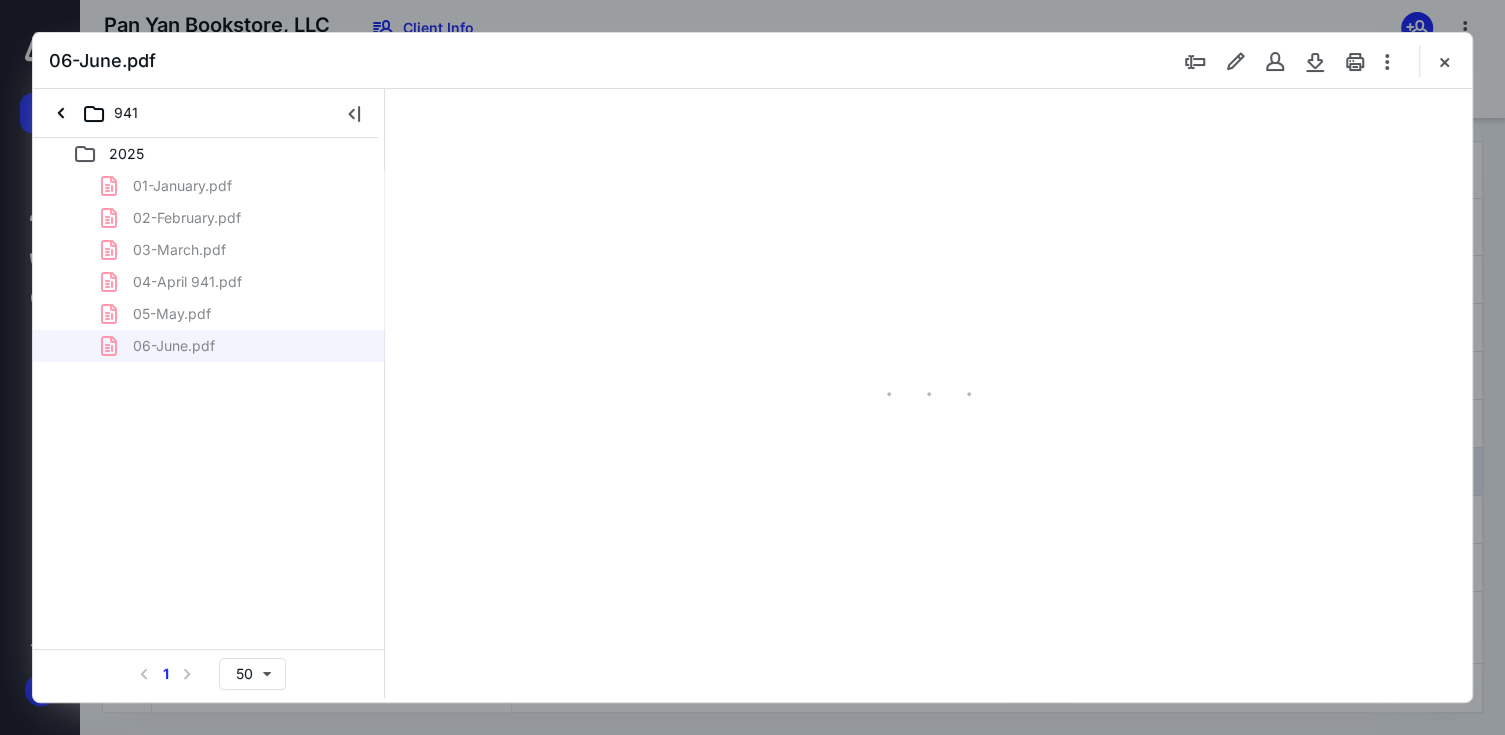 scroll, scrollTop: 0, scrollLeft: 0, axis: both 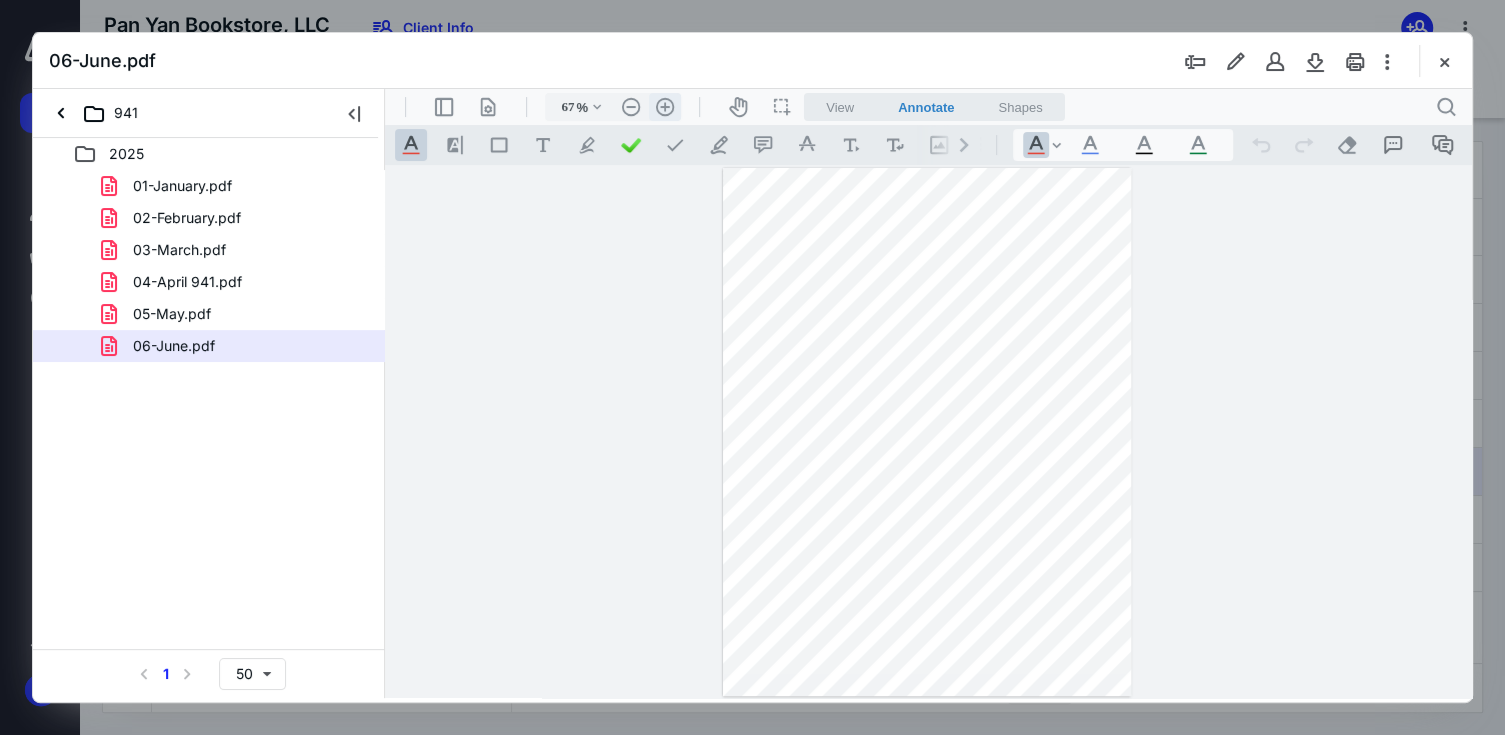 click on ".cls-1{fill:#abb0c4;} icon - header - zoom - in - line" at bounding box center (665, 107) 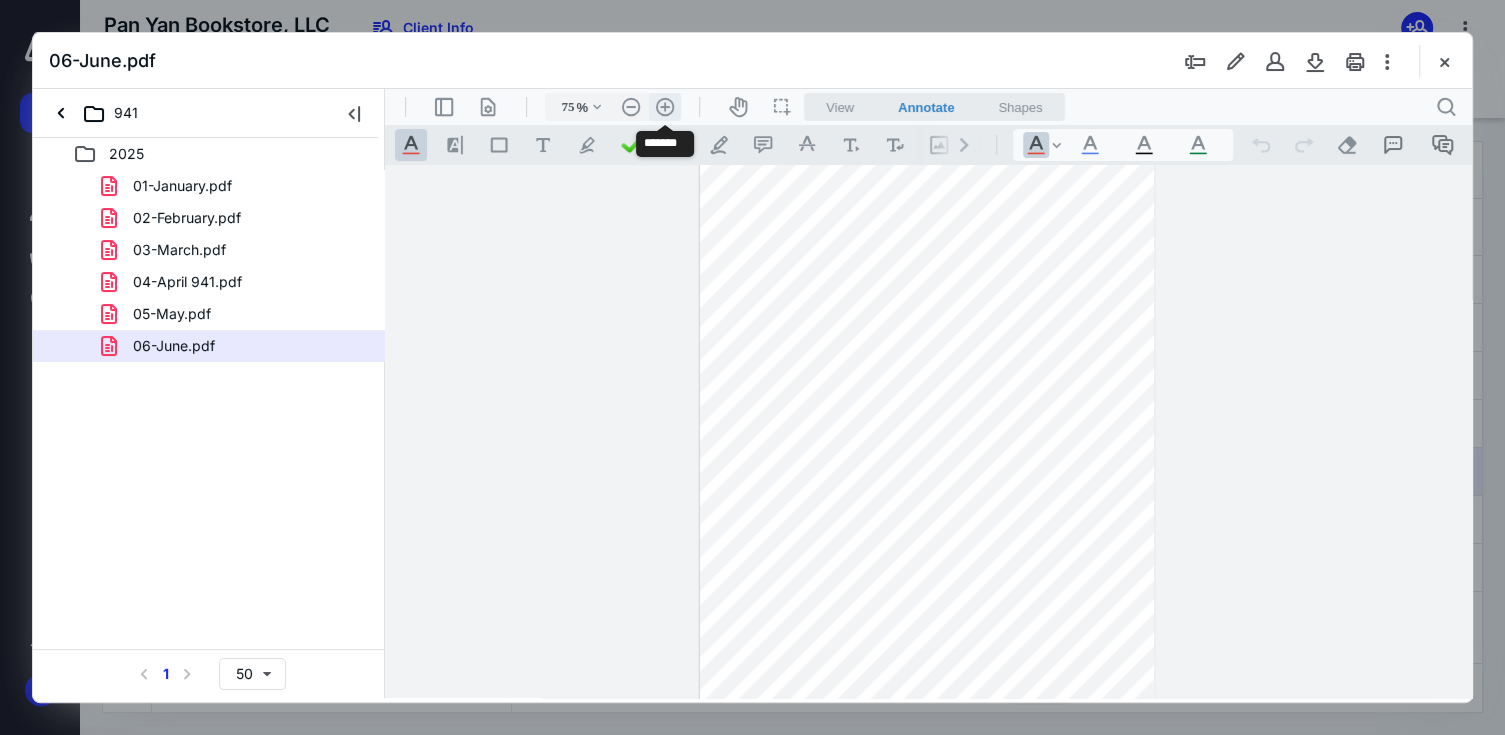 click on ".cls-1{fill:#abb0c4;} icon - header - zoom - in - line" at bounding box center (665, 107) 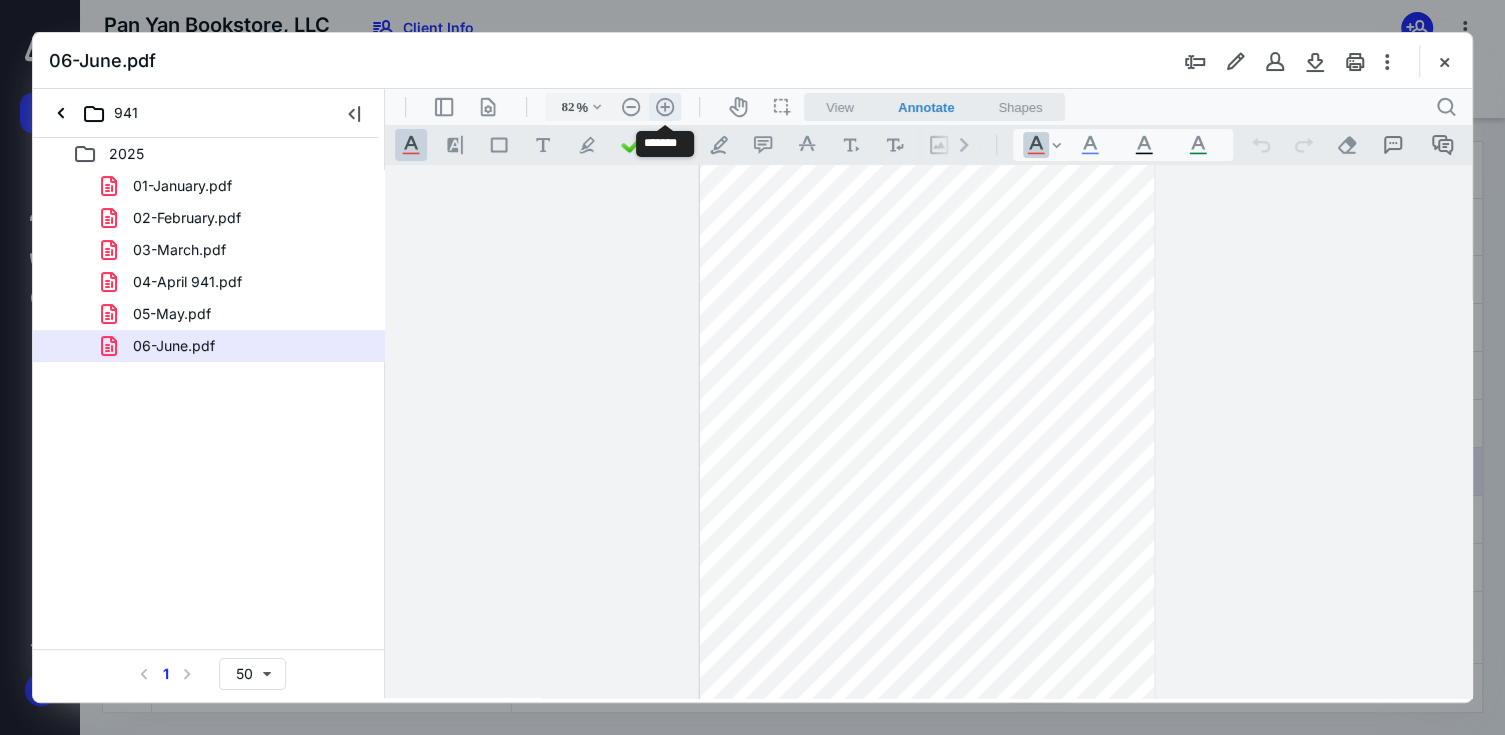 click on ".cls-1{fill:#abb0c4;} icon - header - zoom - in - line" at bounding box center [665, 107] 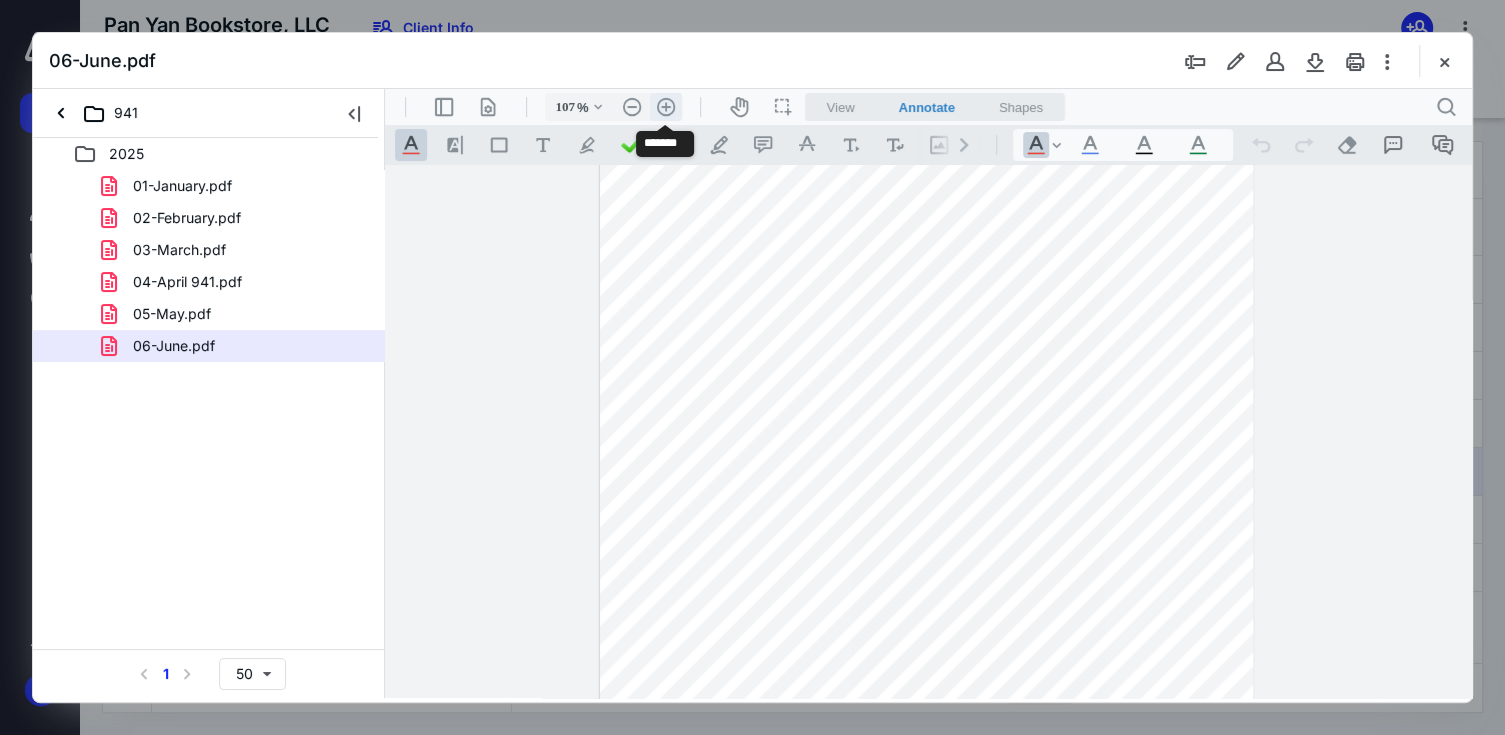 click on ".cls-1{fill:#abb0c4;} icon - header - zoom - in - line" at bounding box center (666, 107) 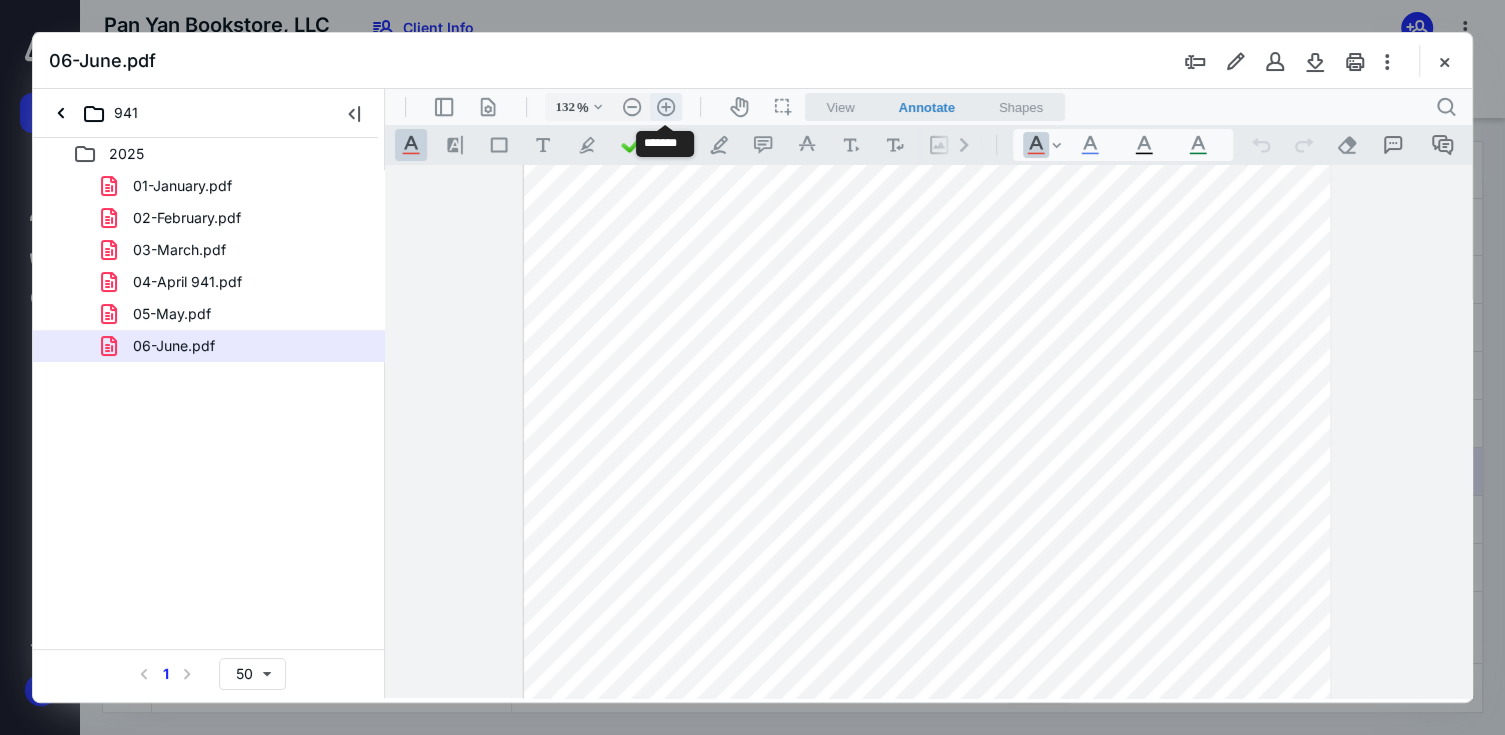 click on ".cls-1{fill:#abb0c4;} icon - header - zoom - in - line" at bounding box center (666, 107) 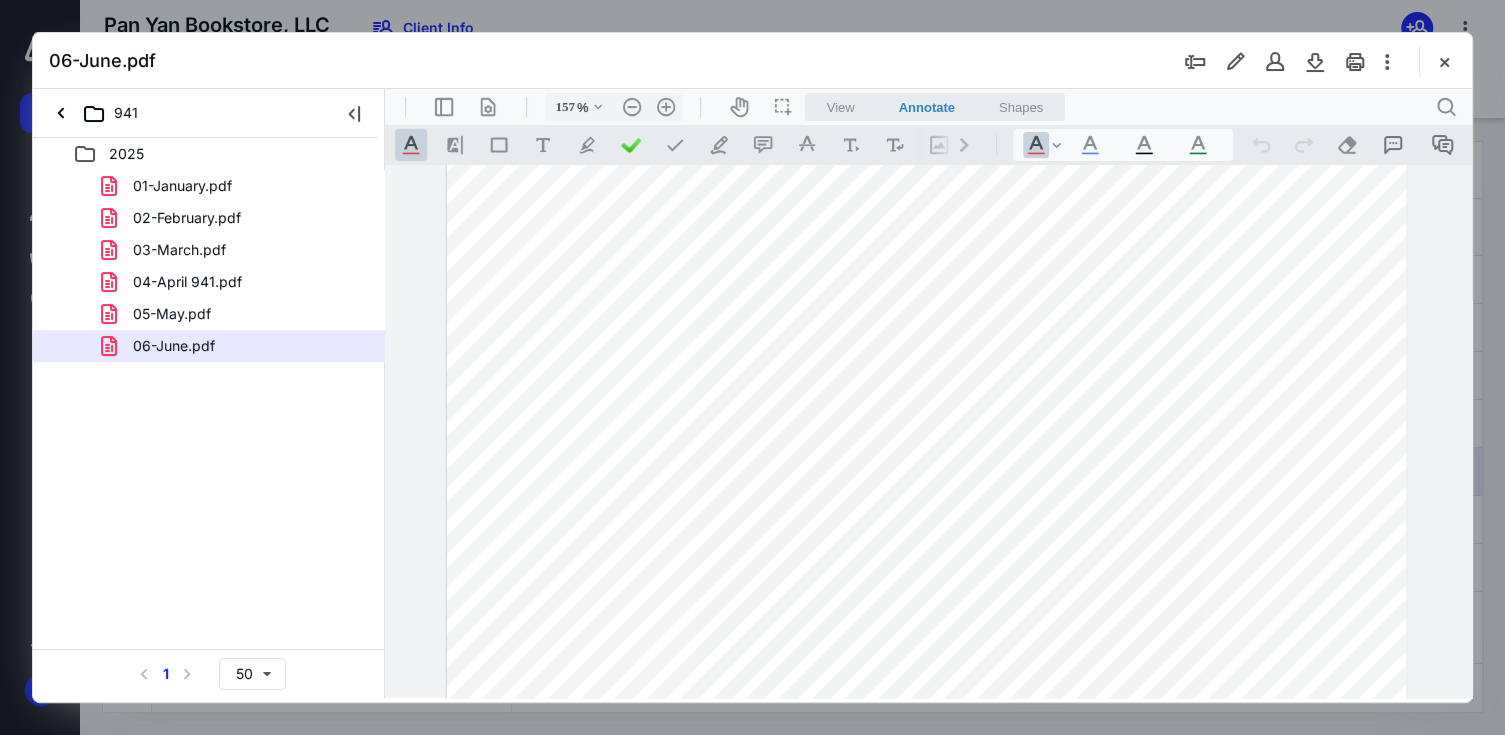 scroll, scrollTop: 409, scrollLeft: 0, axis: vertical 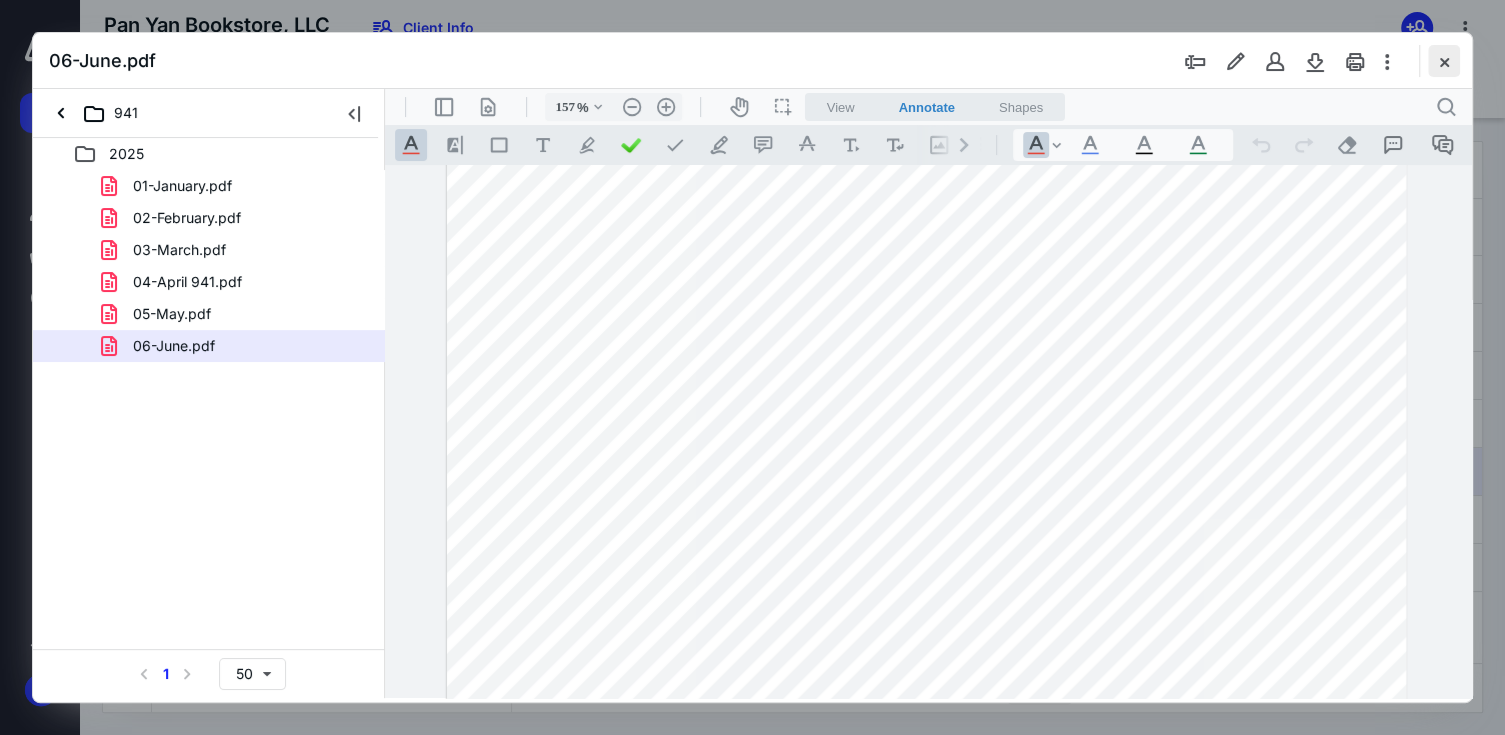 click at bounding box center (1444, 61) 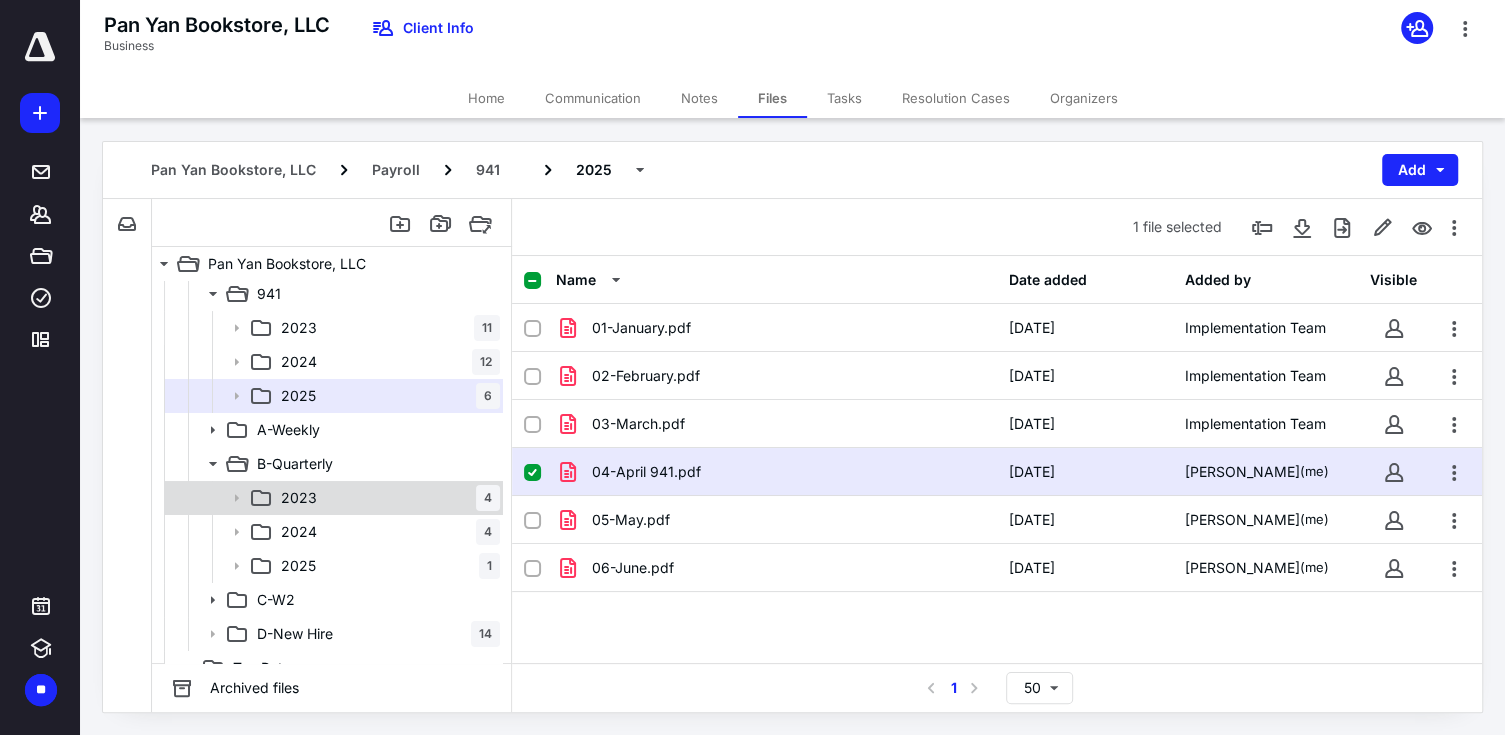 scroll, scrollTop: 58, scrollLeft: 0, axis: vertical 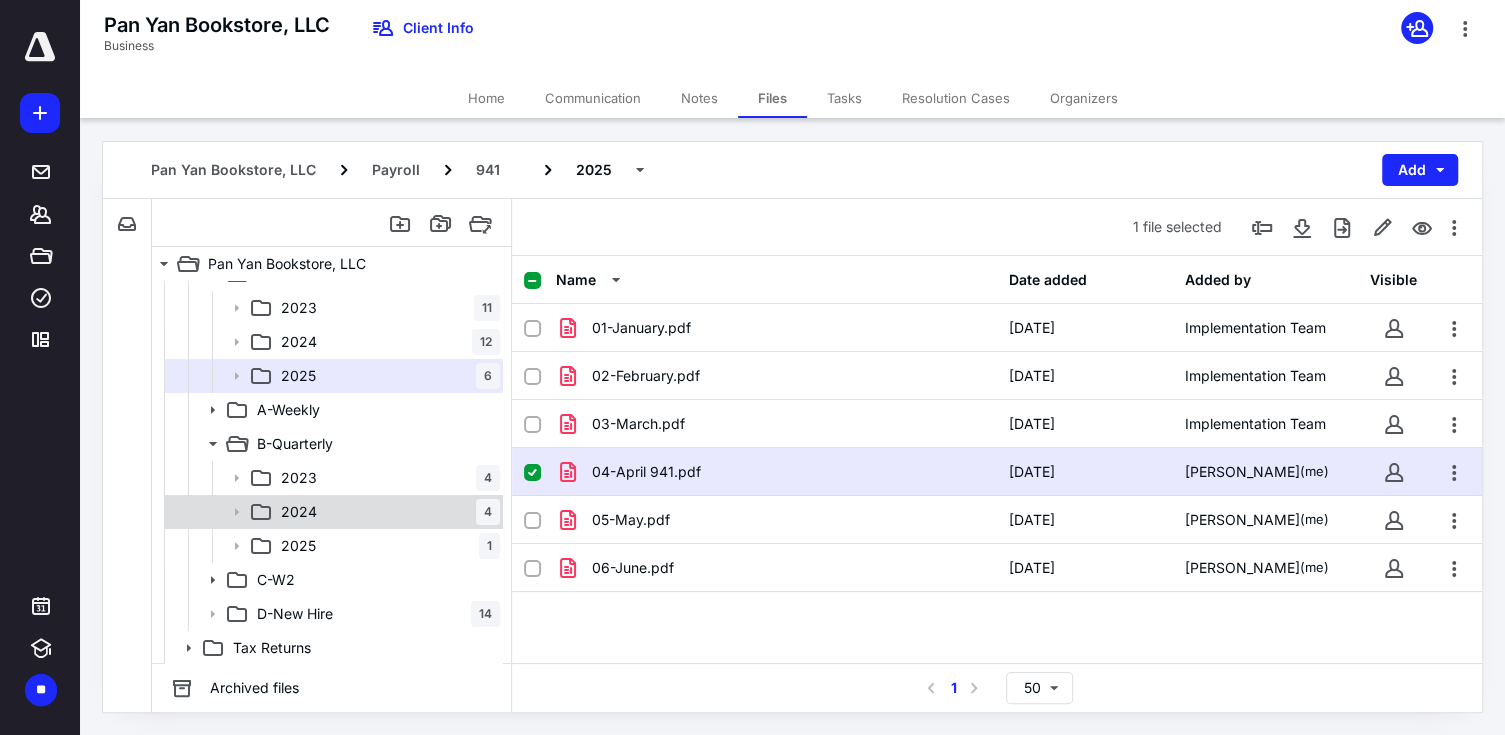 click on "2024" at bounding box center [299, 512] 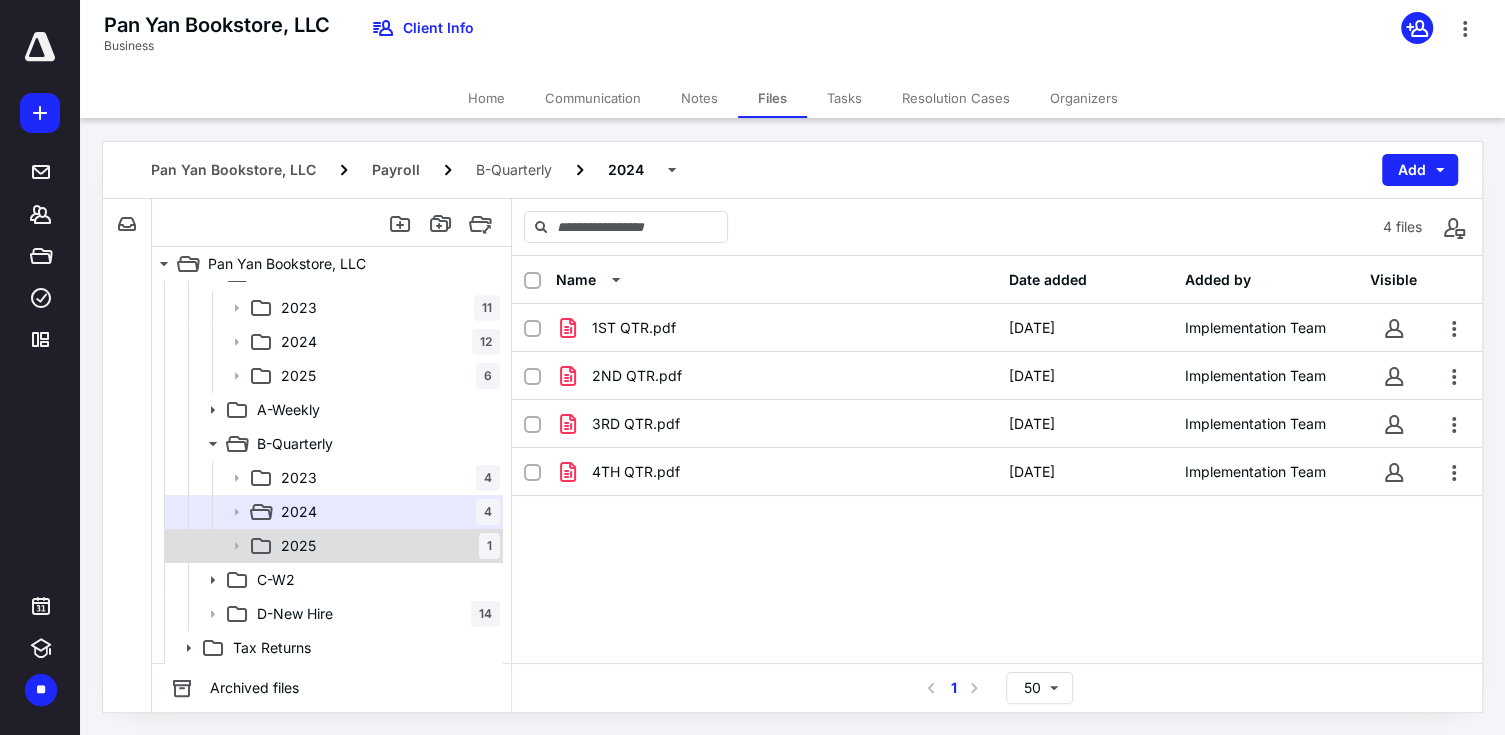 click on "2025 1" at bounding box center [386, 546] 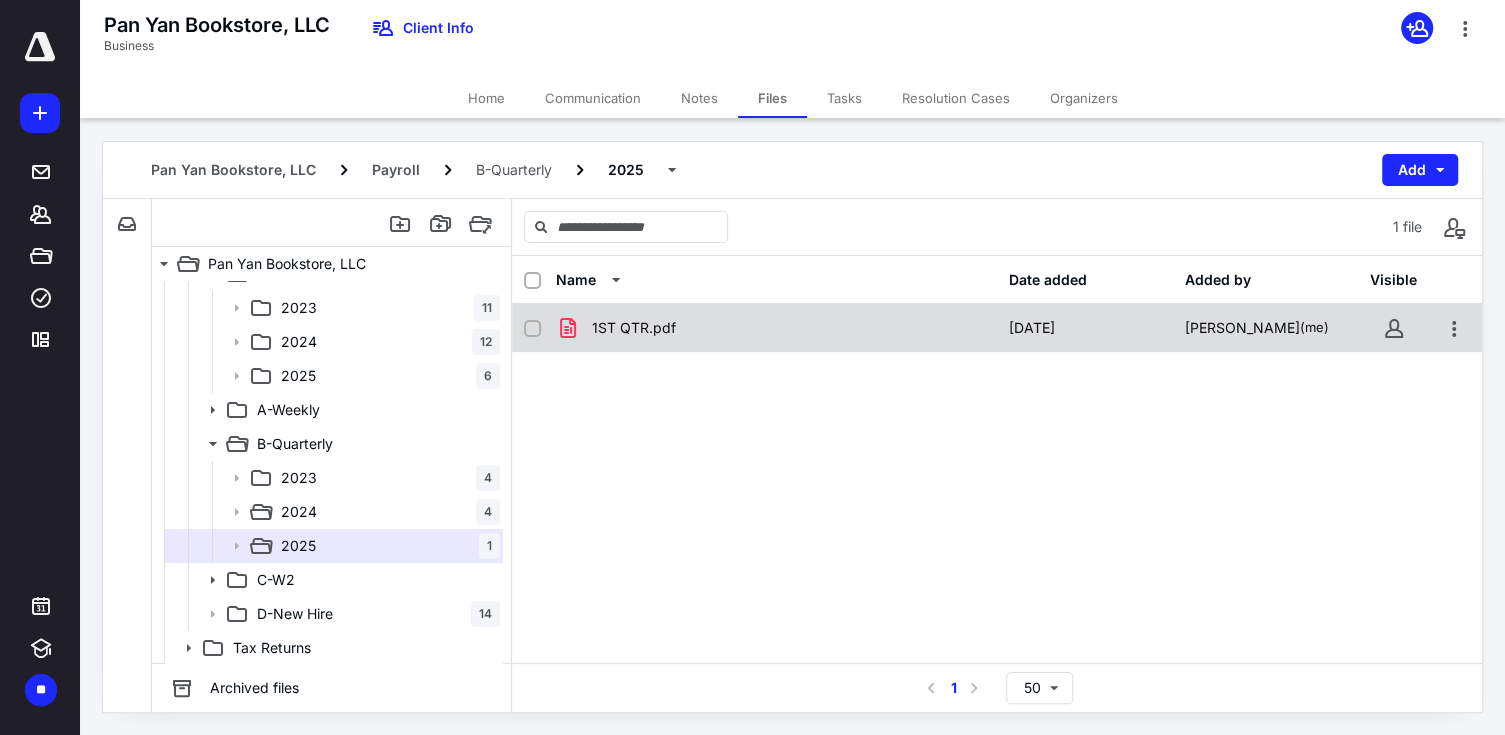 click on "1ST QTR.pdf" at bounding box center [634, 328] 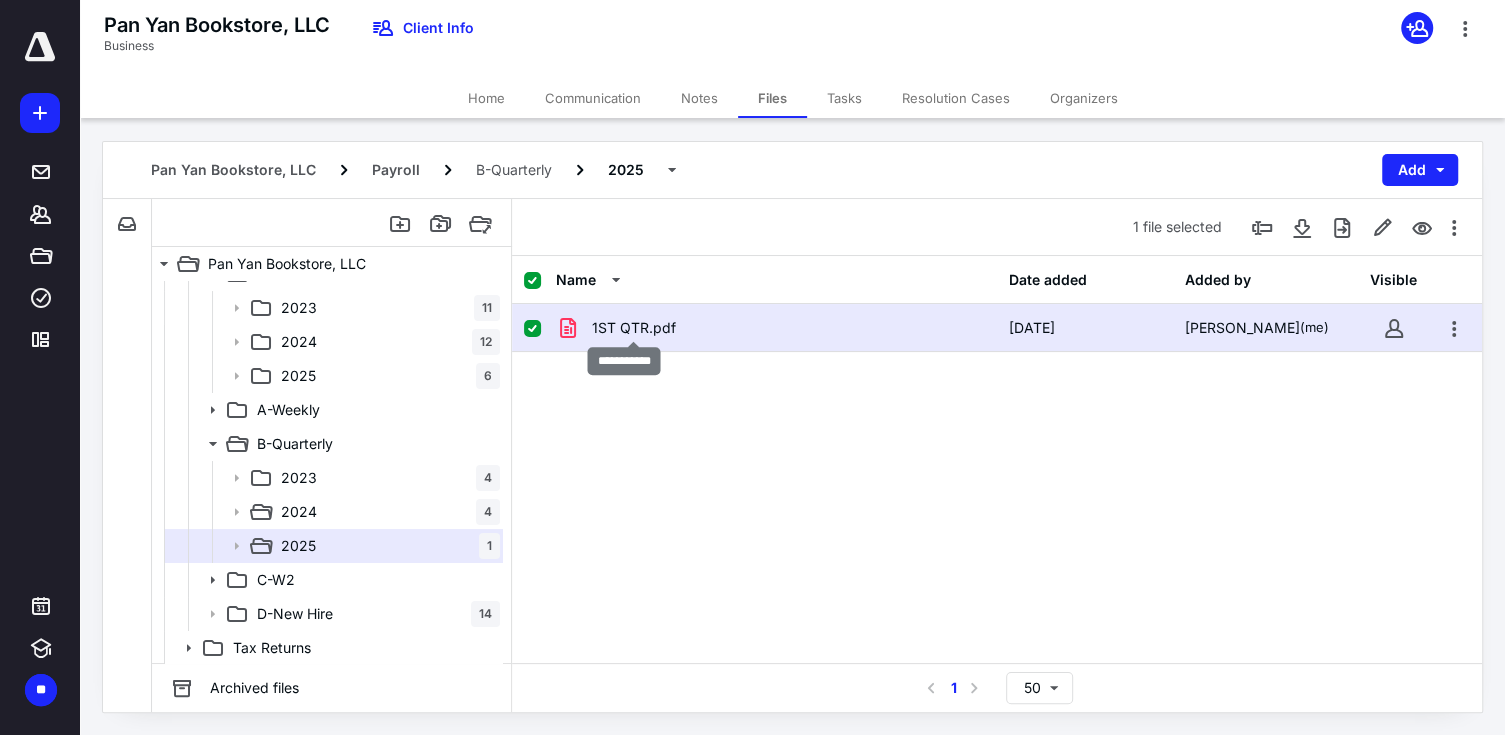 click on "1ST QTR.pdf" at bounding box center [634, 328] 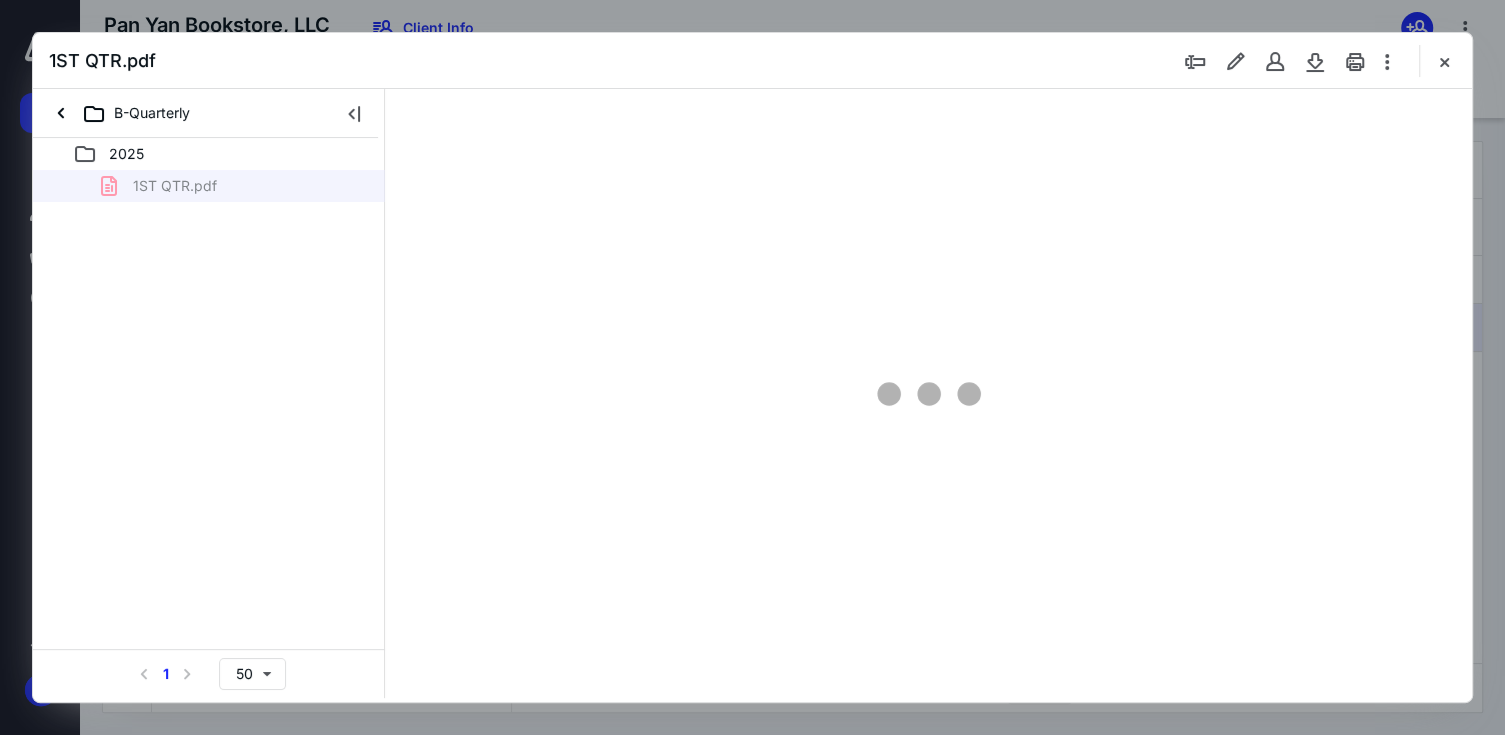 scroll, scrollTop: 0, scrollLeft: 0, axis: both 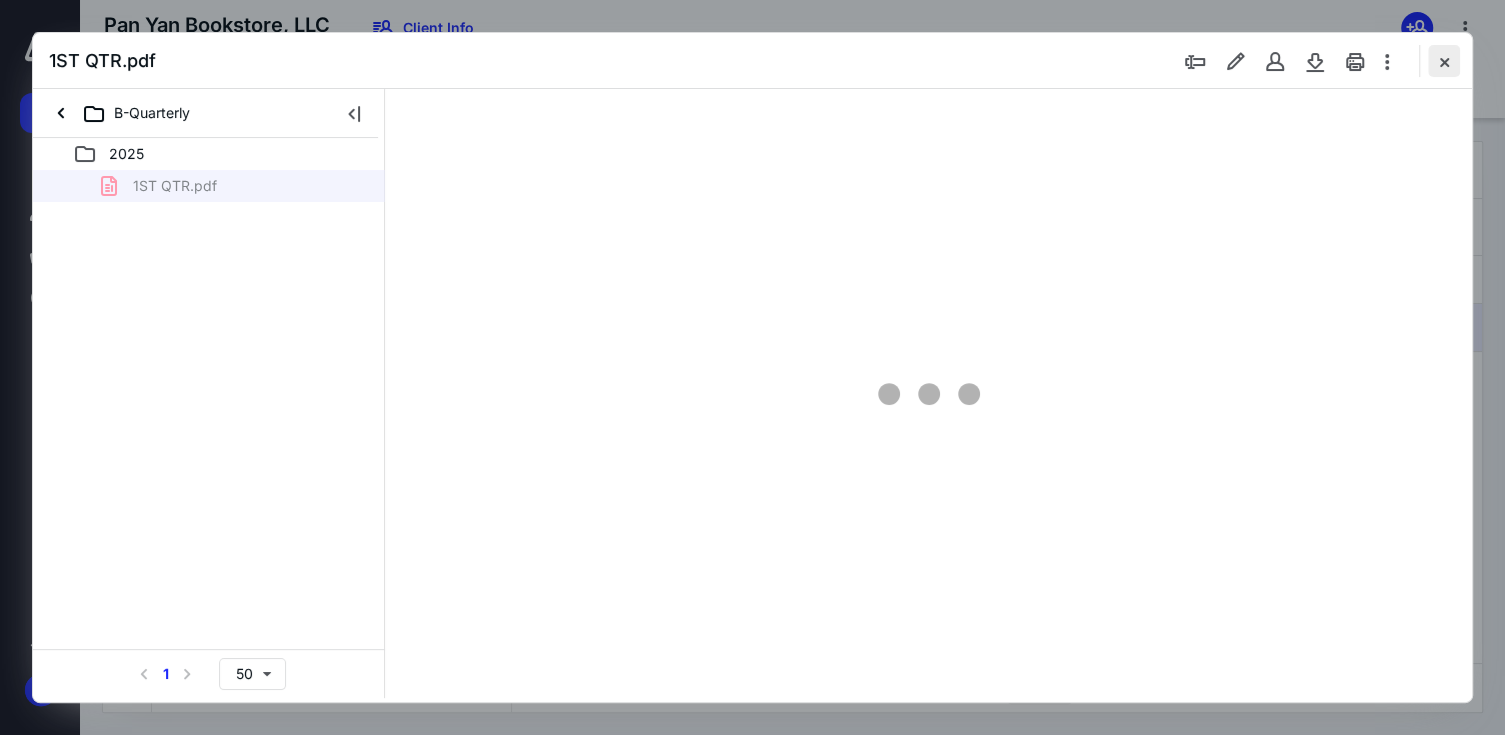 click at bounding box center [1444, 61] 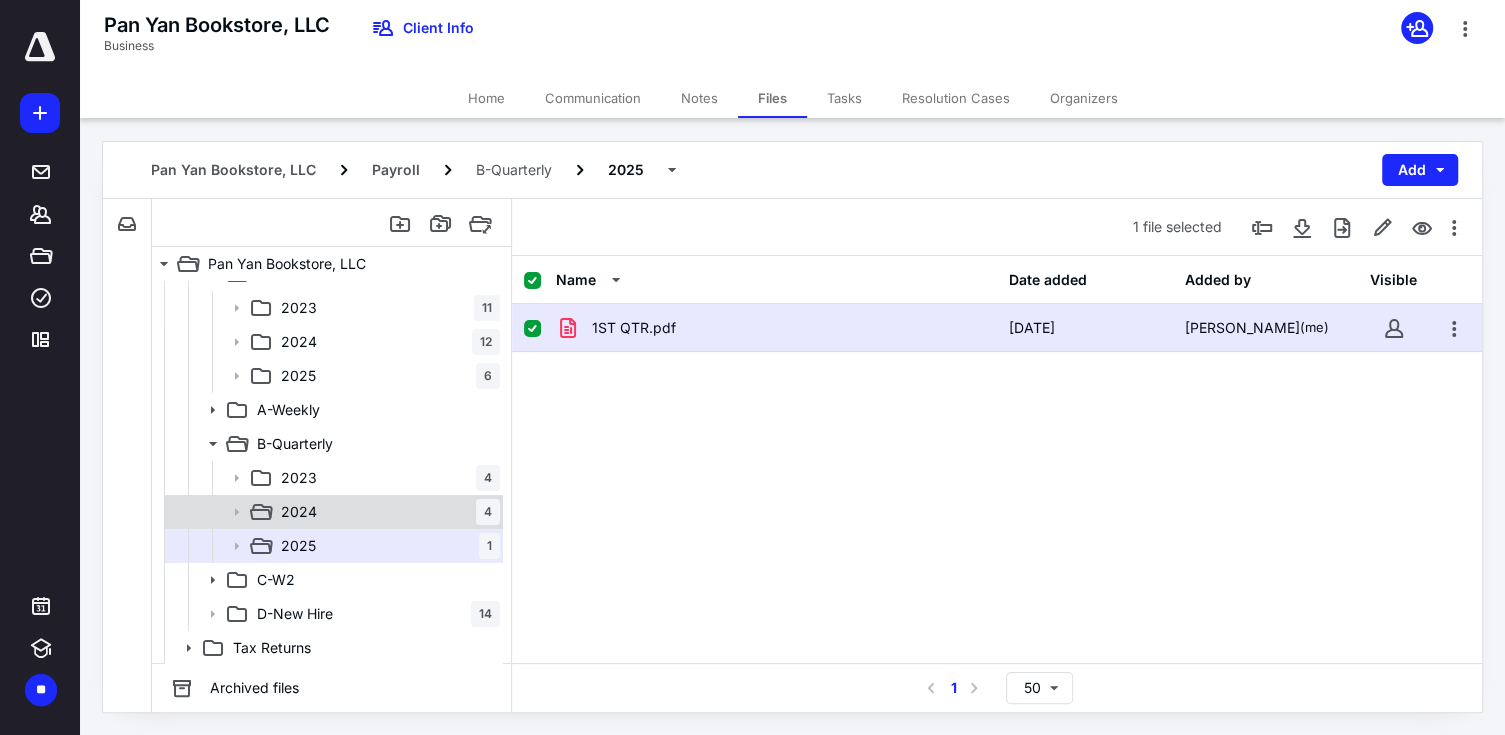 click on "2024 4" at bounding box center (386, 512) 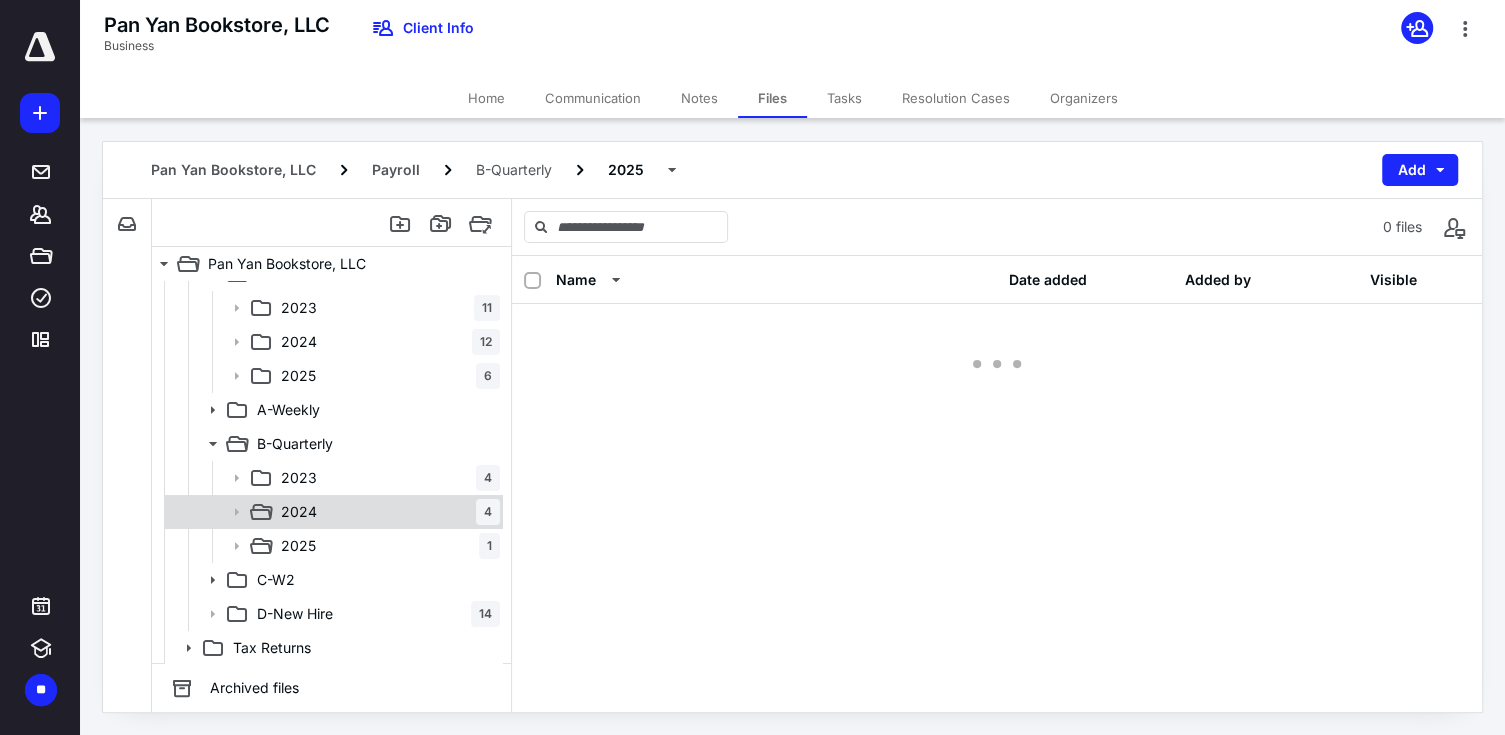 click on "2024 4" at bounding box center [386, 512] 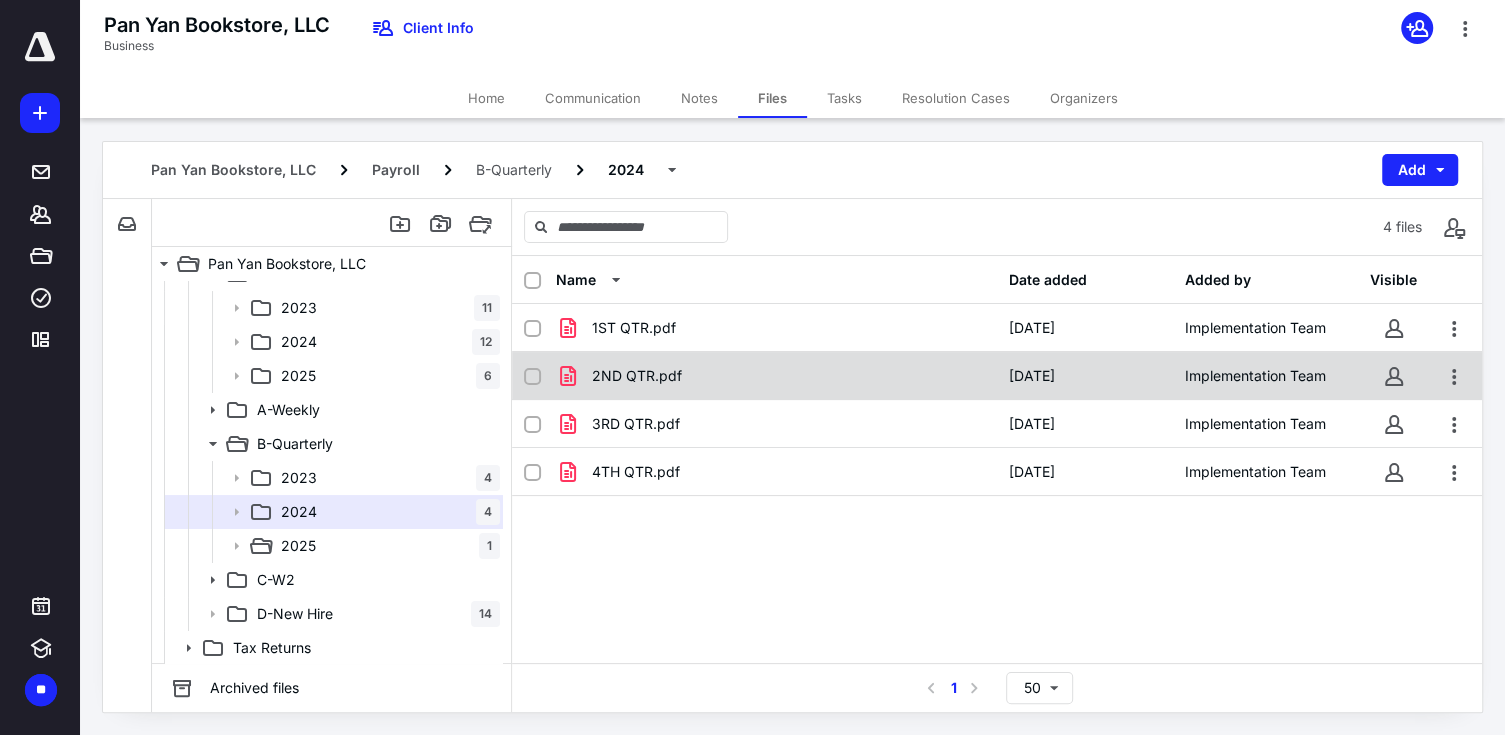 click on "2ND QTR.pdf" at bounding box center [637, 376] 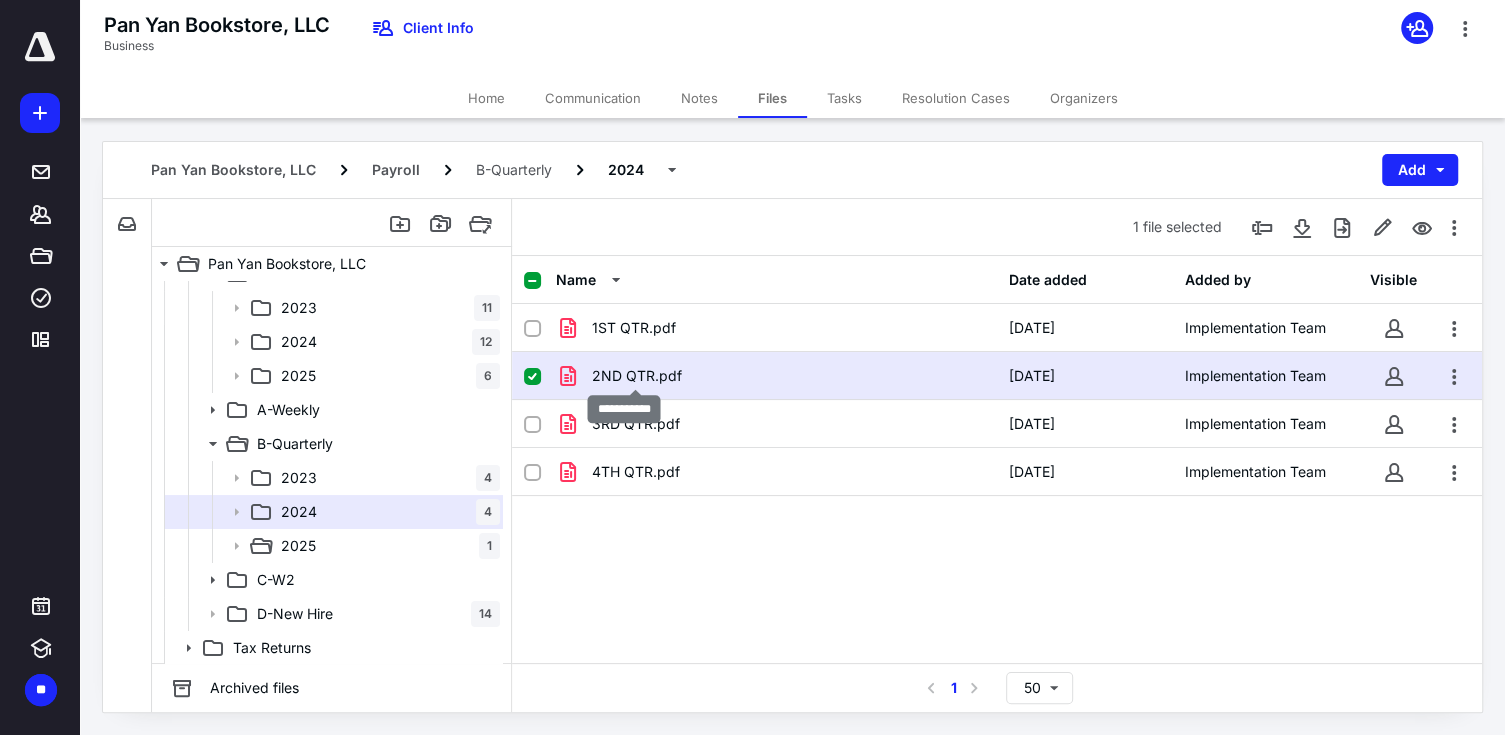 click on "2ND QTR.pdf" at bounding box center (637, 376) 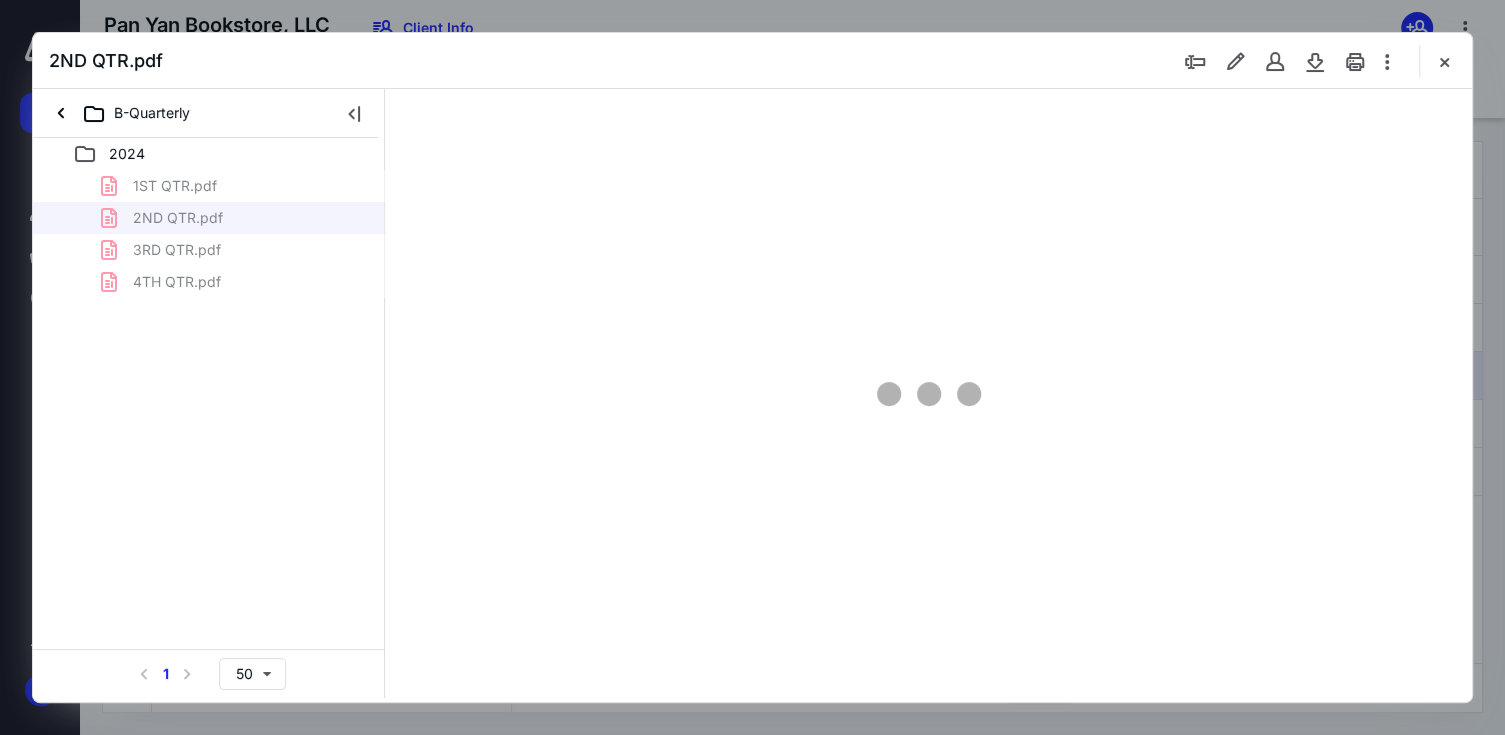 scroll, scrollTop: 0, scrollLeft: 0, axis: both 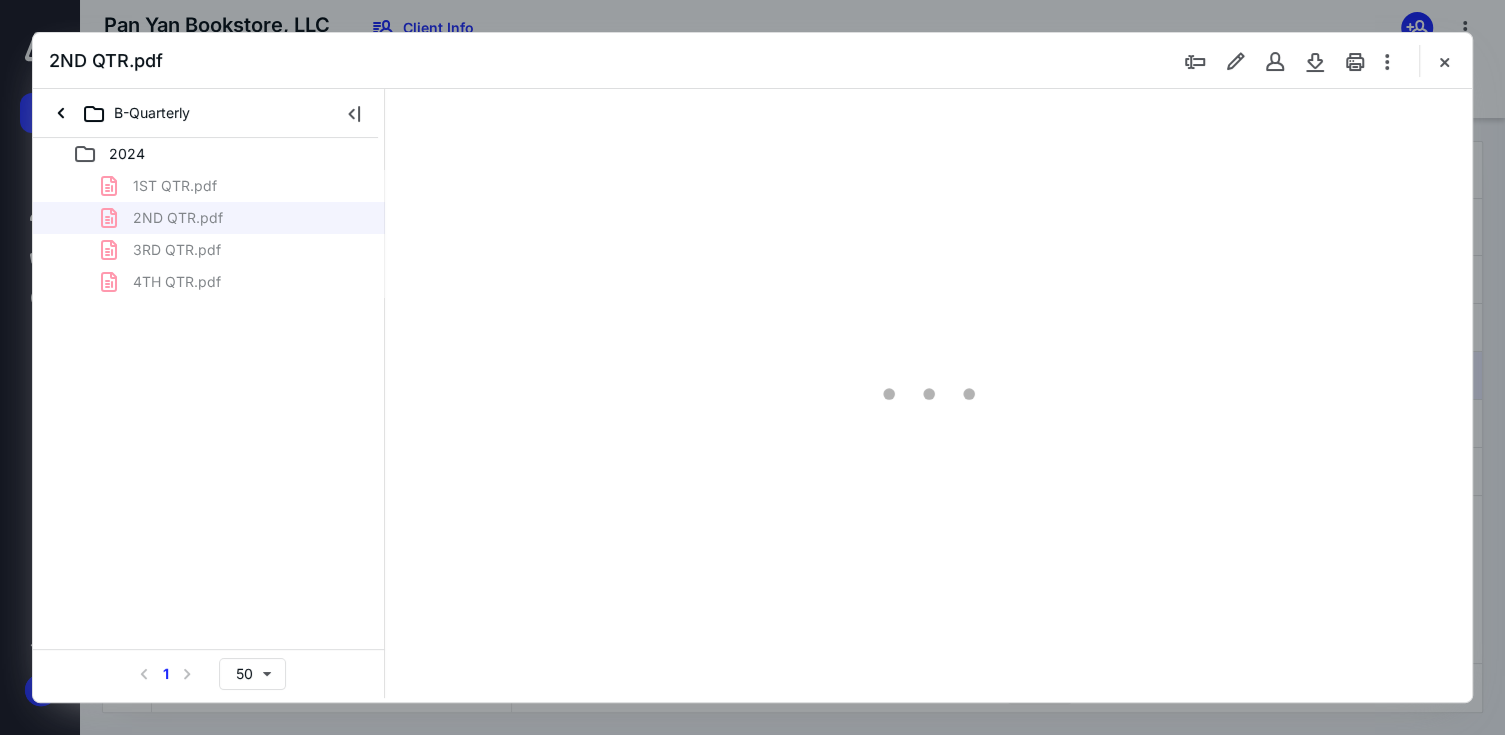 type on "67" 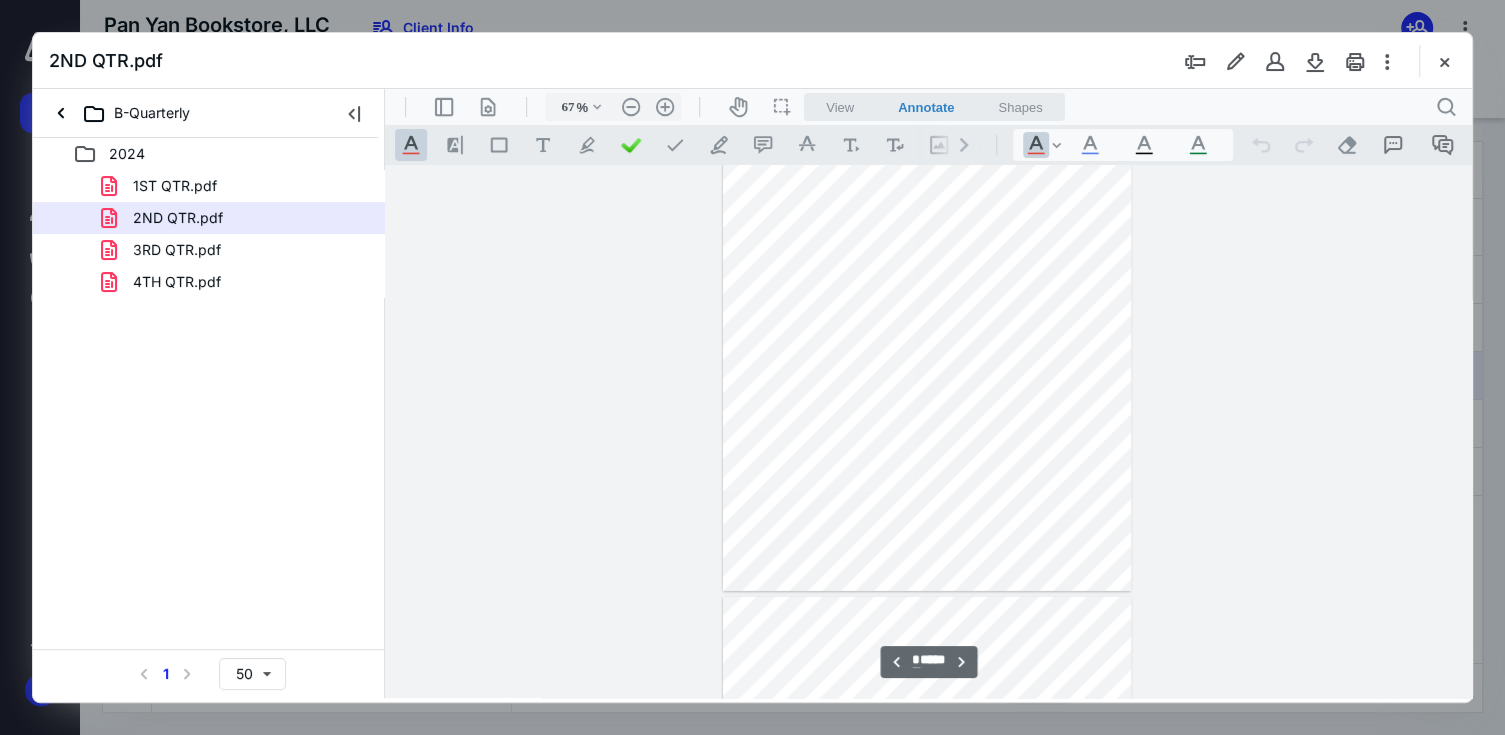 scroll, scrollTop: 3678, scrollLeft: 0, axis: vertical 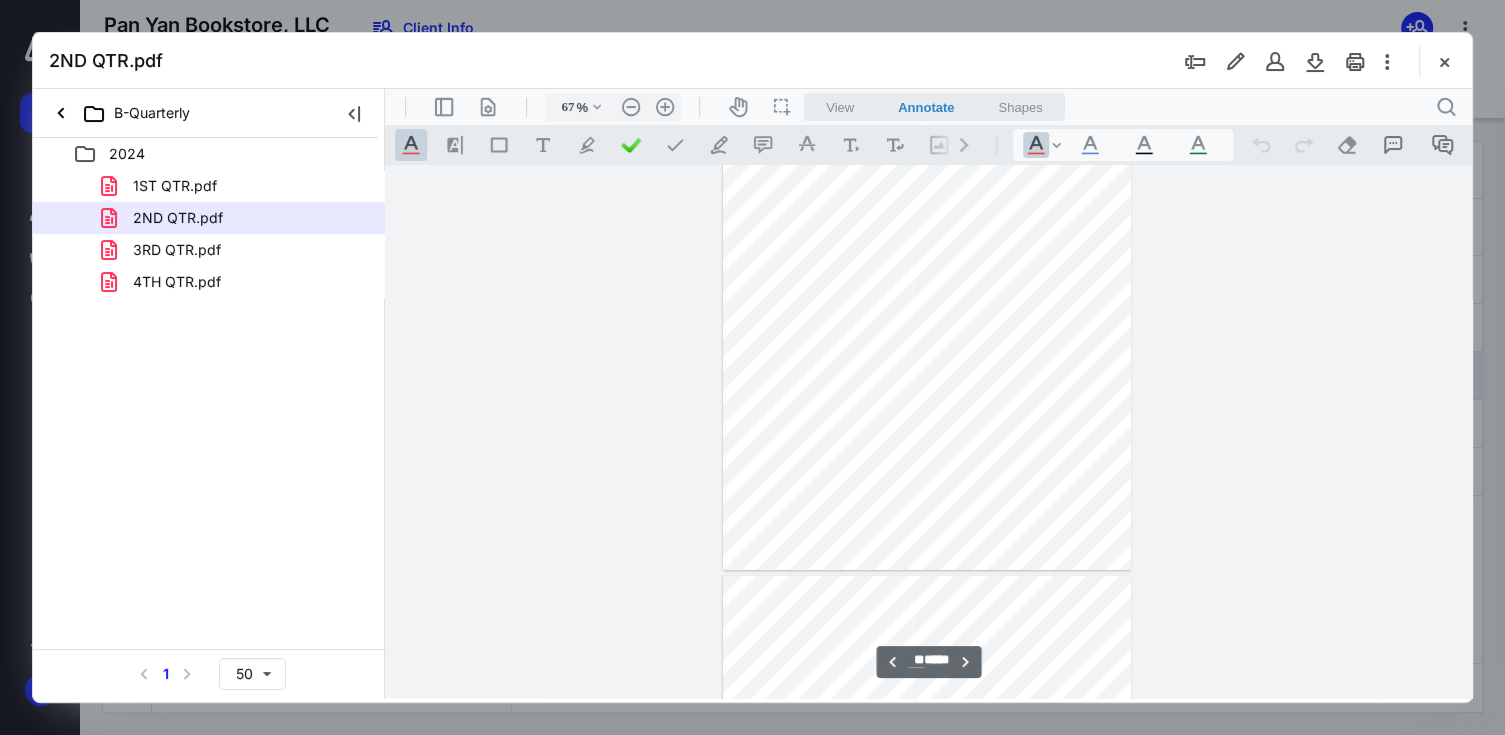 type on "**" 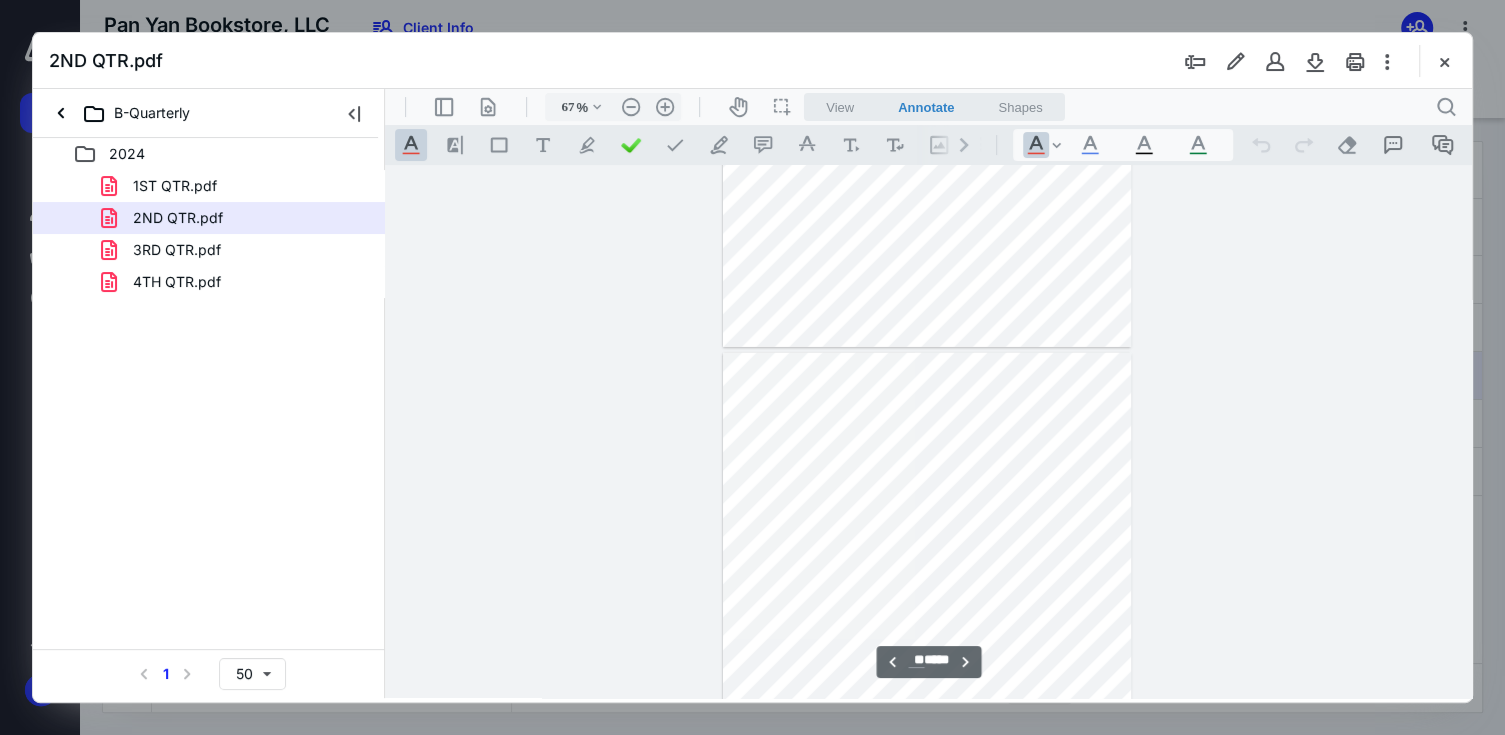 scroll, scrollTop: 9778, scrollLeft: 0, axis: vertical 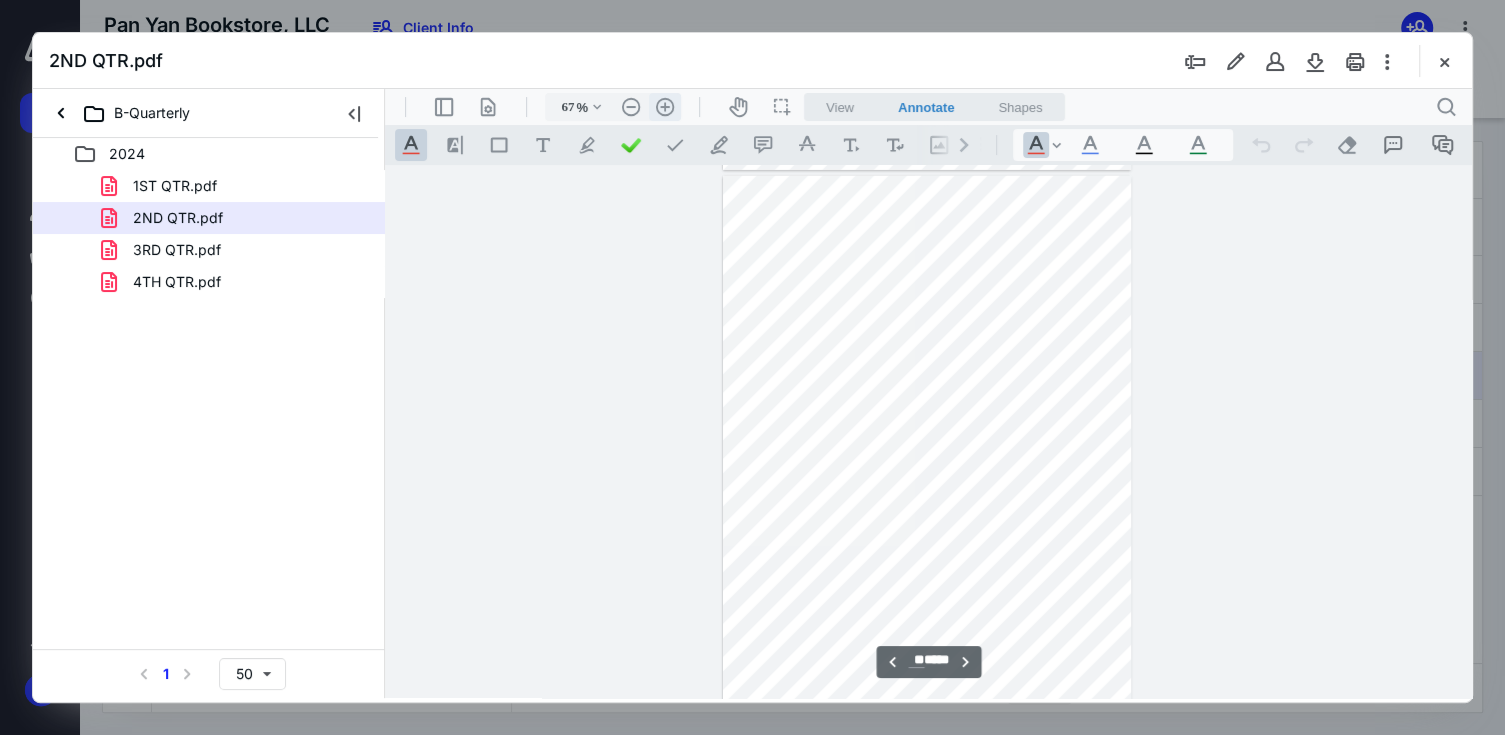 click on ".cls-1{fill:#abb0c4;} icon - header - zoom - in - line" at bounding box center [665, 107] 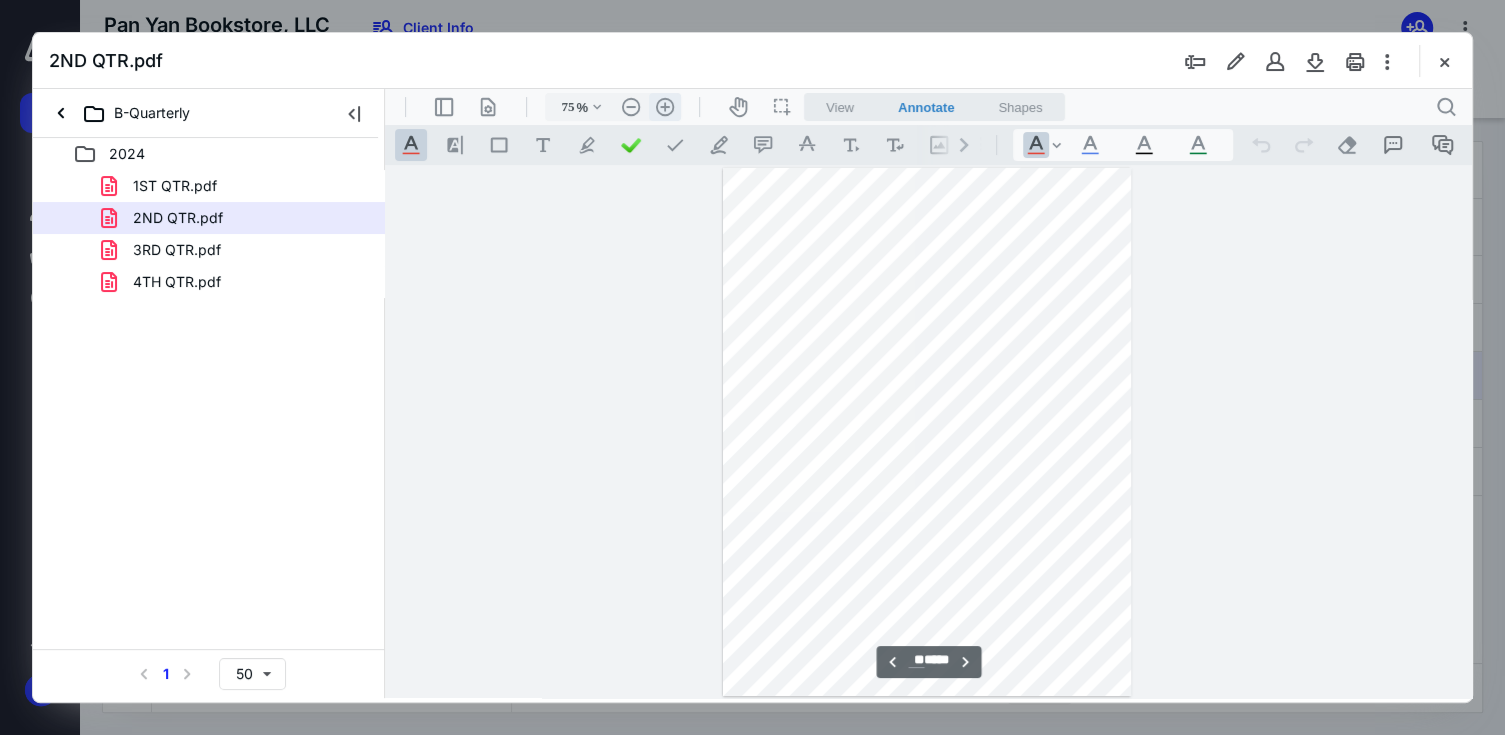 click on ".cls-1{fill:#abb0c4;} icon - header - zoom - in - line" at bounding box center (665, 107) 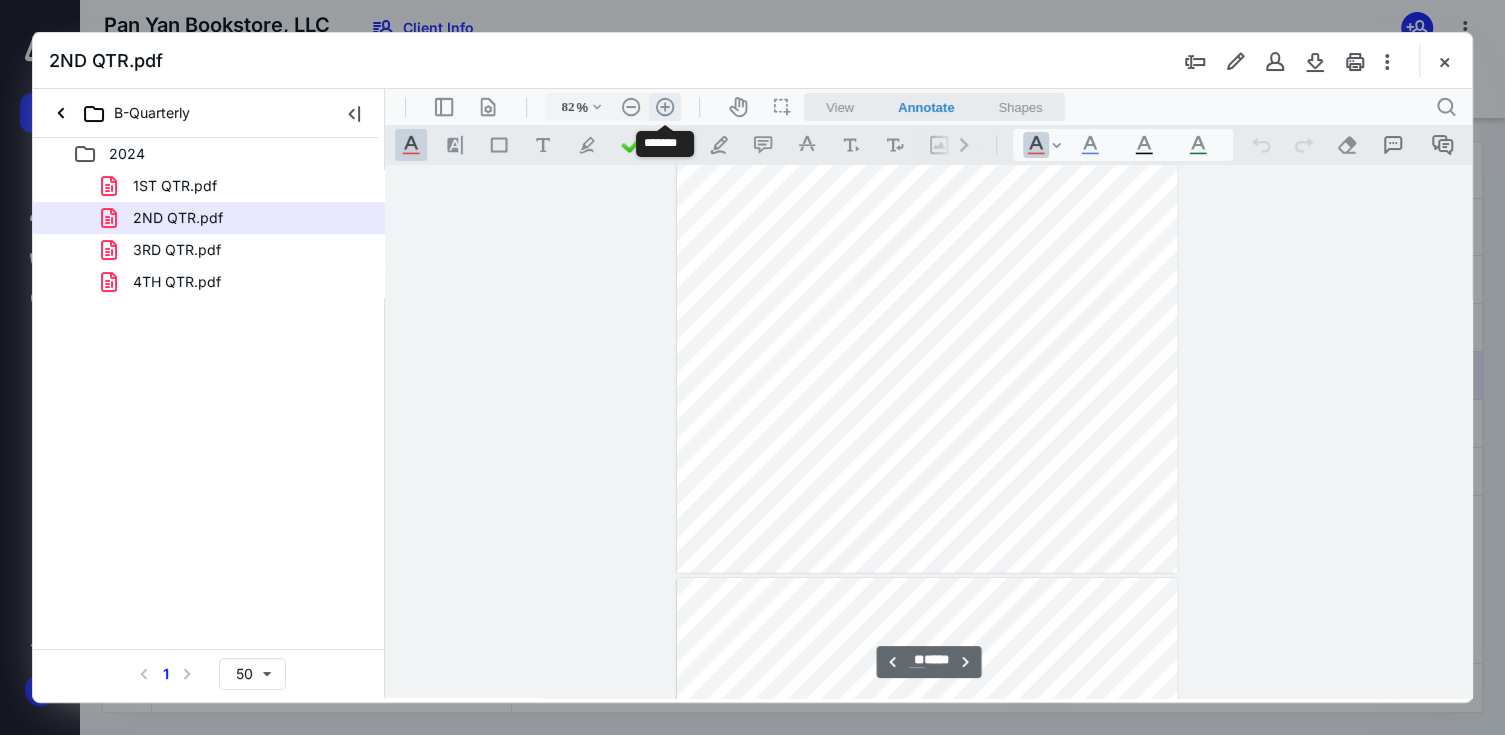 click on ".cls-1{fill:#abb0c4;} icon - header - zoom - in - line" at bounding box center [665, 107] 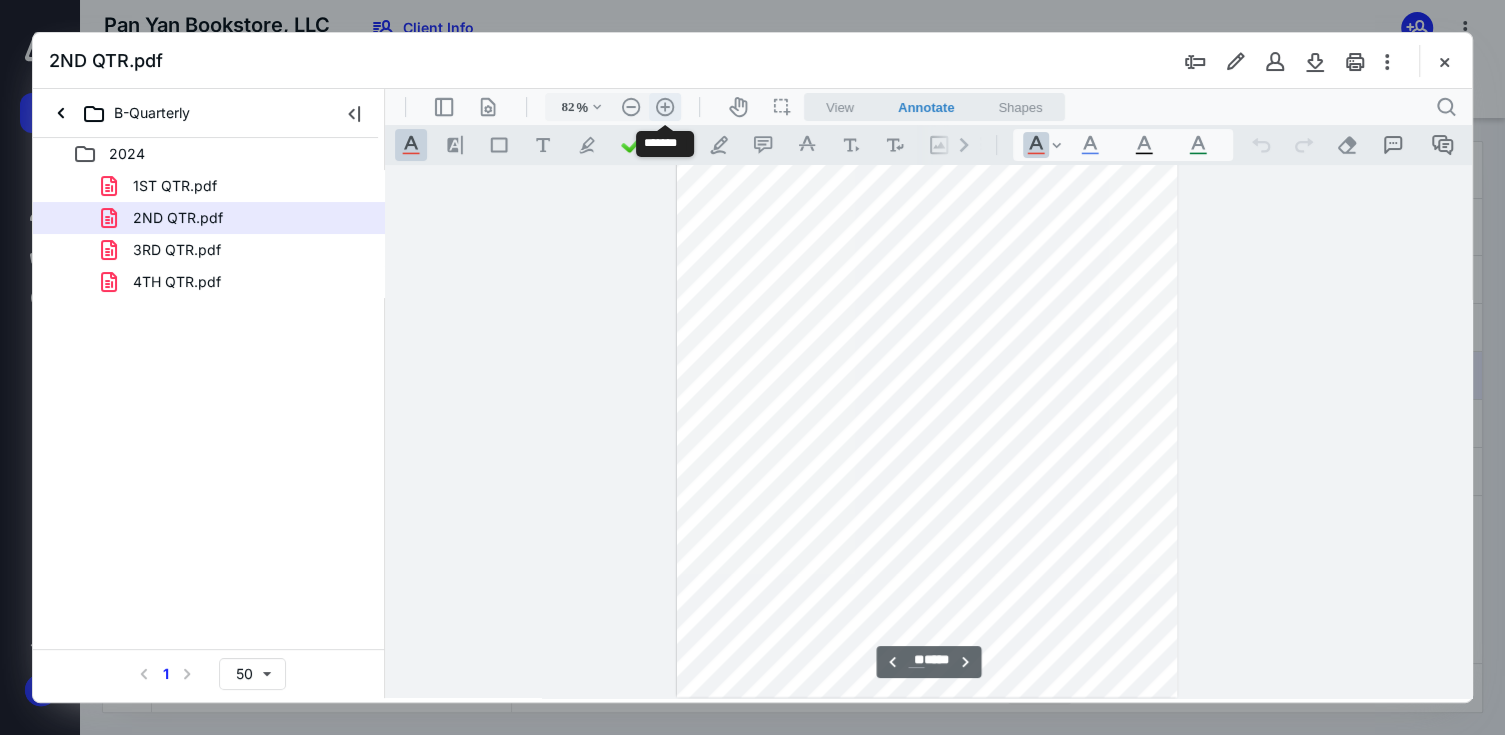 type on "107" 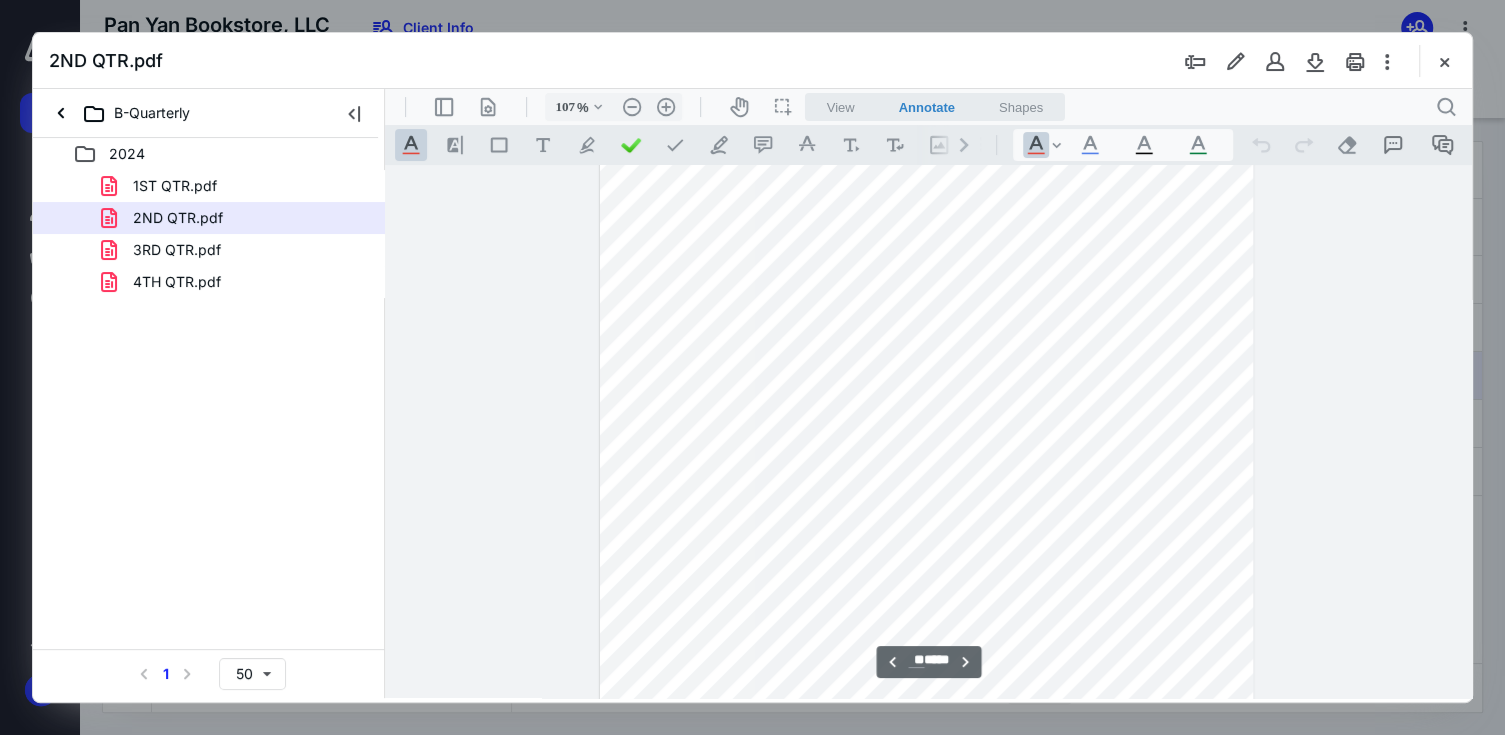 scroll, scrollTop: 15575, scrollLeft: 0, axis: vertical 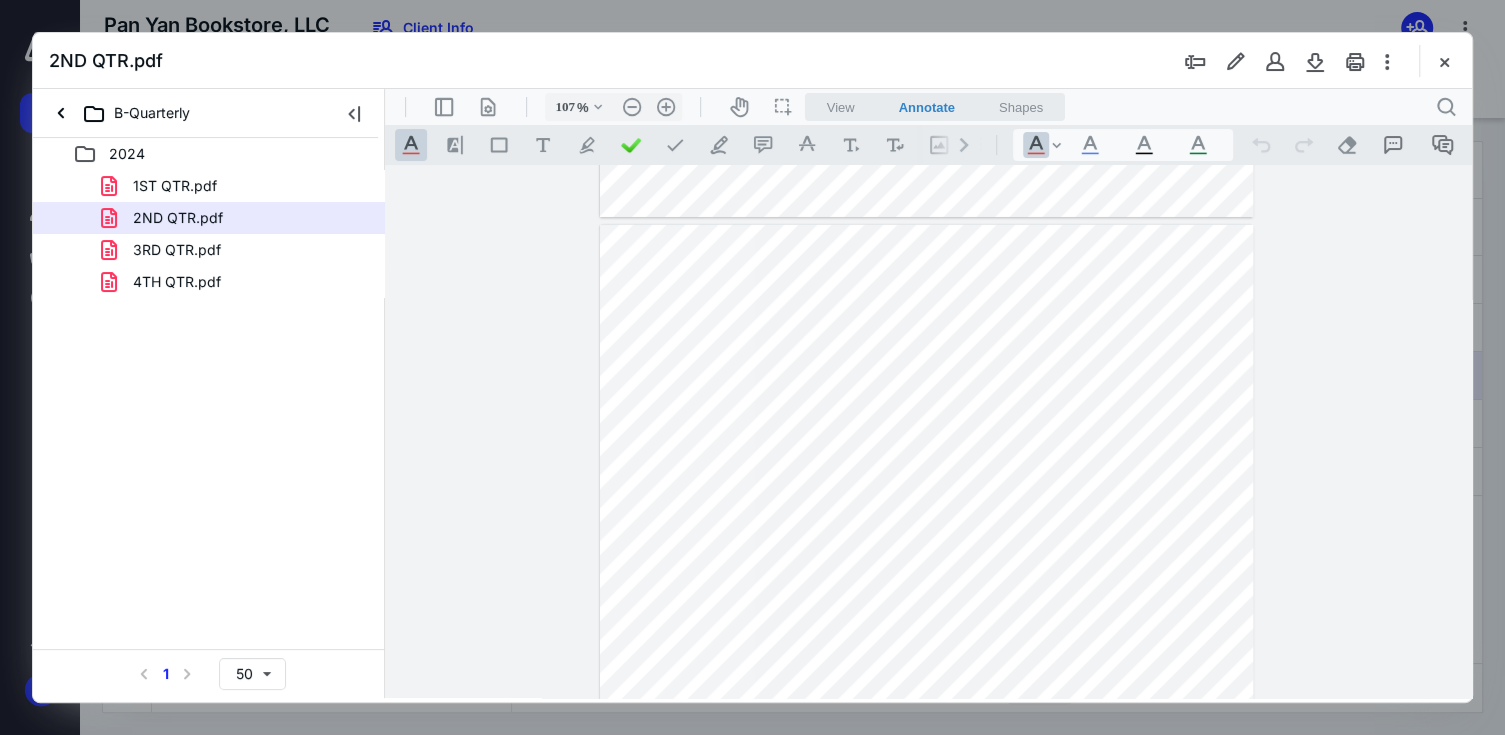 click at bounding box center [926, 647] 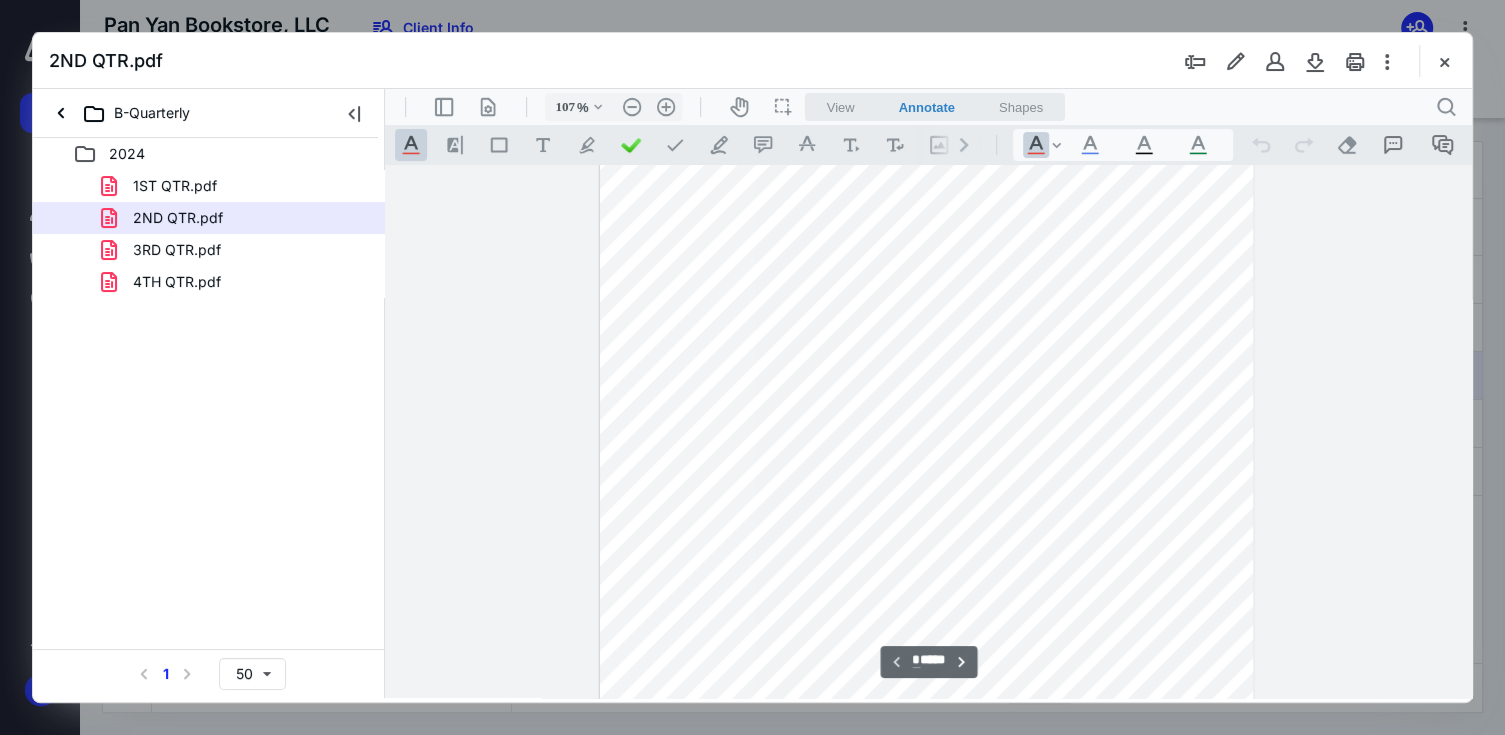 scroll, scrollTop: 200, scrollLeft: 0, axis: vertical 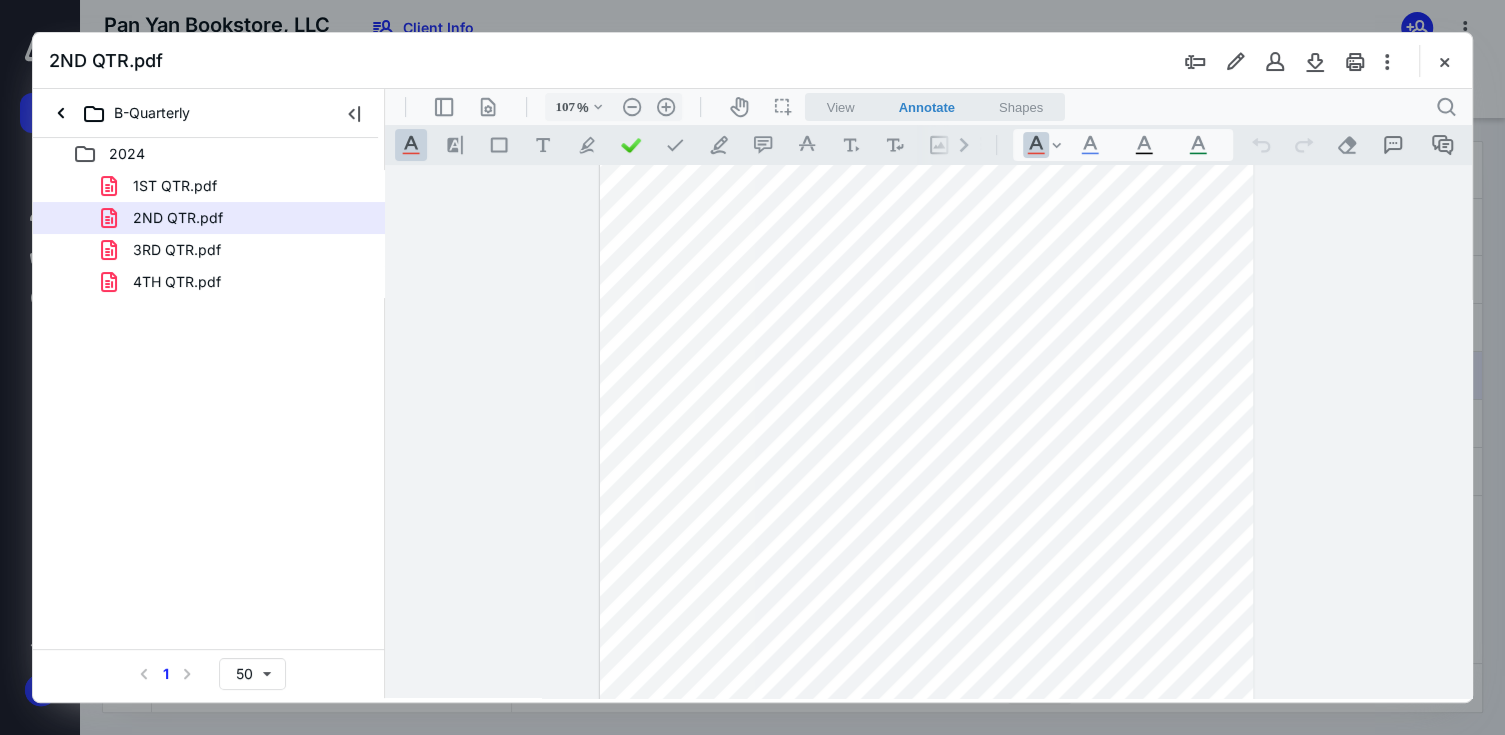 click at bounding box center [926, 391] 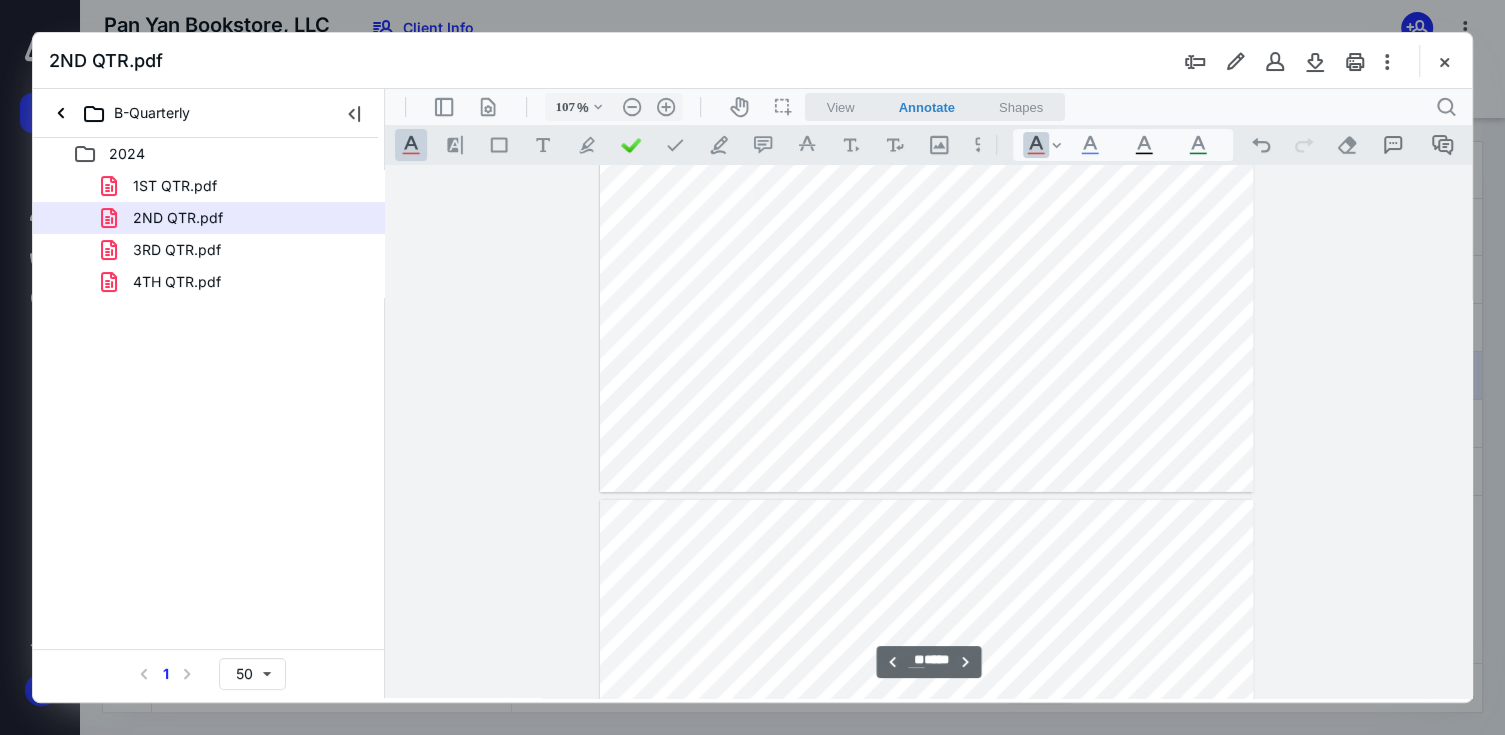 type on "**" 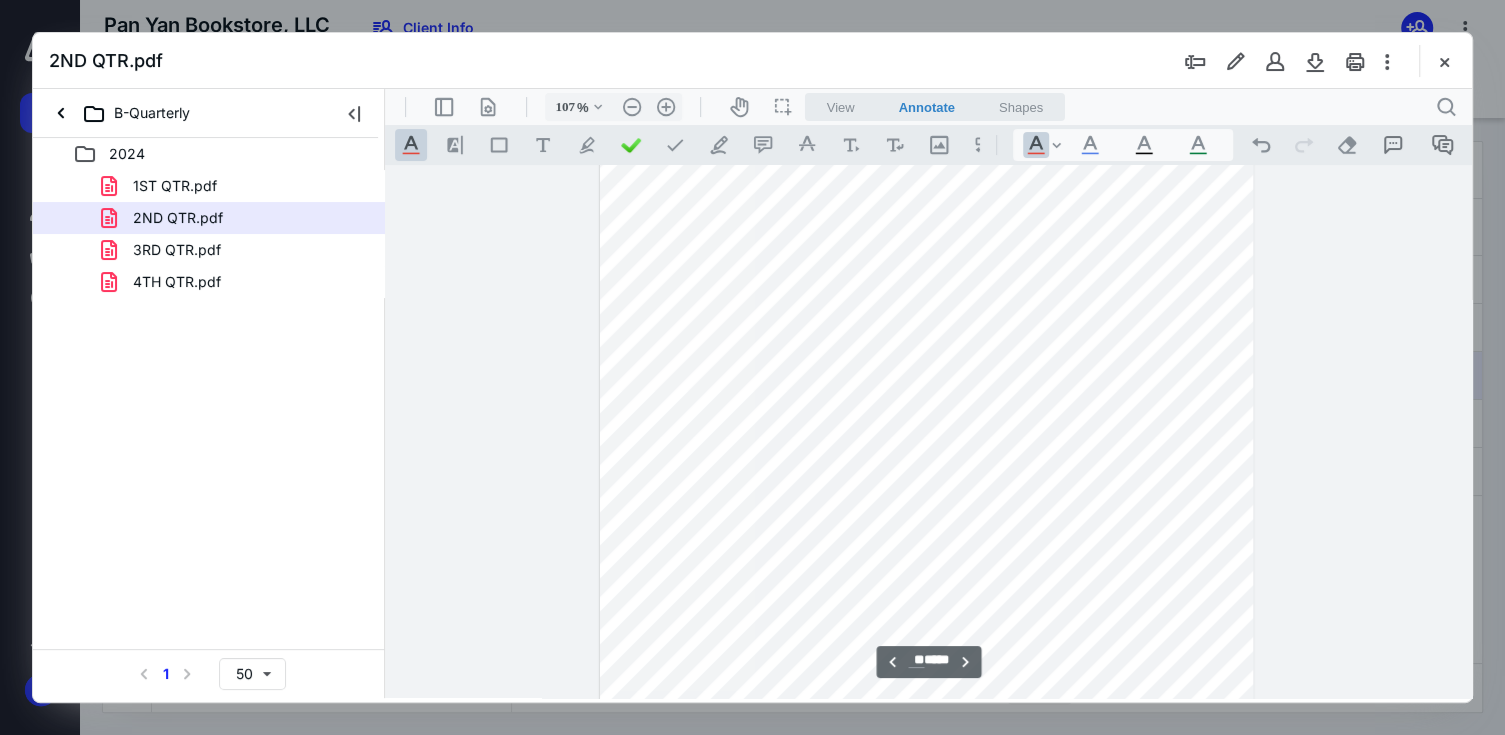 scroll, scrollTop: 15600, scrollLeft: 0, axis: vertical 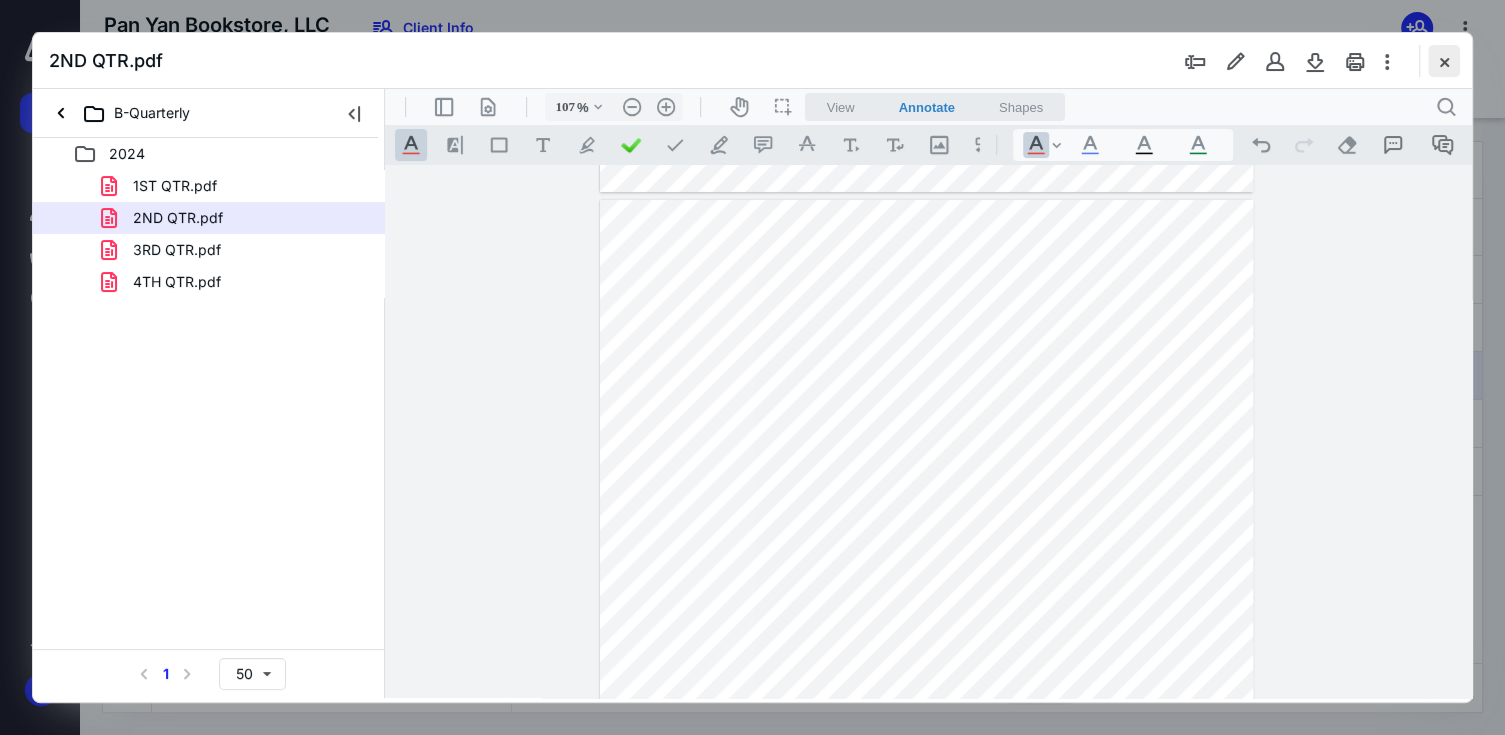 click at bounding box center (1444, 61) 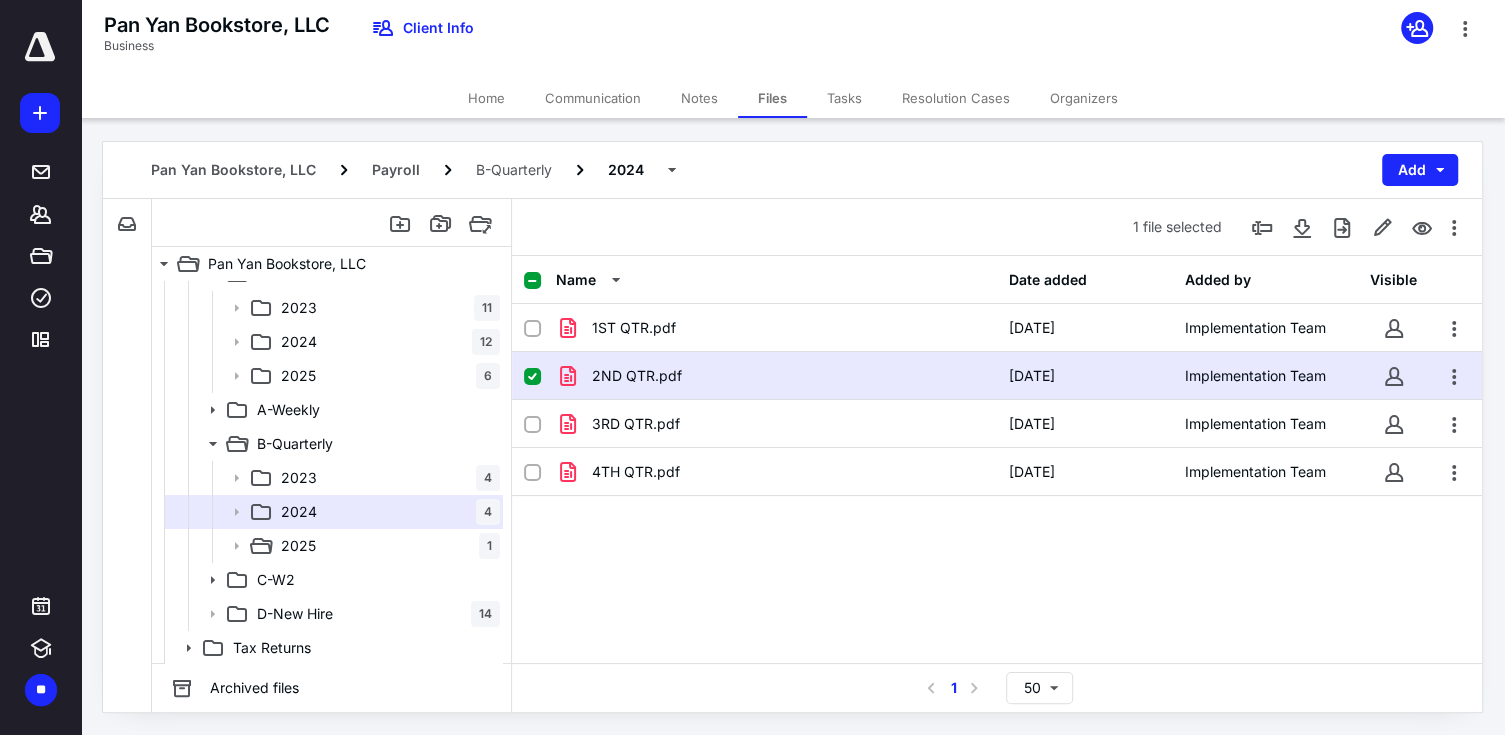 click at bounding box center [40, 47] 